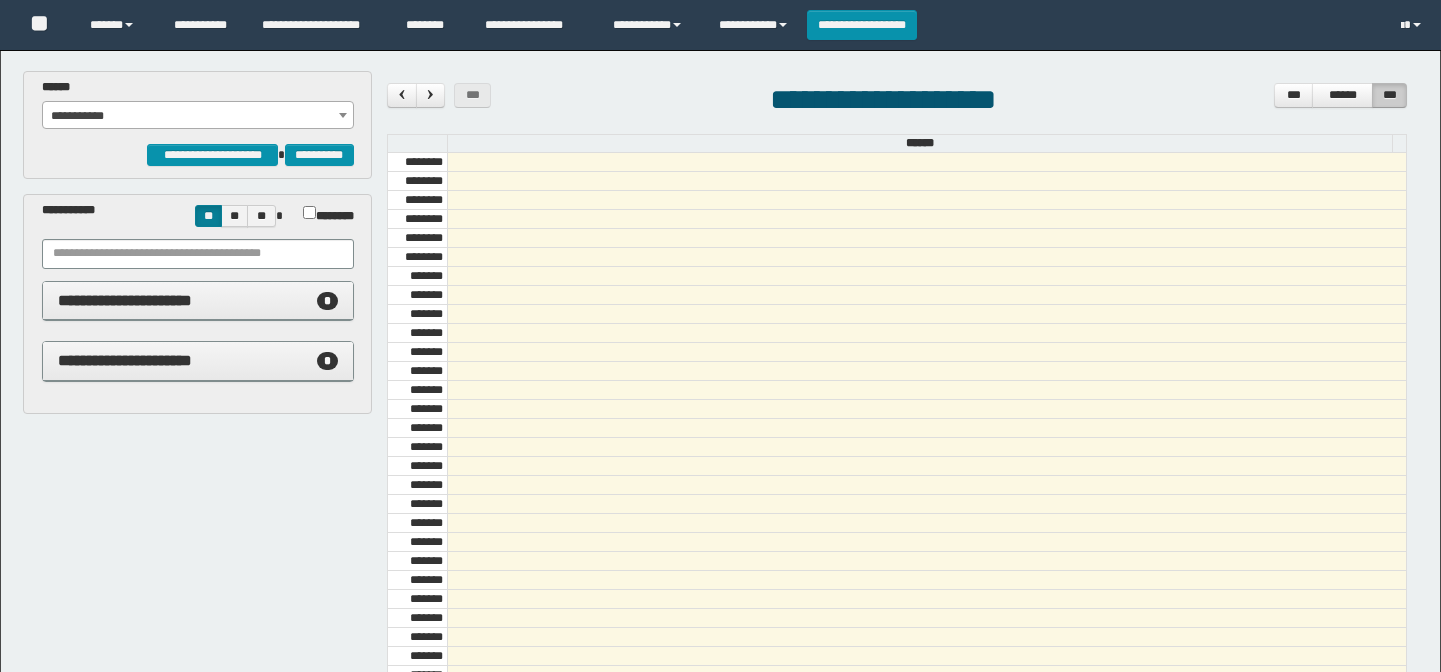 scroll, scrollTop: 0, scrollLeft: 0, axis: both 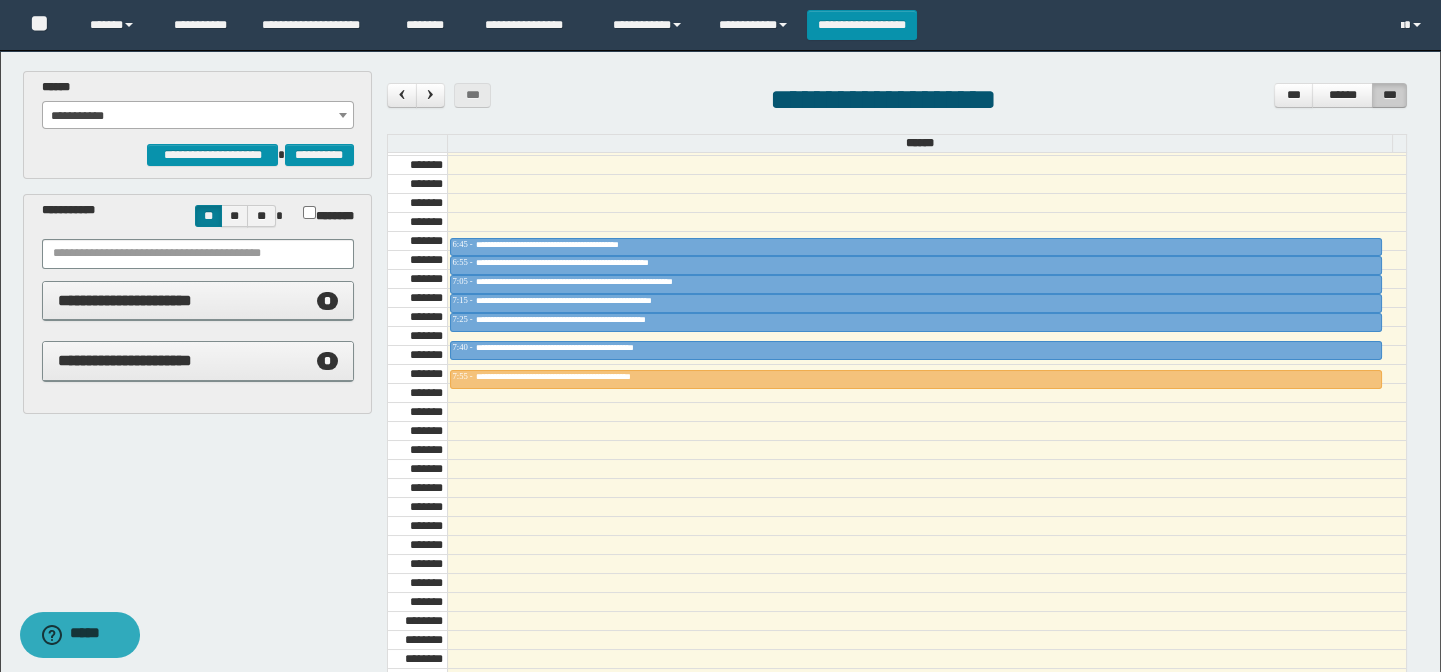 click on "**********" at bounding box center (198, 116) 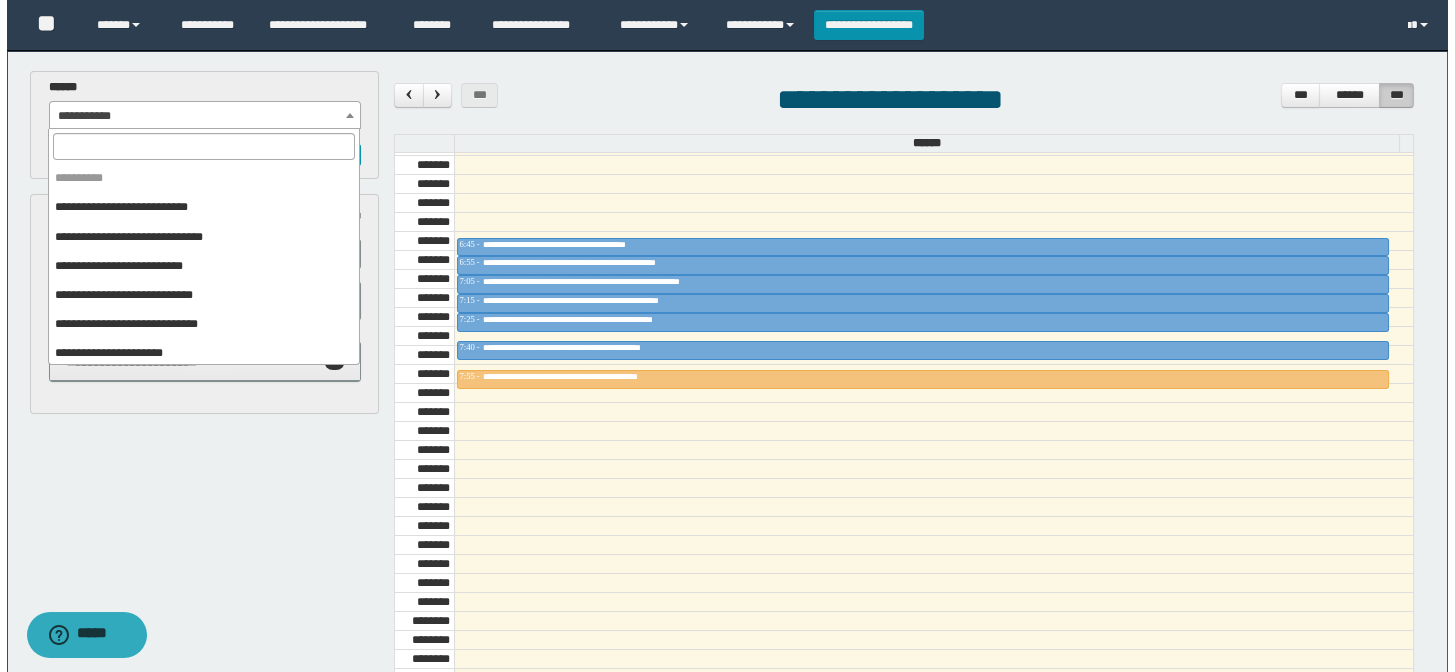 scroll, scrollTop: 120, scrollLeft: 0, axis: vertical 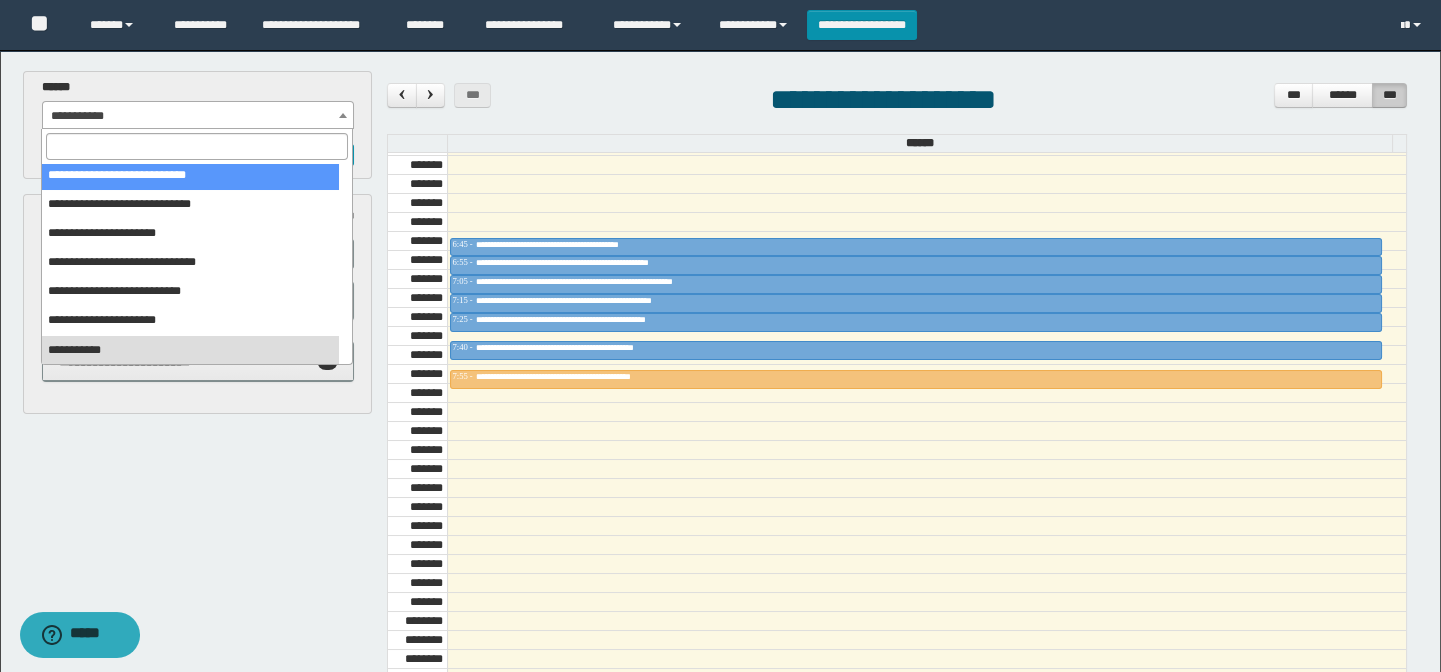 select on "******" 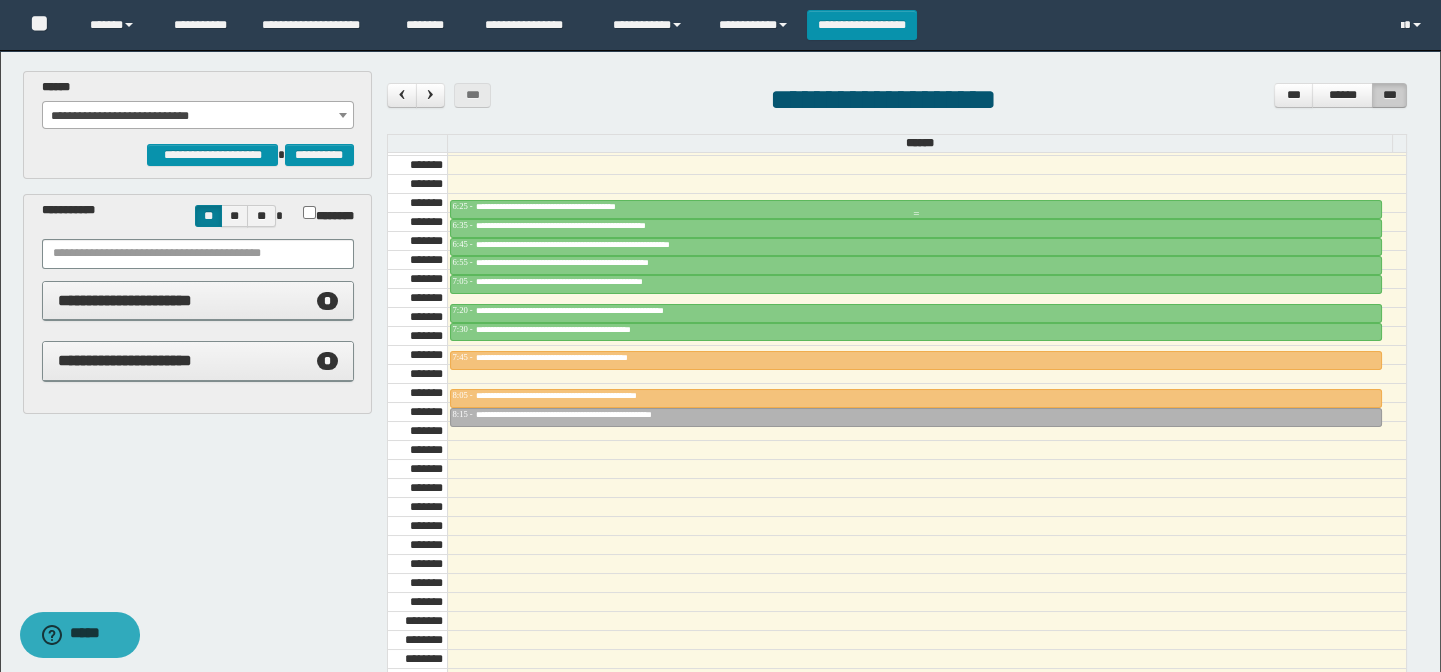 click on "**********" at bounding box center [577, 206] 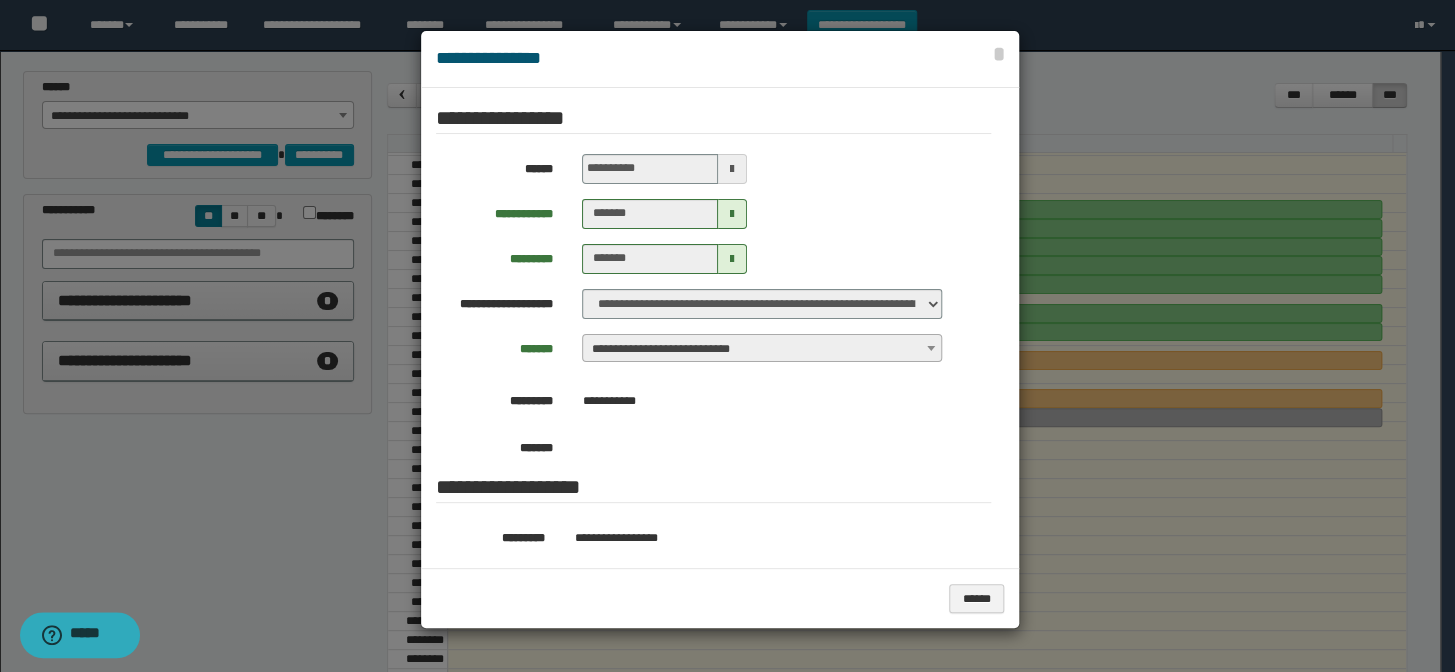 scroll, scrollTop: 272, scrollLeft: 0, axis: vertical 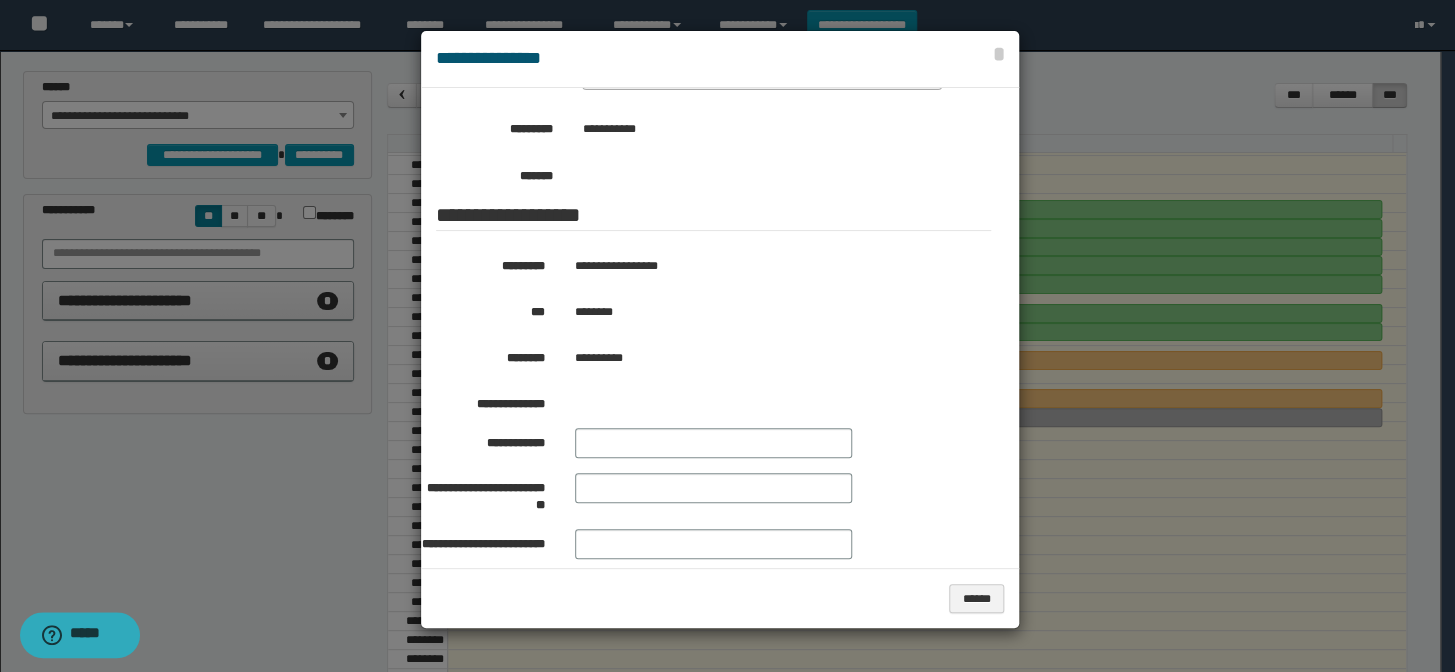 drag, startPoint x: 1090, startPoint y: 517, endPoint x: 1057, endPoint y: 480, distance: 49.57822 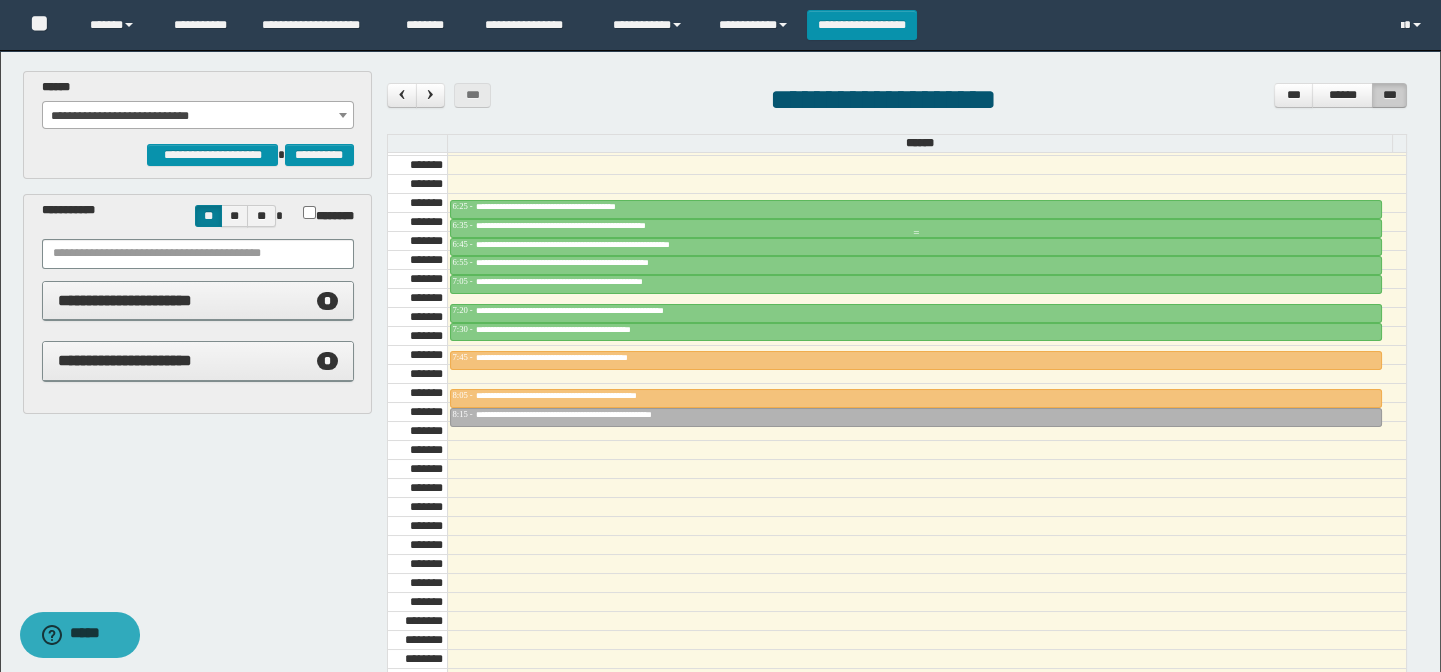 click on "**********" at bounding box center [592, 225] 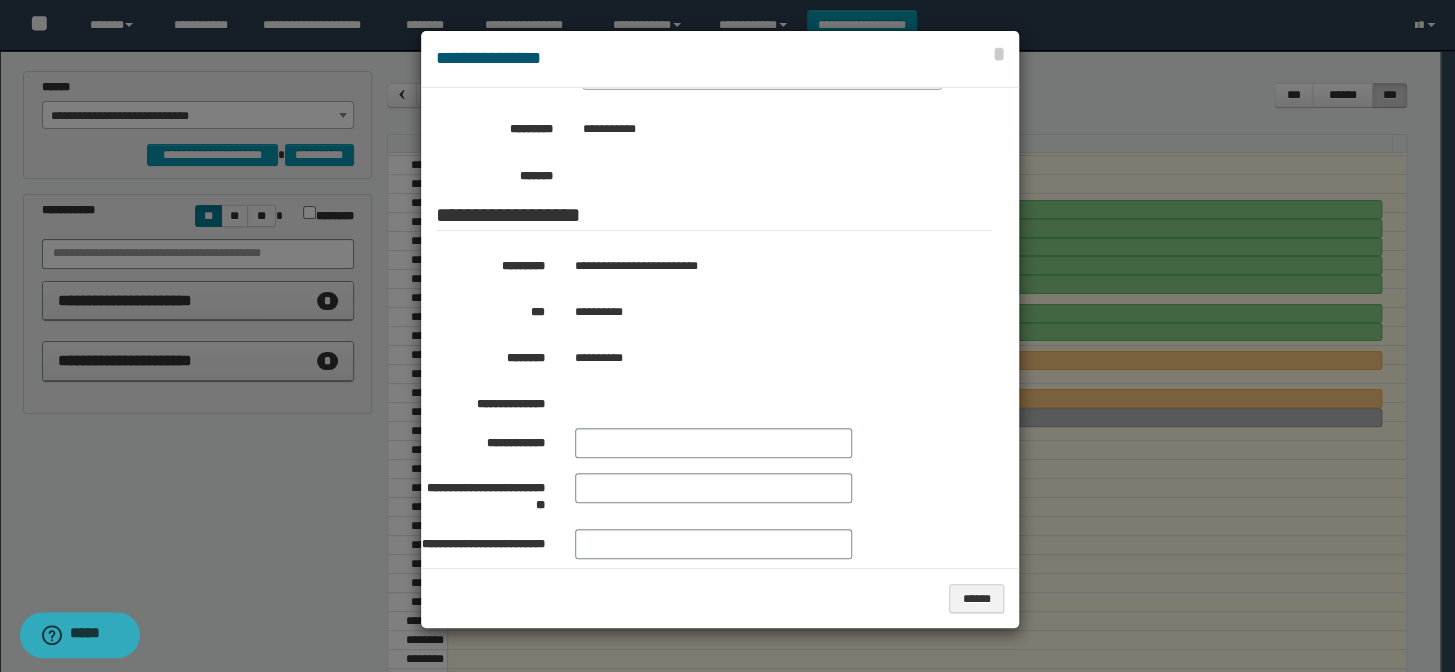 click at bounding box center (727, 336) 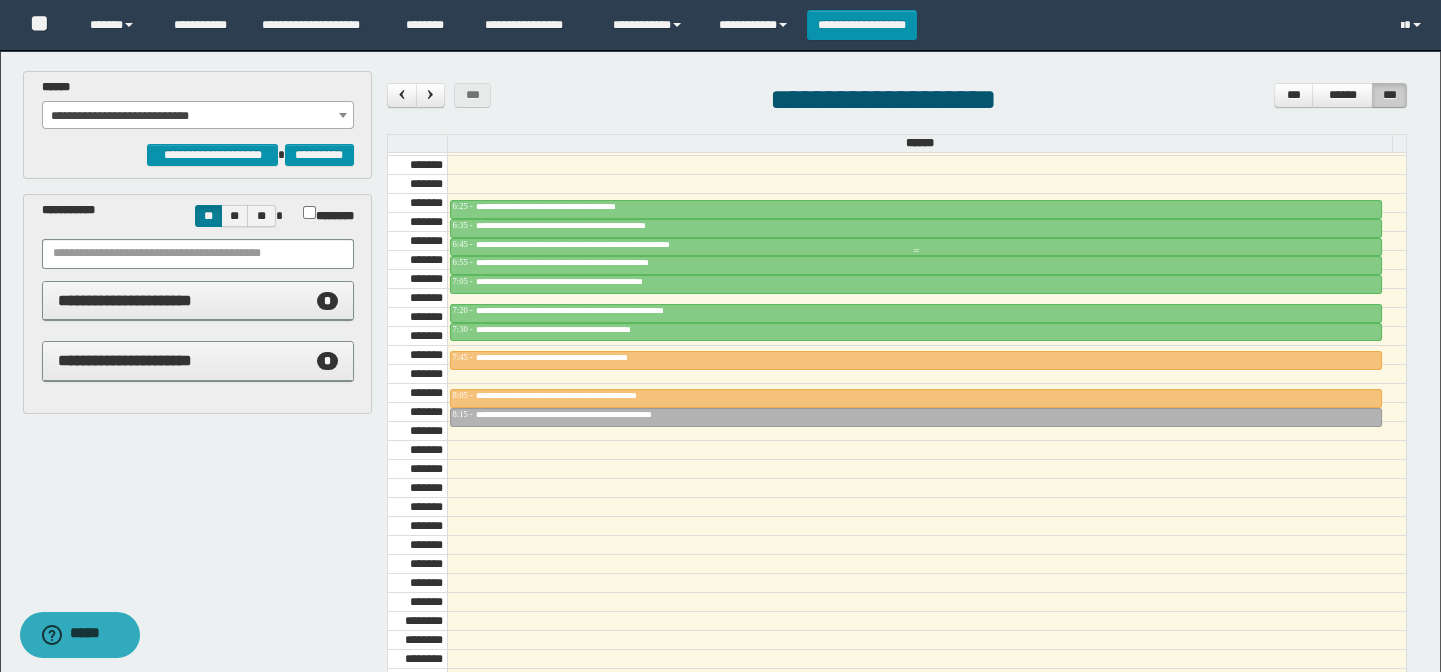 click on "**********" at bounding box center (628, 244) 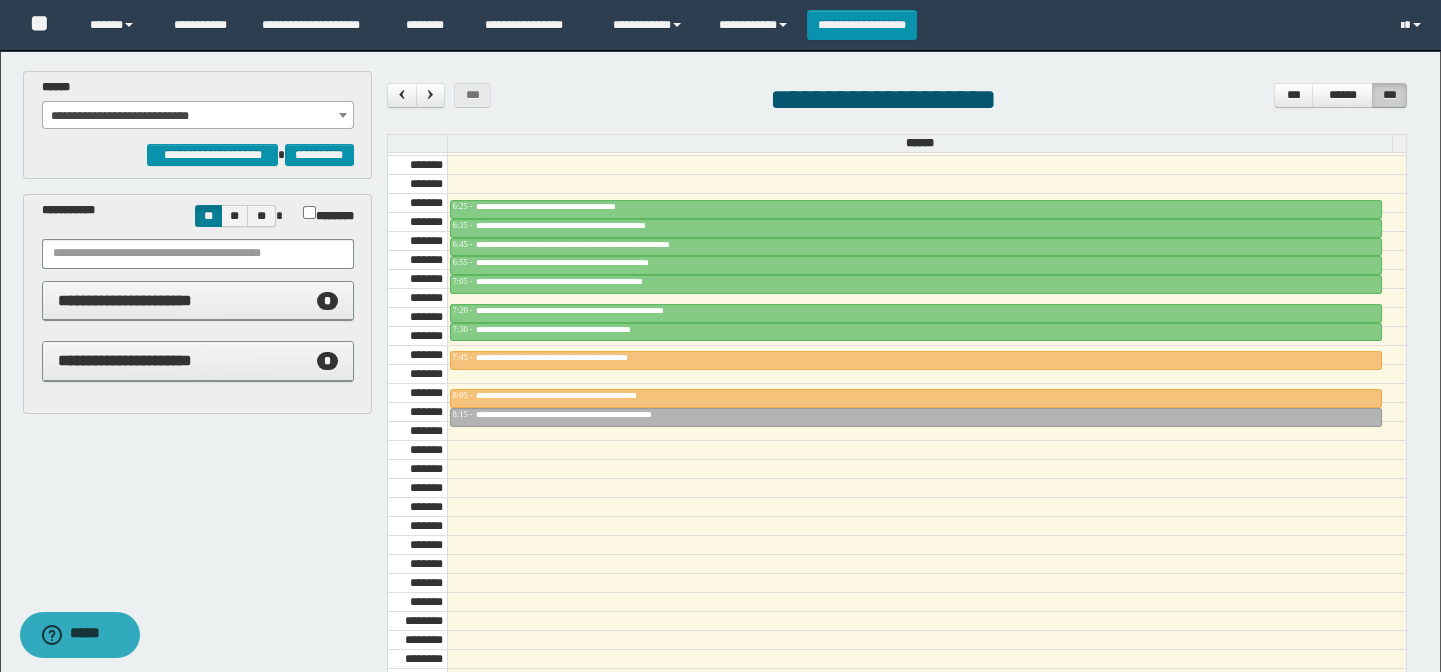 type on "*******" 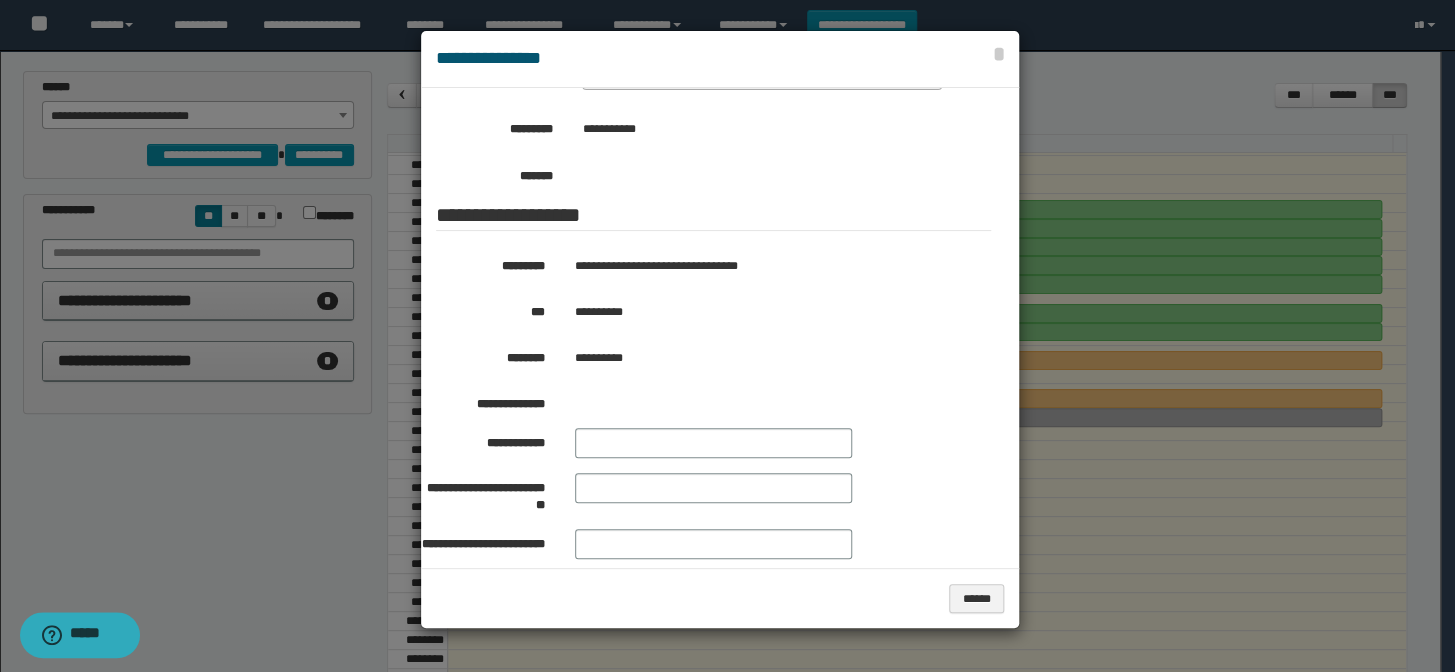 click at bounding box center (727, 336) 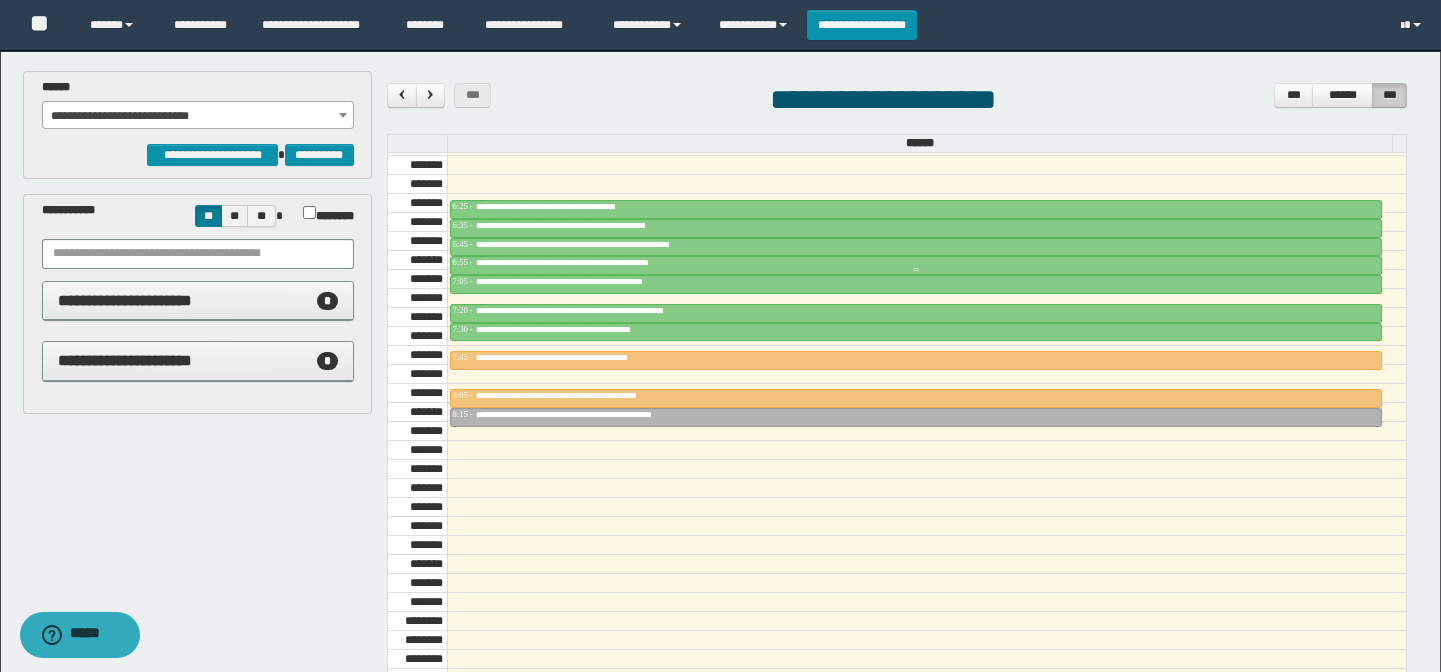 click on "**********" at bounding box center [603, 262] 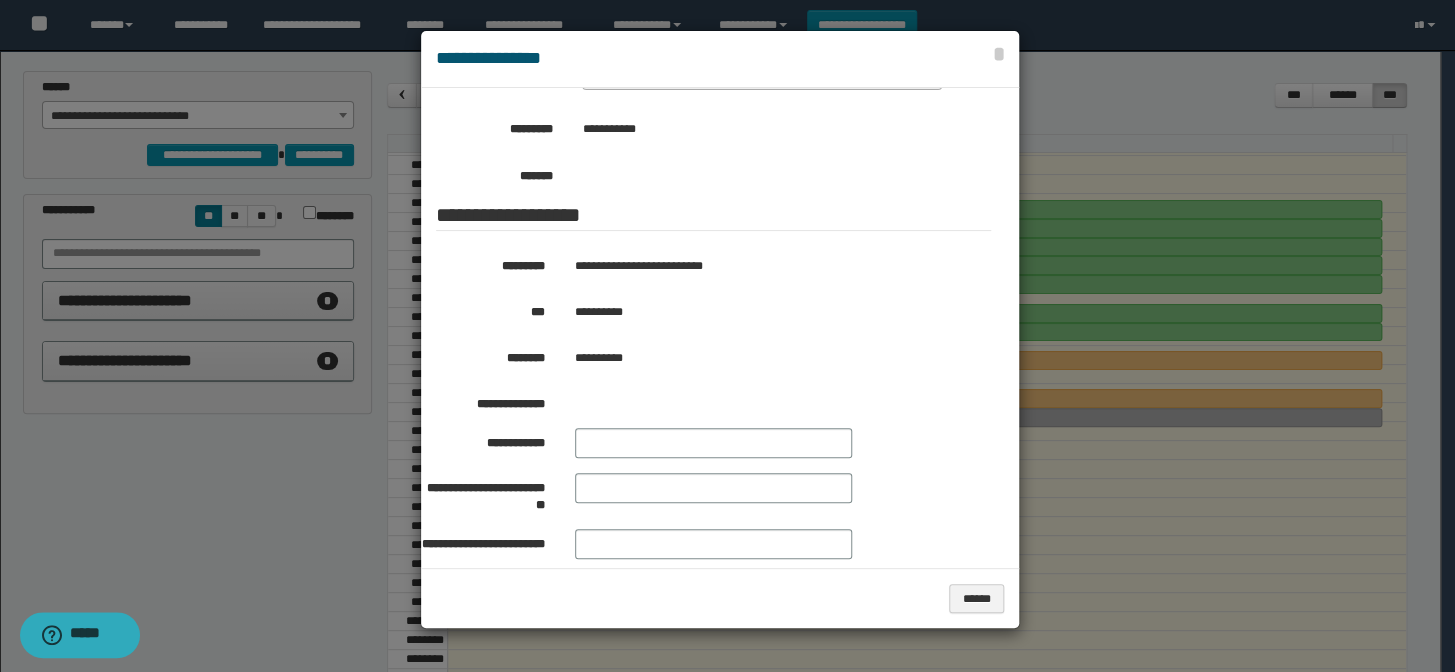 drag, startPoint x: 1113, startPoint y: 486, endPoint x: 523, endPoint y: 309, distance: 615.9781 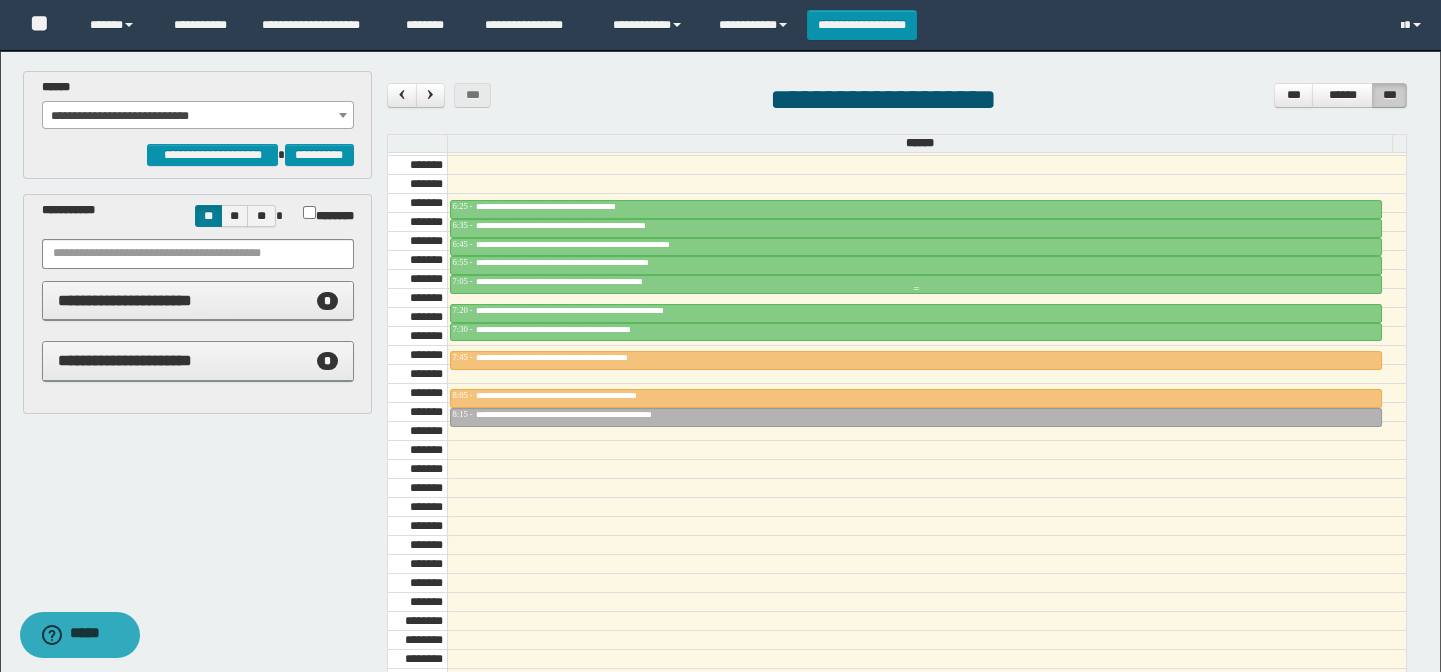 click on "**********" at bounding box center [599, 281] 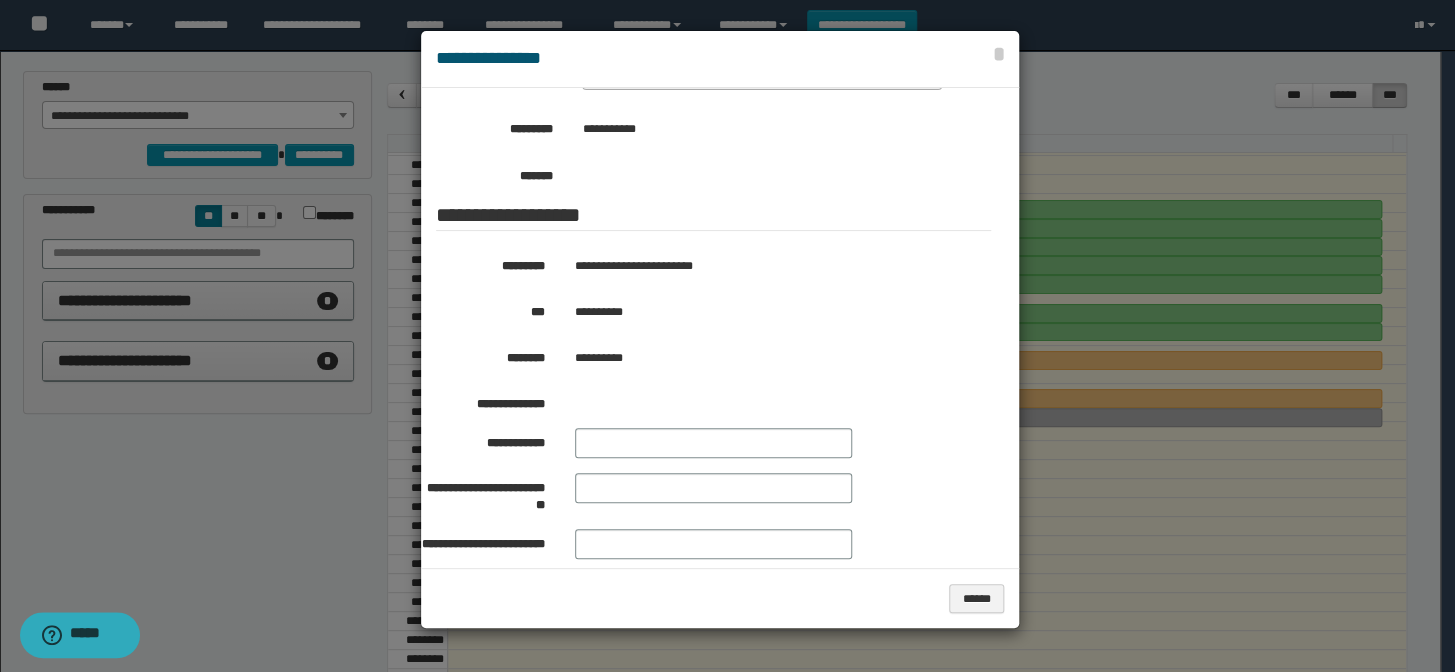drag, startPoint x: 1192, startPoint y: 486, endPoint x: 1179, endPoint y: 480, distance: 14.3178215 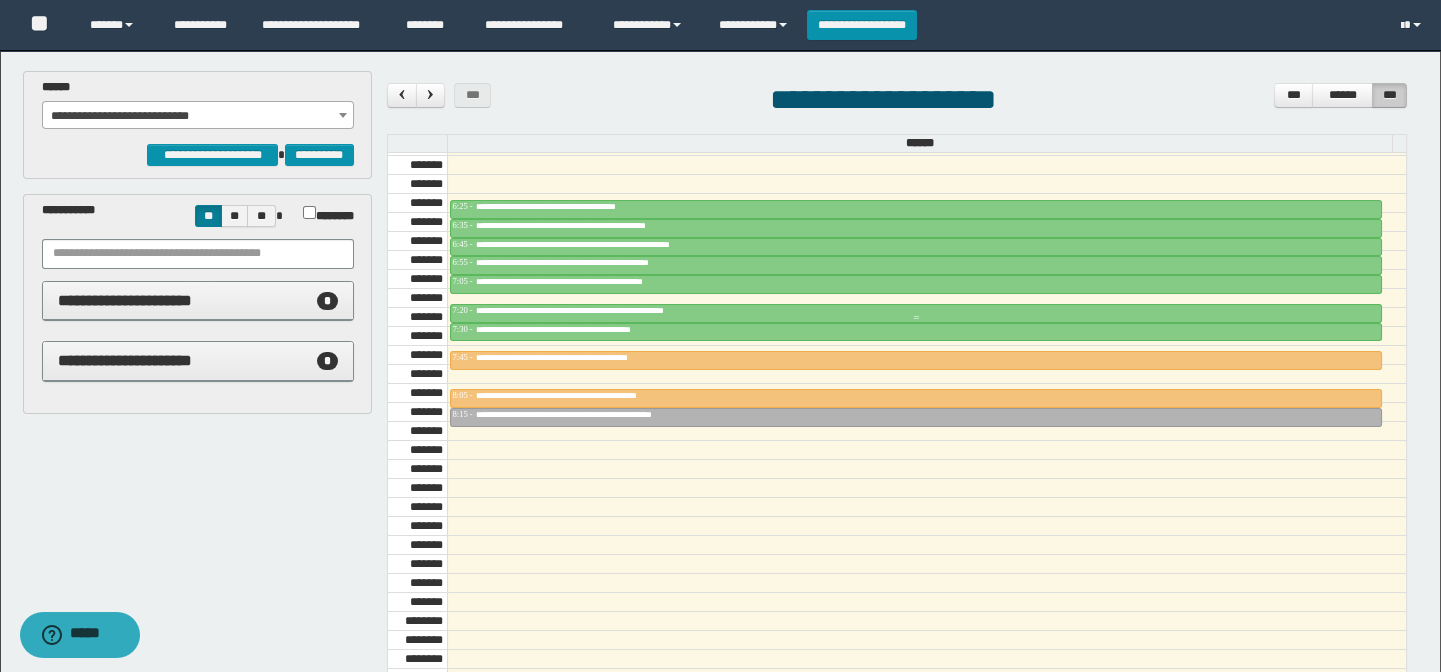 drag, startPoint x: 564, startPoint y: 310, endPoint x: 611, endPoint y: 339, distance: 55.226807 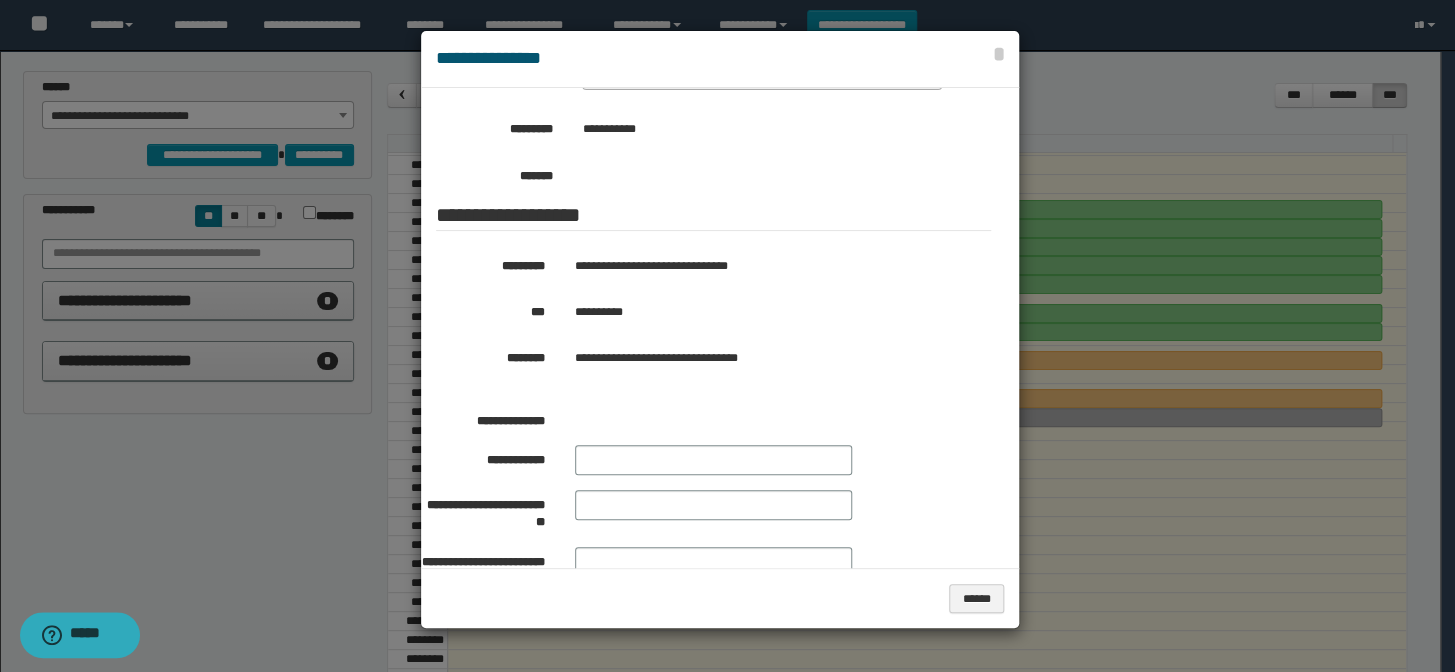 click at bounding box center (727, 336) 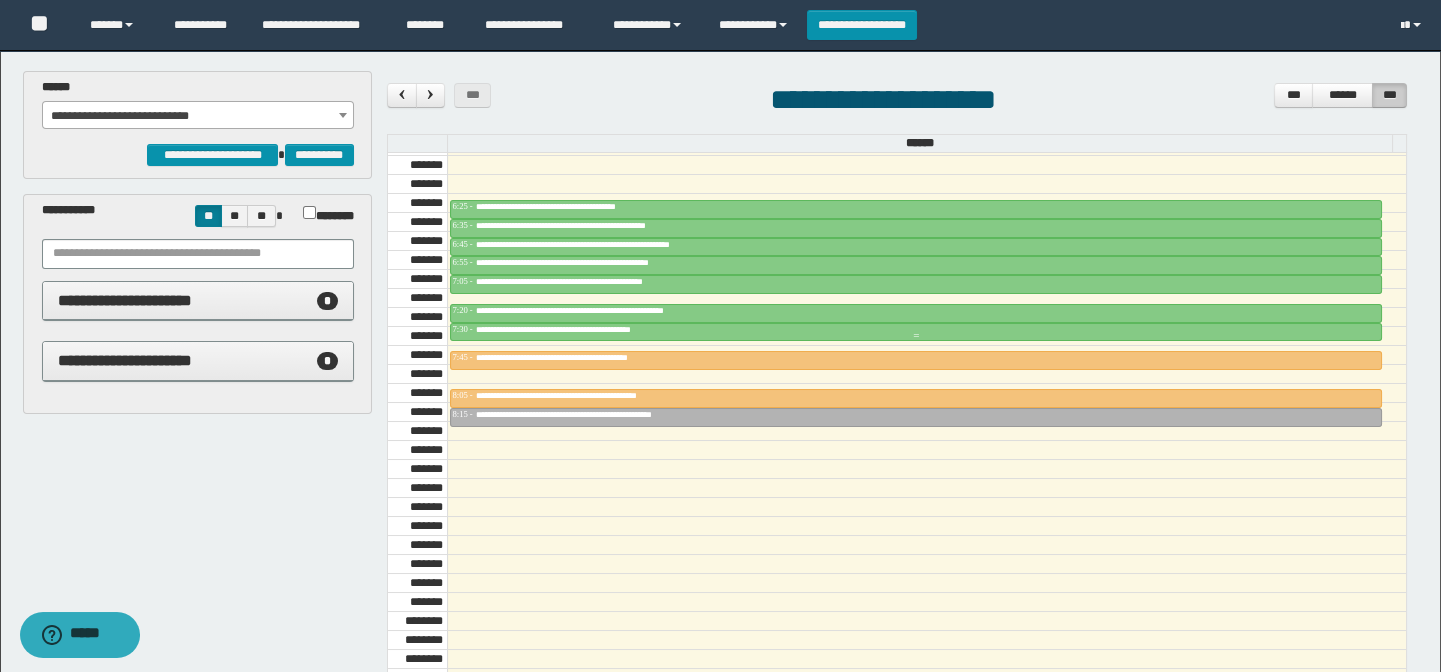 click on "**********" at bounding box center [593, 329] 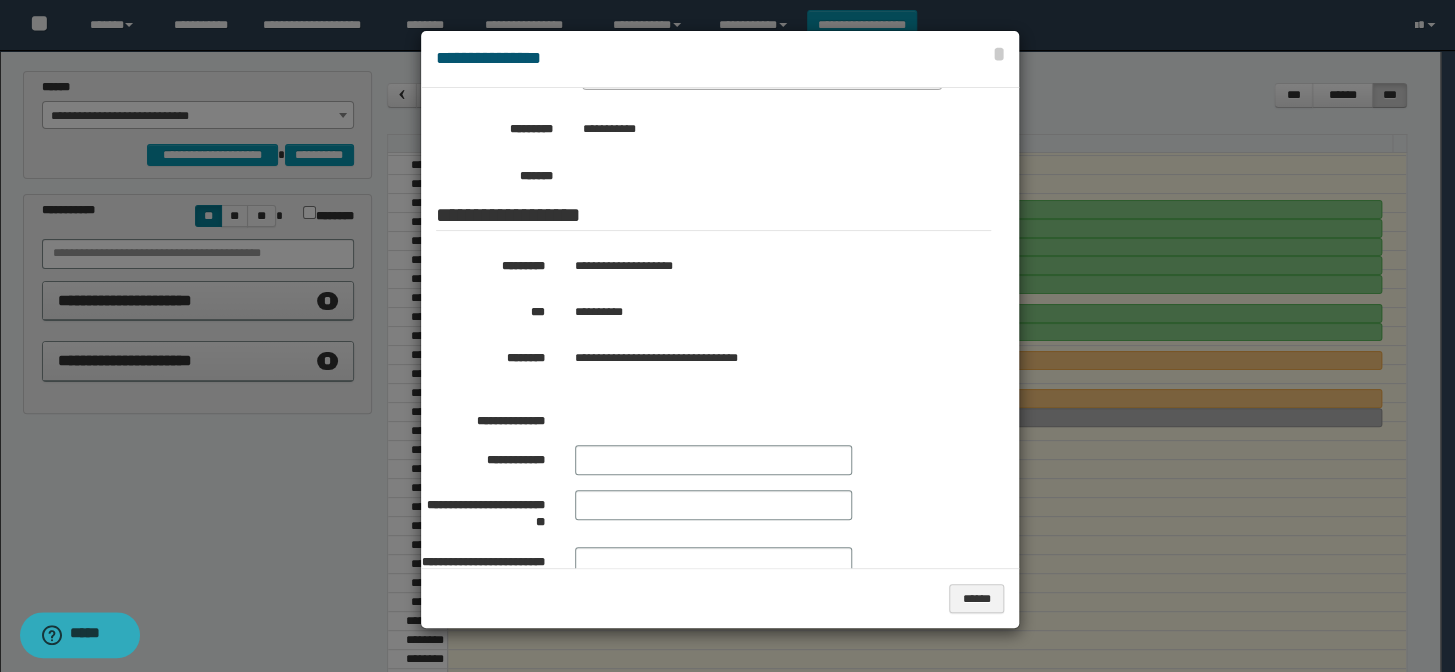 click at bounding box center (727, 336) 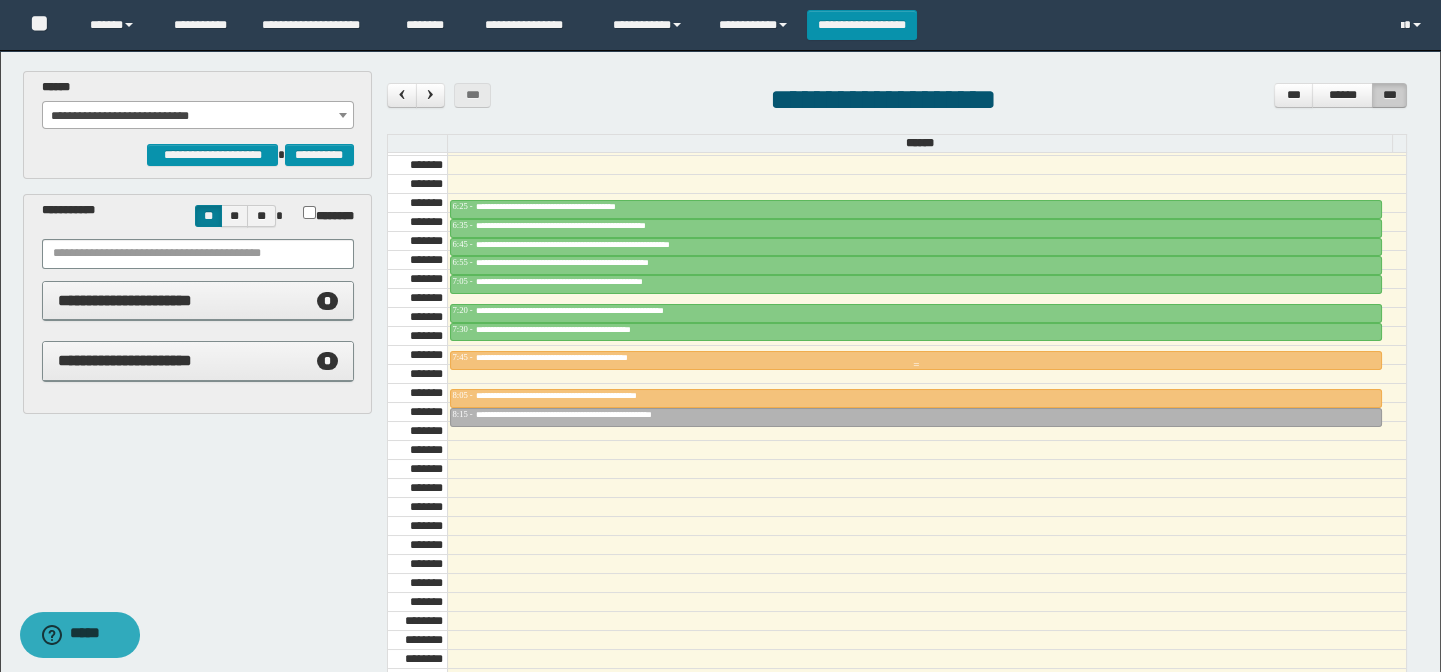 click on "**********" at bounding box center [579, 357] 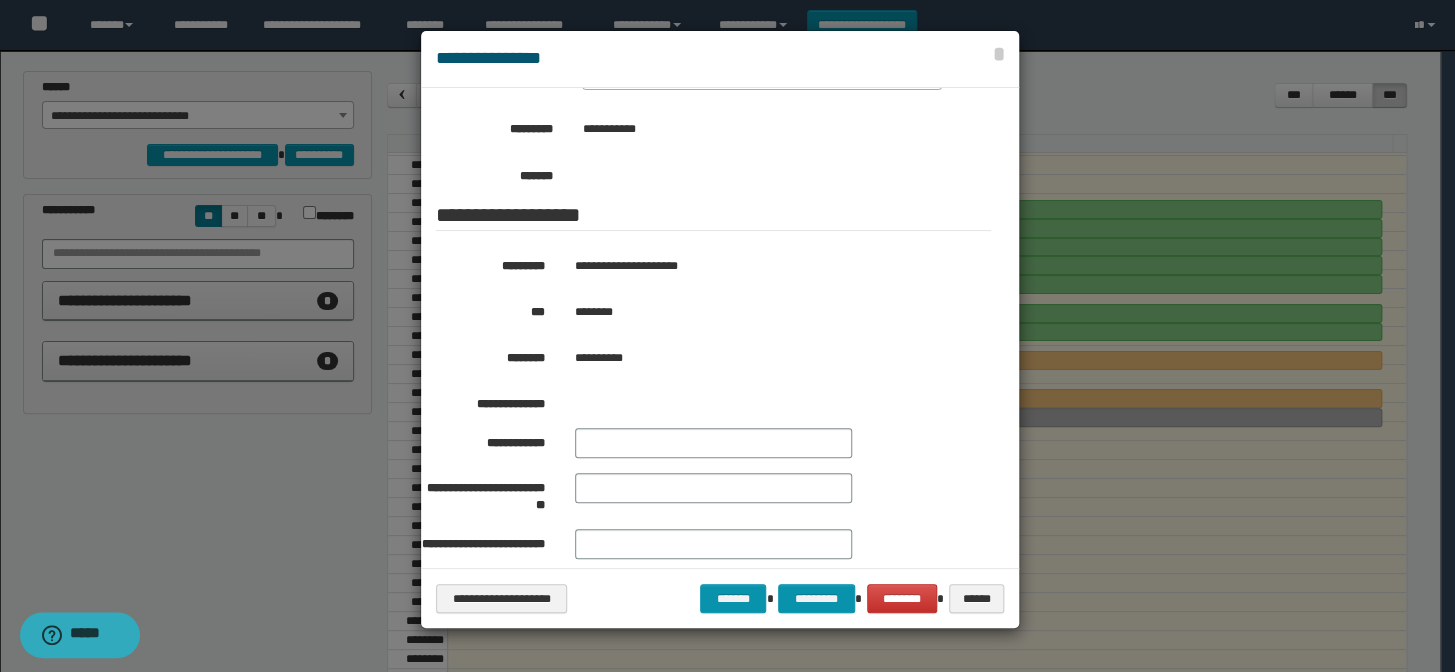 click at bounding box center [727, 336] 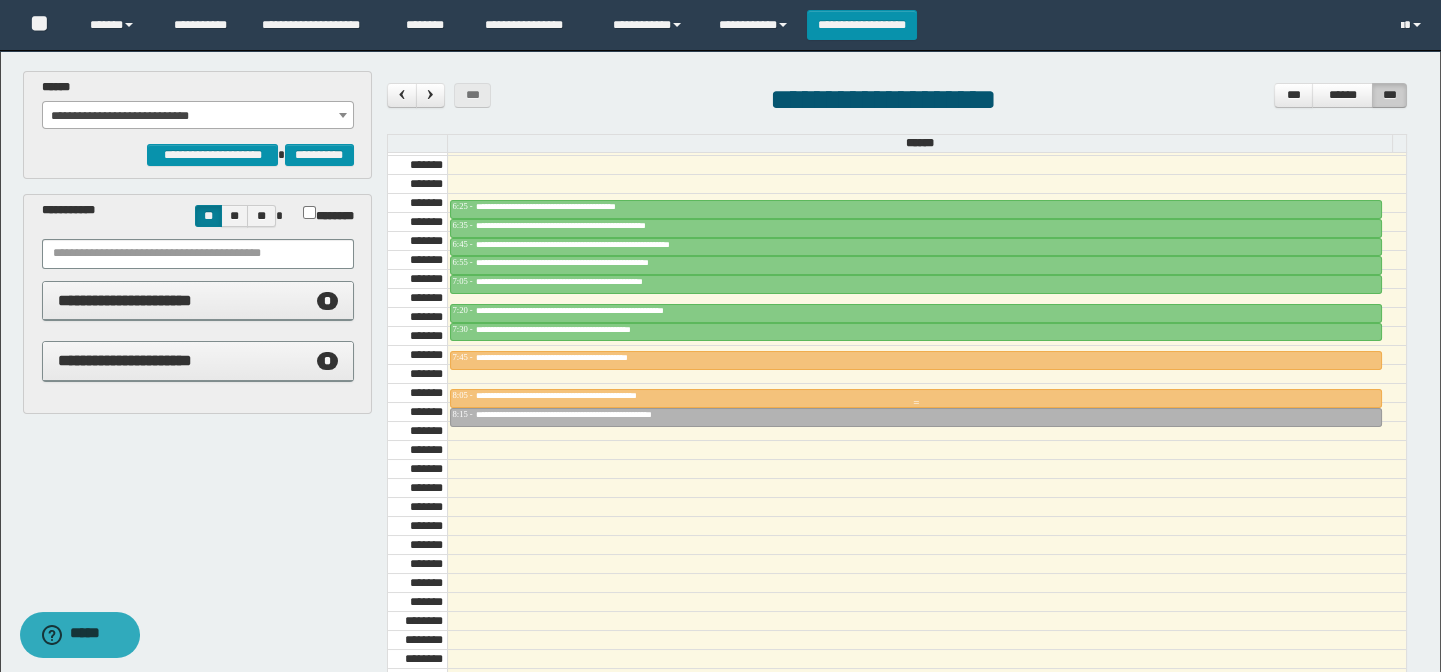 click on "**********" at bounding box center (585, 395) 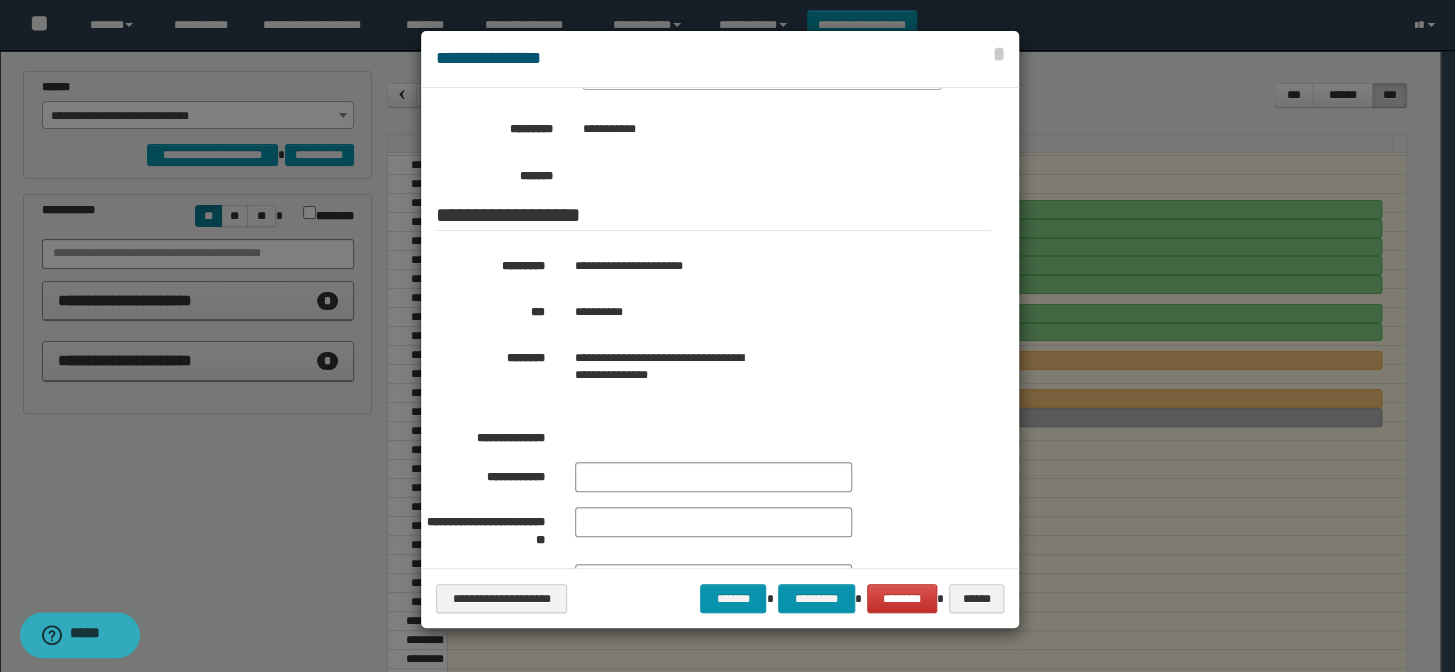 click at bounding box center (727, 336) 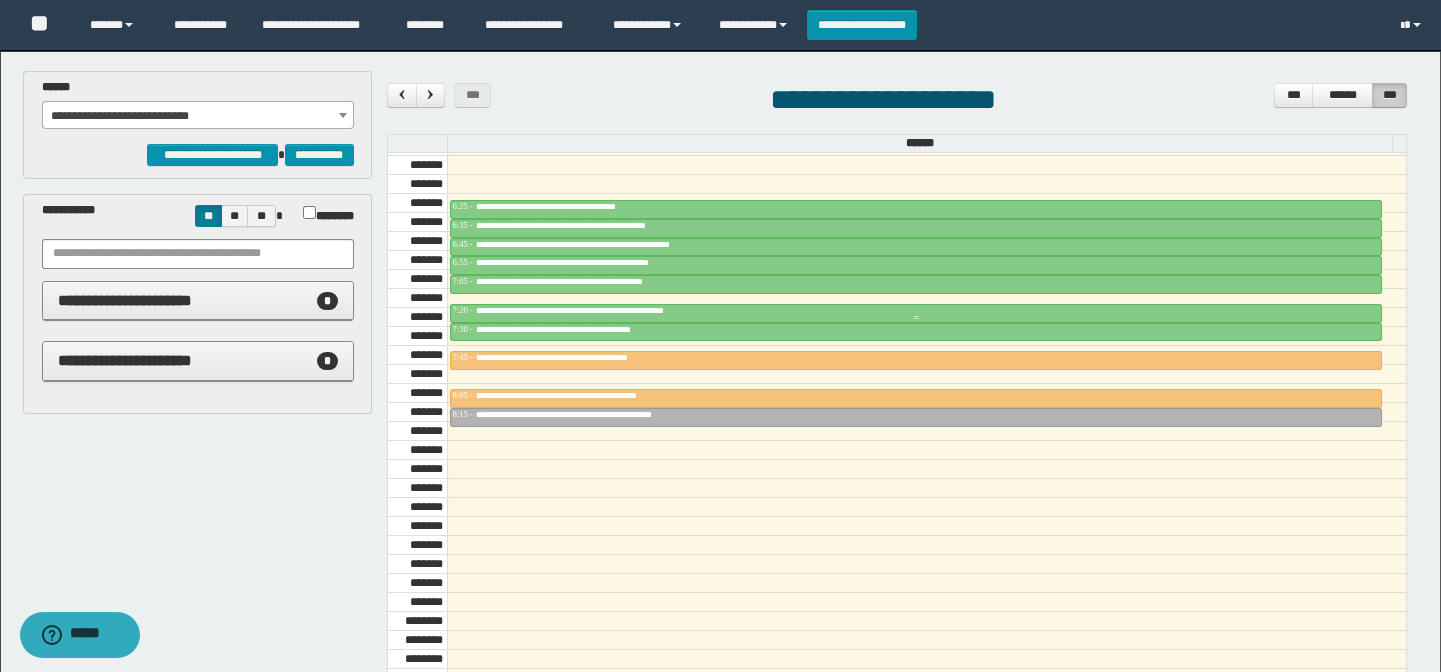 click on "**********" at bounding box center (607, 310) 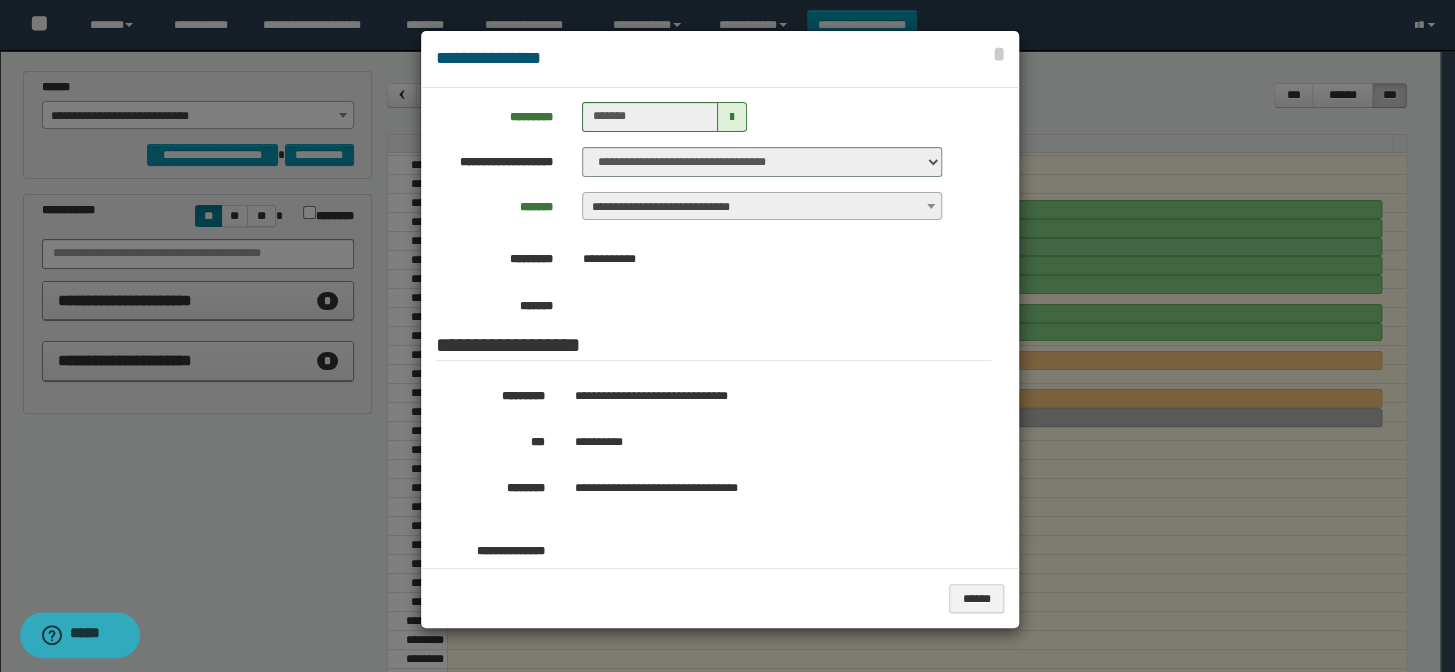 scroll, scrollTop: 0, scrollLeft: 0, axis: both 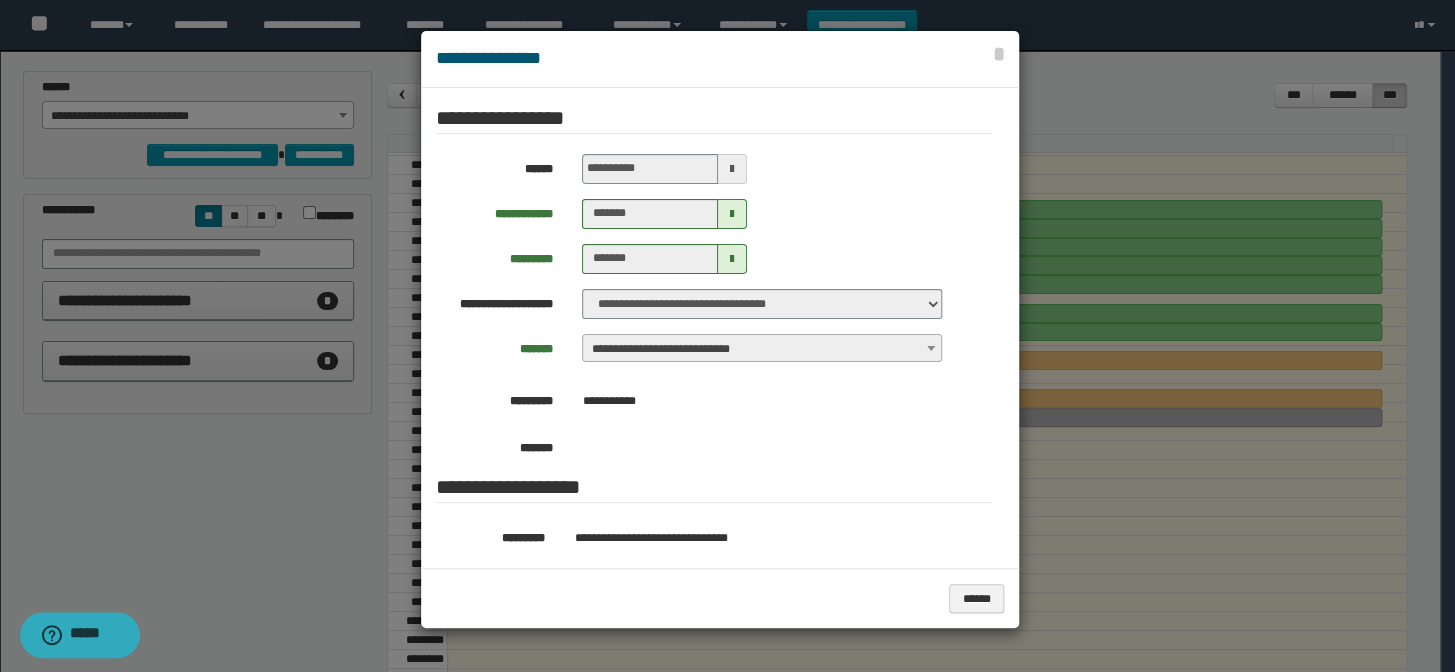 click at bounding box center (727, 336) 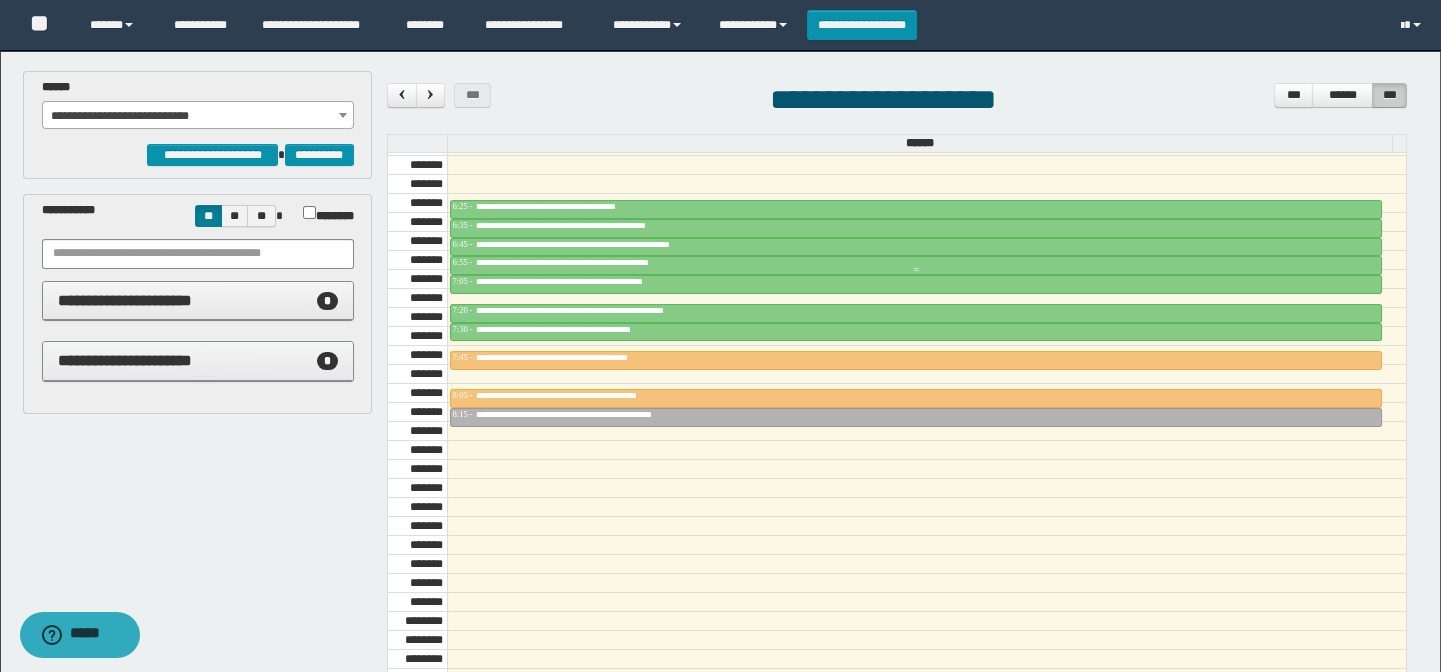click on "**********" at bounding box center (603, 262) 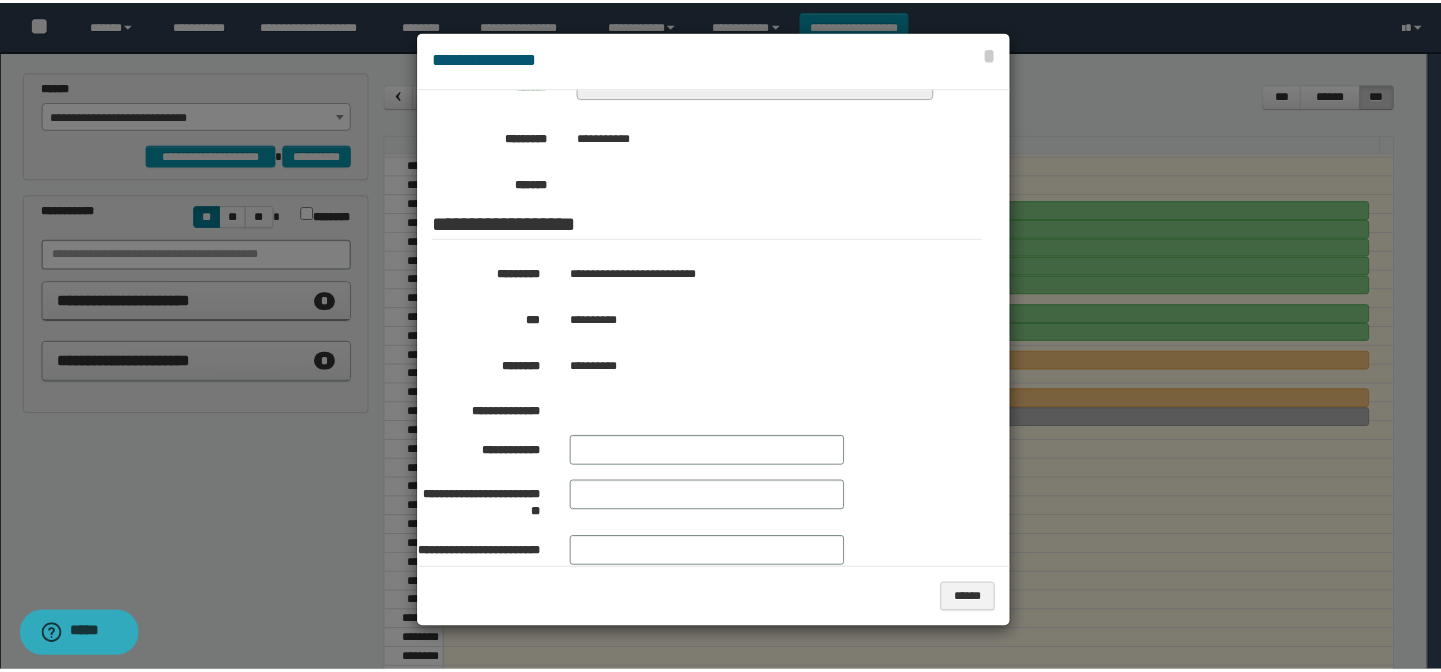 scroll, scrollTop: 272, scrollLeft: 0, axis: vertical 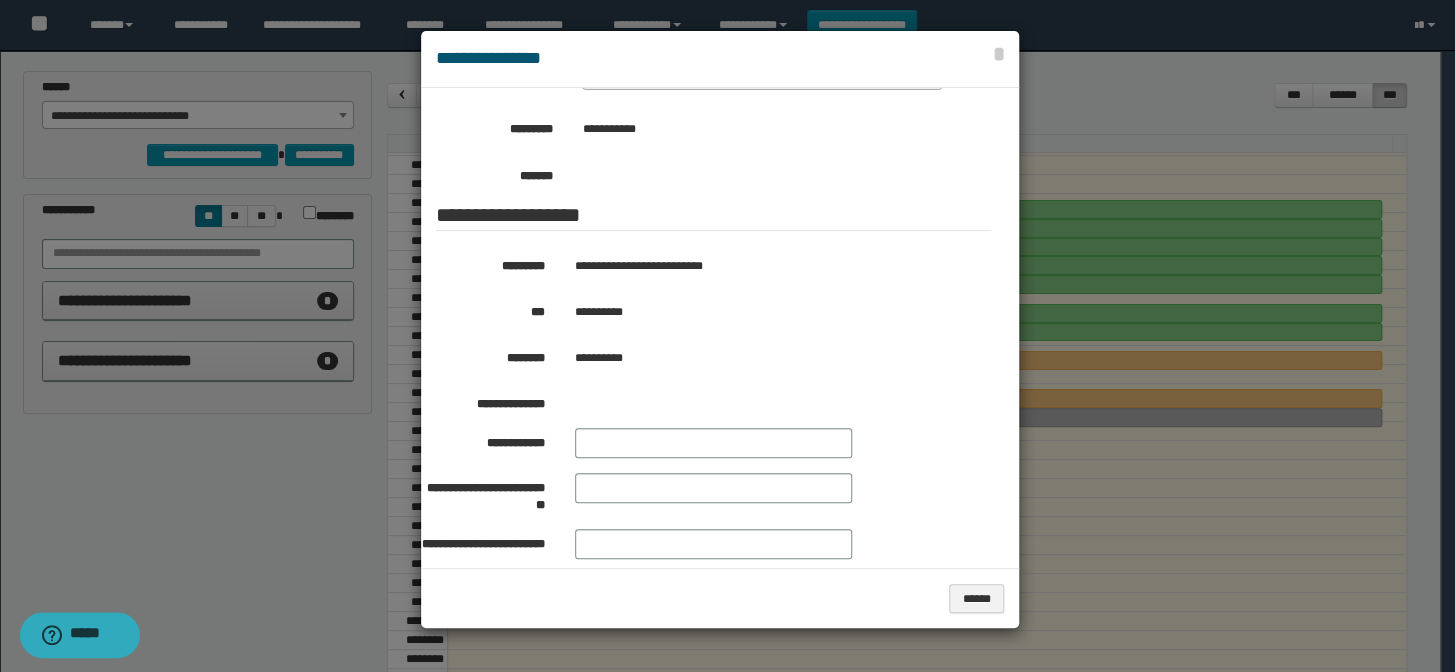click at bounding box center [727, 336] 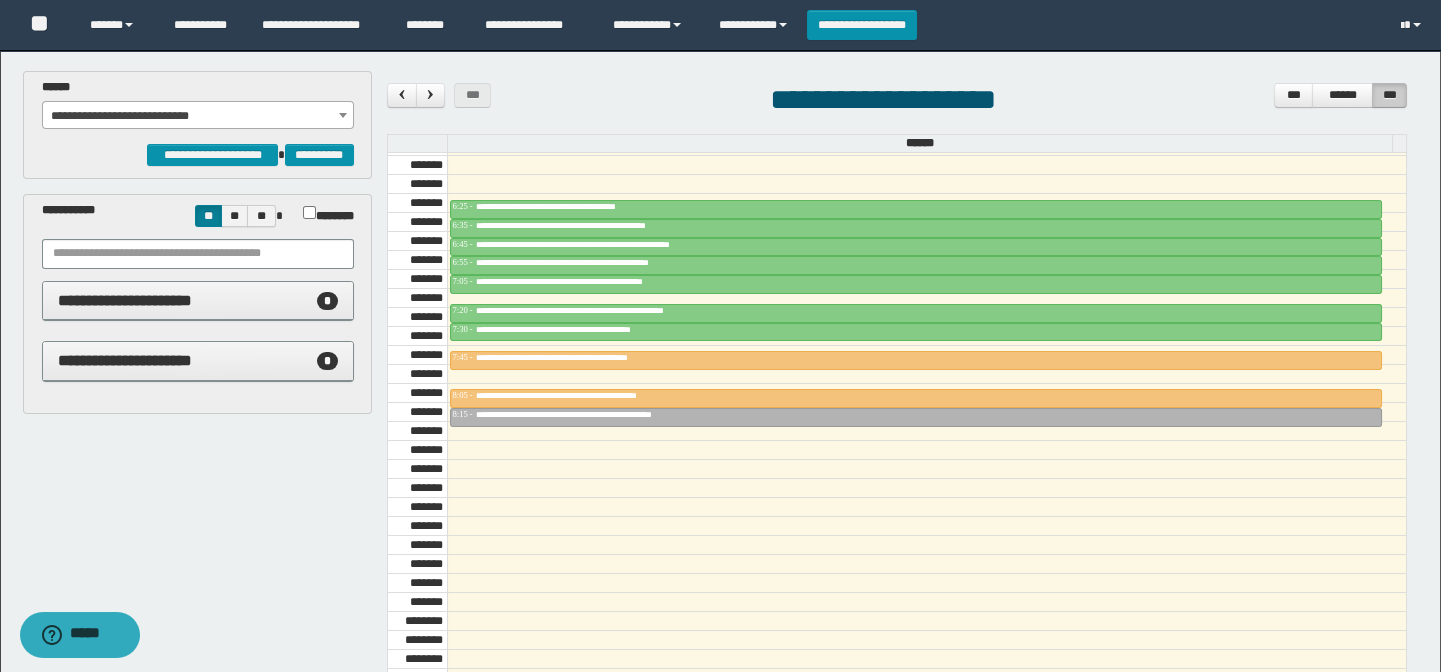 click on "**********" at bounding box center [198, 116] 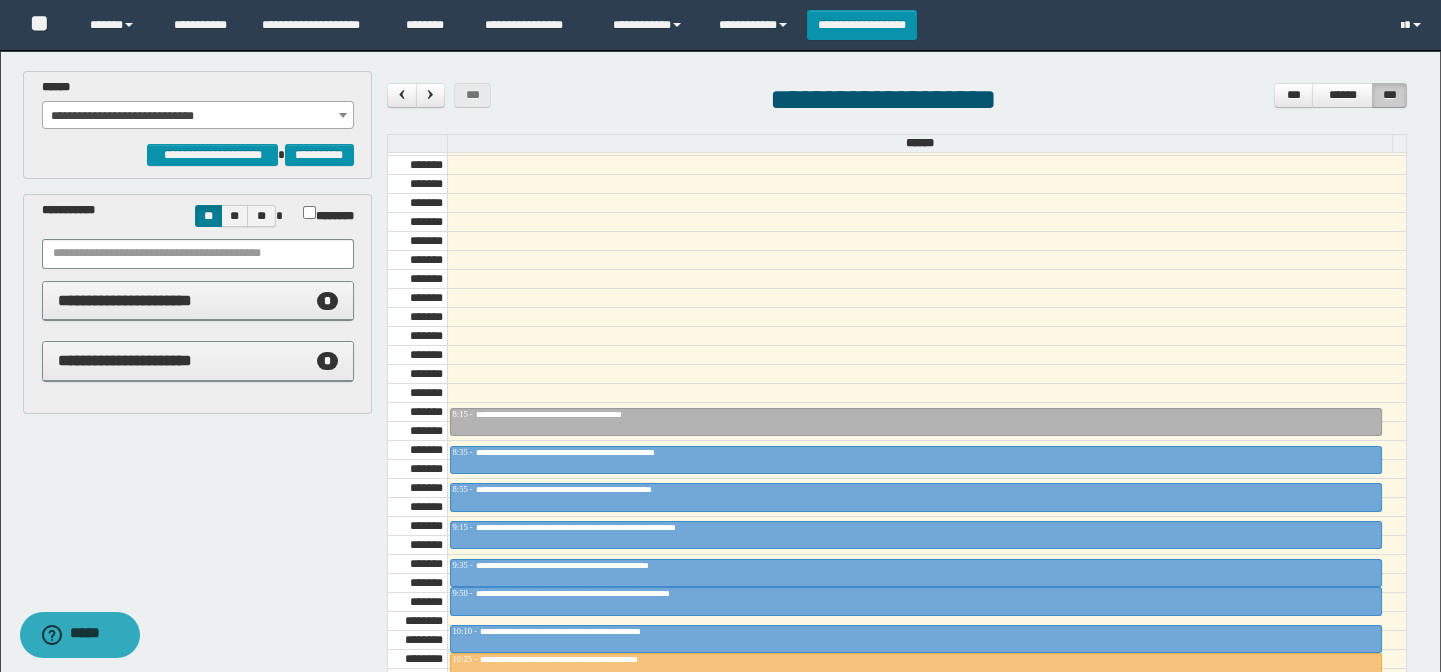 click on "**********" at bounding box center [198, 116] 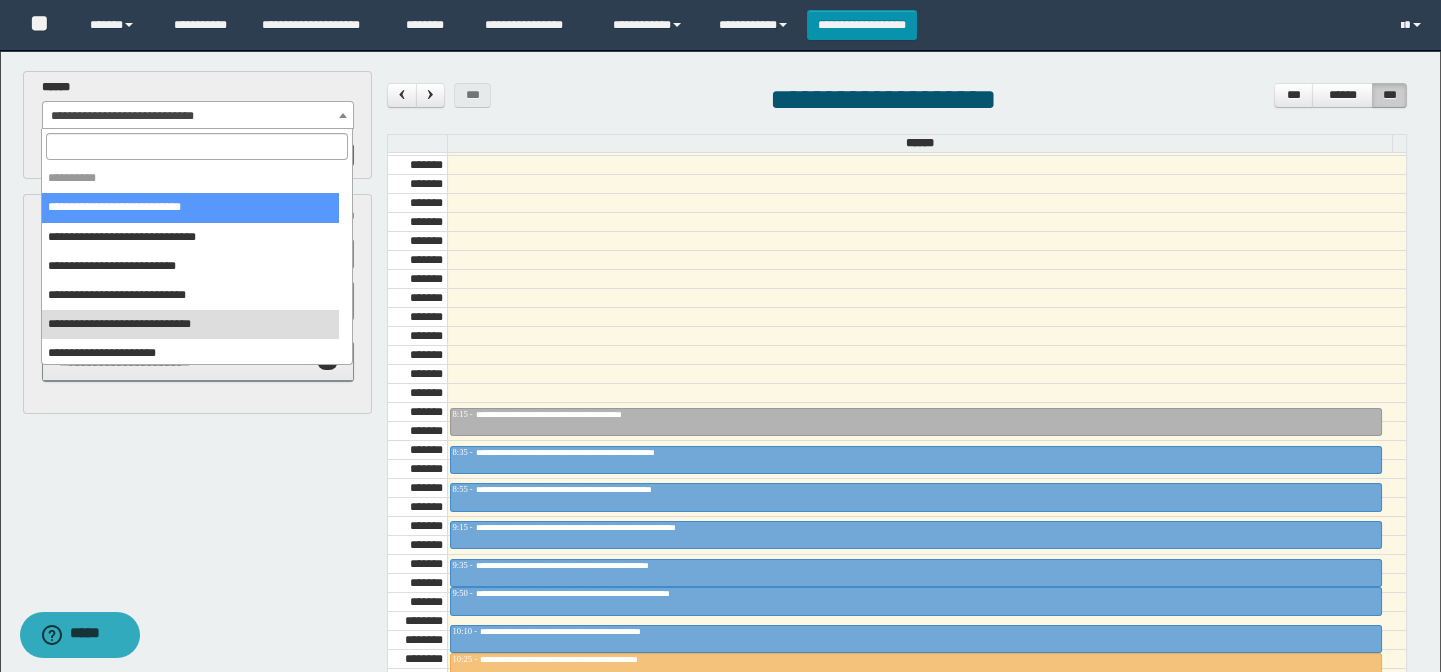 select on "******" 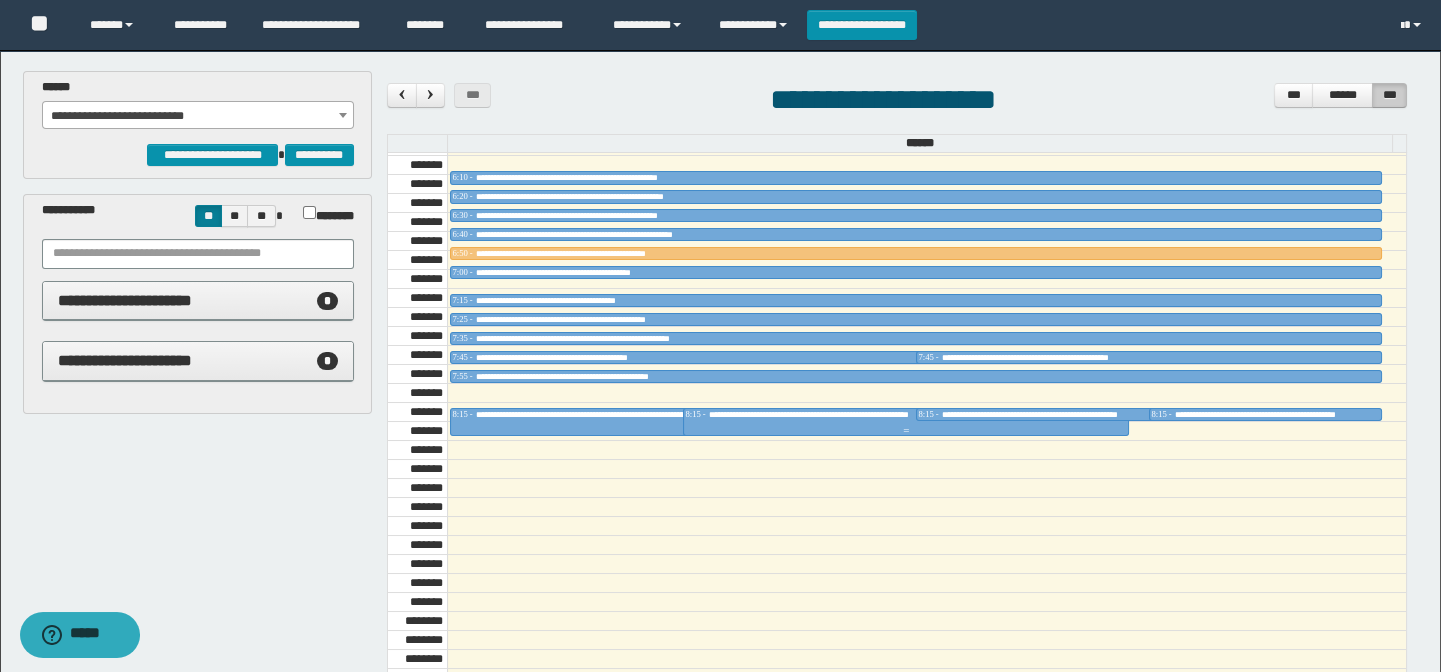scroll, scrollTop: 772, scrollLeft: 0, axis: vertical 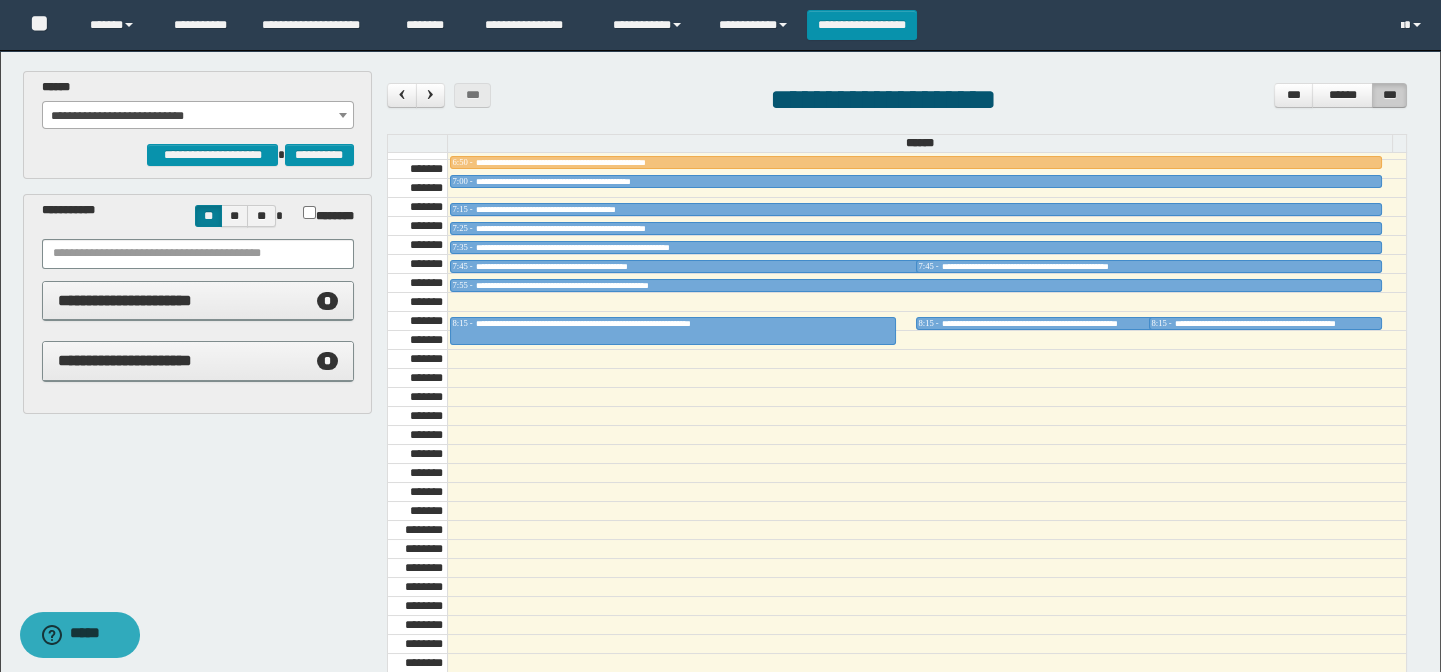 drag, startPoint x: 740, startPoint y: 320, endPoint x: 929, endPoint y: 649, distance: 379.42325 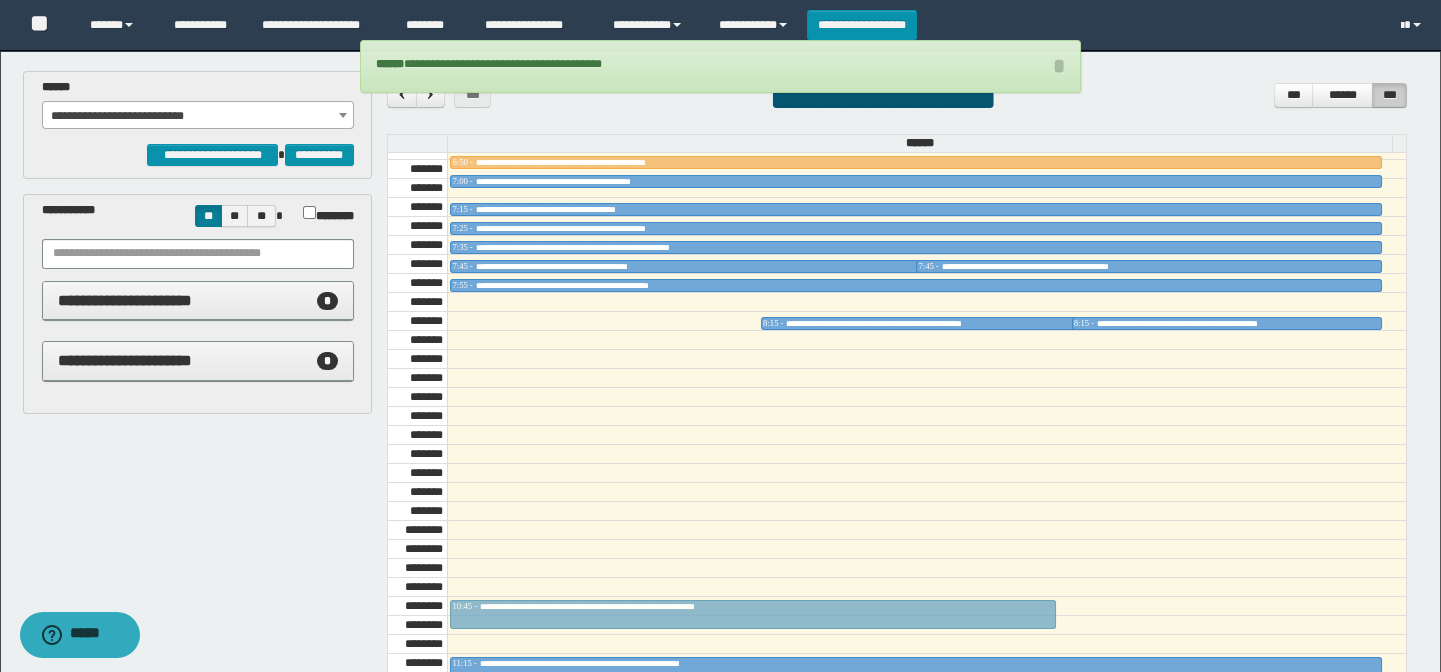 drag, startPoint x: 681, startPoint y: 323, endPoint x: 847, endPoint y: 606, distance: 328.093 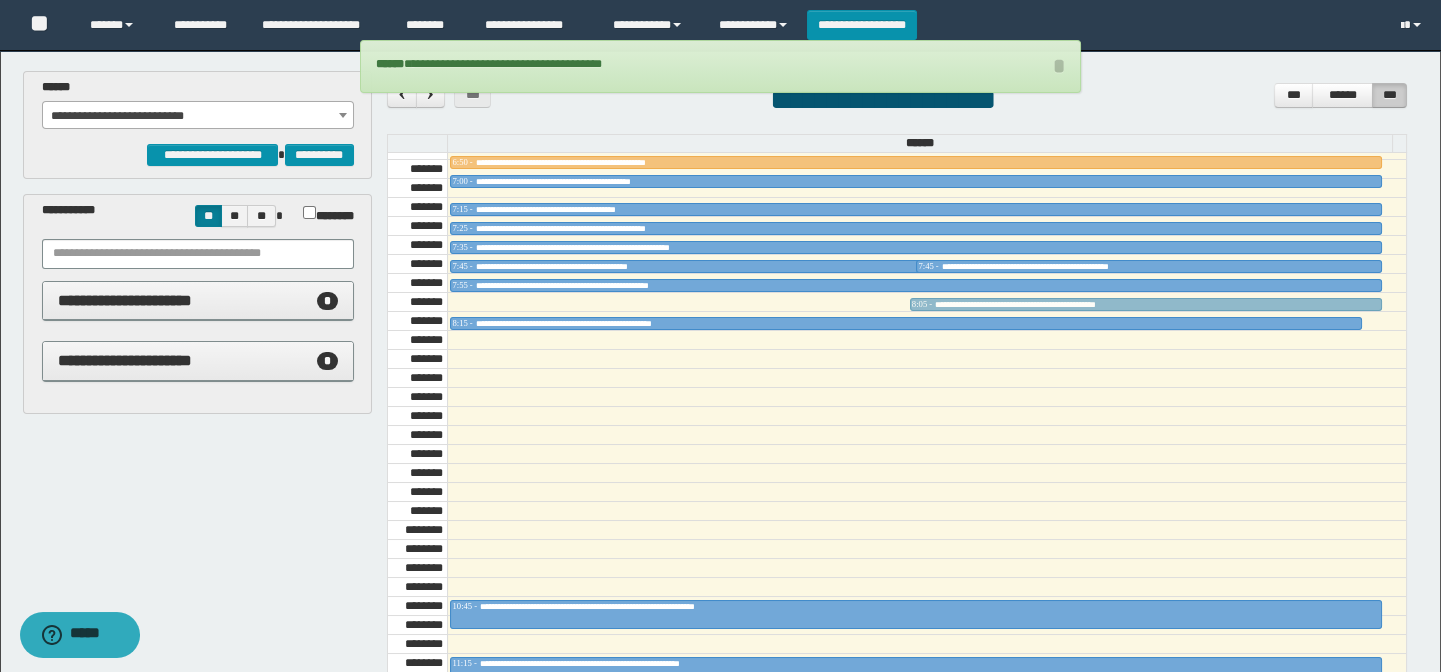 drag, startPoint x: 948, startPoint y: 316, endPoint x: 946, endPoint y: 293, distance: 23.086792 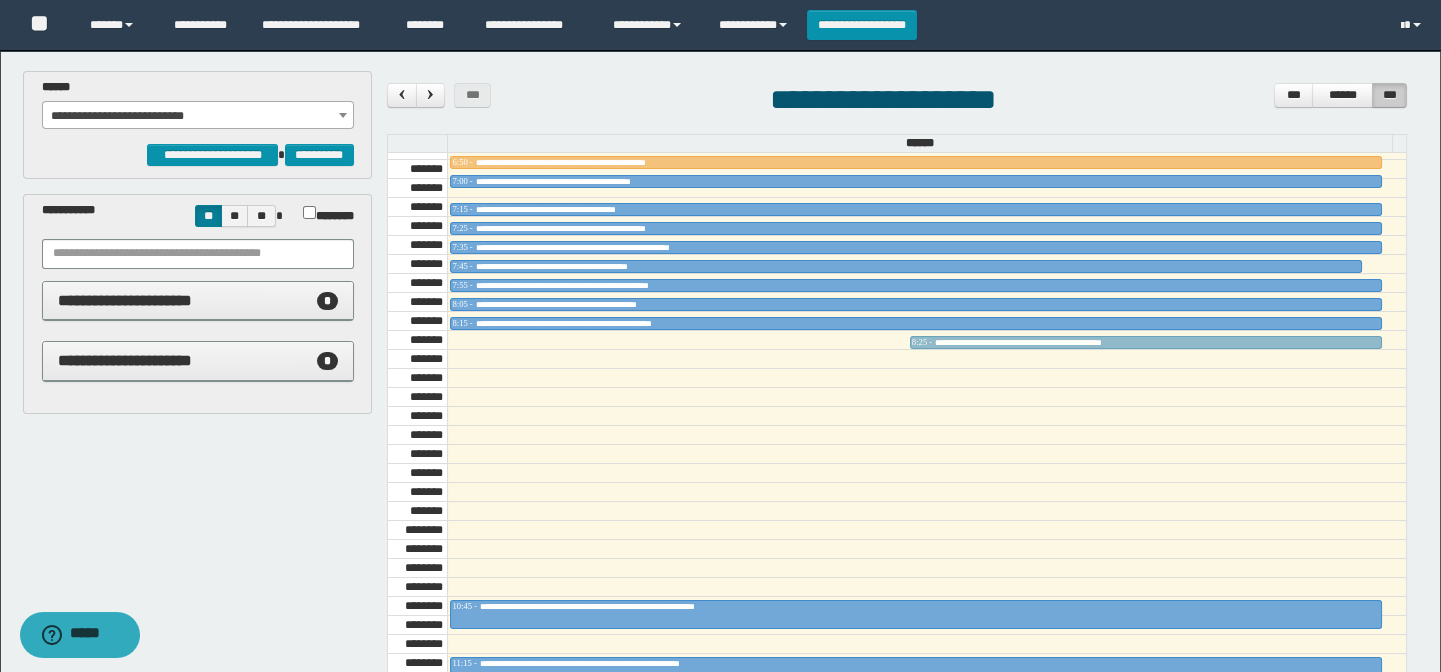 drag, startPoint x: 934, startPoint y: 259, endPoint x: 966, endPoint y: 330, distance: 77.87811 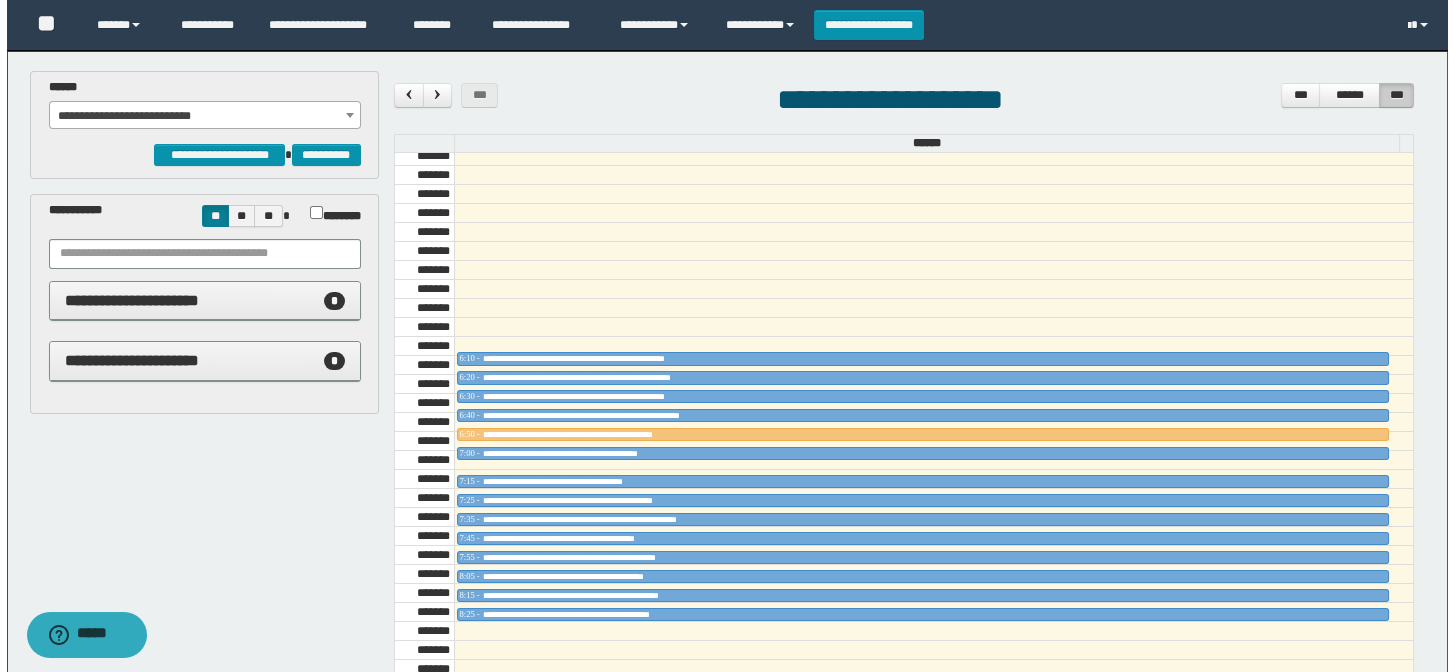 scroll, scrollTop: 590, scrollLeft: 0, axis: vertical 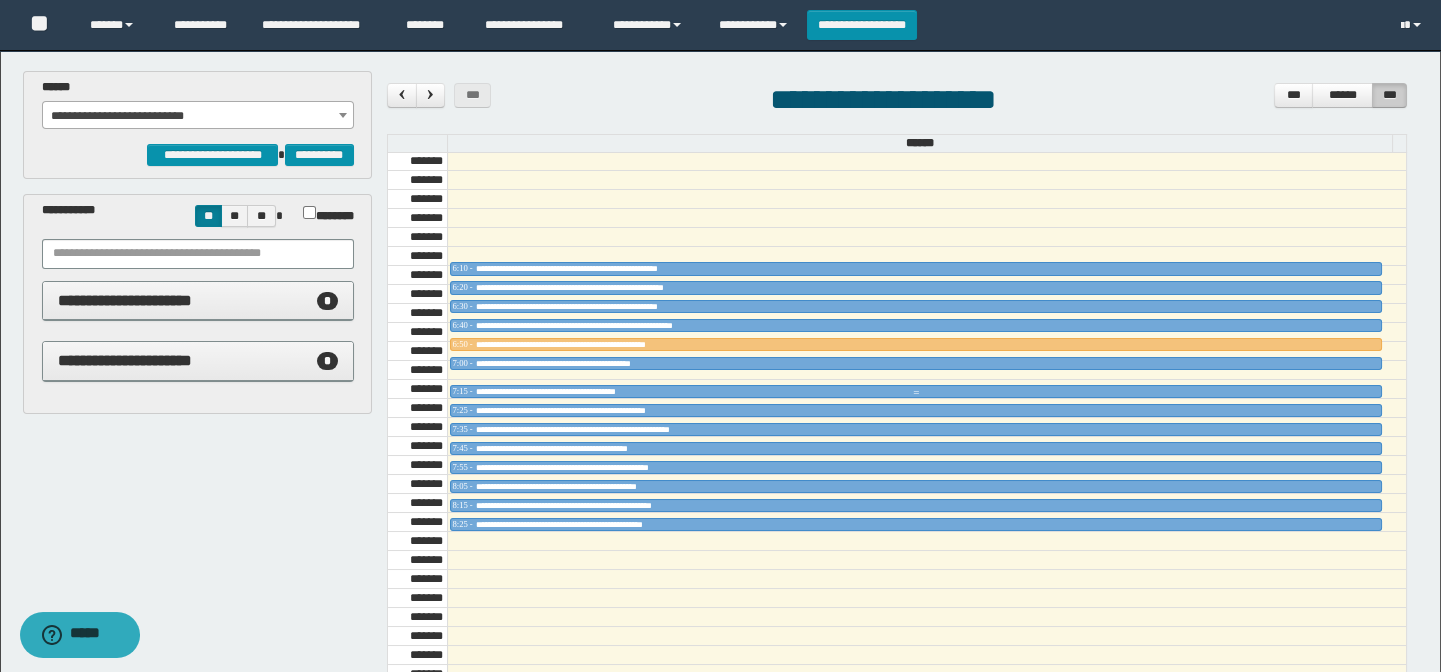 click at bounding box center [916, 393] 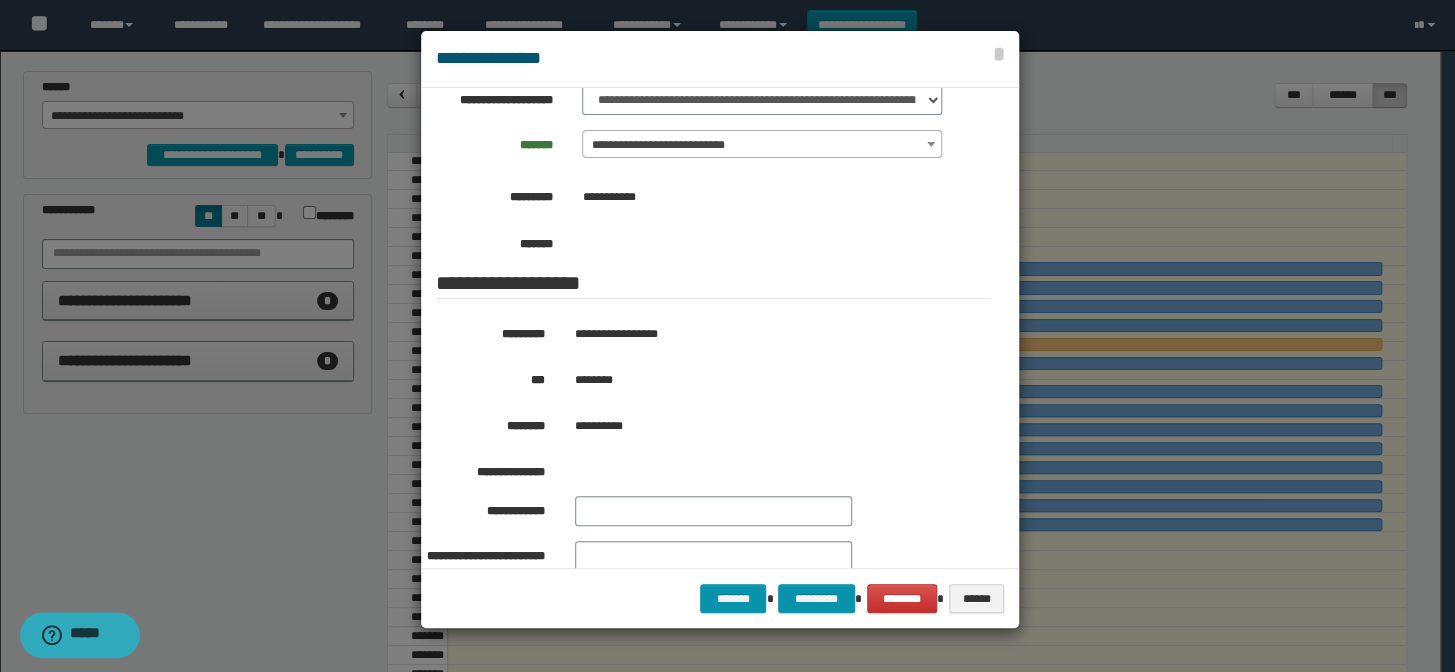 scroll, scrollTop: 0, scrollLeft: 0, axis: both 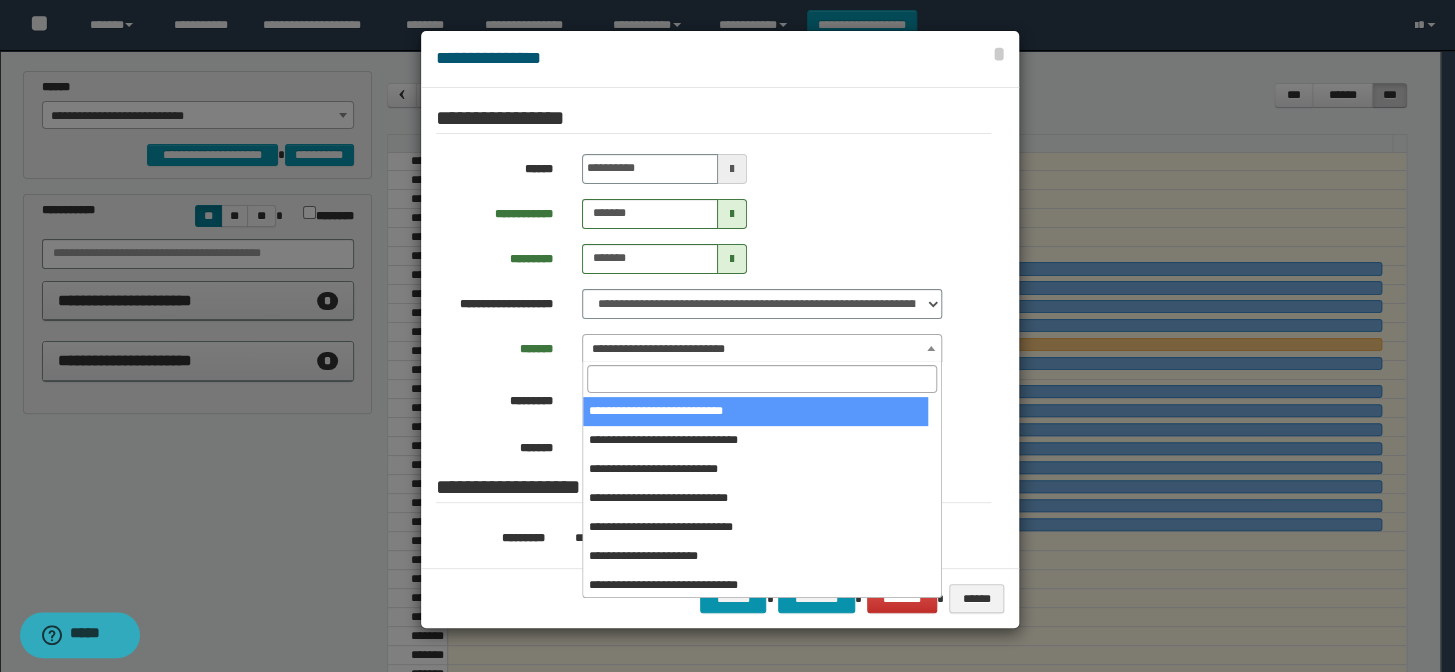 click on "**********" at bounding box center (762, 349) 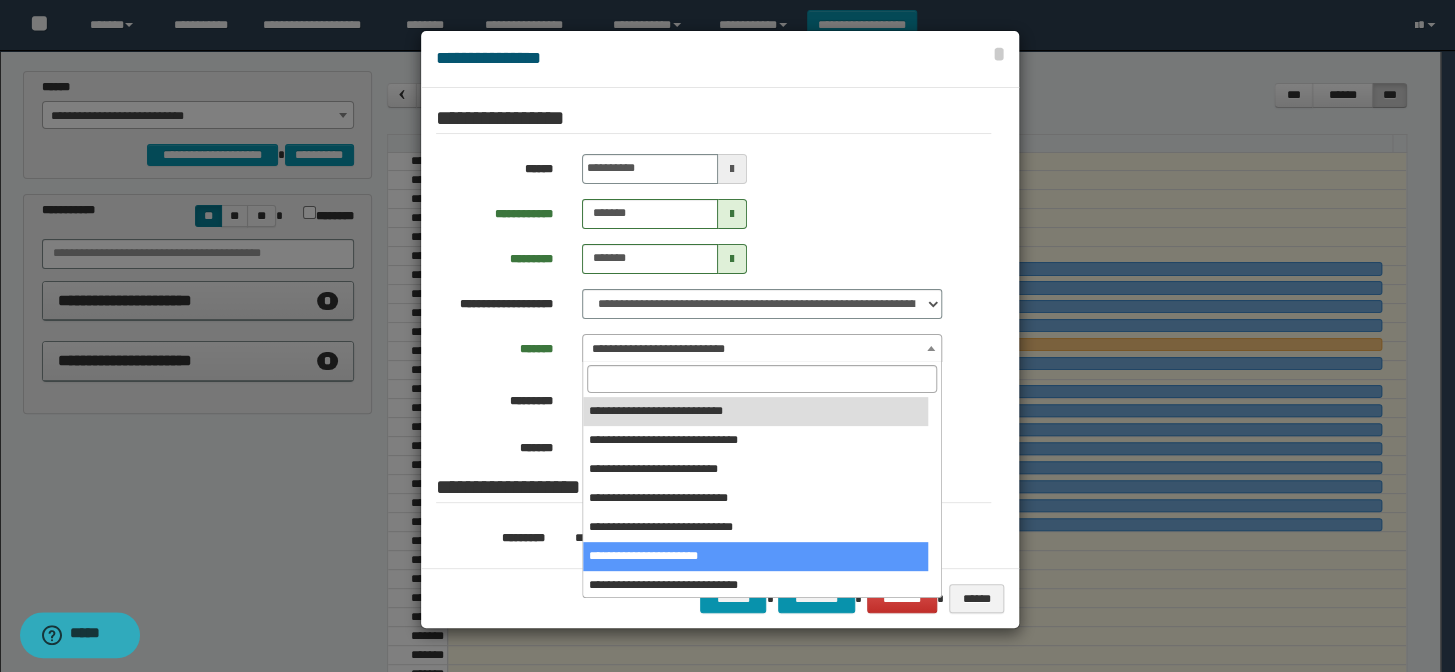 select on "******" 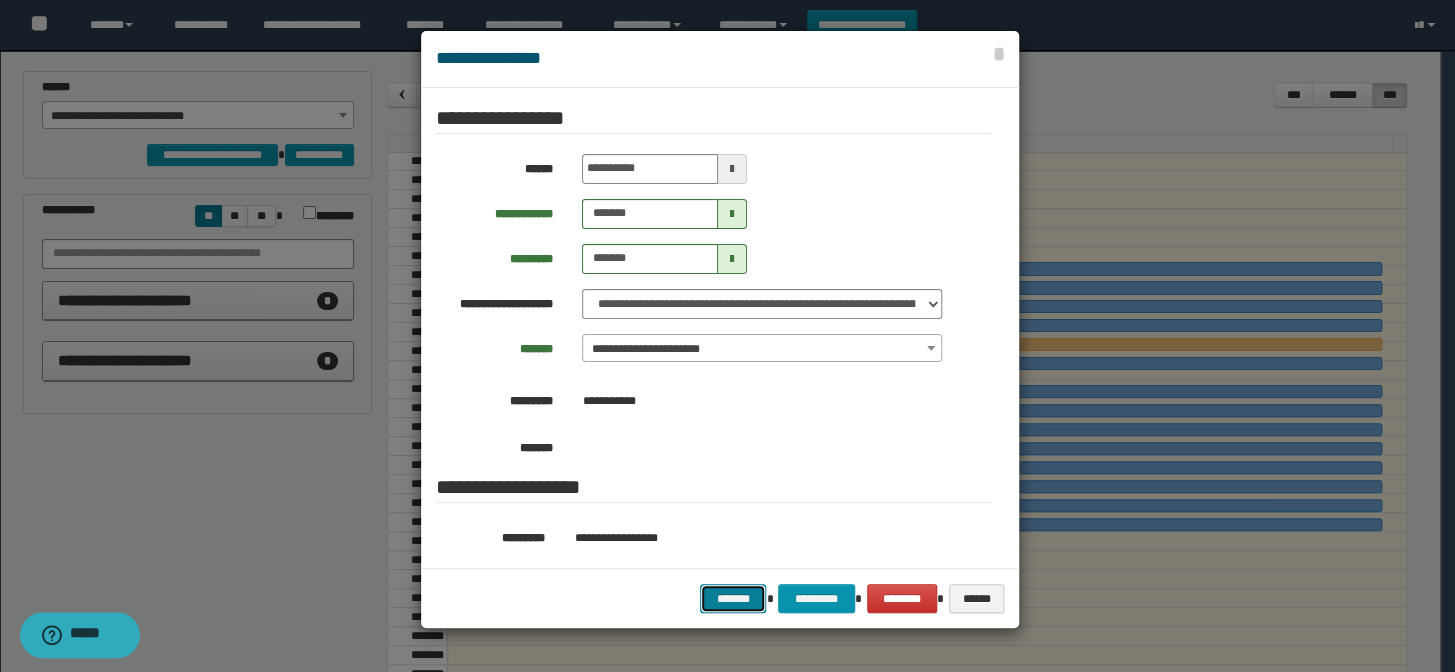 click on "*******" at bounding box center [733, 599] 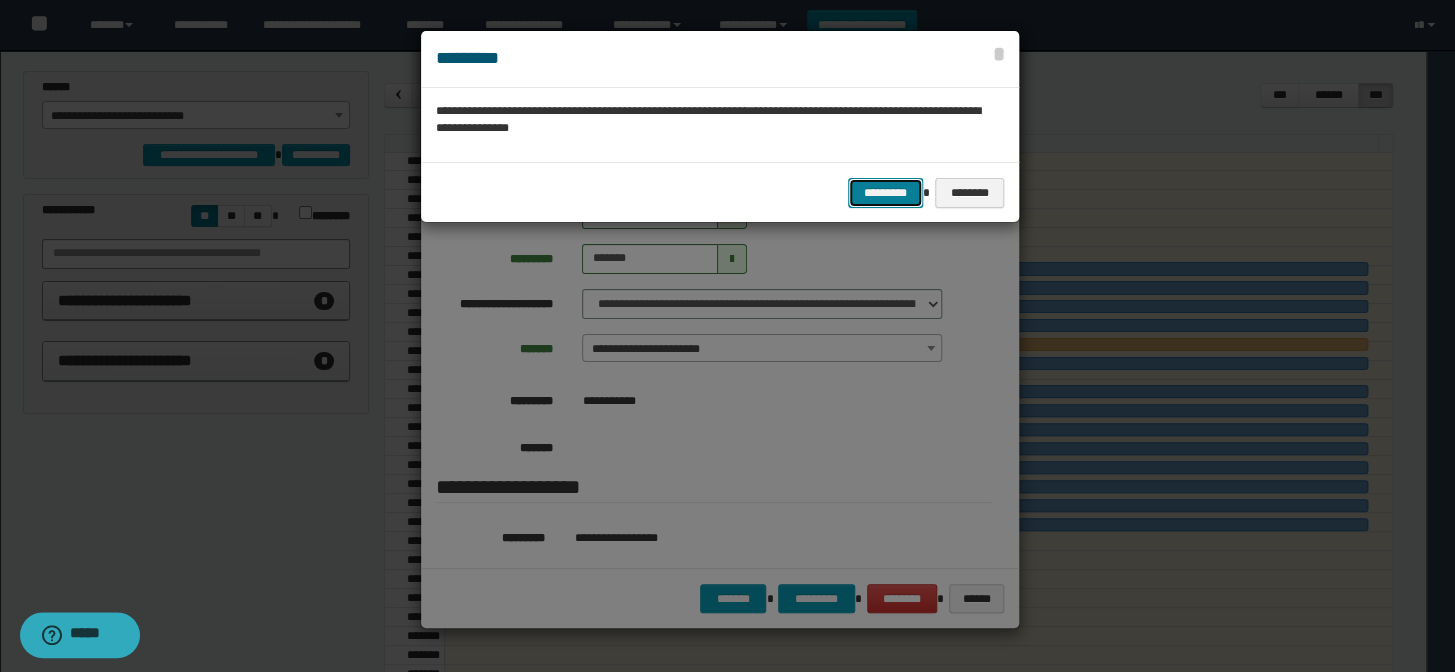 click on "*********" at bounding box center (885, 193) 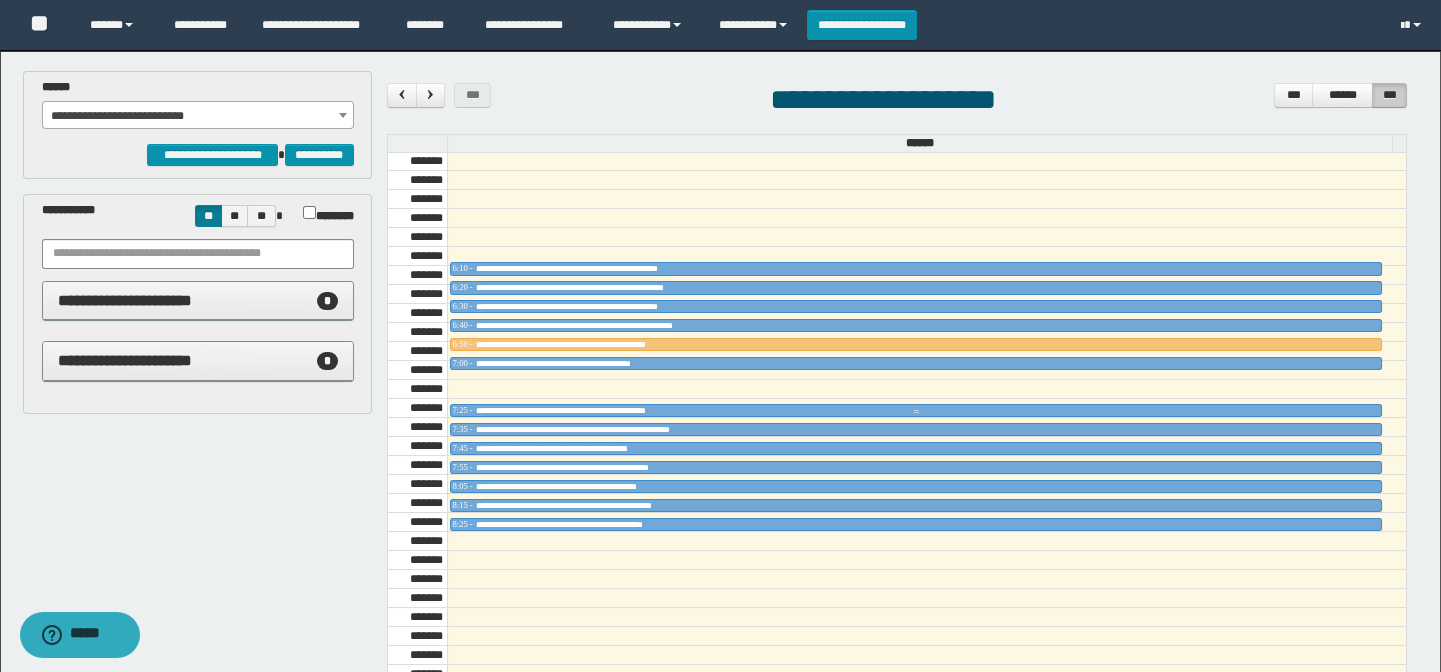 click on "**********" at bounding box center (916, 411) 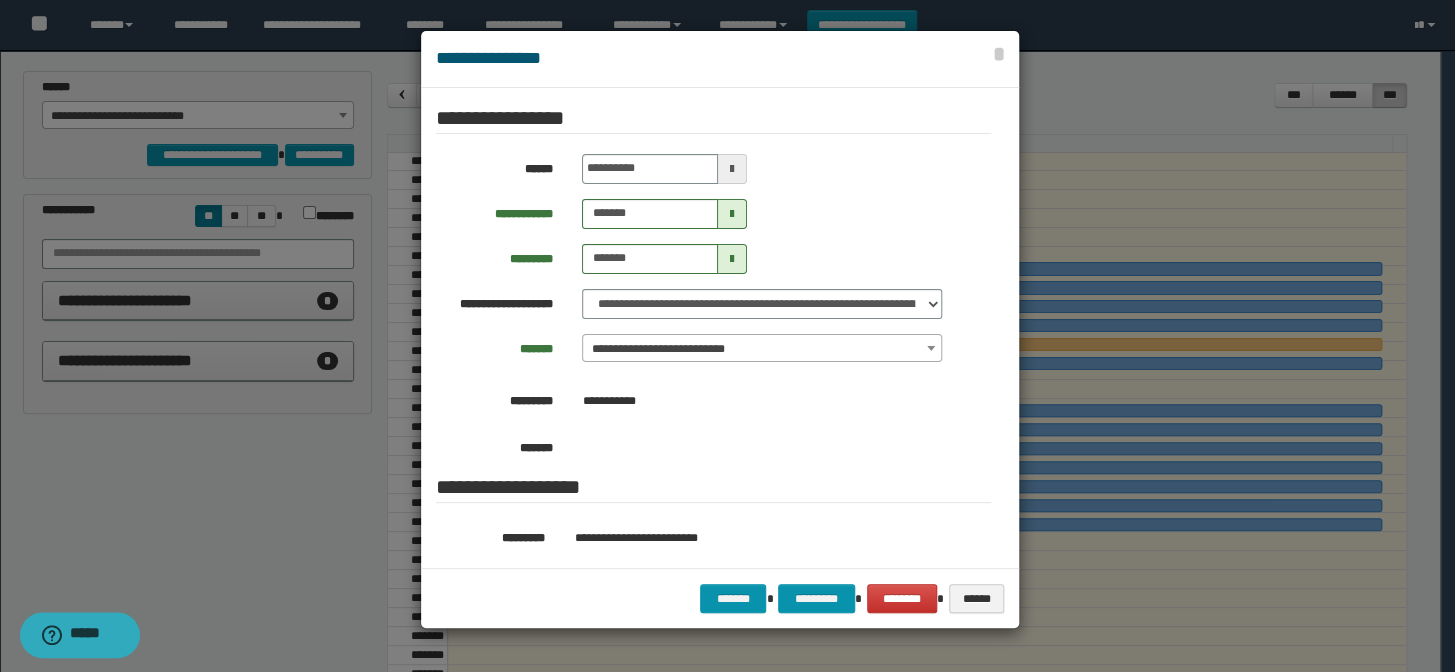 click on "**********" at bounding box center [762, 349] 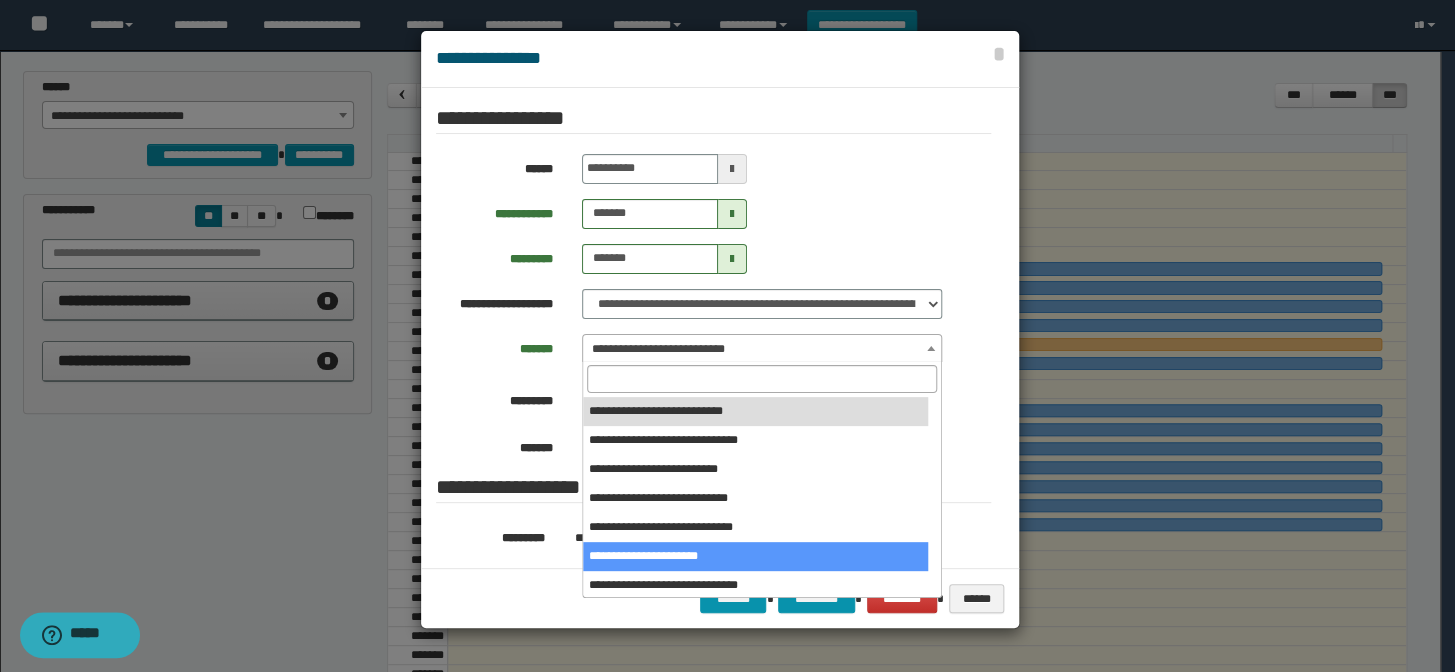 select on "******" 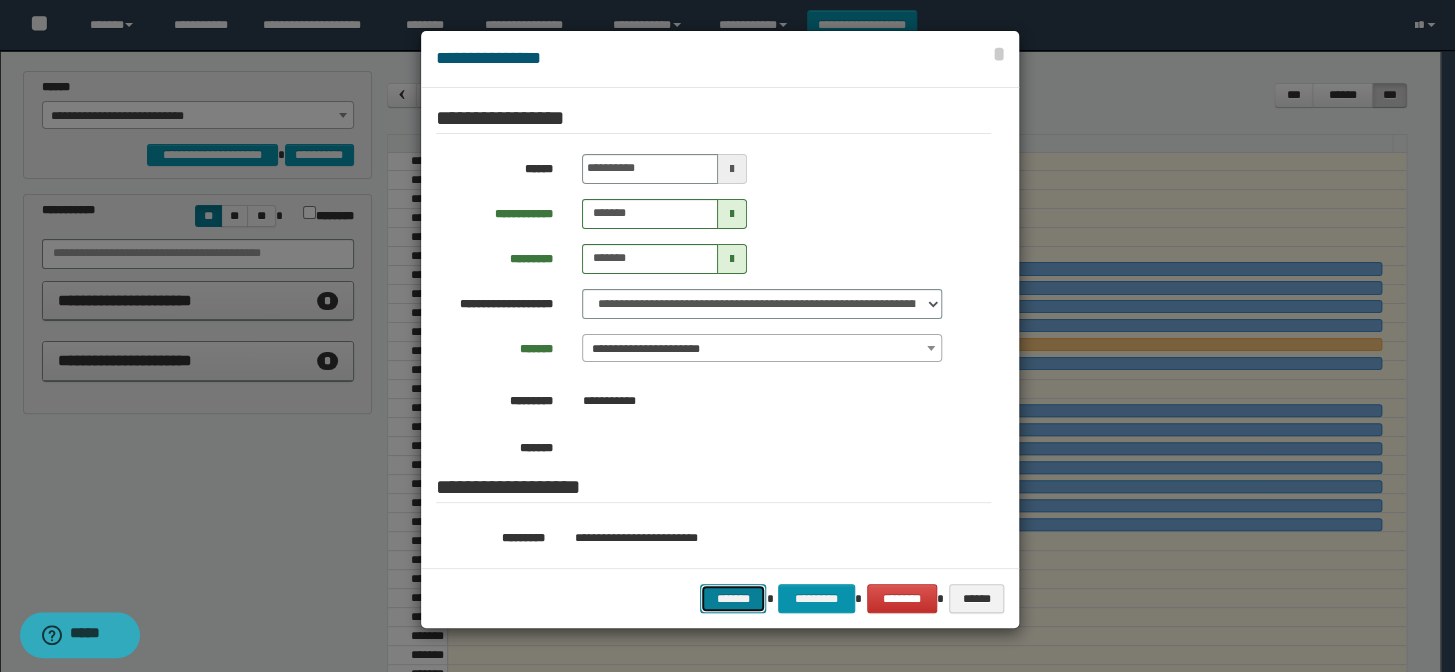 click on "*******" at bounding box center (733, 599) 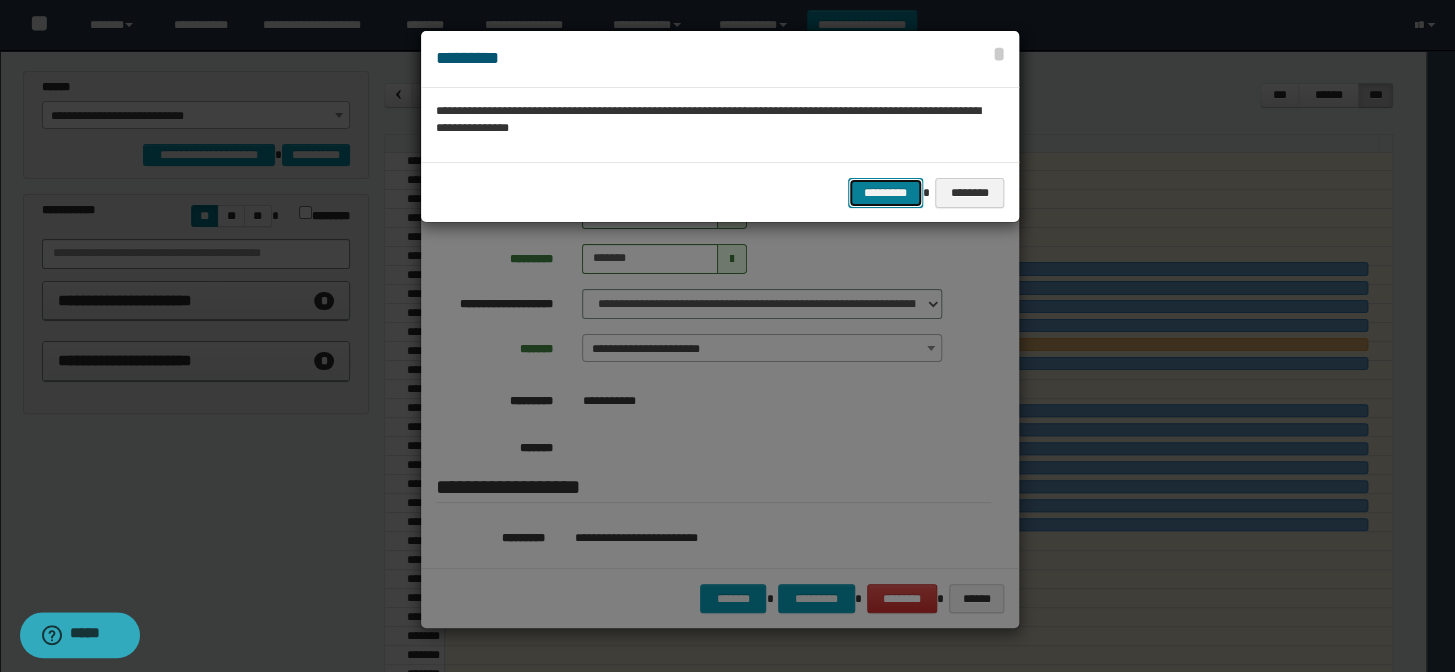 click on "*********" at bounding box center [885, 193] 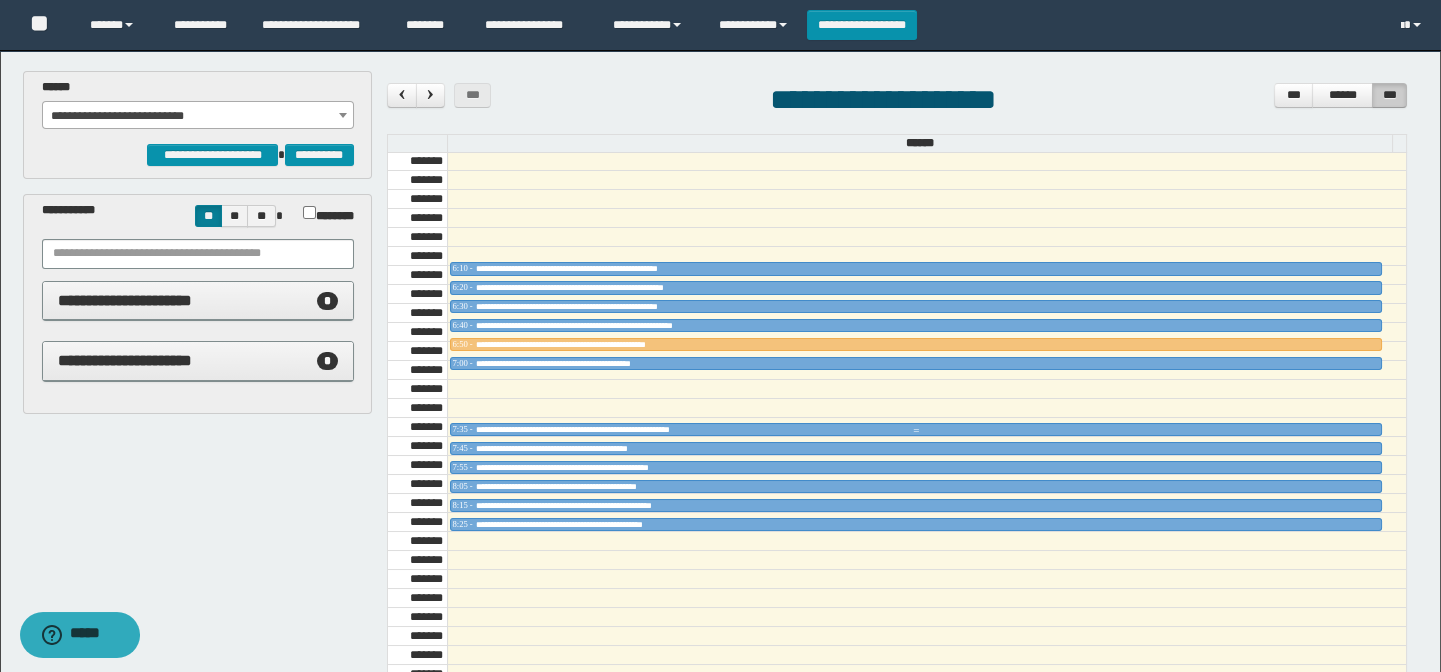 click on "**********" at bounding box center [916, 430] 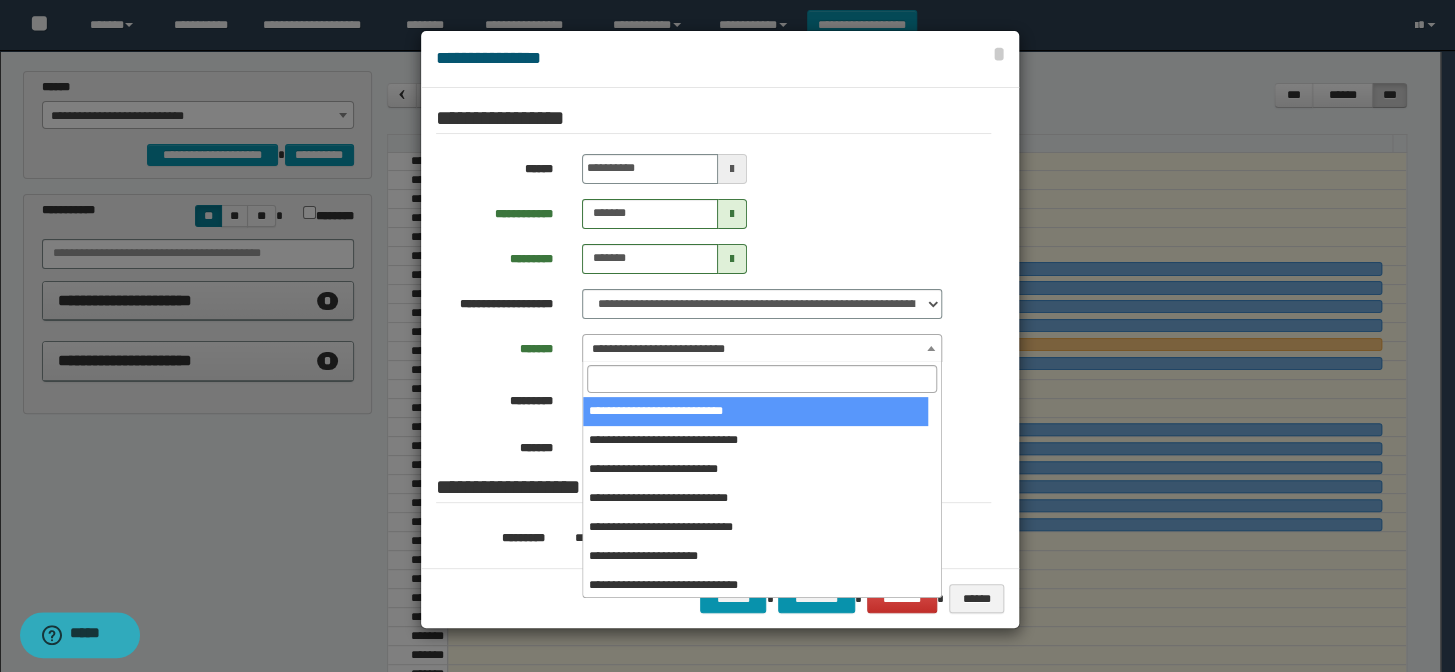 click on "**********" at bounding box center [762, 349] 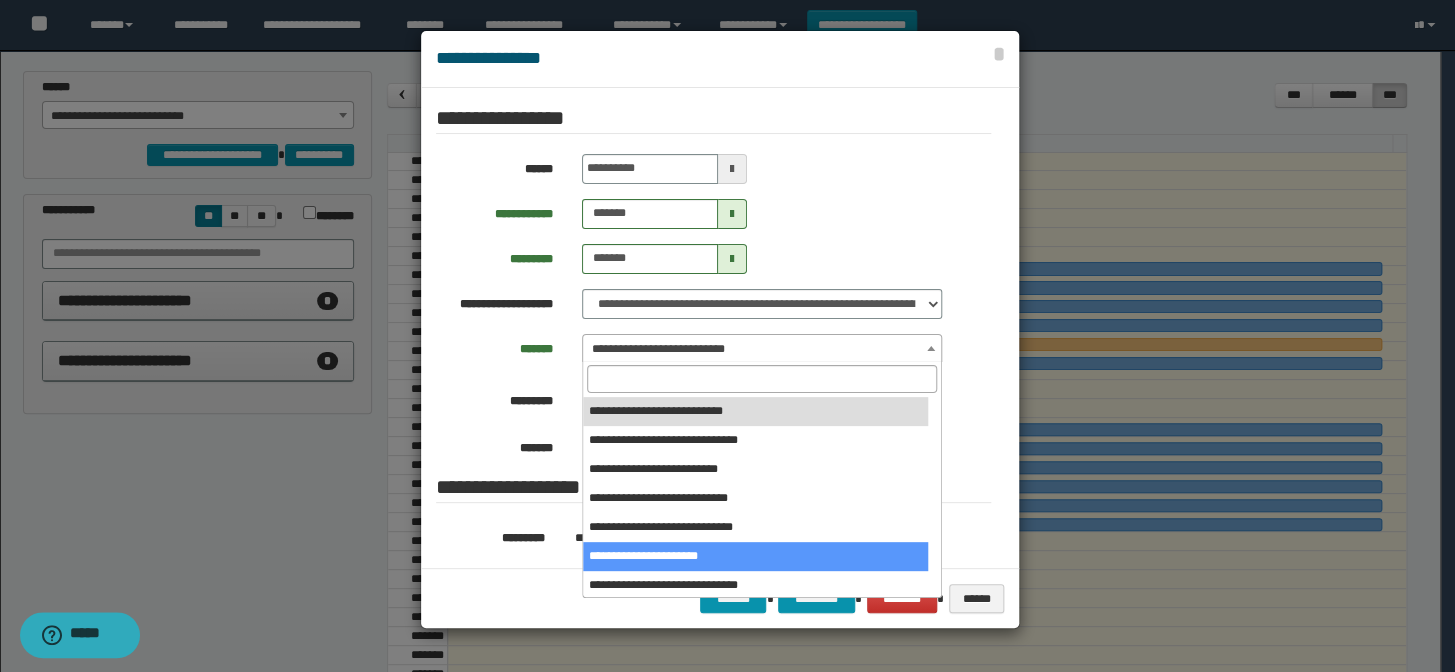 select on "******" 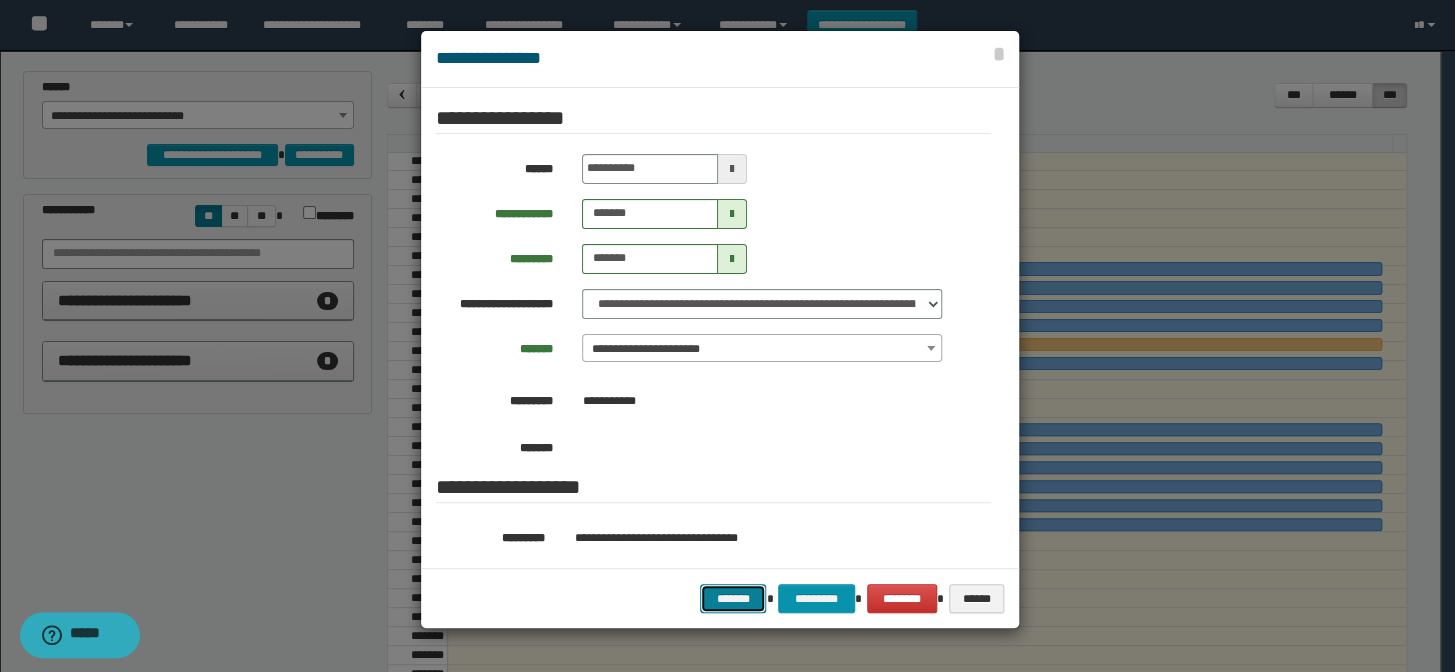 click on "*******" at bounding box center [733, 599] 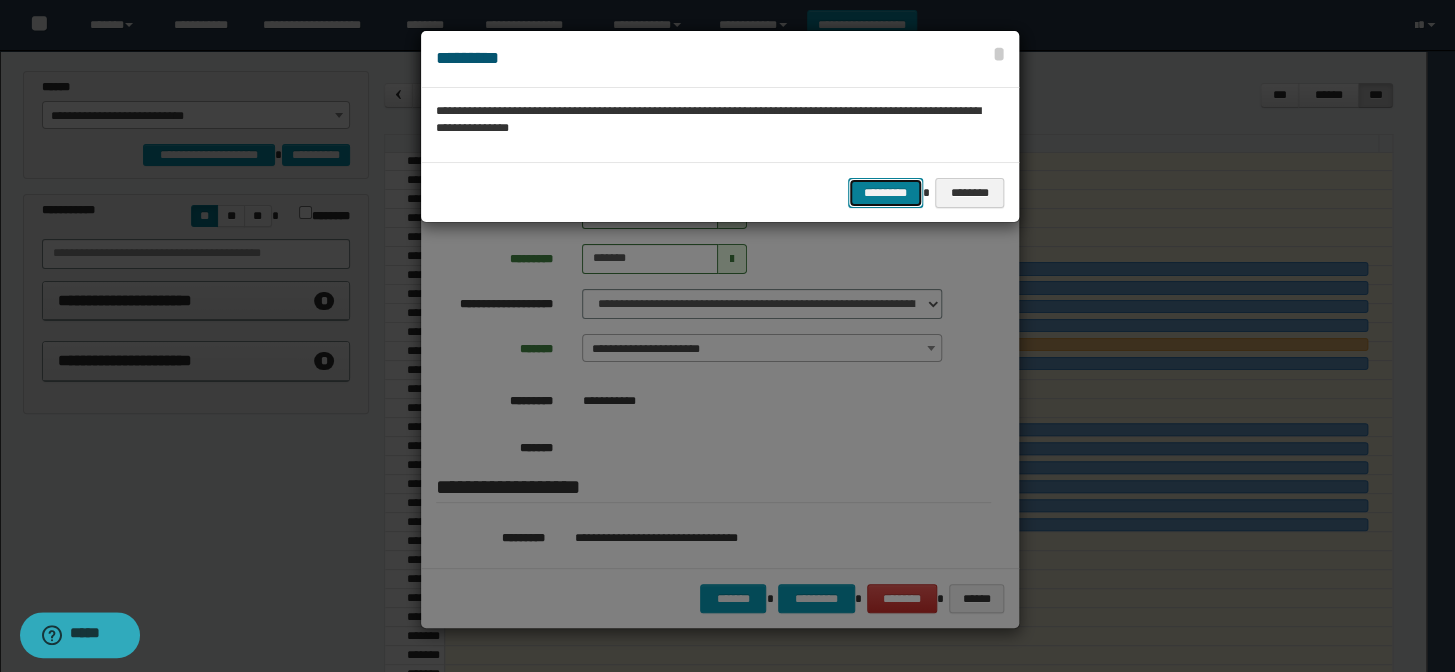 click on "*********" at bounding box center (885, 193) 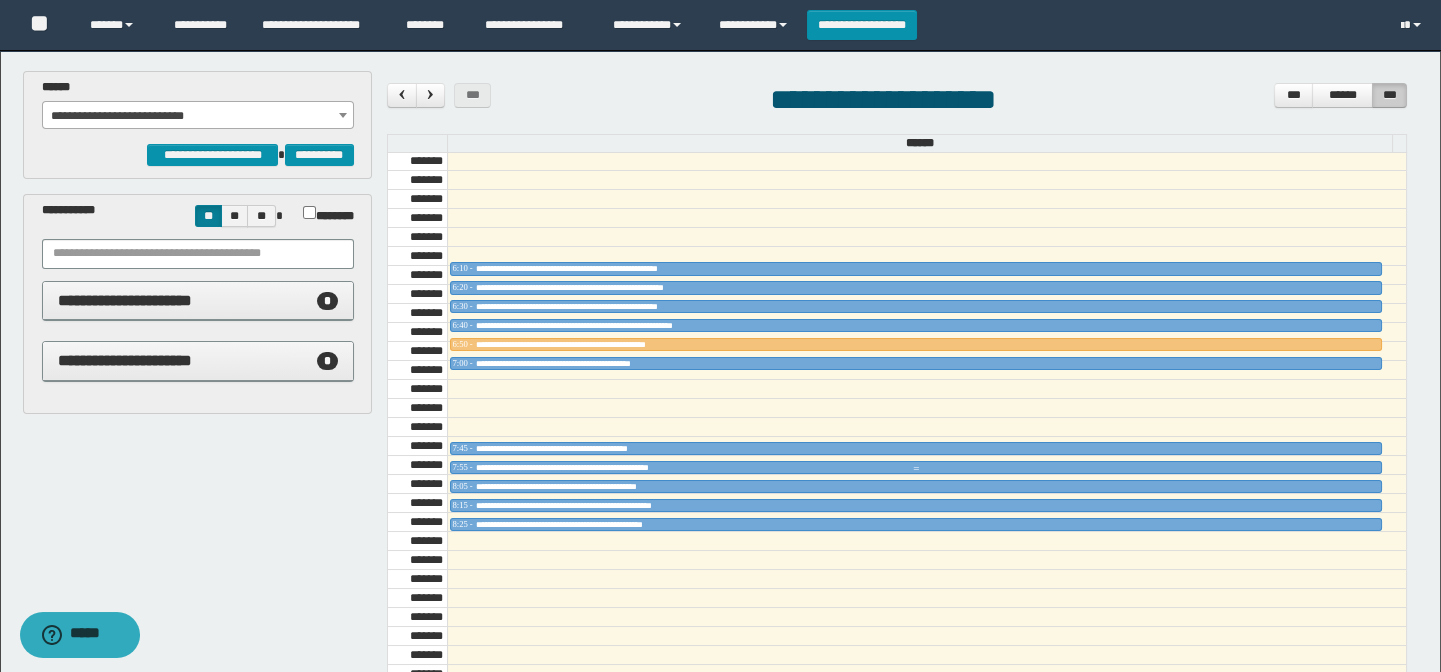 click on "**********" at bounding box center (916, 468) 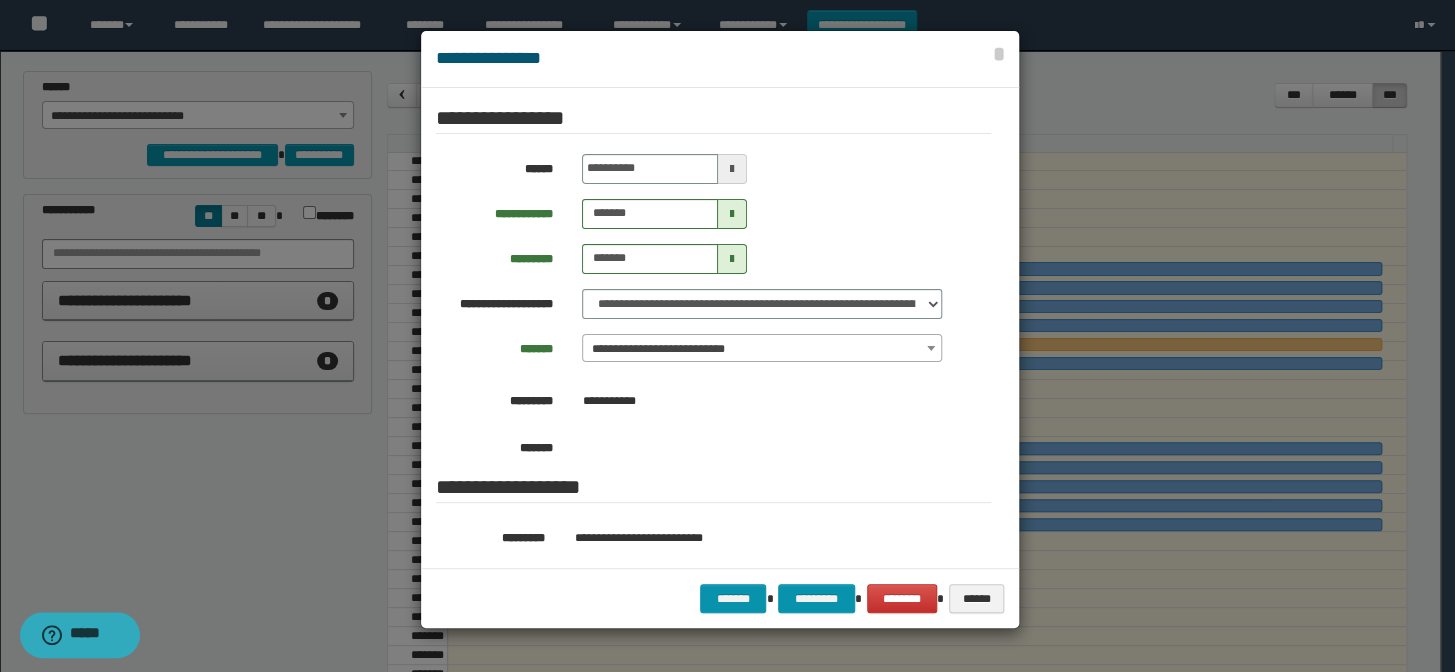 click on "**********" at bounding box center [762, 349] 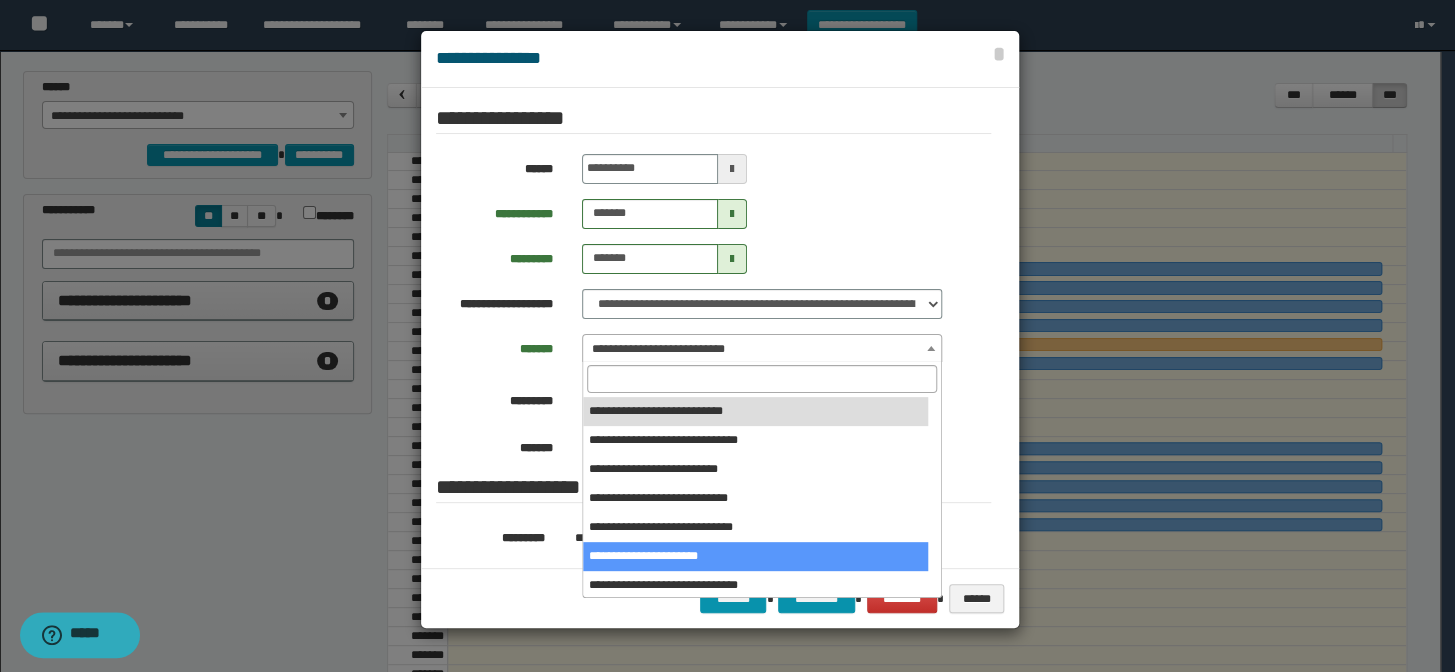 select on "******" 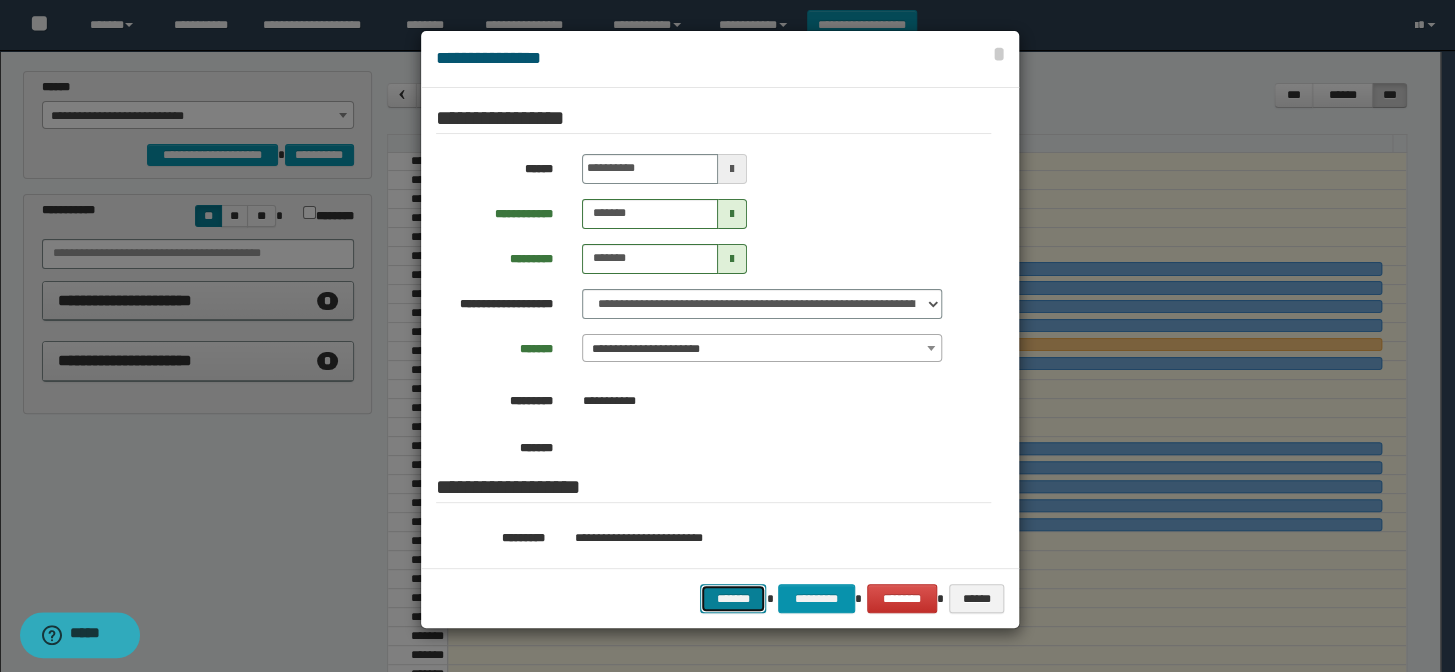 click on "*******" at bounding box center [733, 599] 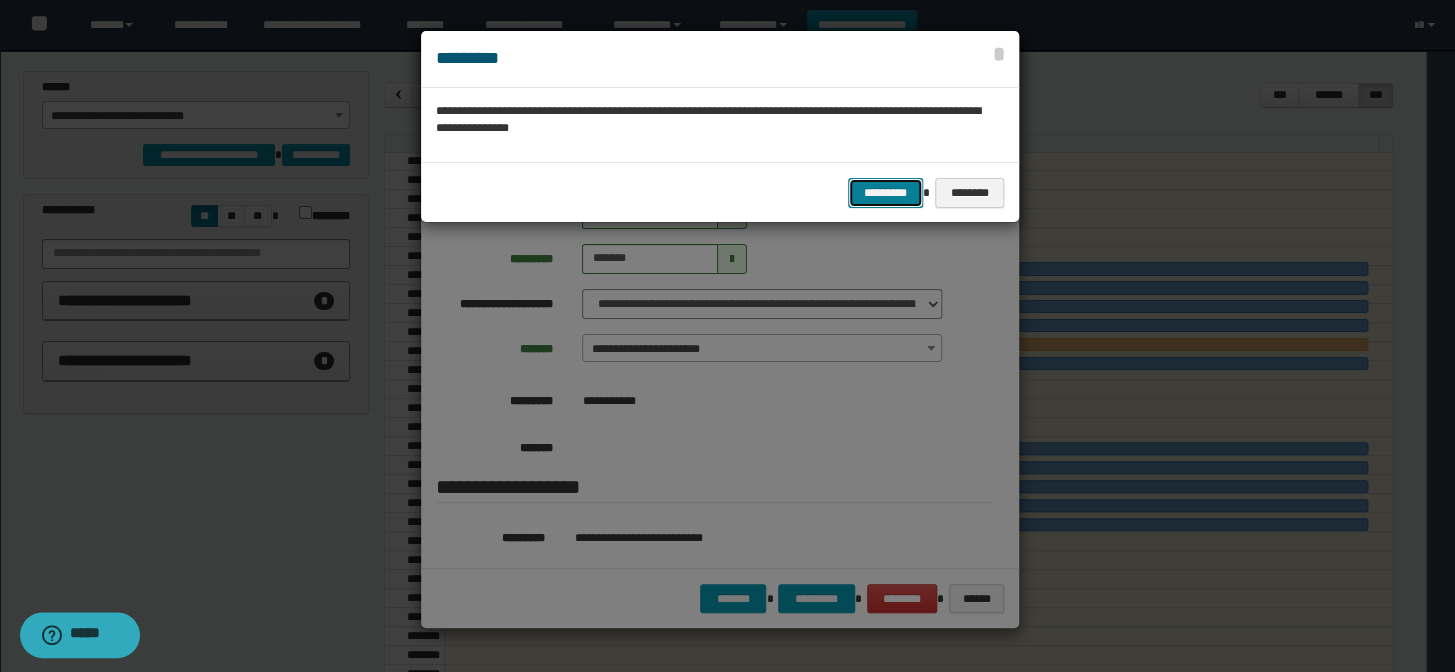 click on "*********" at bounding box center [885, 193] 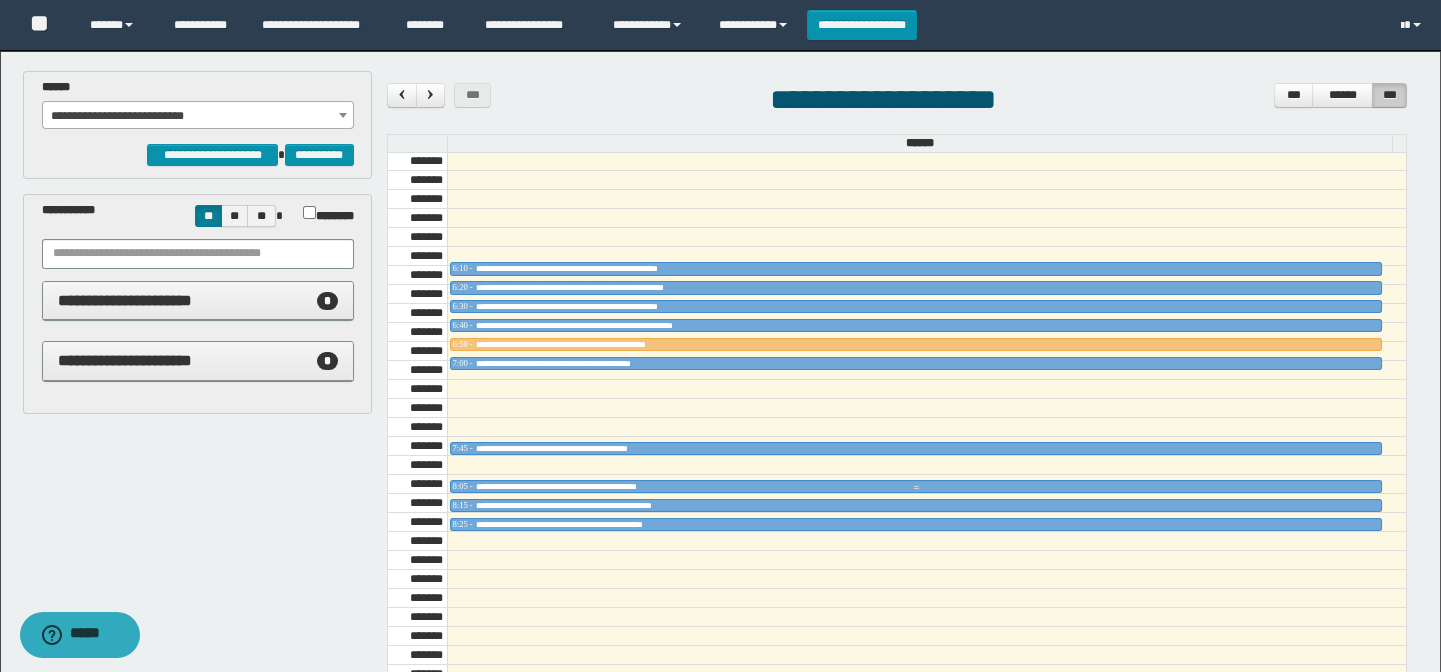 click at bounding box center (916, 488) 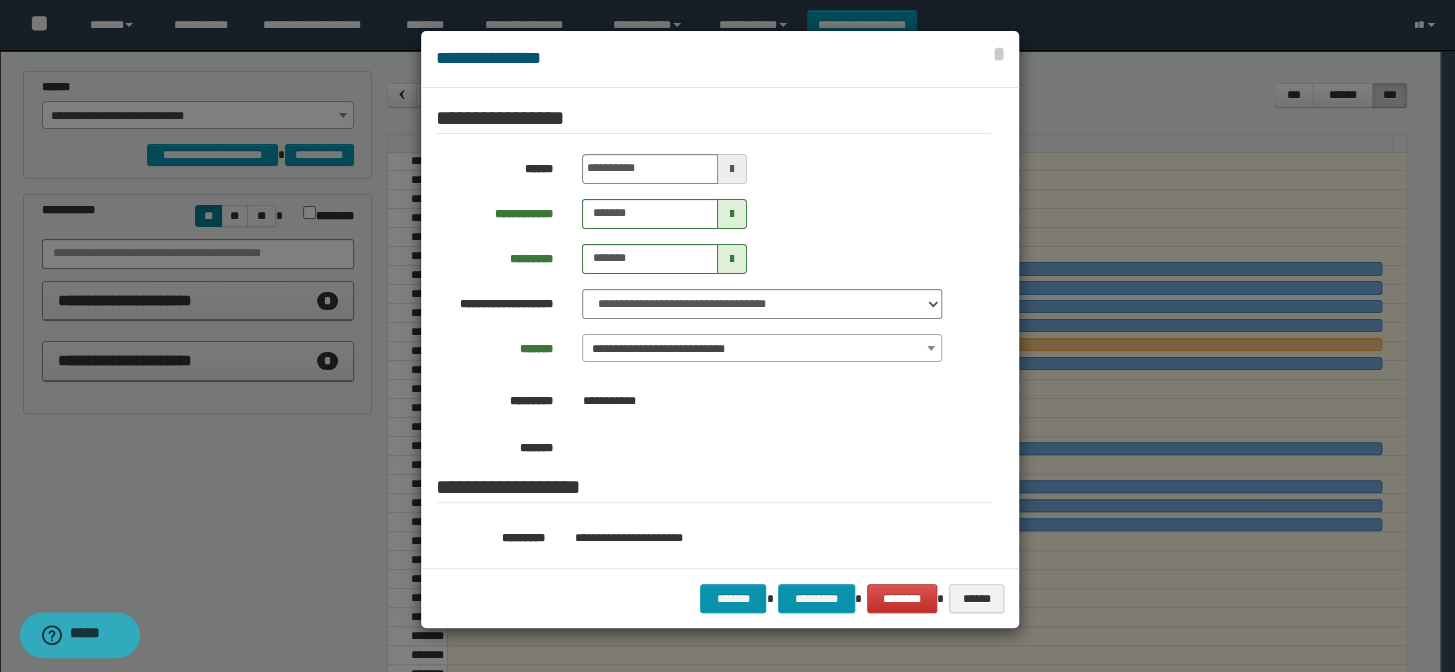 click on "**********" at bounding box center [762, 349] 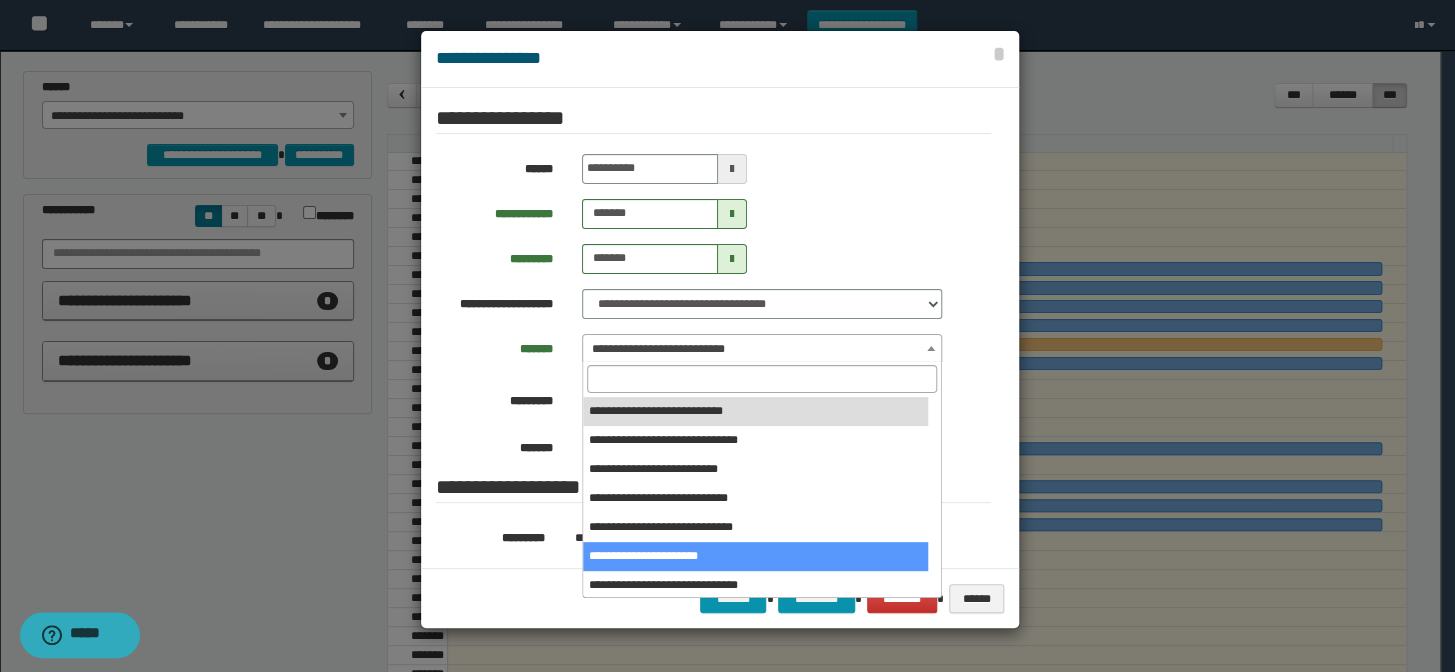 select on "******" 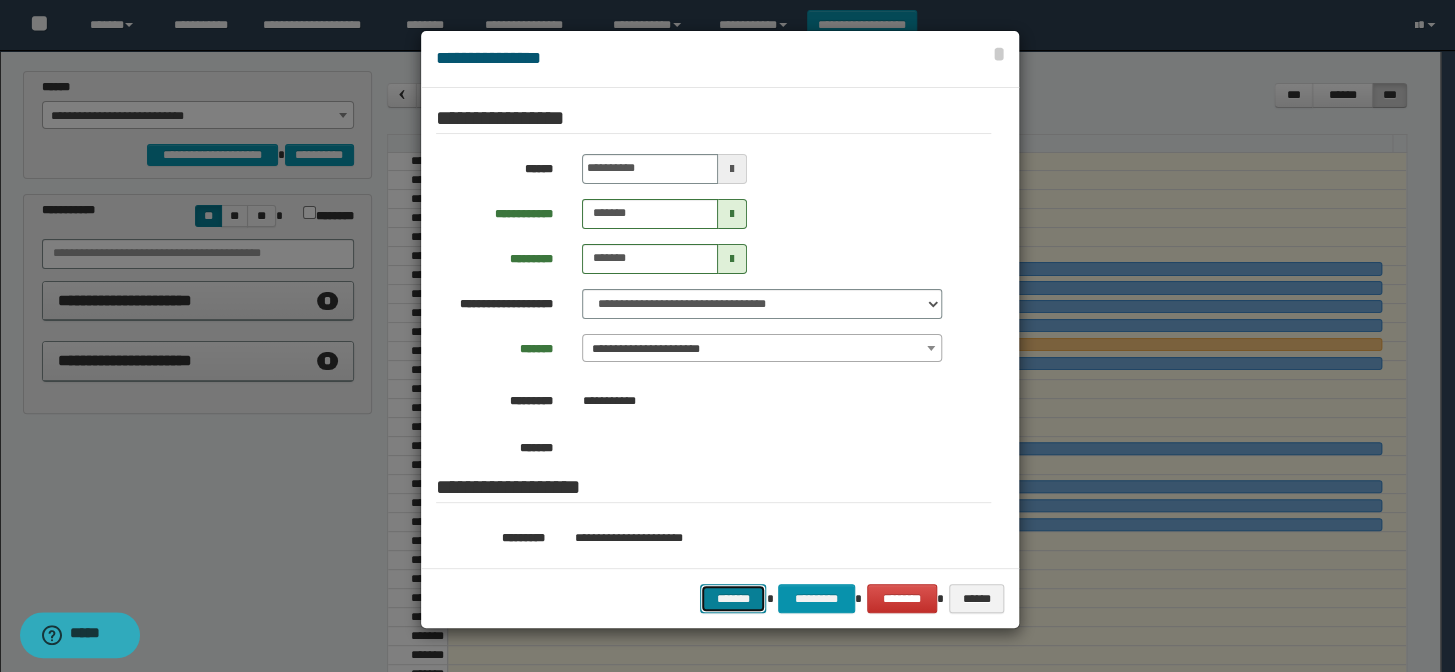 click on "*******" at bounding box center [733, 599] 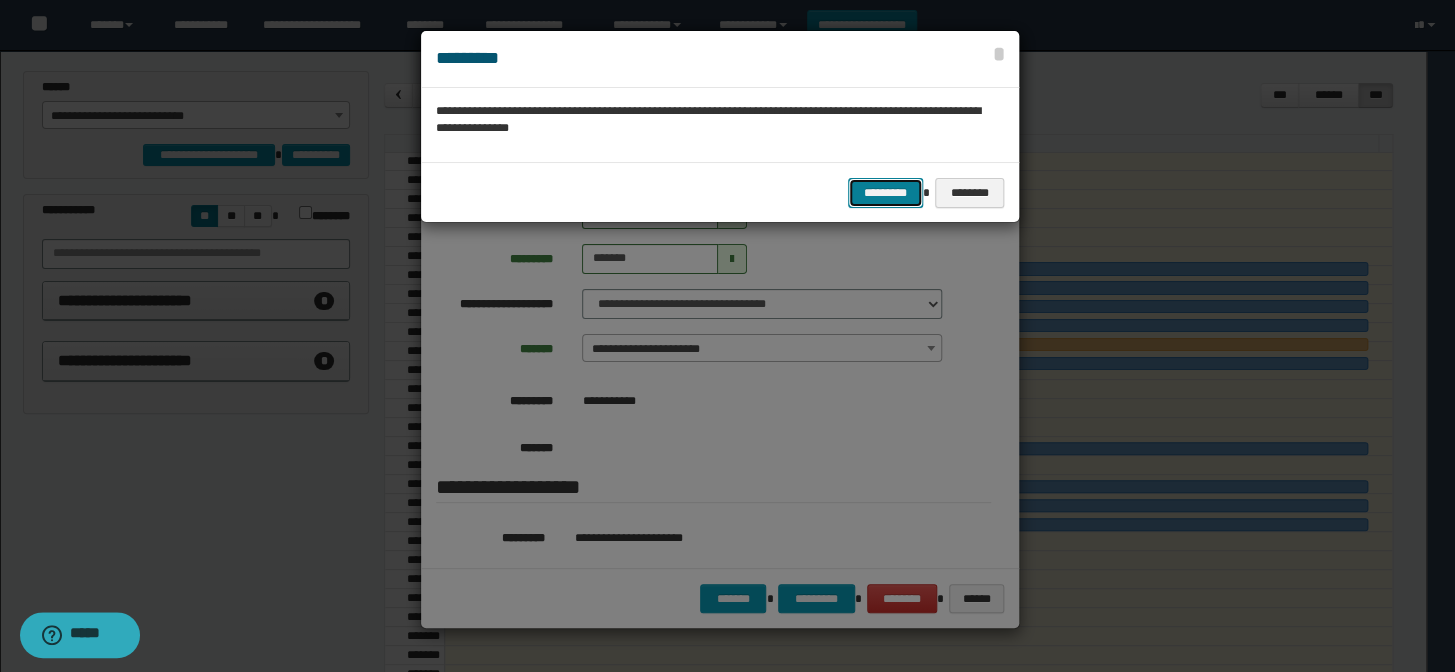 click on "*********" at bounding box center [885, 193] 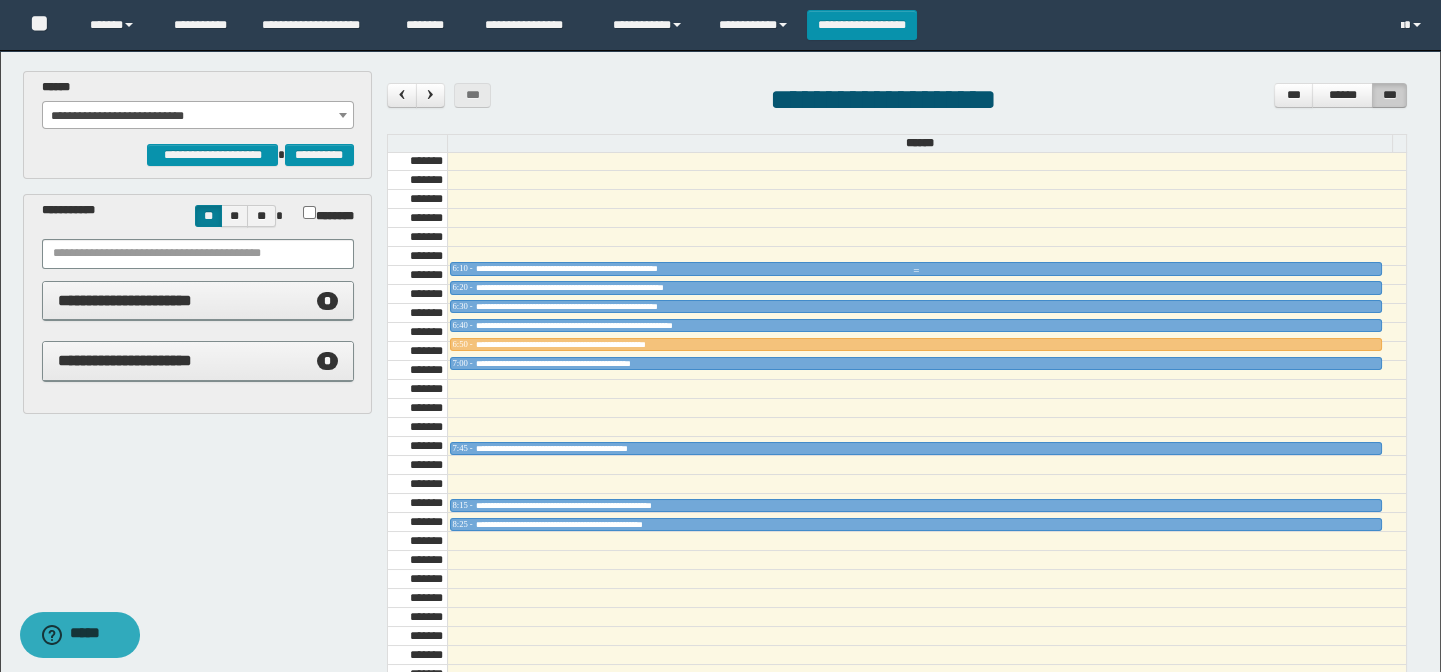 click at bounding box center (916, 271) 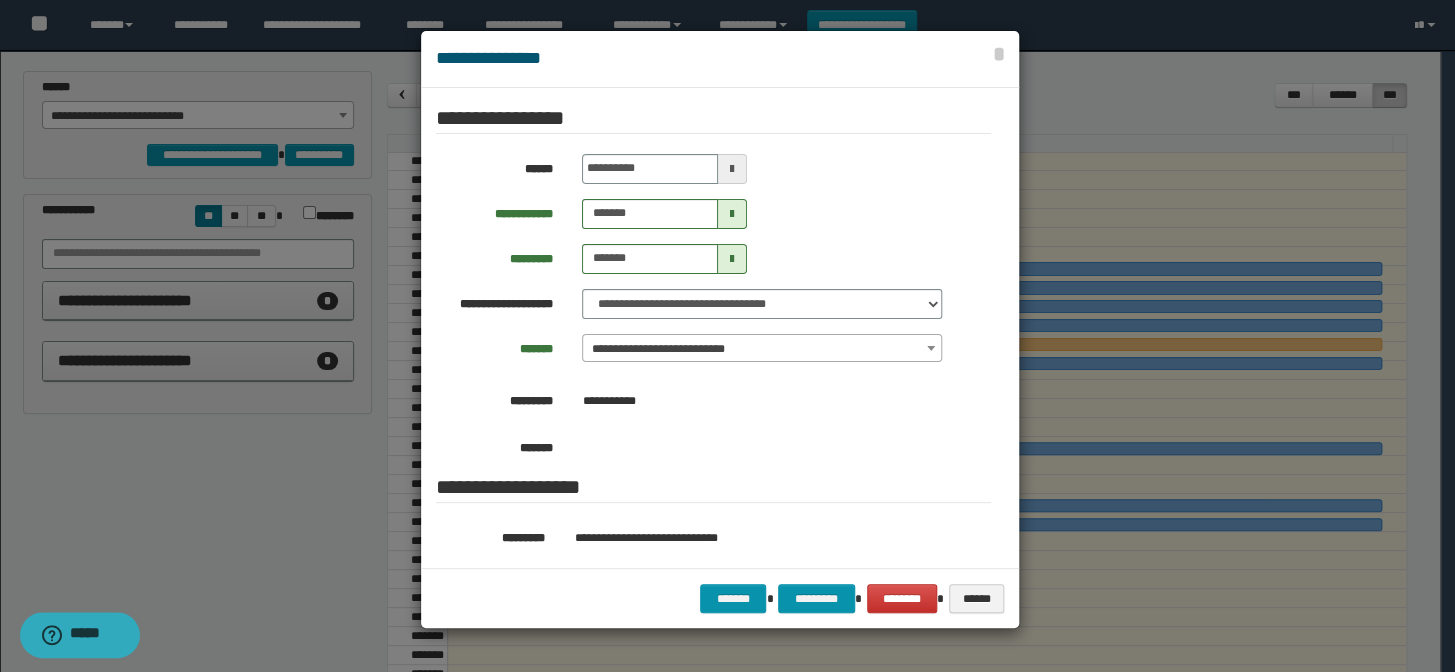 click on "**********" at bounding box center [762, 349] 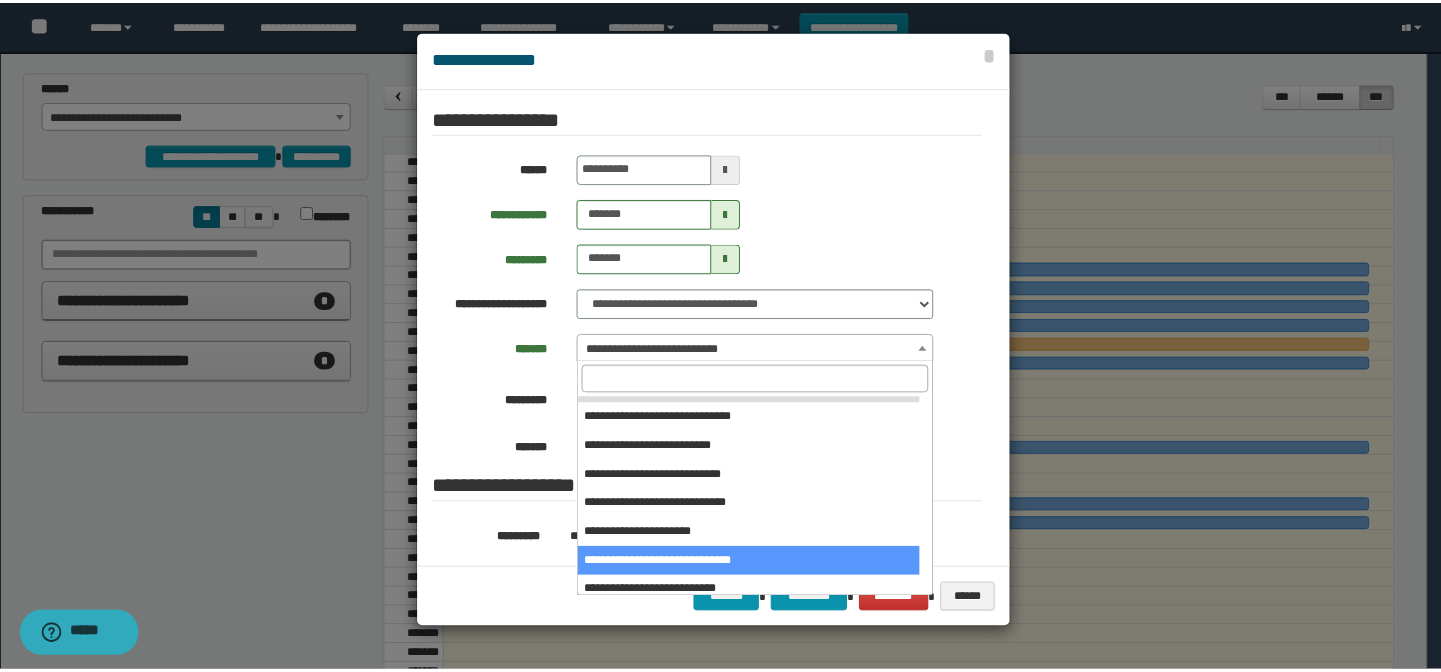 scroll, scrollTop: 0, scrollLeft: 0, axis: both 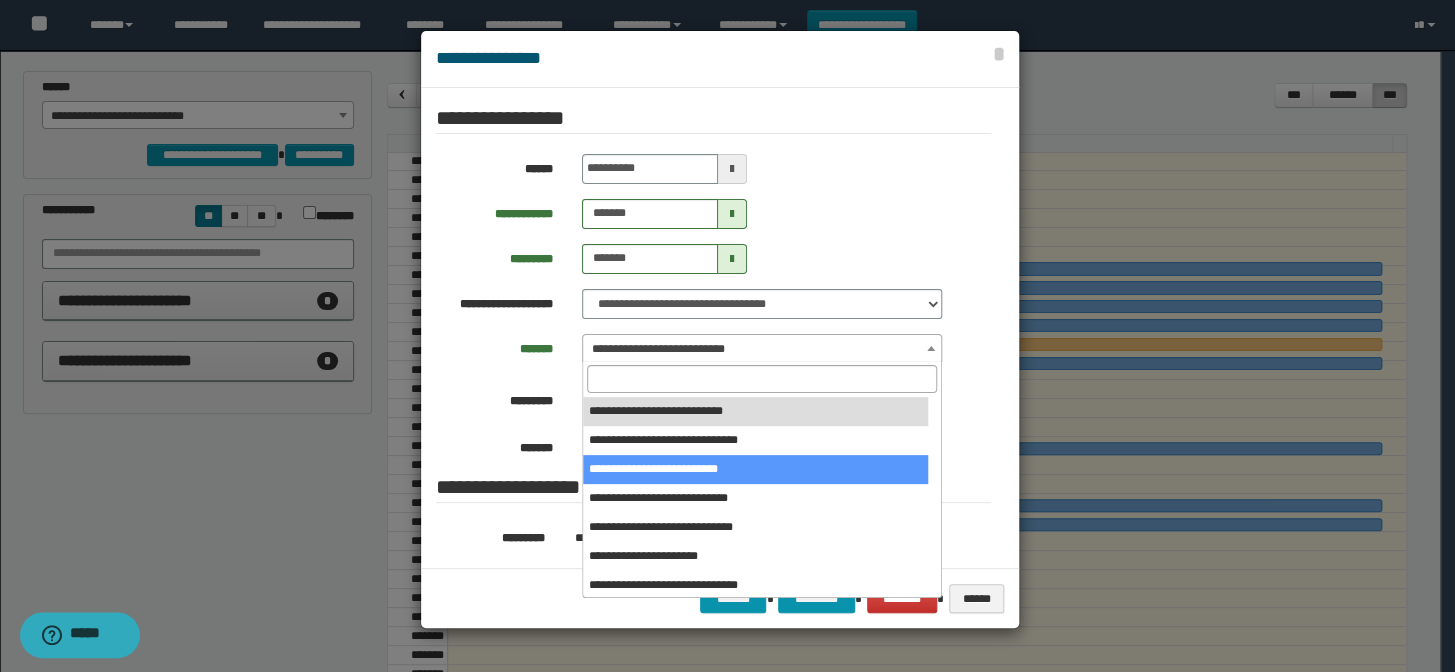 select on "******" 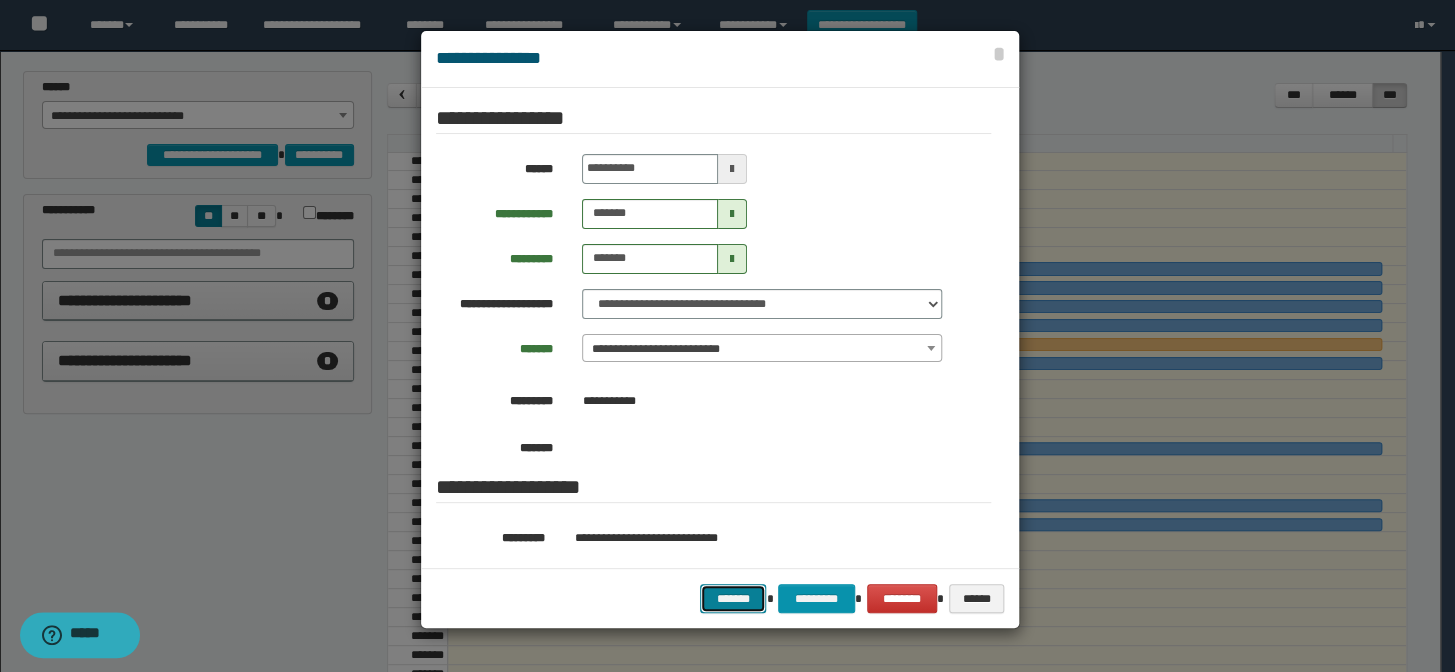 click on "*******" at bounding box center [733, 599] 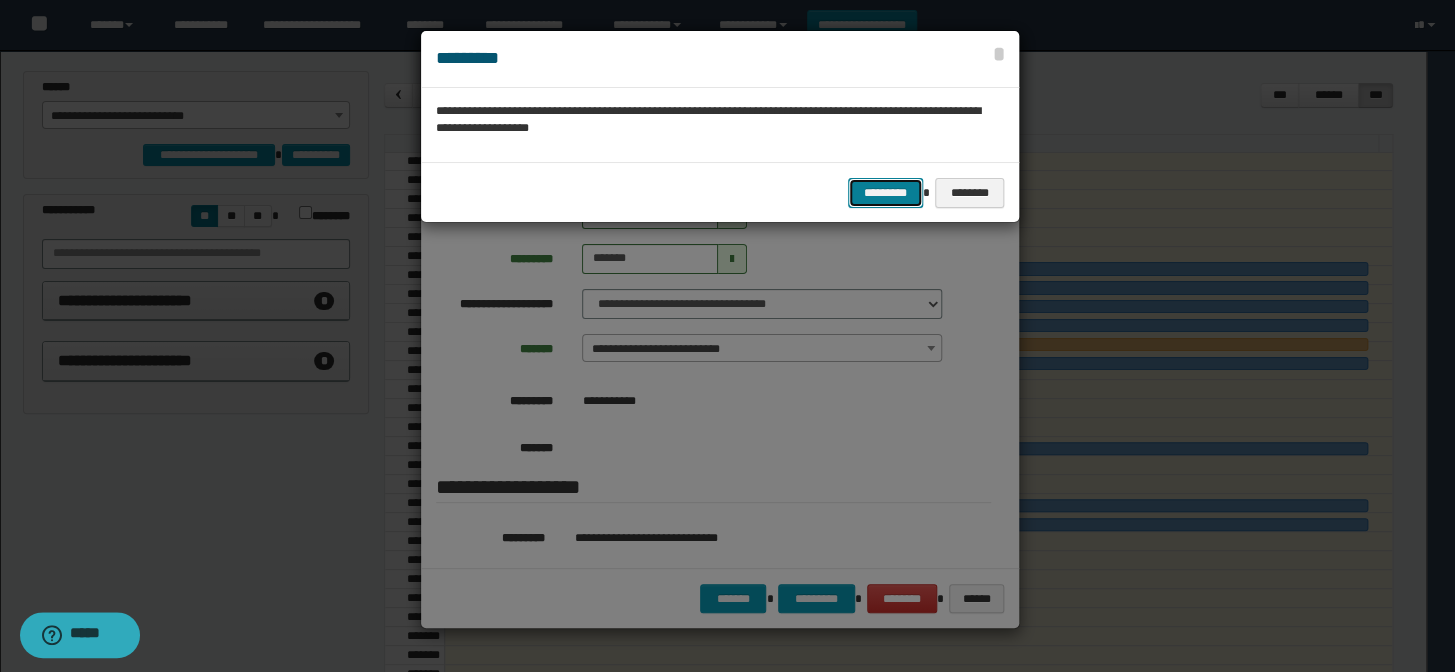 click on "*********" at bounding box center [885, 193] 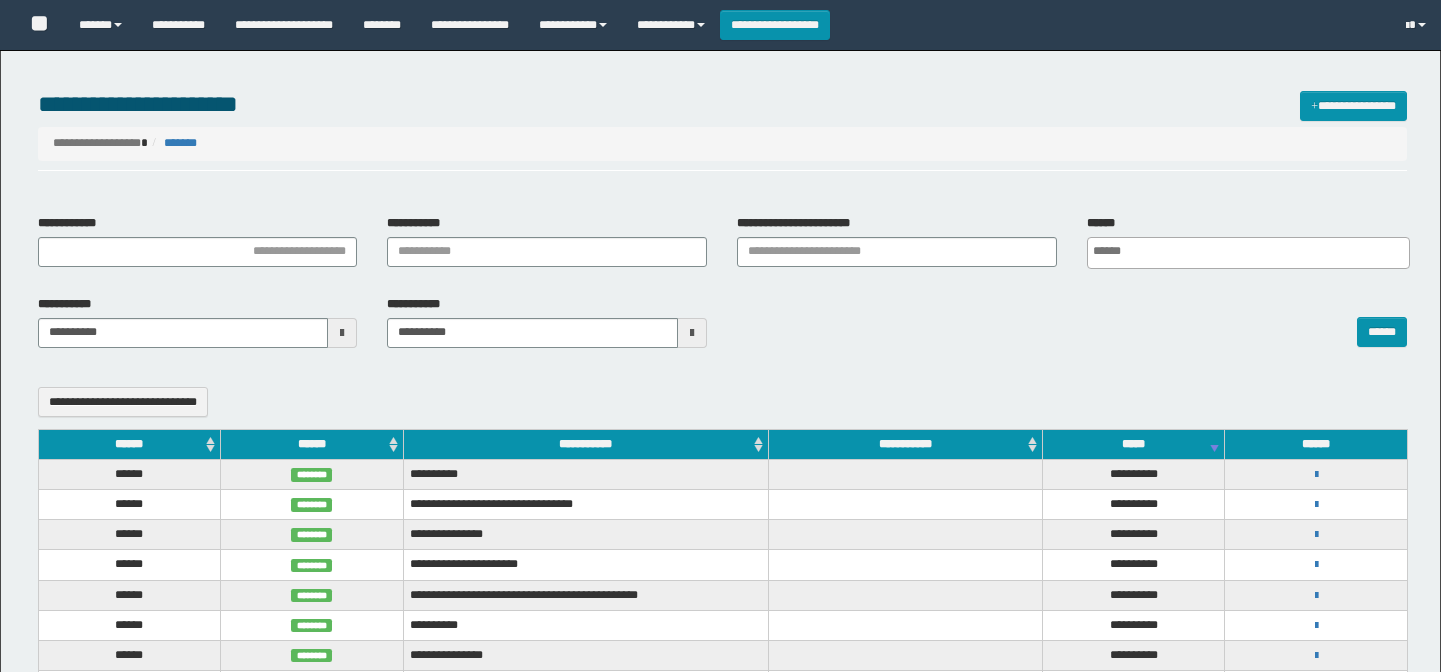 select 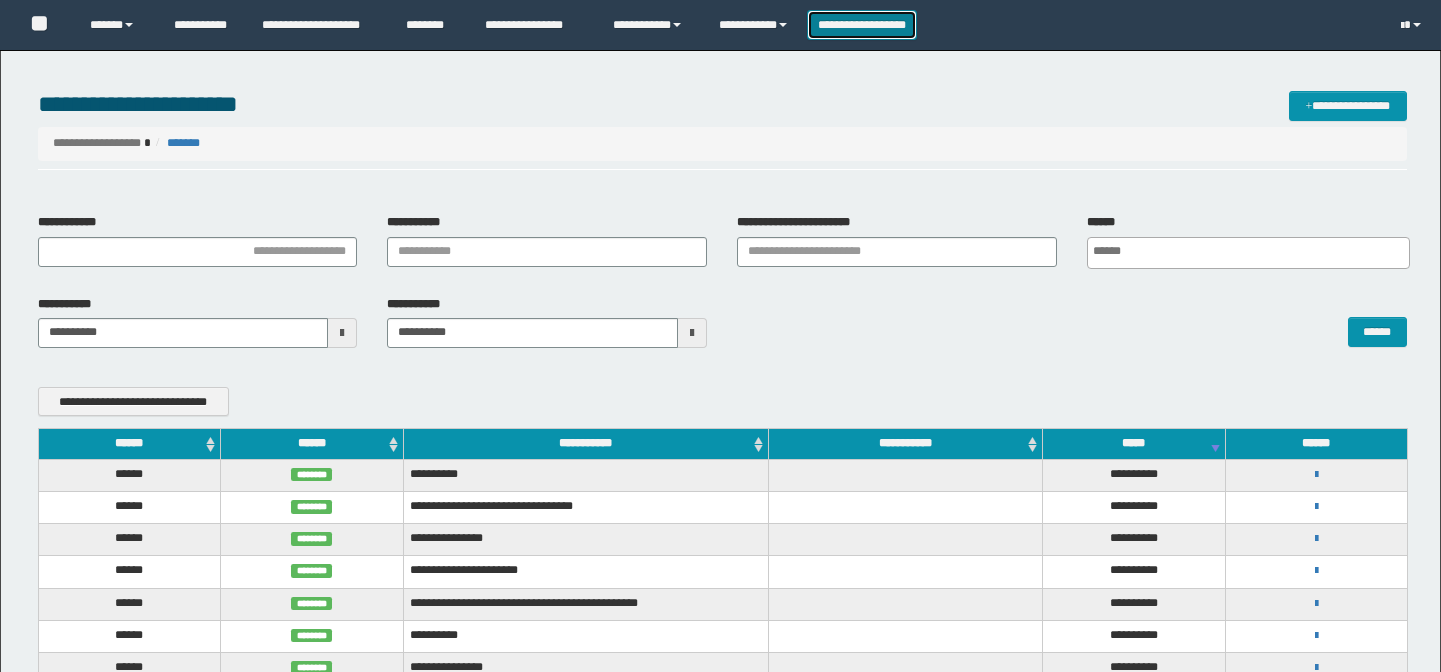 scroll, scrollTop: 0, scrollLeft: 0, axis: both 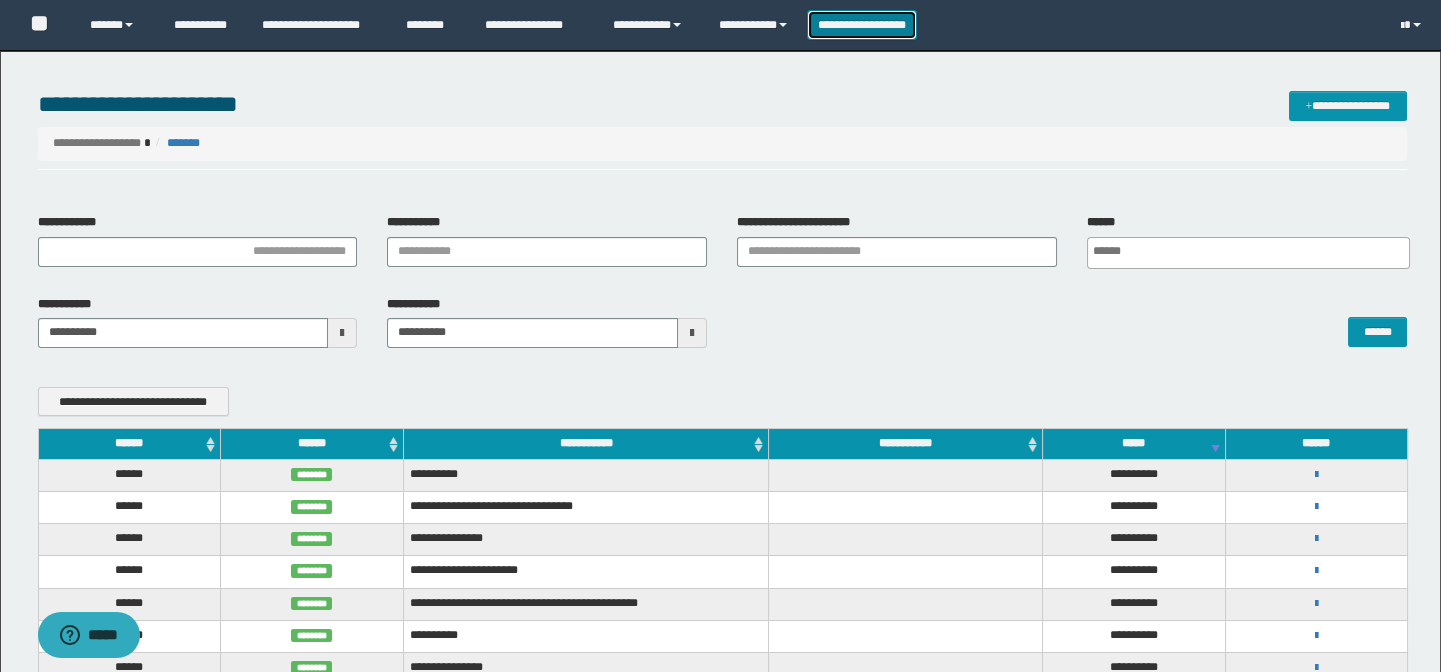 click on "**********" at bounding box center (862, 25) 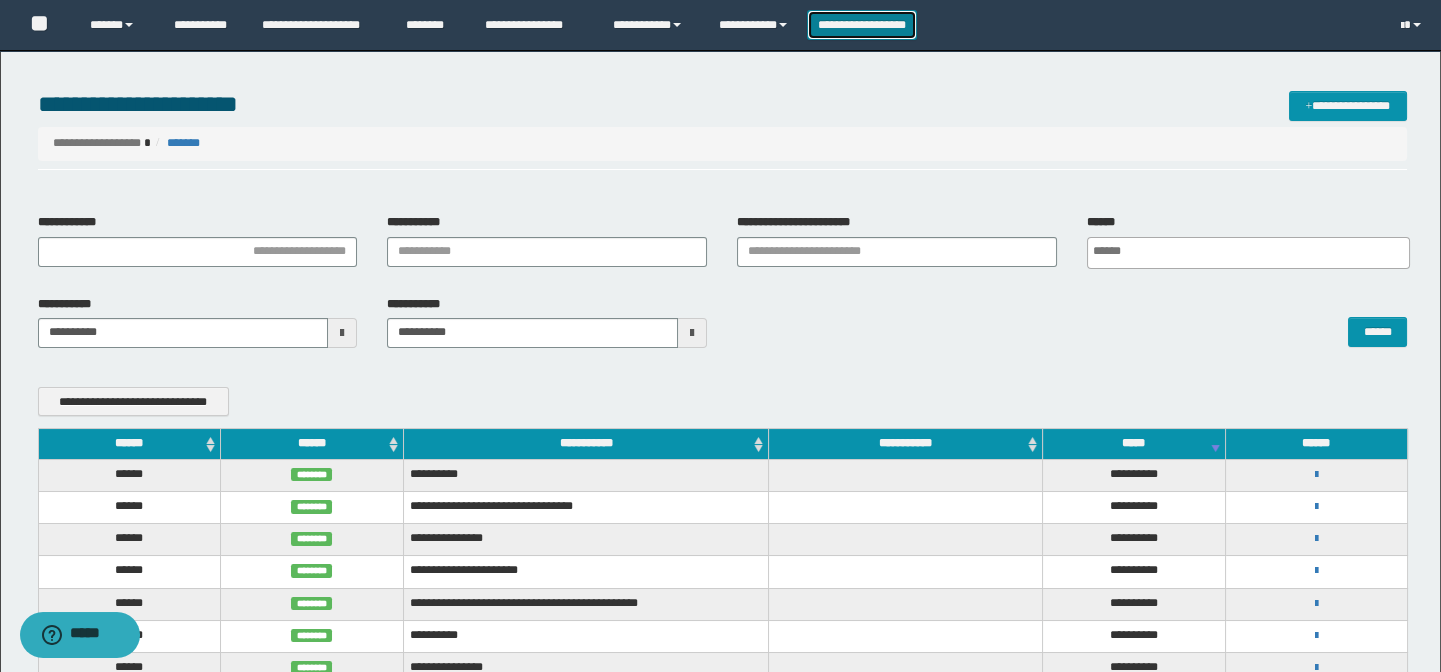 scroll, scrollTop: 0, scrollLeft: 0, axis: both 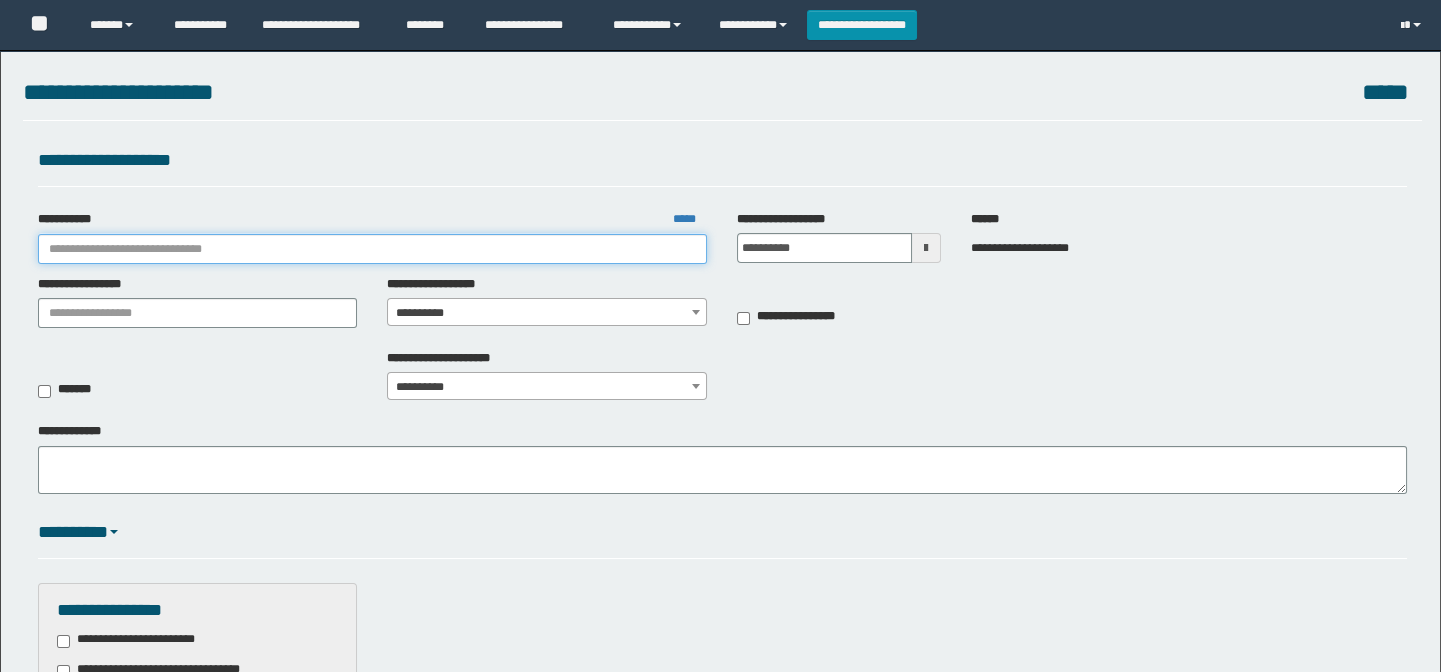 click on "**********" at bounding box center [373, 249] 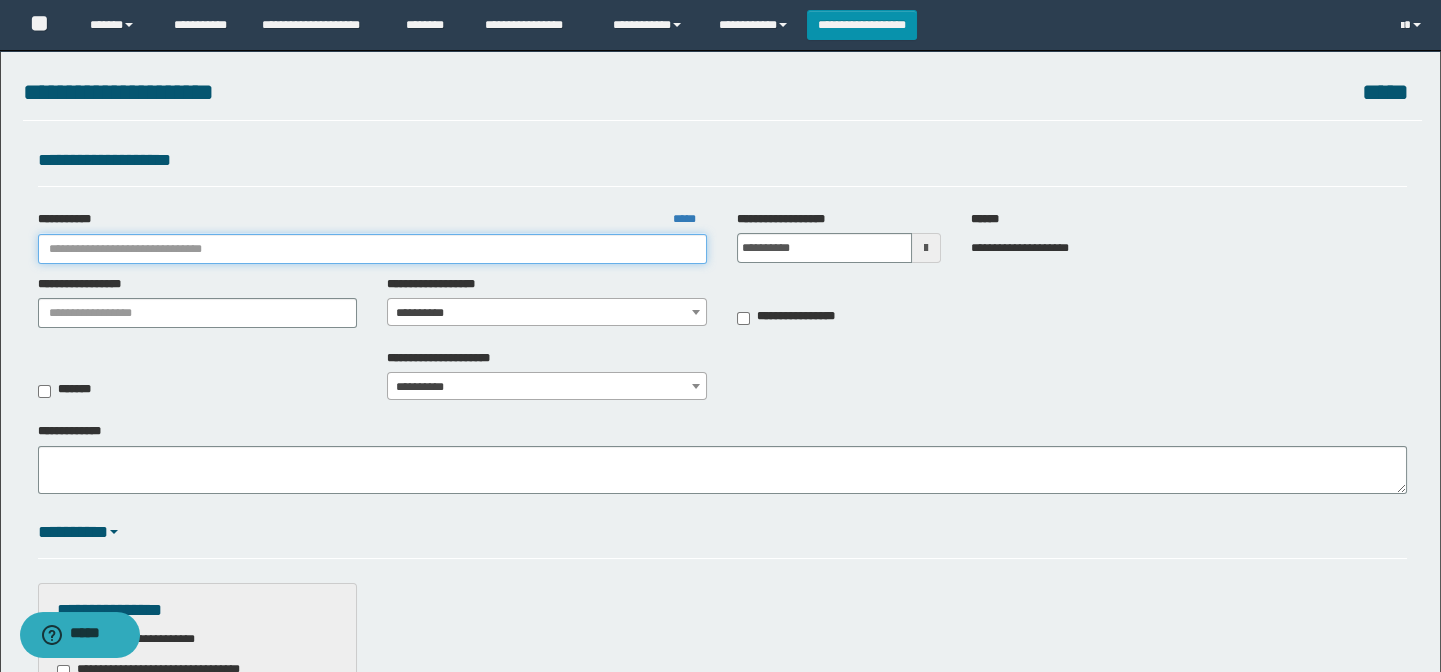scroll, scrollTop: 0, scrollLeft: 0, axis: both 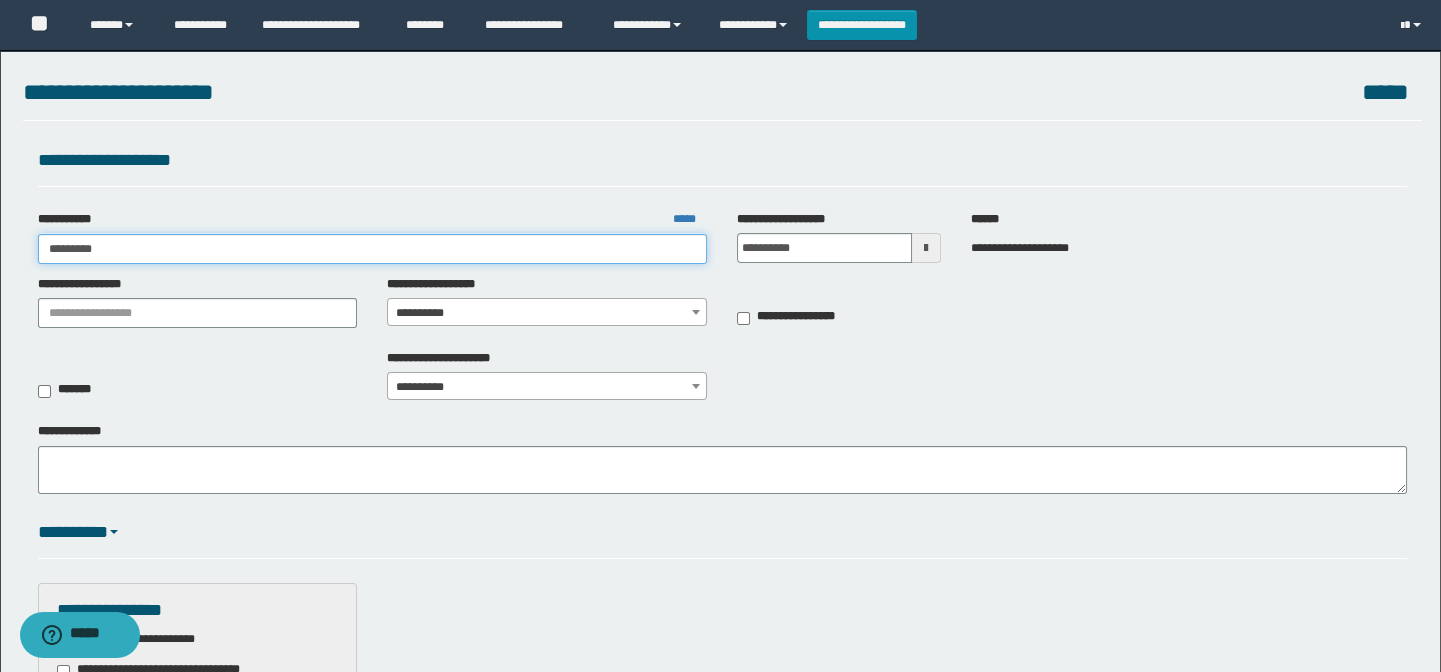 type on "**********" 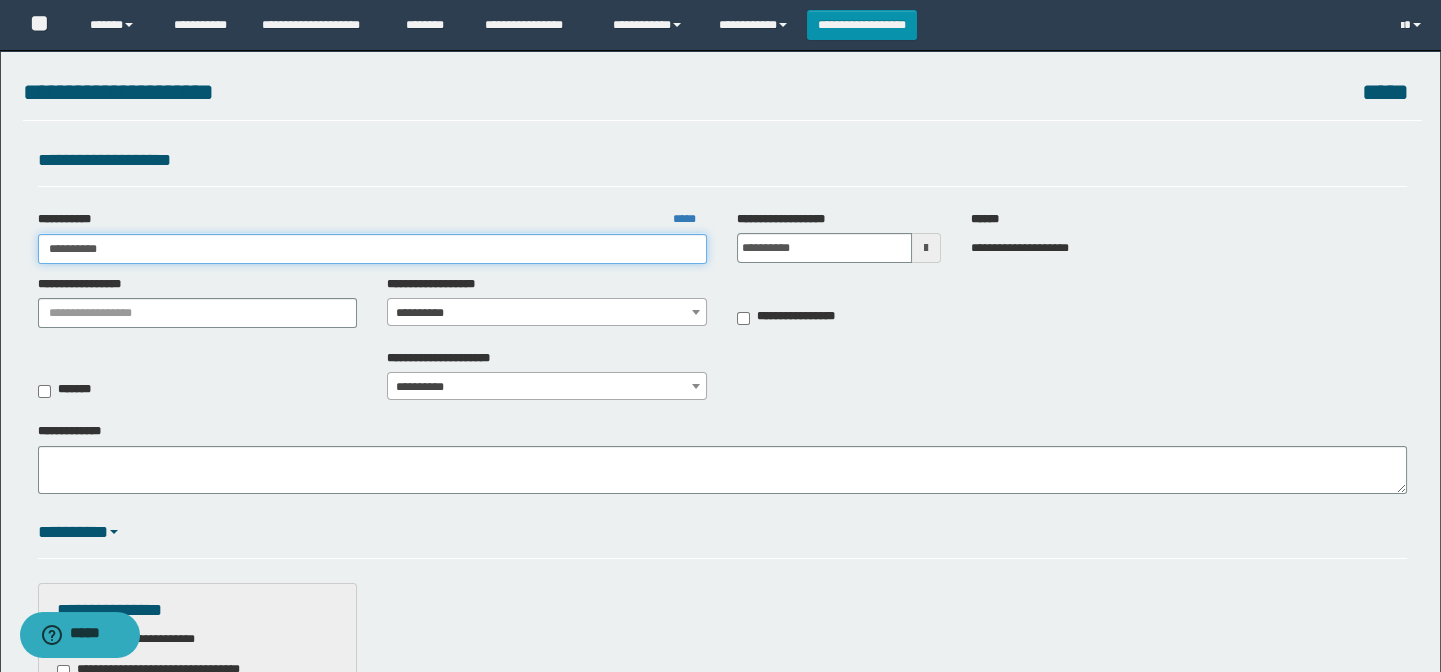 type on "**********" 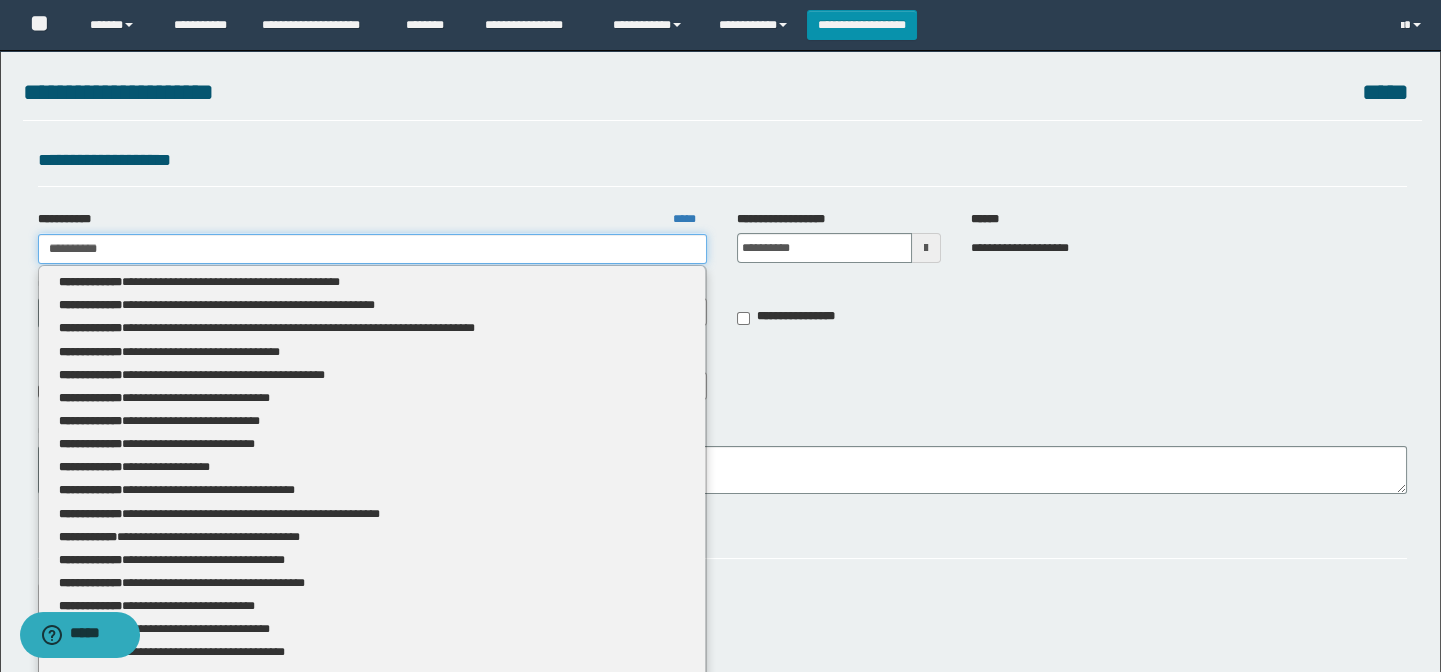 type 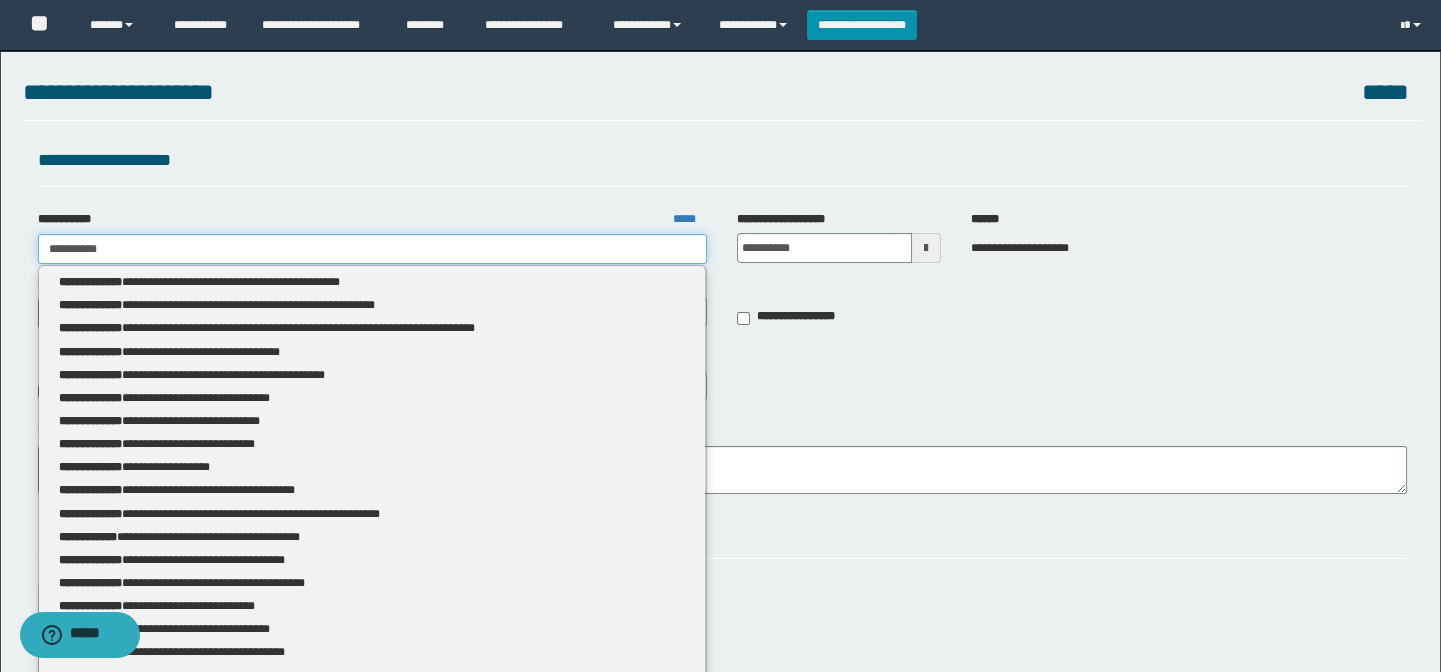 type on "**********" 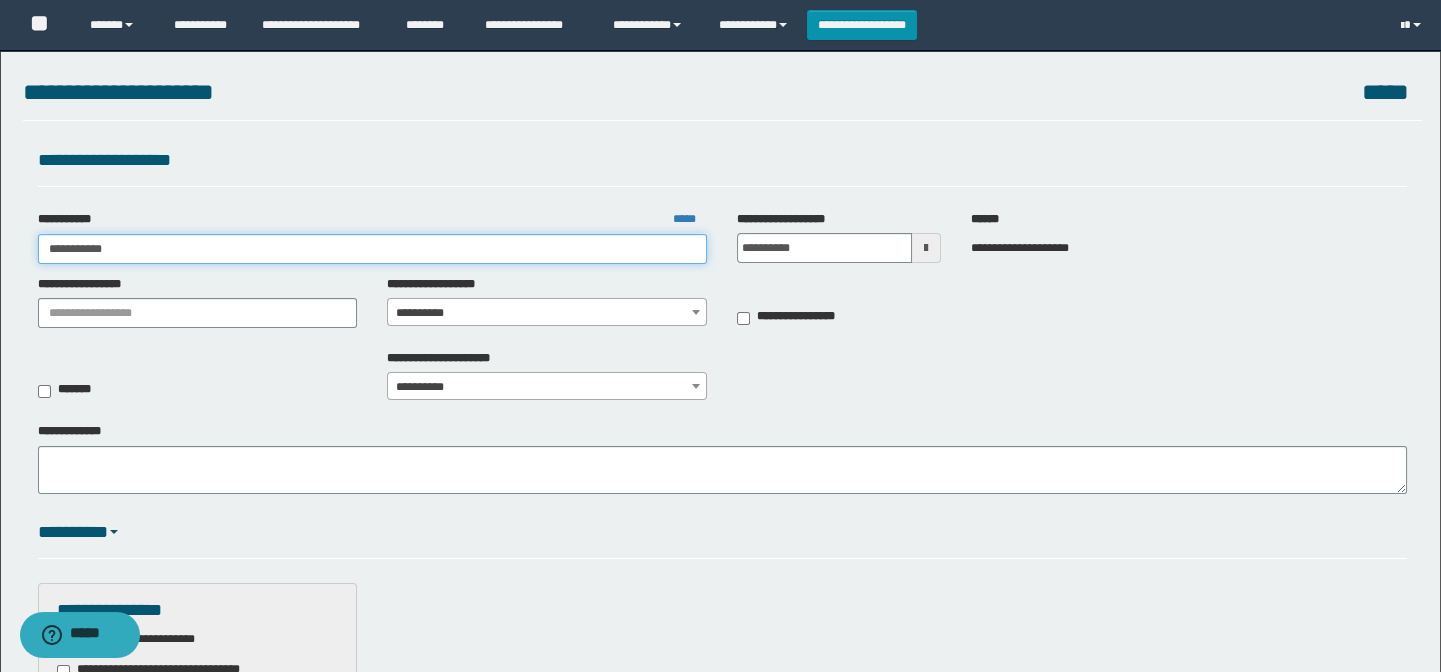 type on "**********" 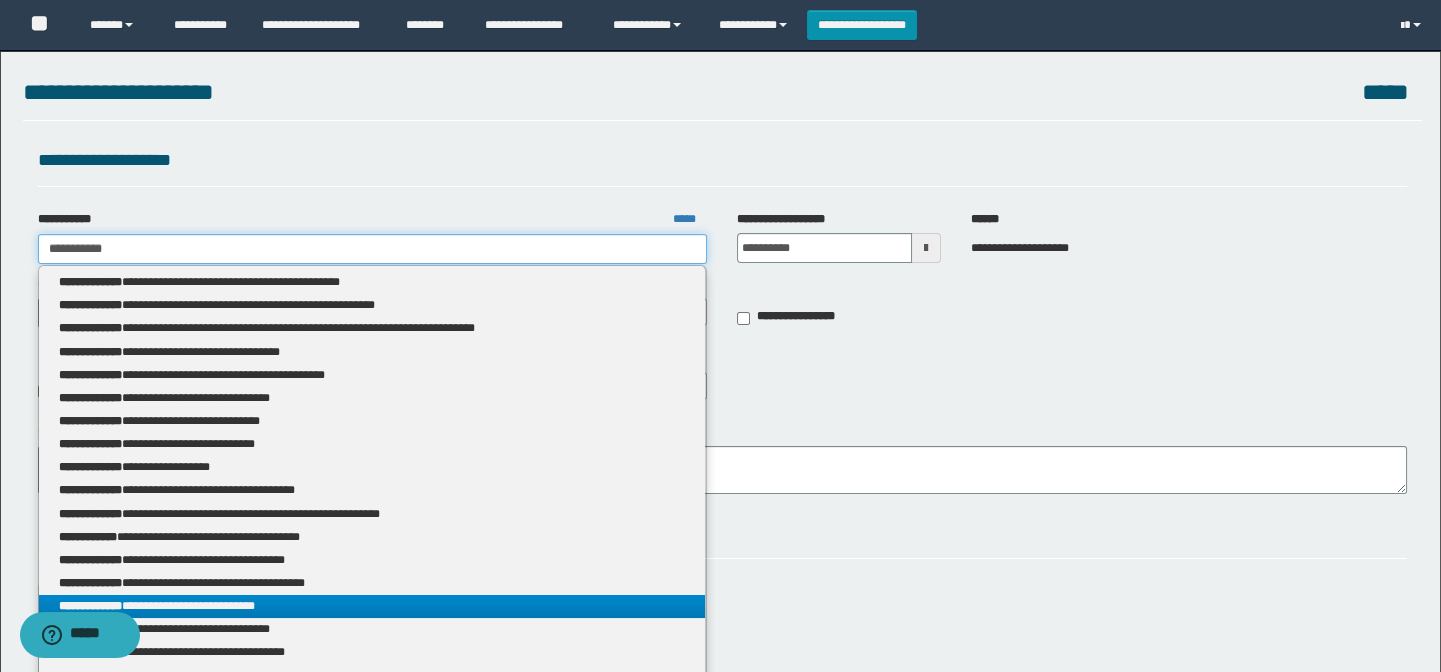 type on "**********" 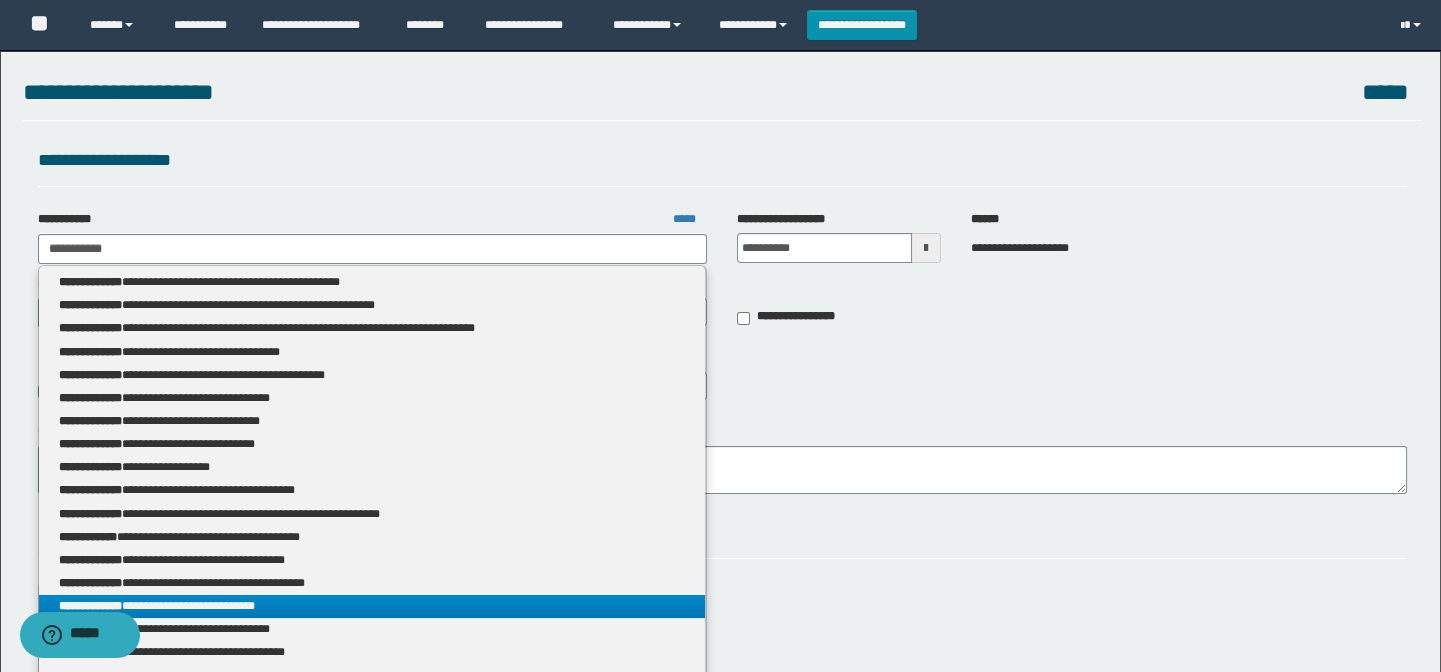 click on "**********" at bounding box center [372, 606] 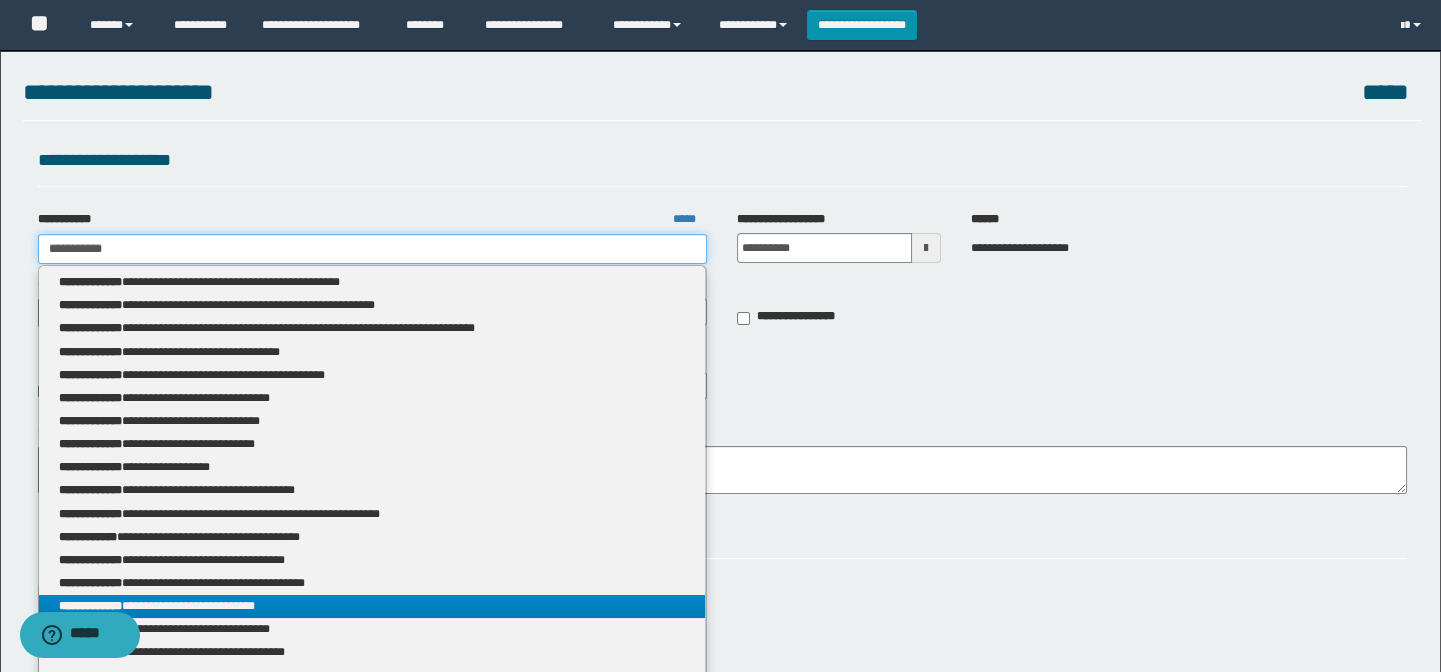 type 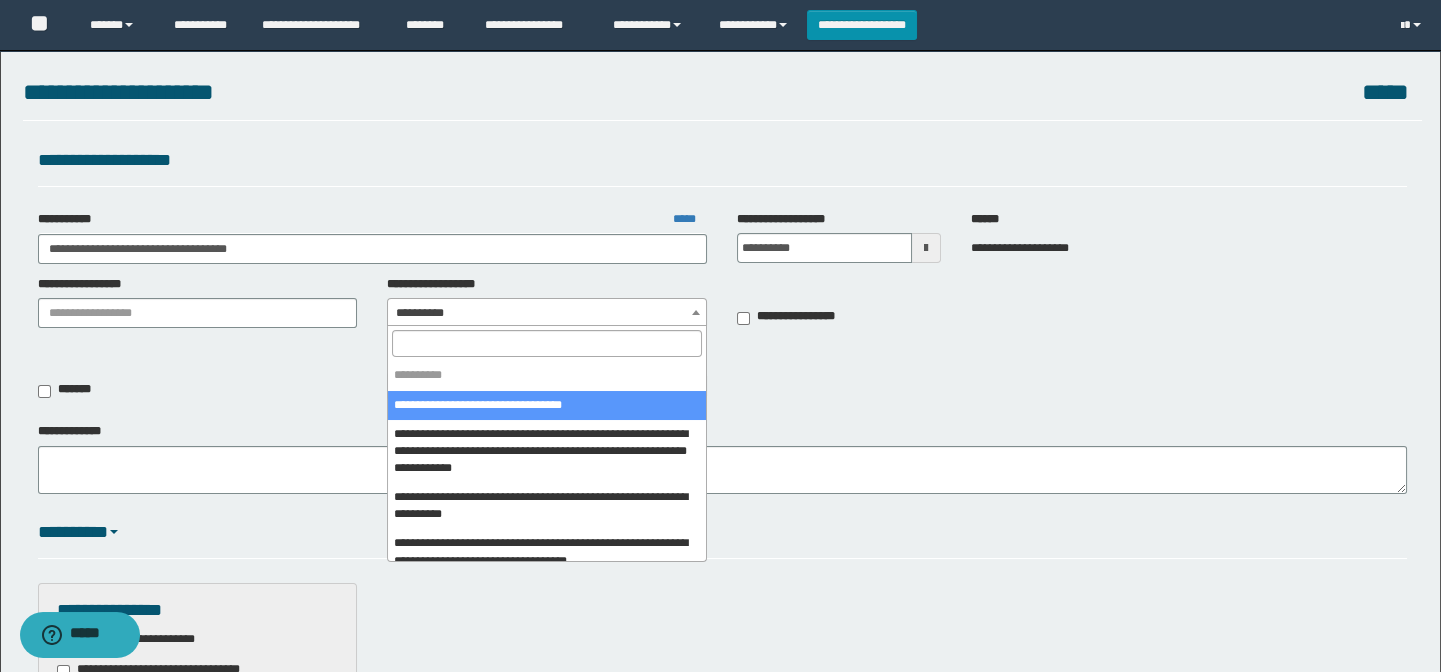 click on "**********" at bounding box center [547, 313] 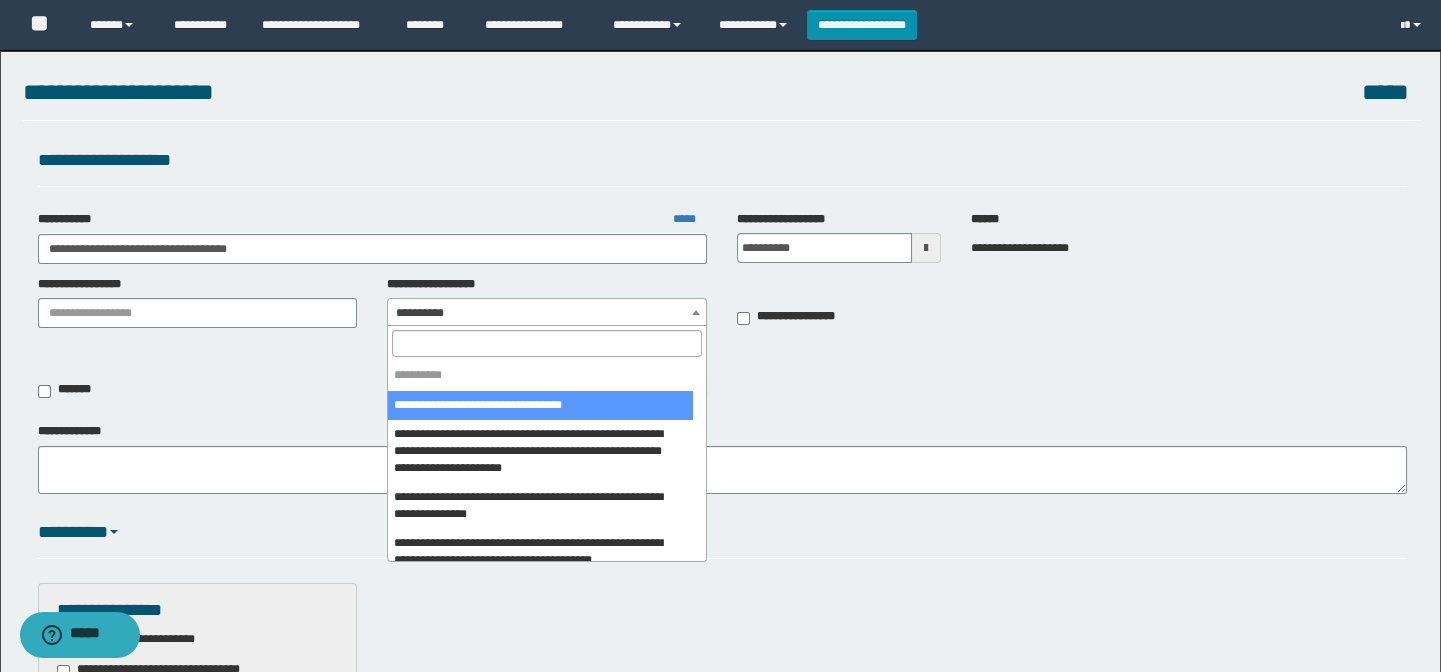 click at bounding box center (547, 343) 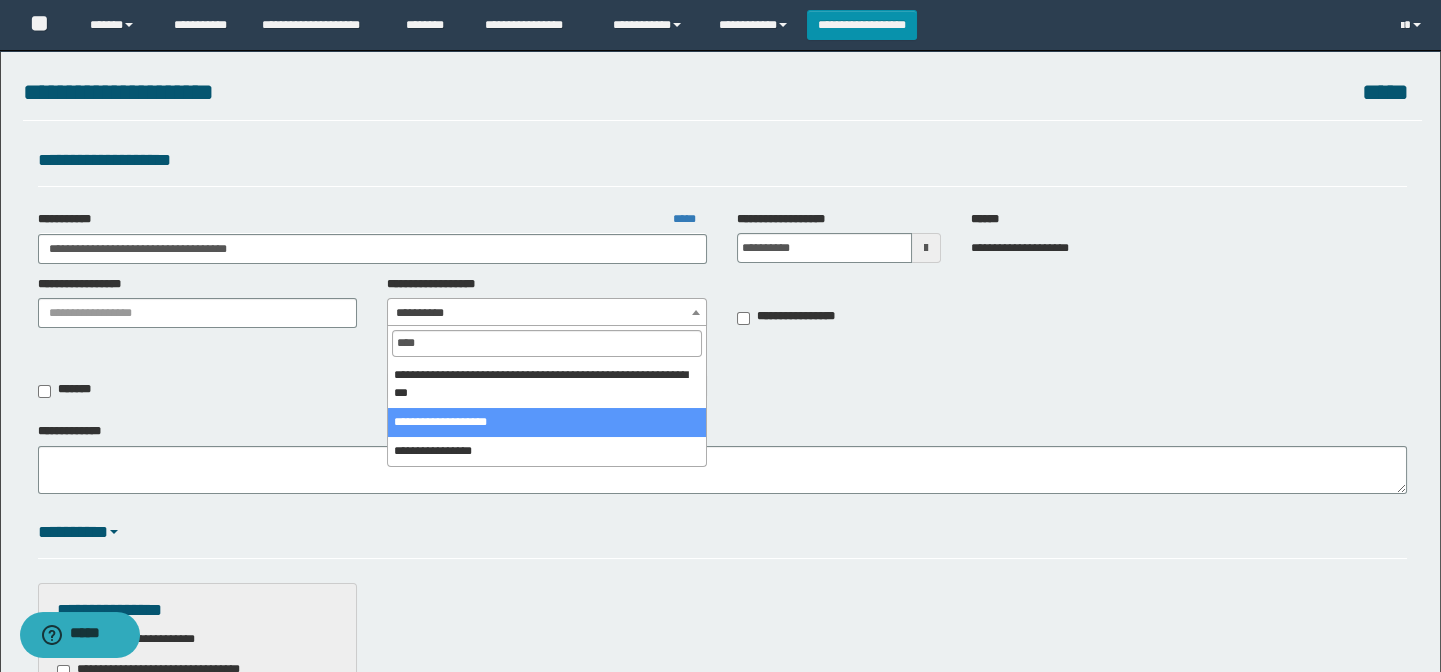 type on "****" 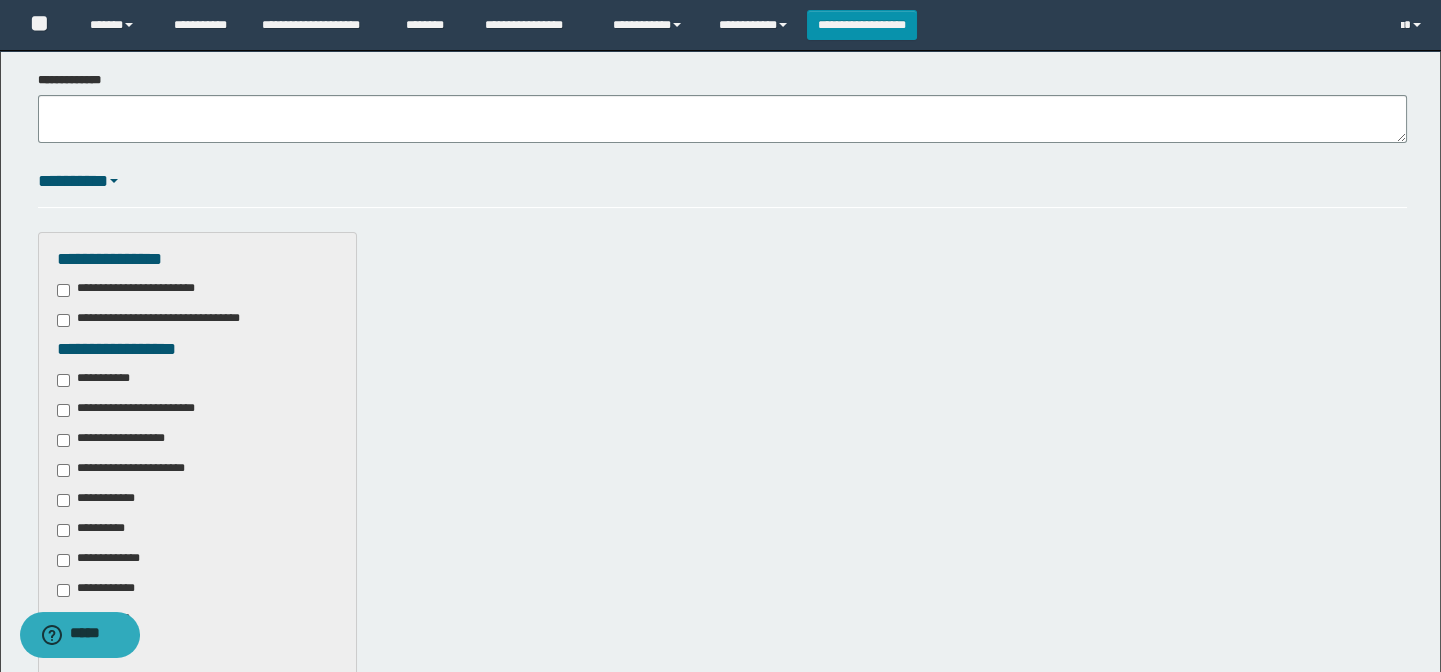scroll, scrollTop: 363, scrollLeft: 0, axis: vertical 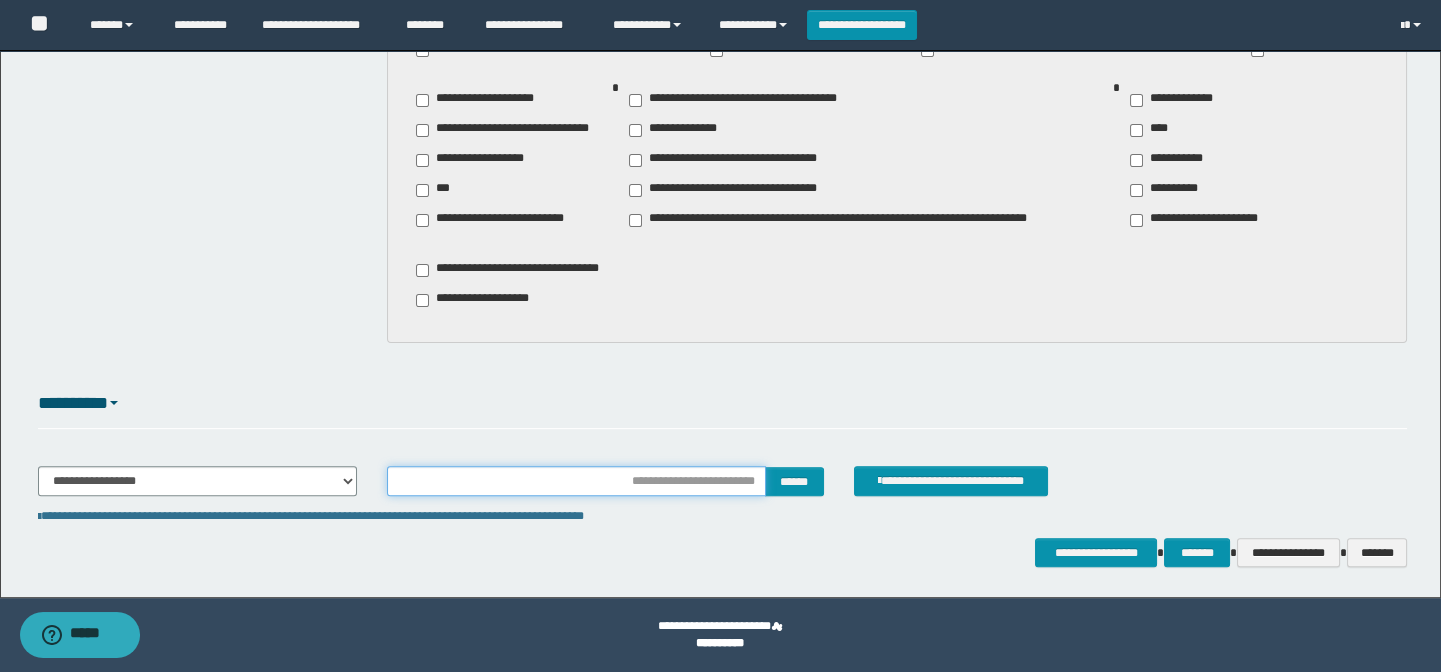 click at bounding box center (576, 481) 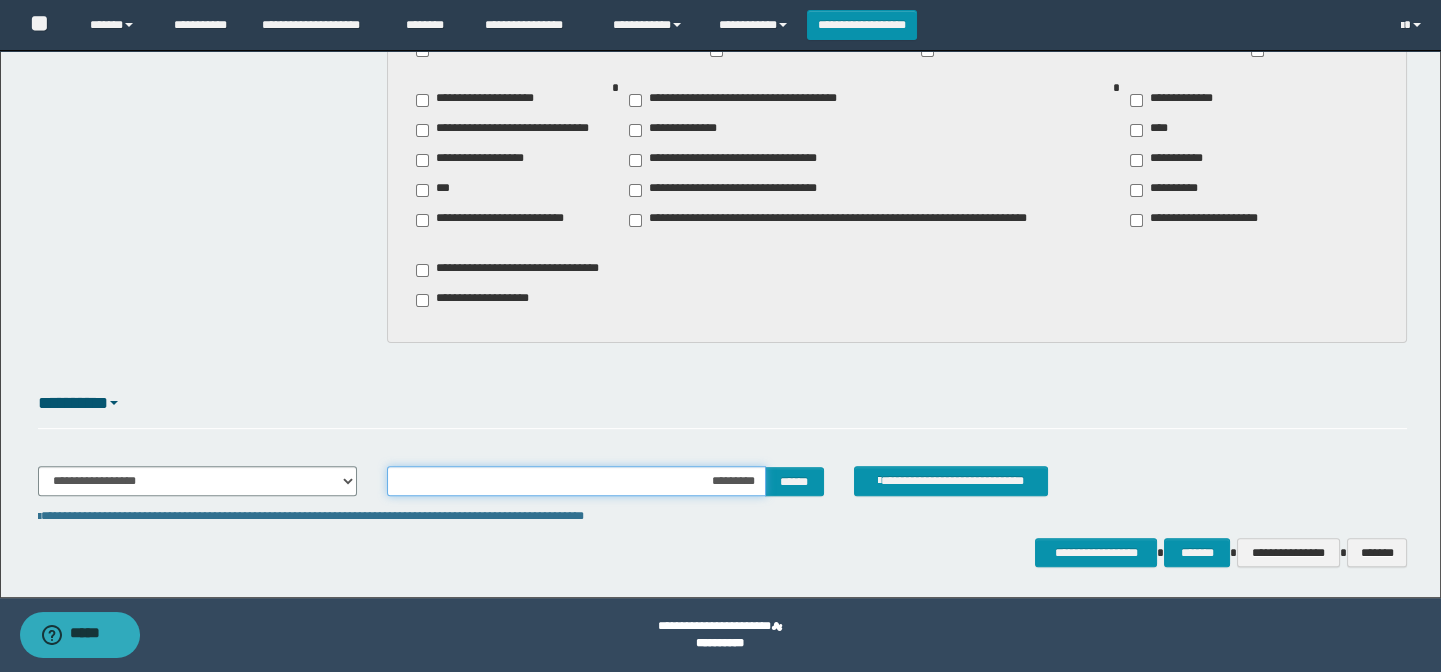 type on "**********" 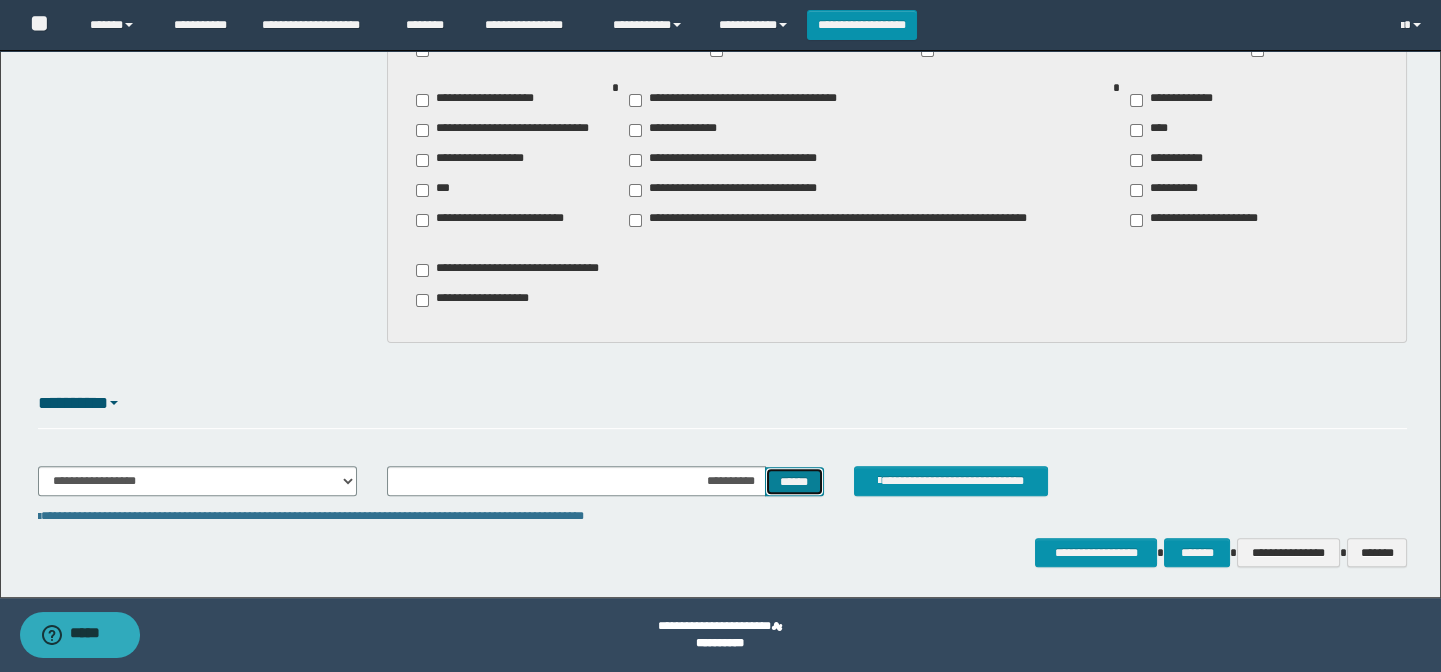 click on "******" at bounding box center (794, 482) 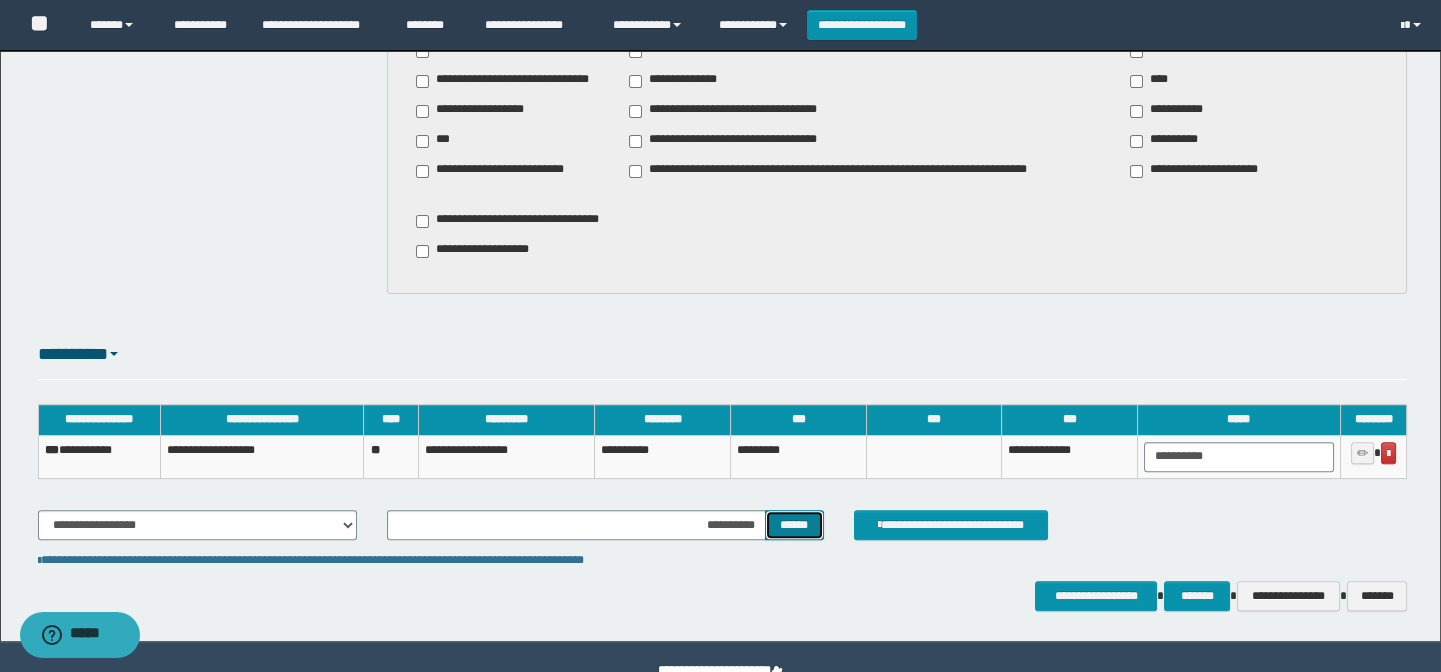 scroll, scrollTop: 1664, scrollLeft: 0, axis: vertical 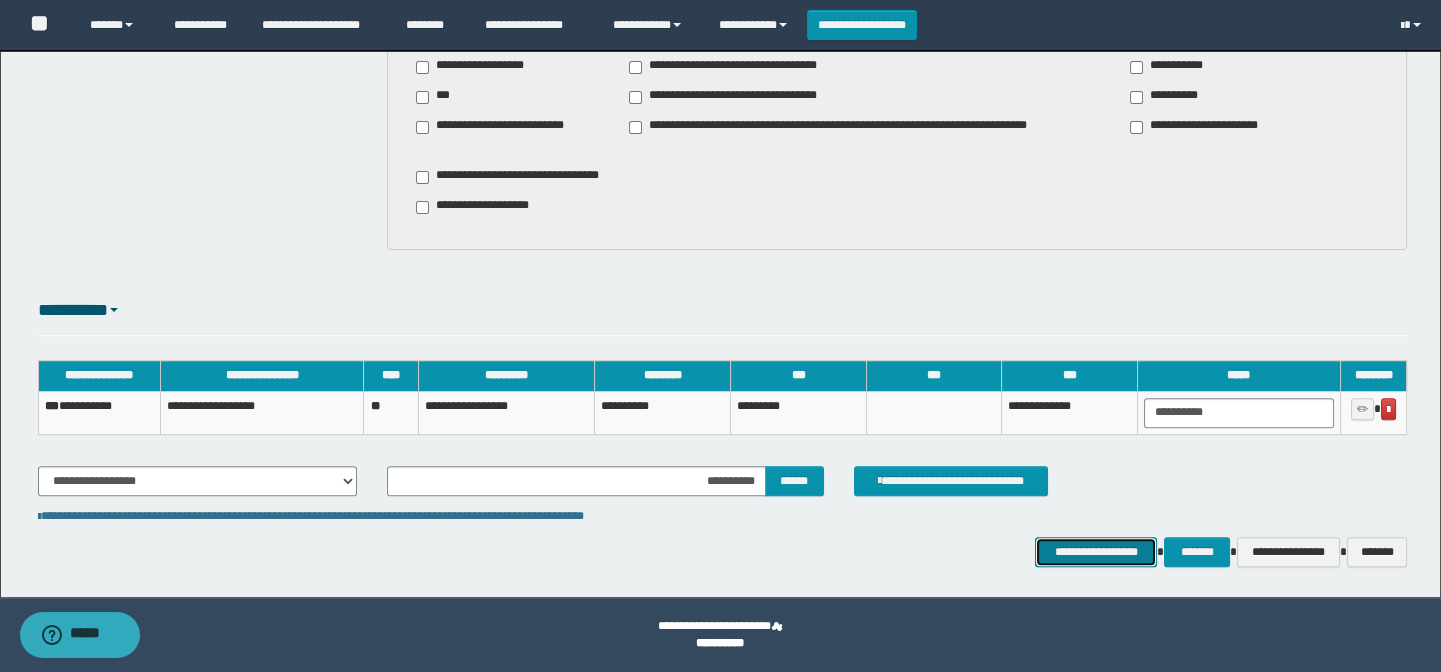 click on "**********" at bounding box center [1096, 552] 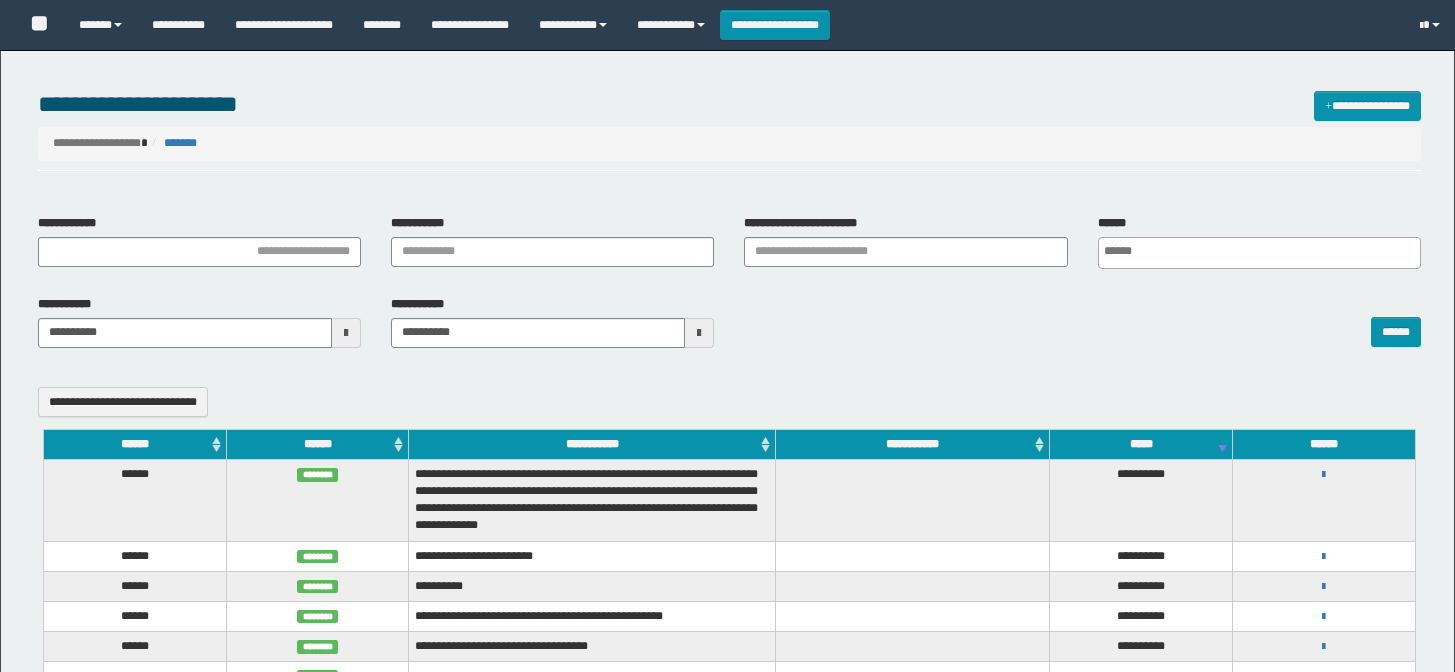 select 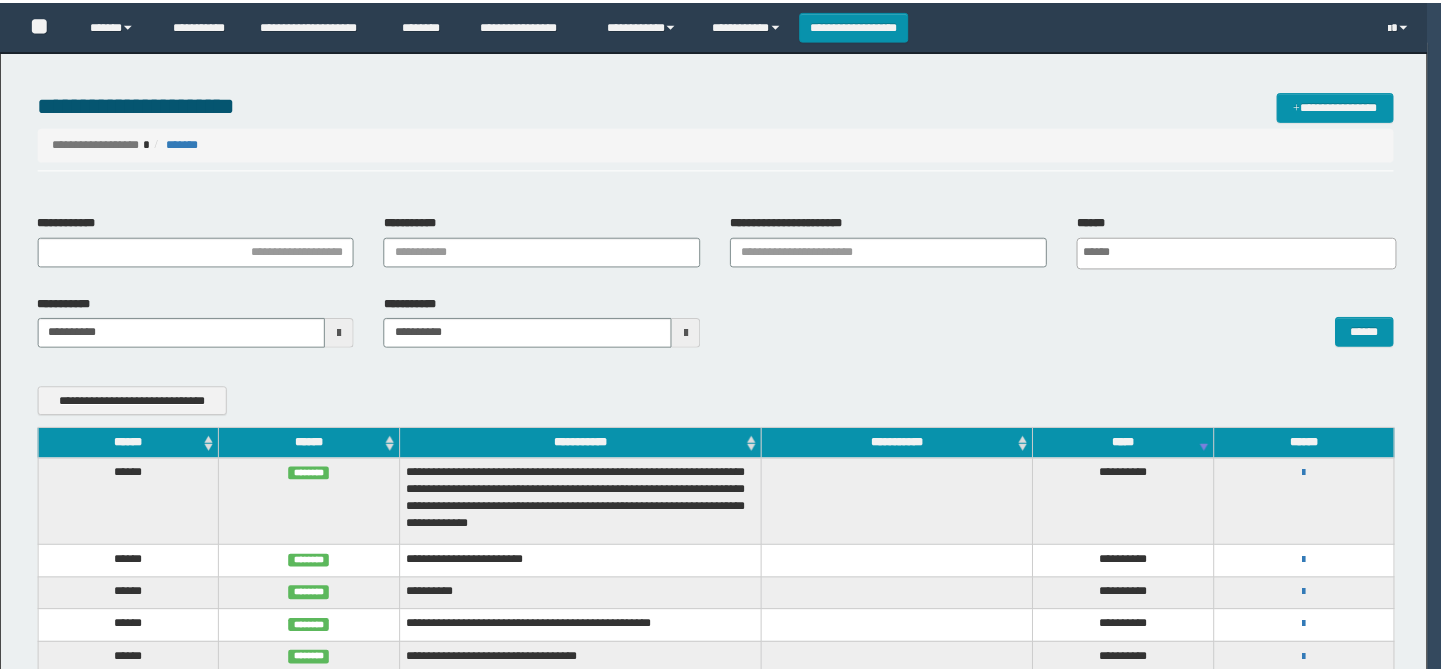scroll, scrollTop: 0, scrollLeft: 0, axis: both 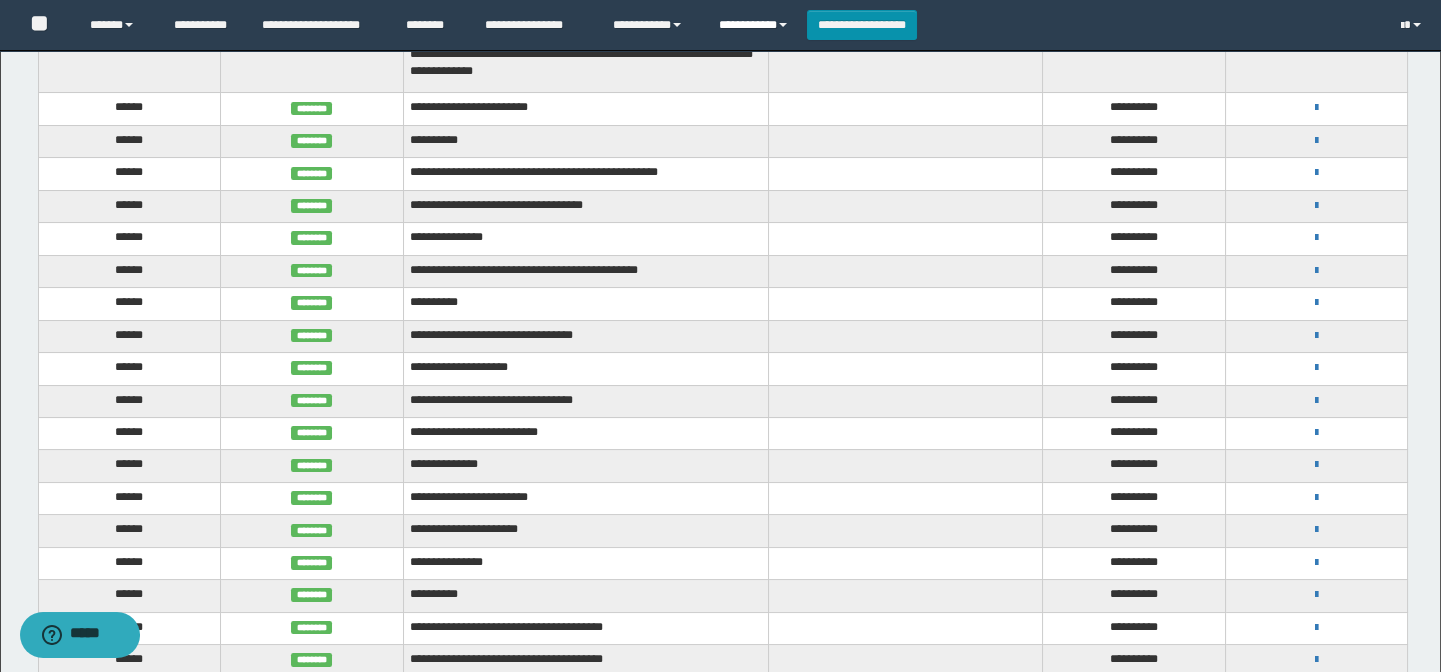 click on "**********" at bounding box center (755, 25) 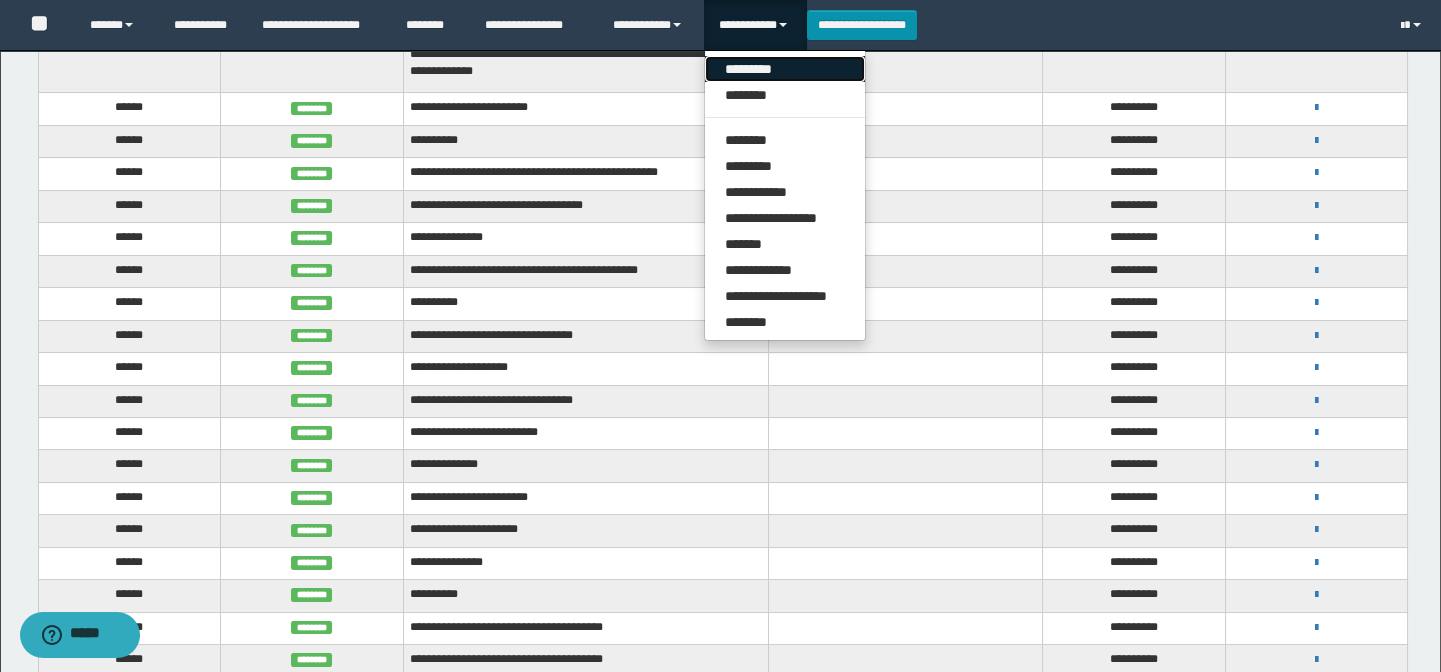 click on "*********" at bounding box center (785, 69) 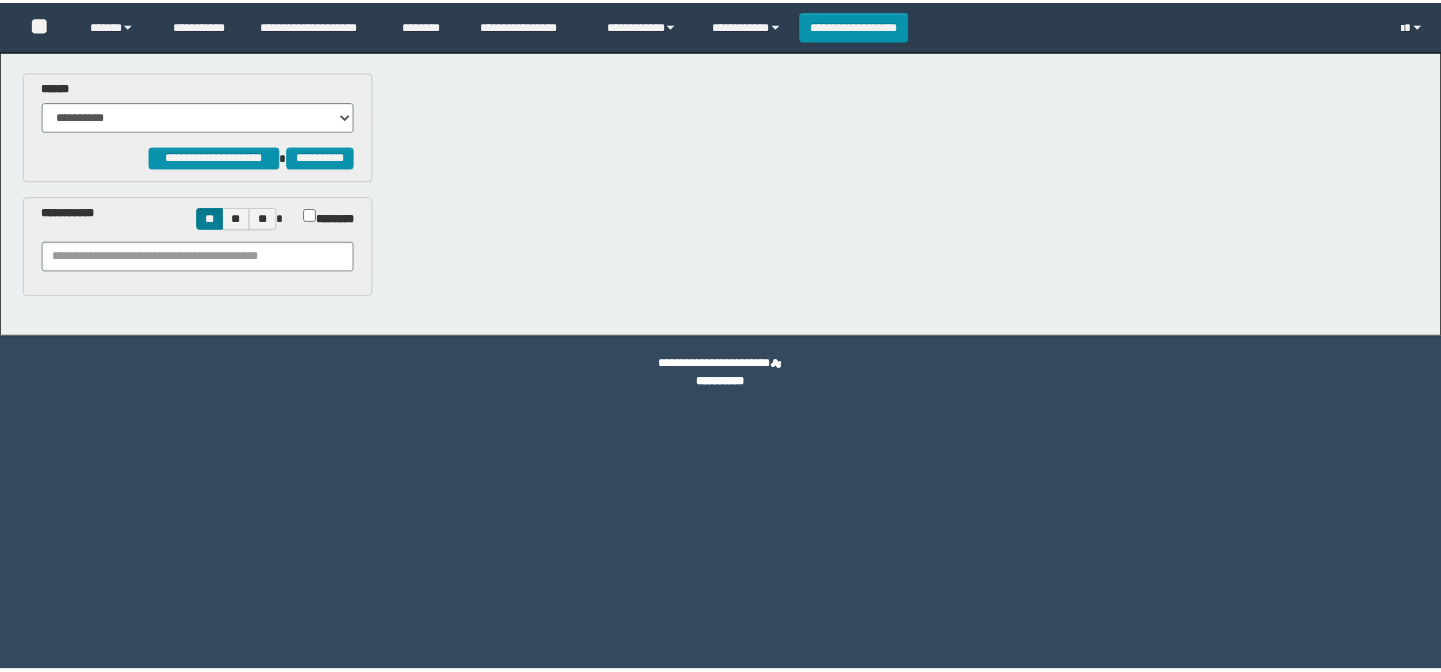 scroll, scrollTop: 0, scrollLeft: 0, axis: both 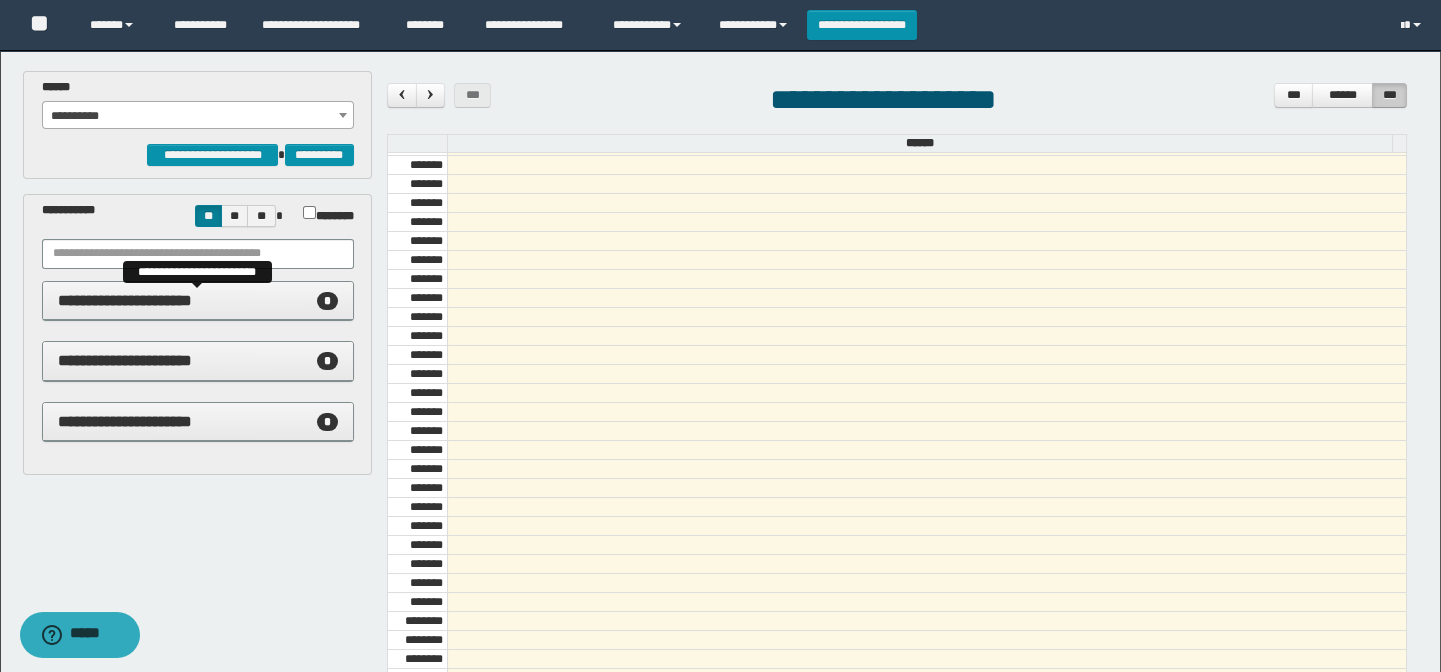click on "*" at bounding box center [327, 301] 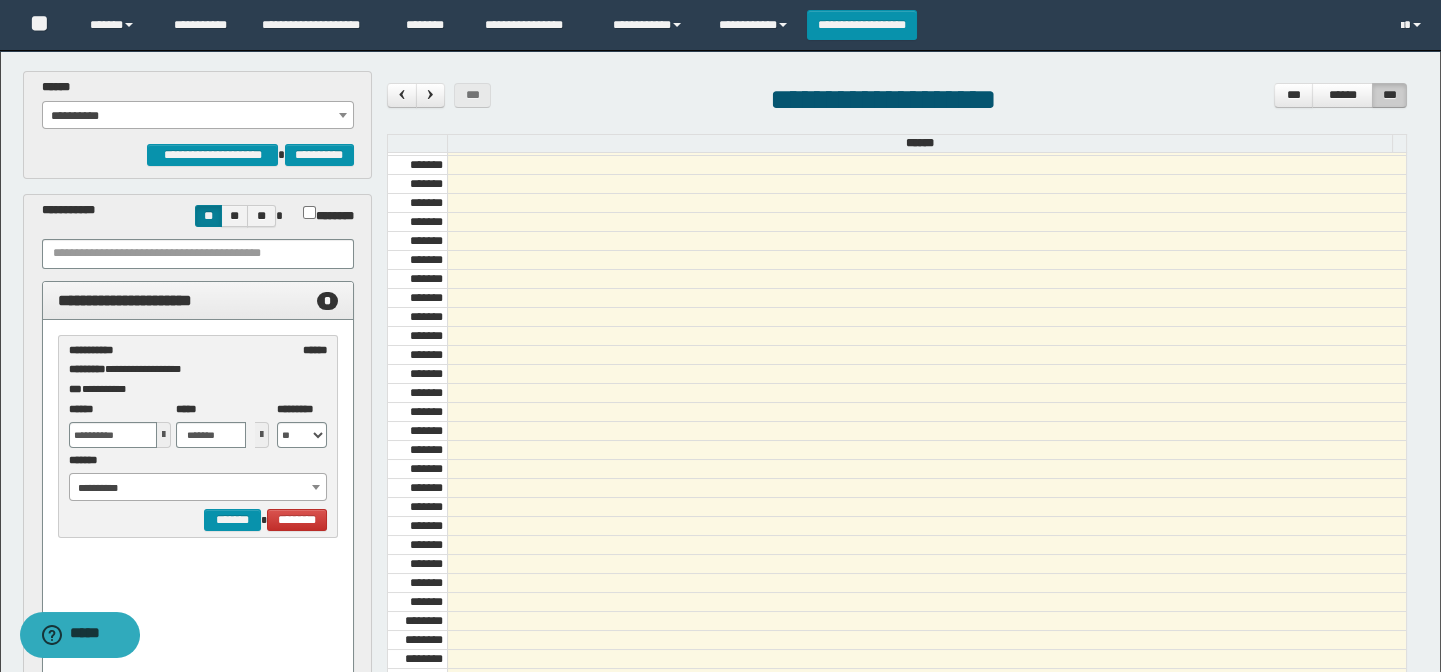 scroll, scrollTop: 90, scrollLeft: 0, axis: vertical 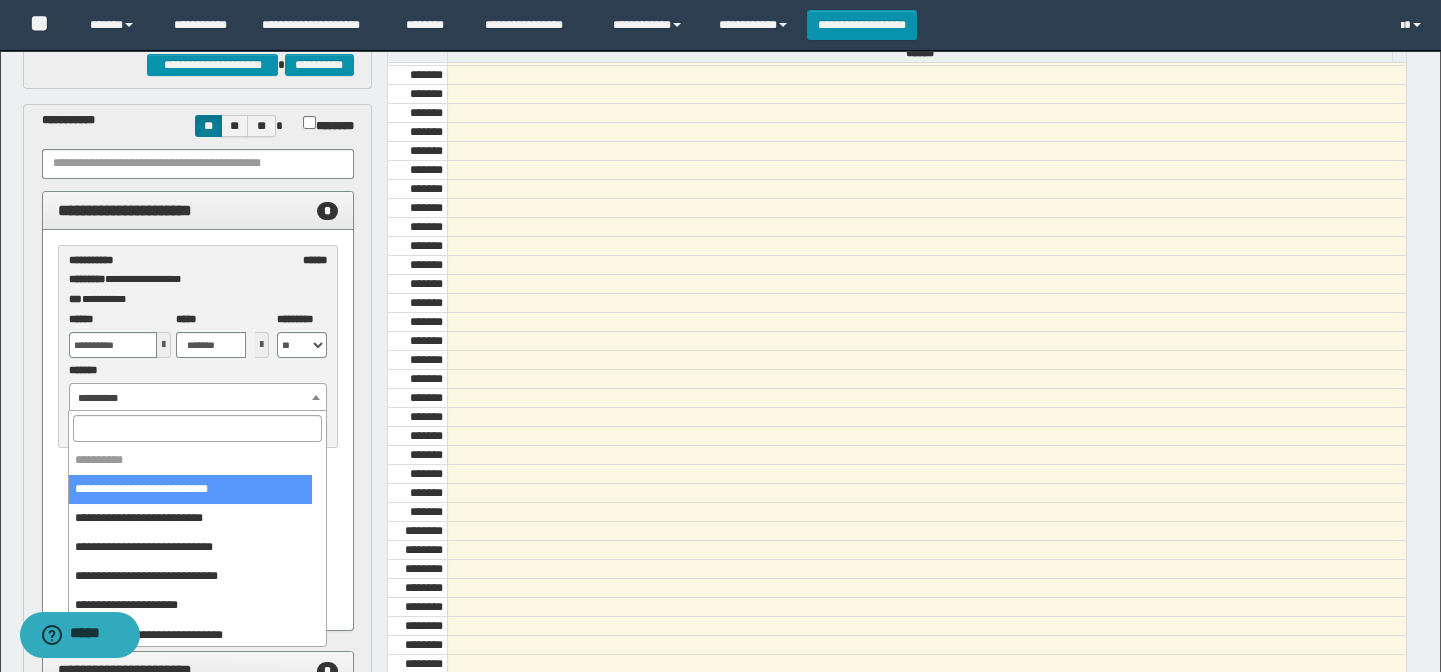 click on "**********" at bounding box center [198, 398] 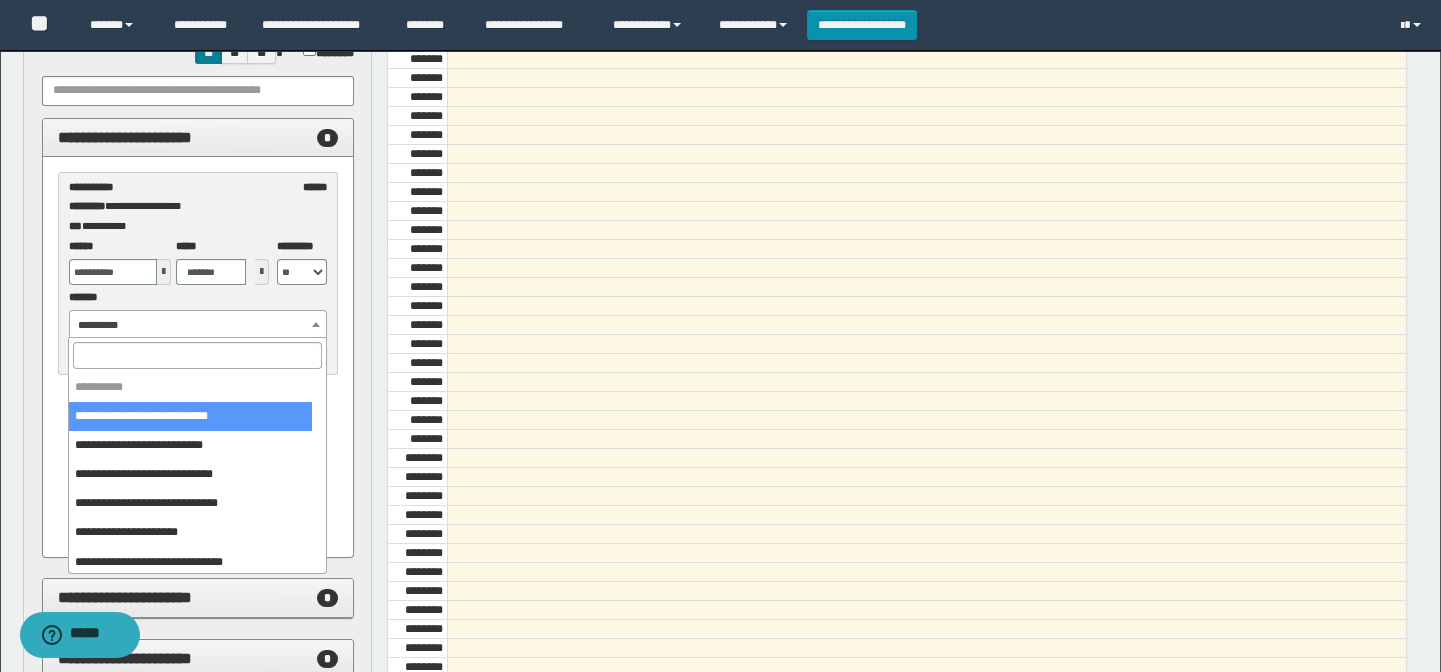 scroll, scrollTop: 181, scrollLeft: 0, axis: vertical 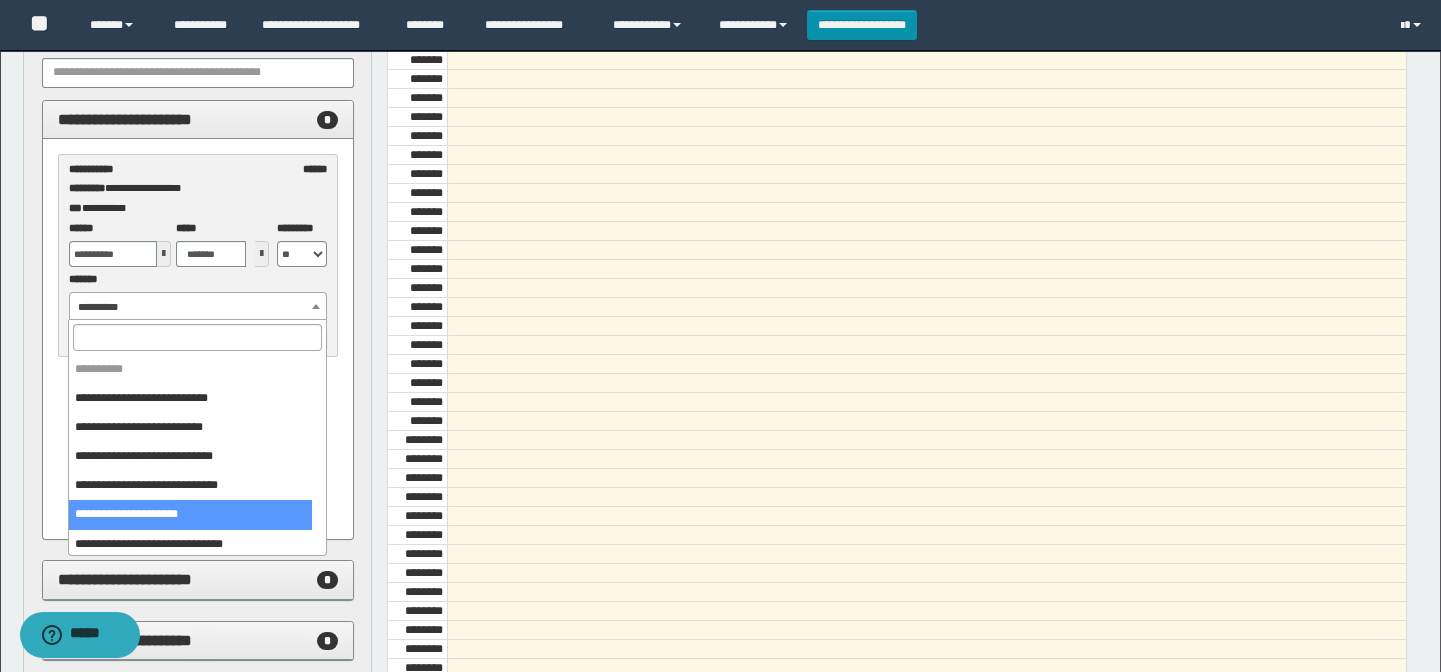select on "******" 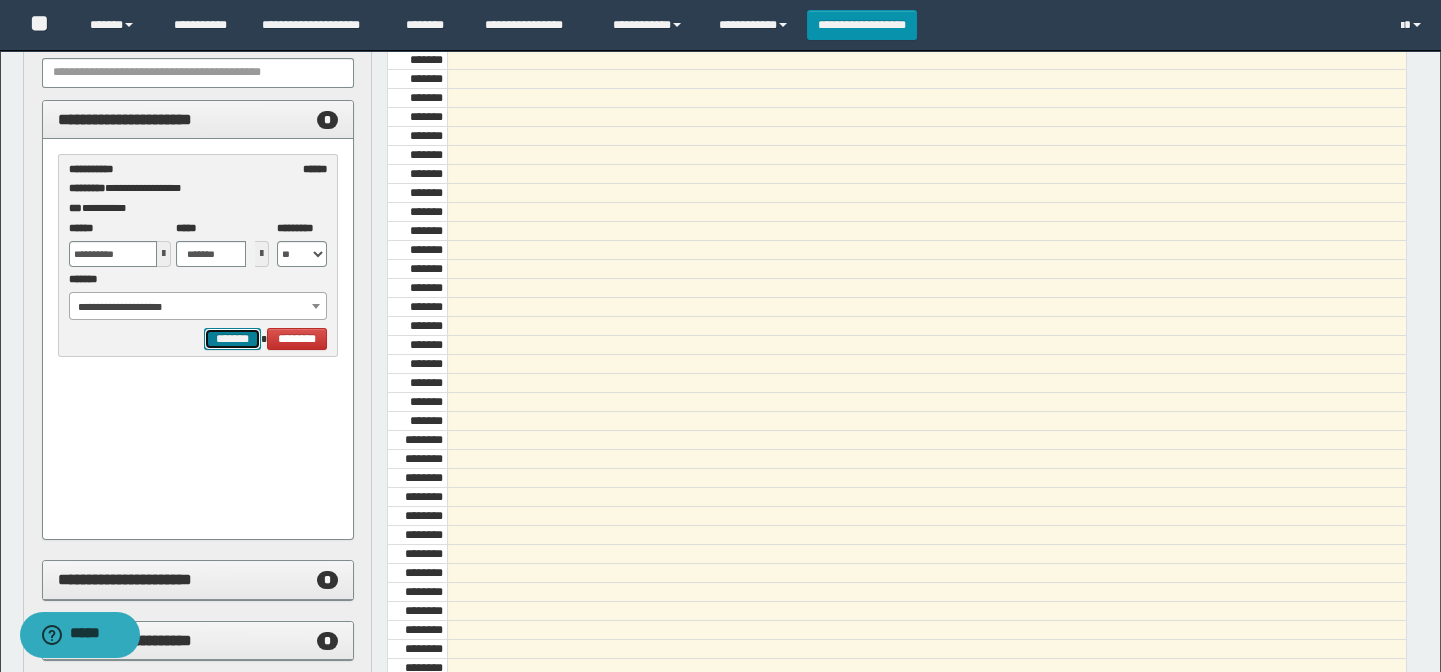 click on "*******" at bounding box center [232, 339] 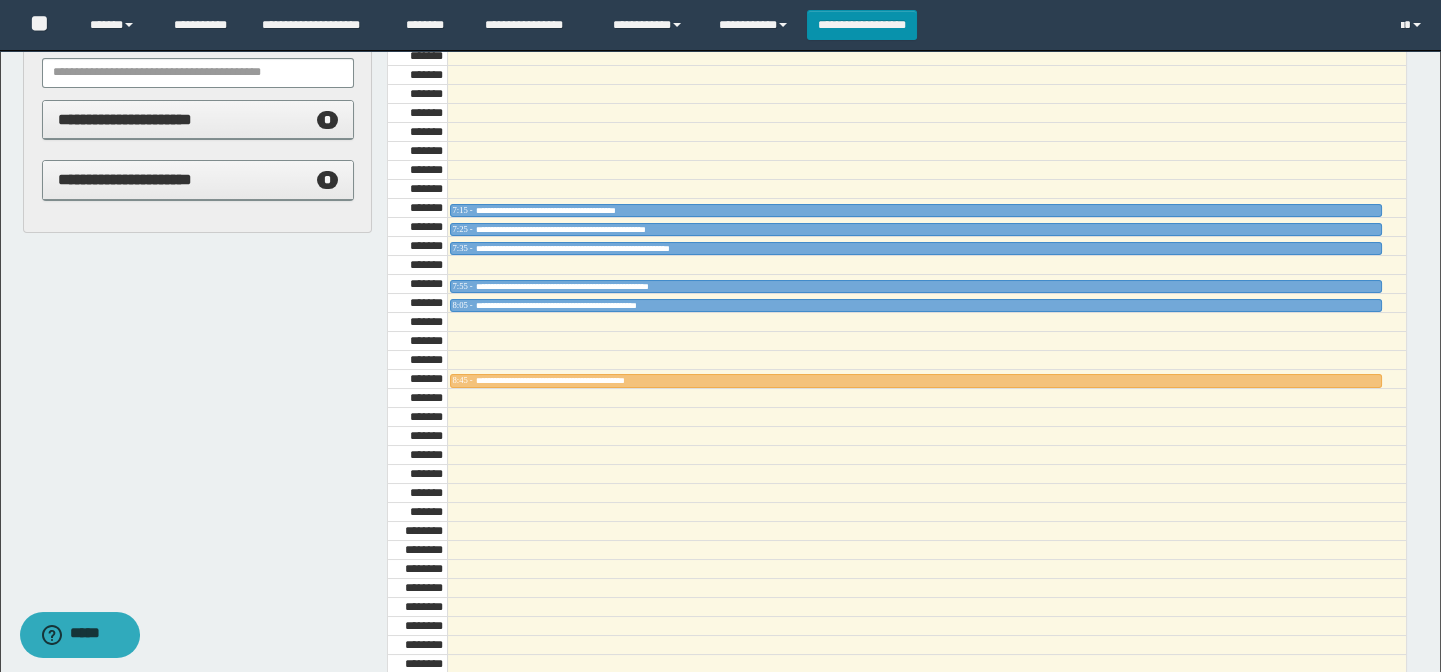 scroll, scrollTop: 500, scrollLeft: 0, axis: vertical 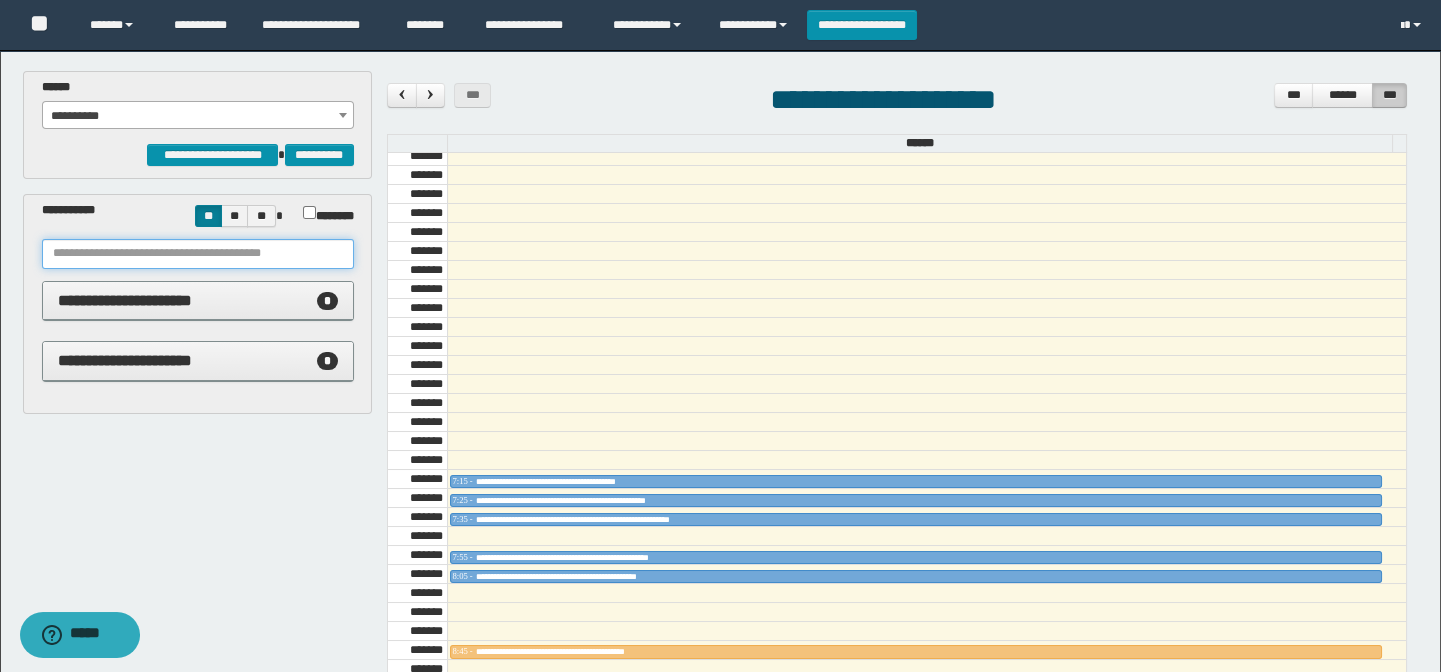 click at bounding box center (198, 254) 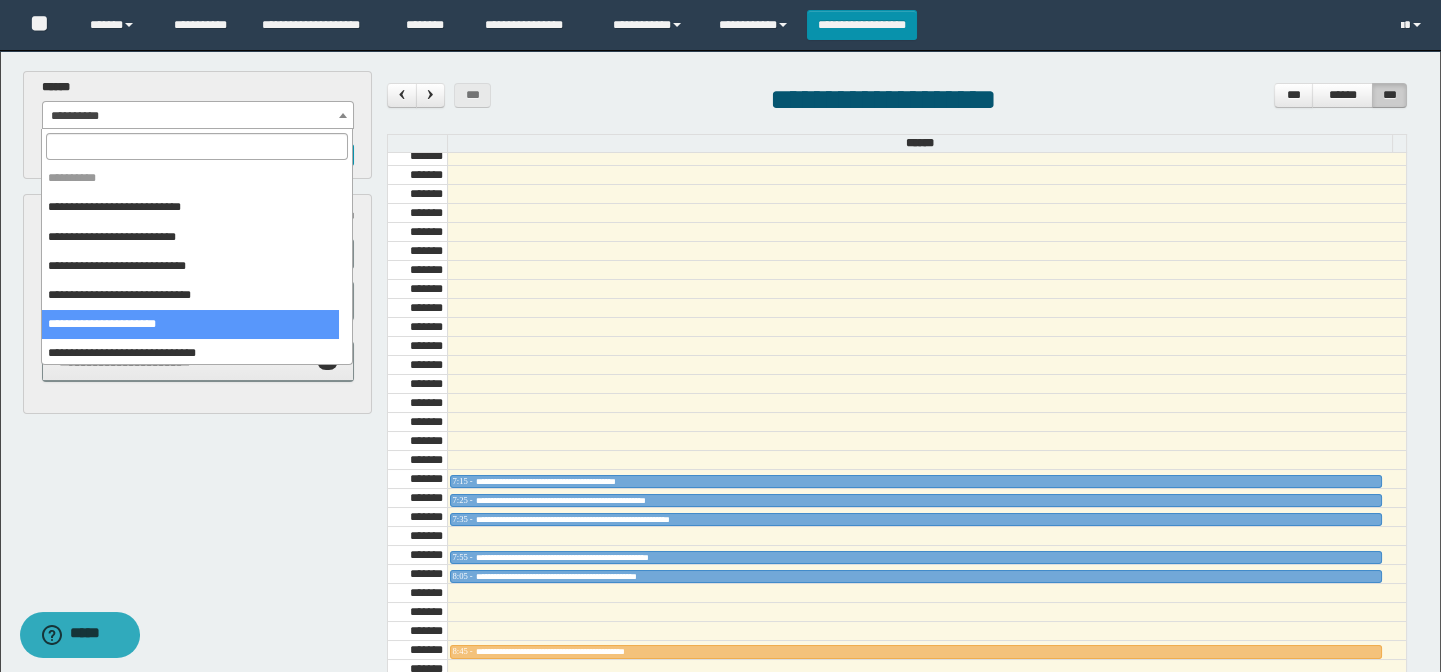 click on "**********" at bounding box center (198, 116) 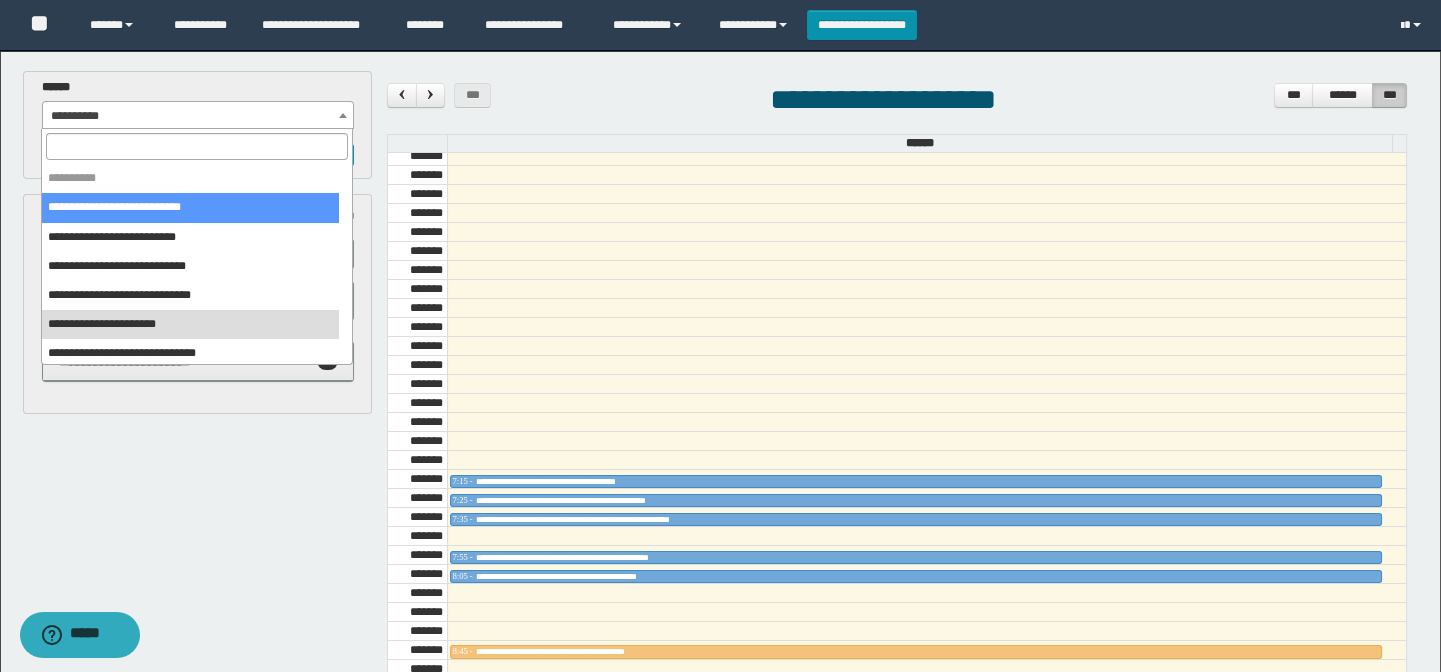 select on "******" 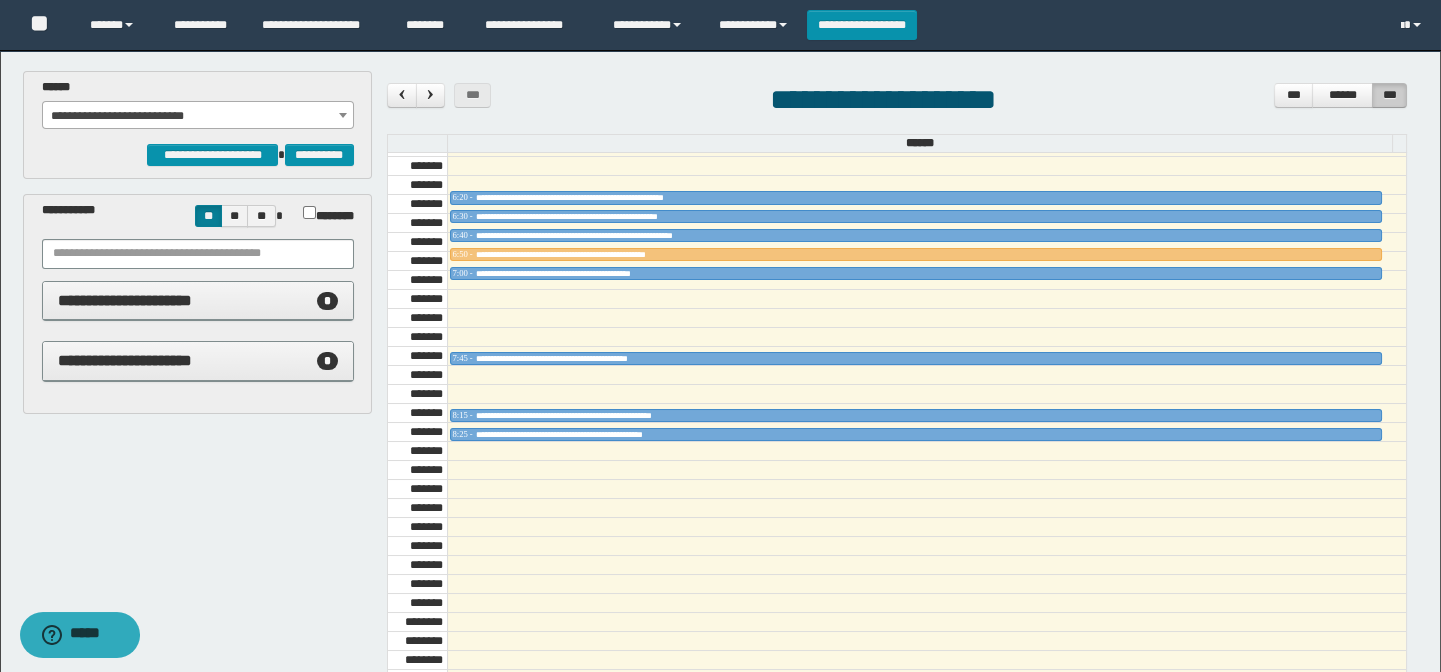 scroll, scrollTop: 681, scrollLeft: 0, axis: vertical 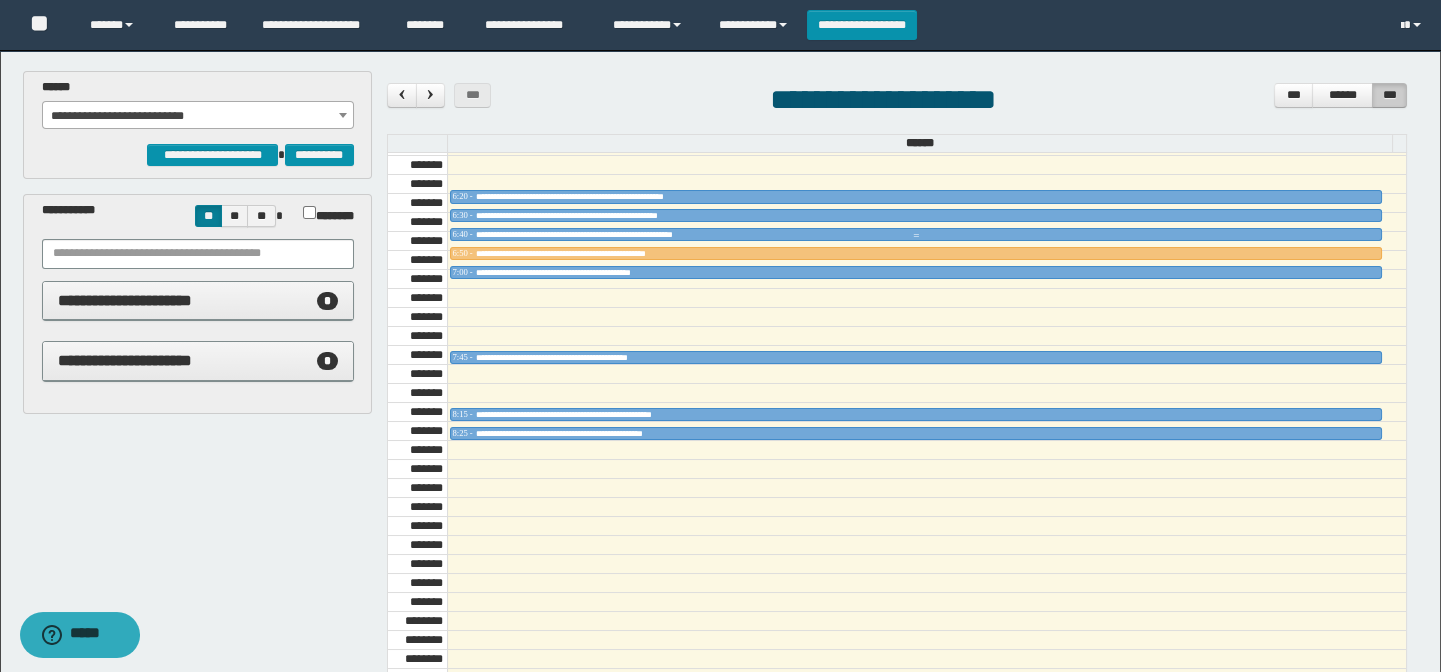 click on "**********" at bounding box center (916, 235) 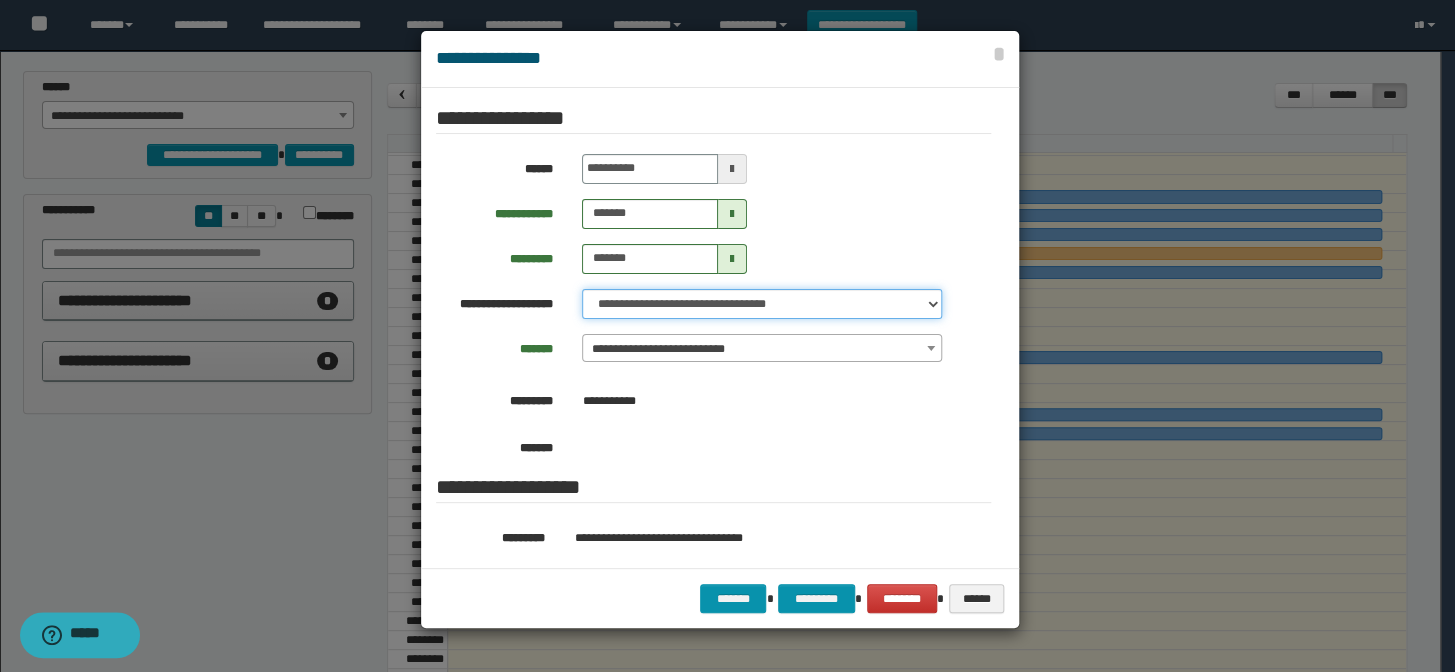 click on "**********" at bounding box center (762, 304) 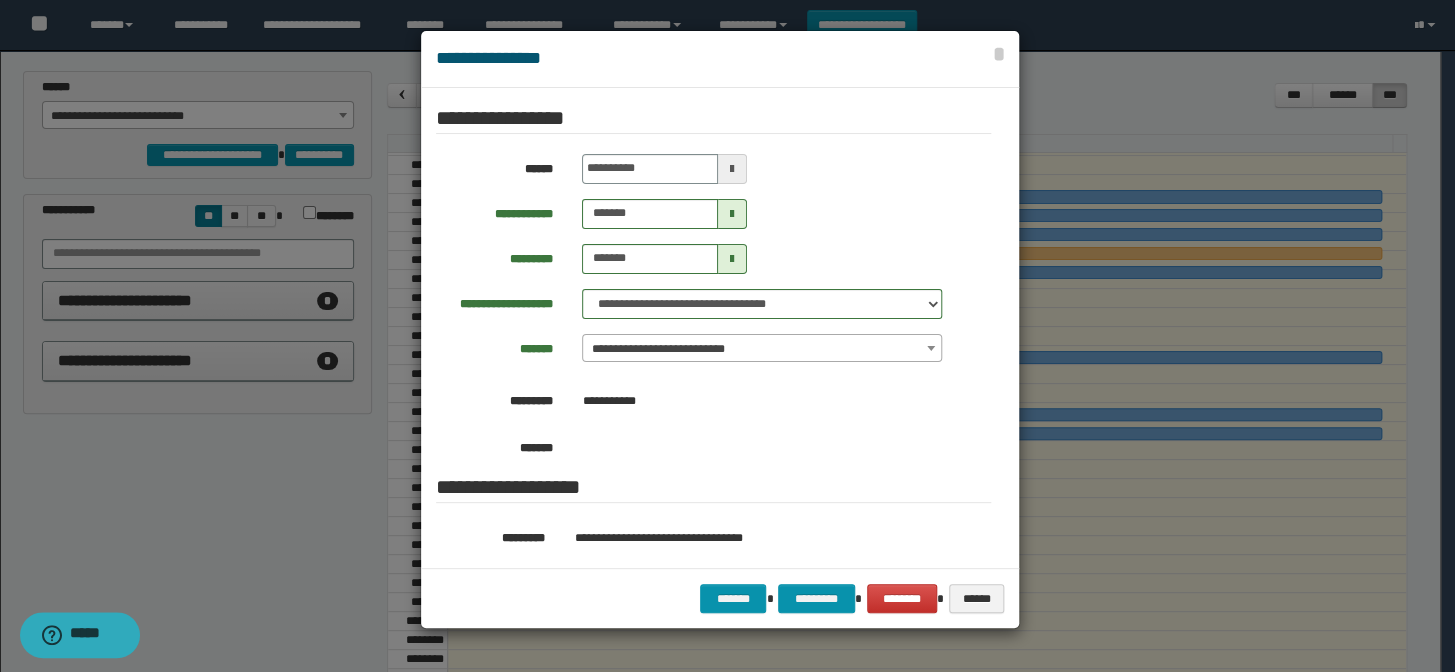 click on "**********" at bounding box center (762, 349) 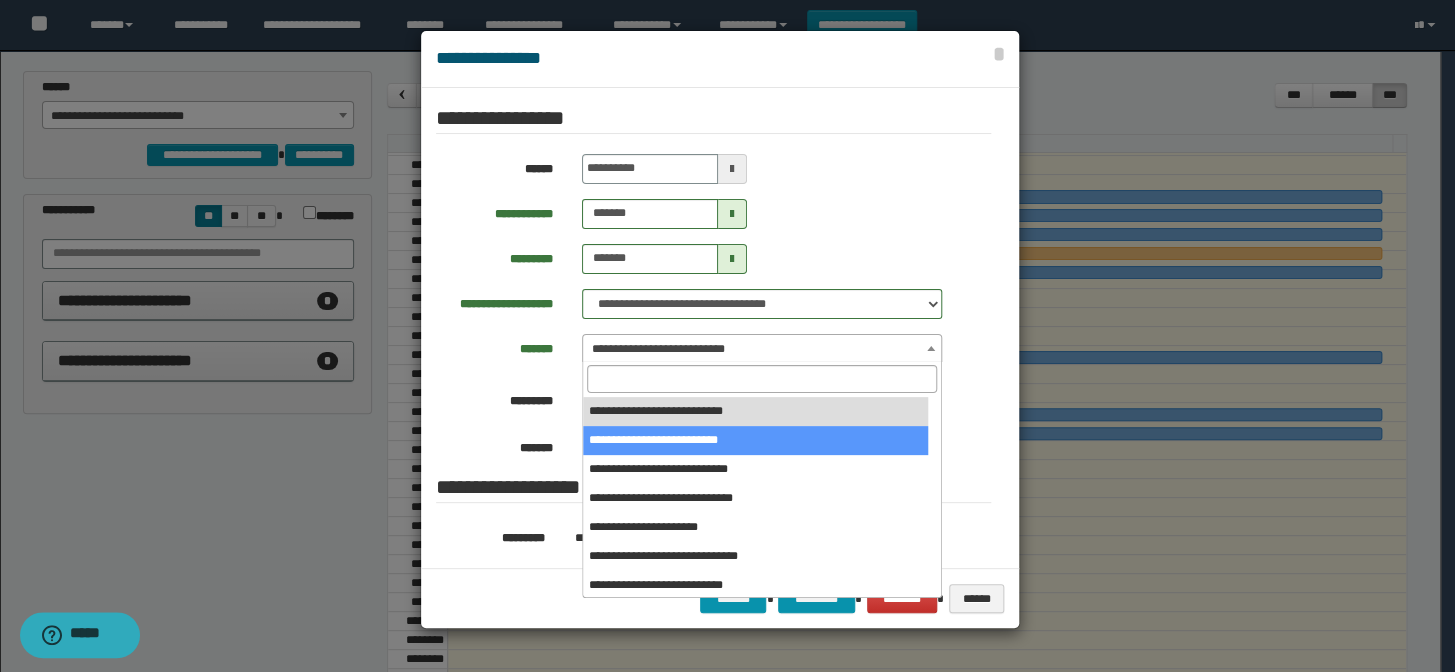 select on "******" 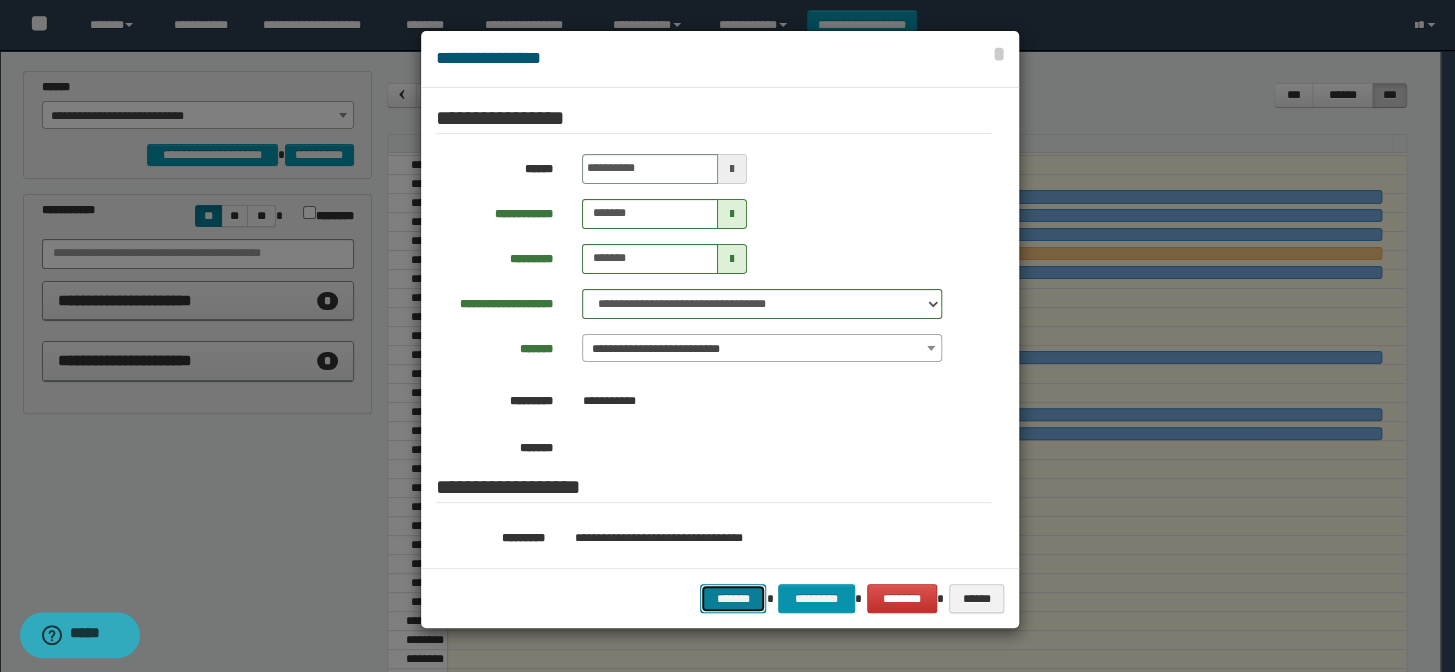 click on "*******" at bounding box center [733, 599] 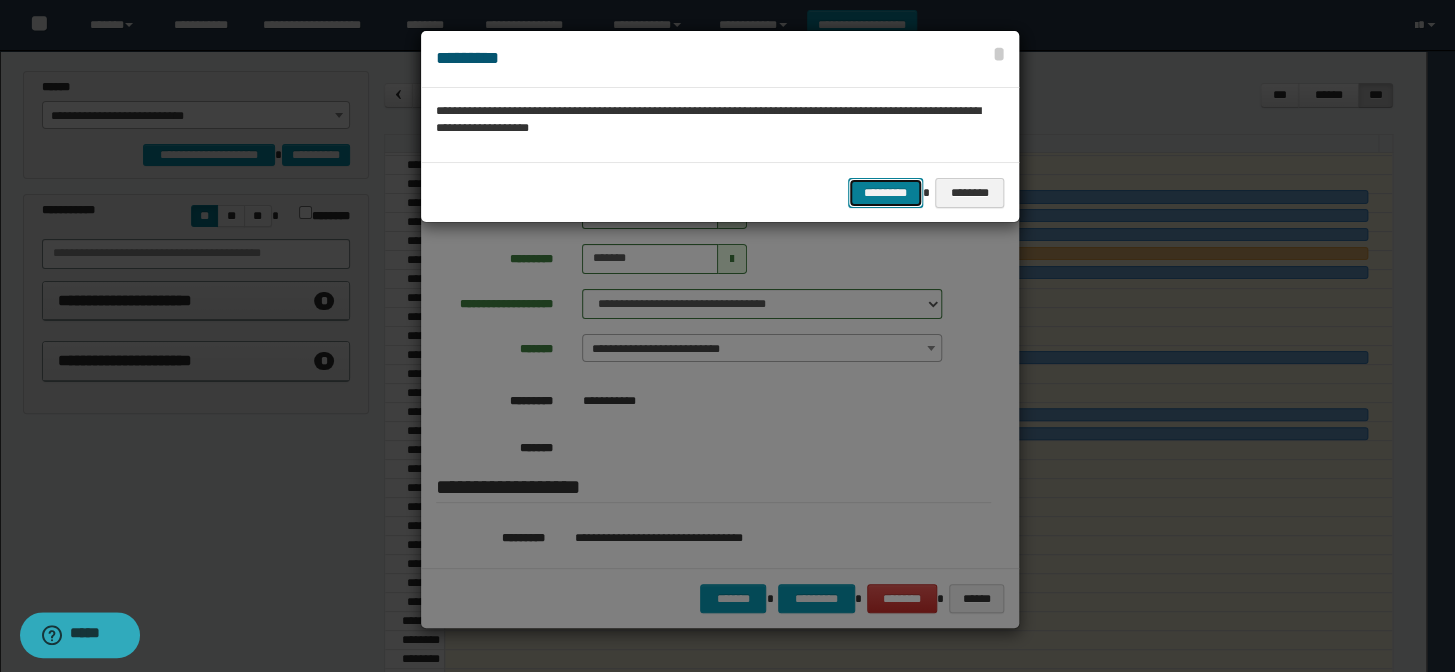 click on "*********" at bounding box center [885, 193] 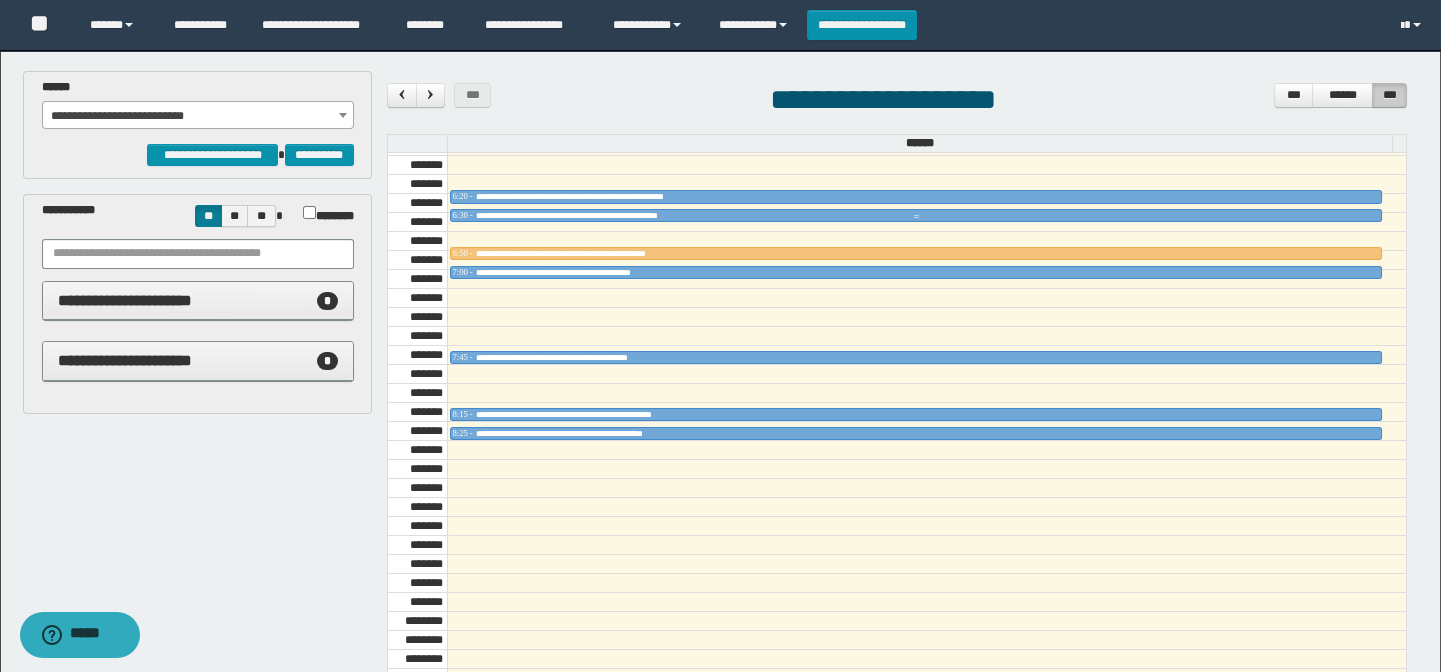 click on "**********" at bounding box center [916, 215] 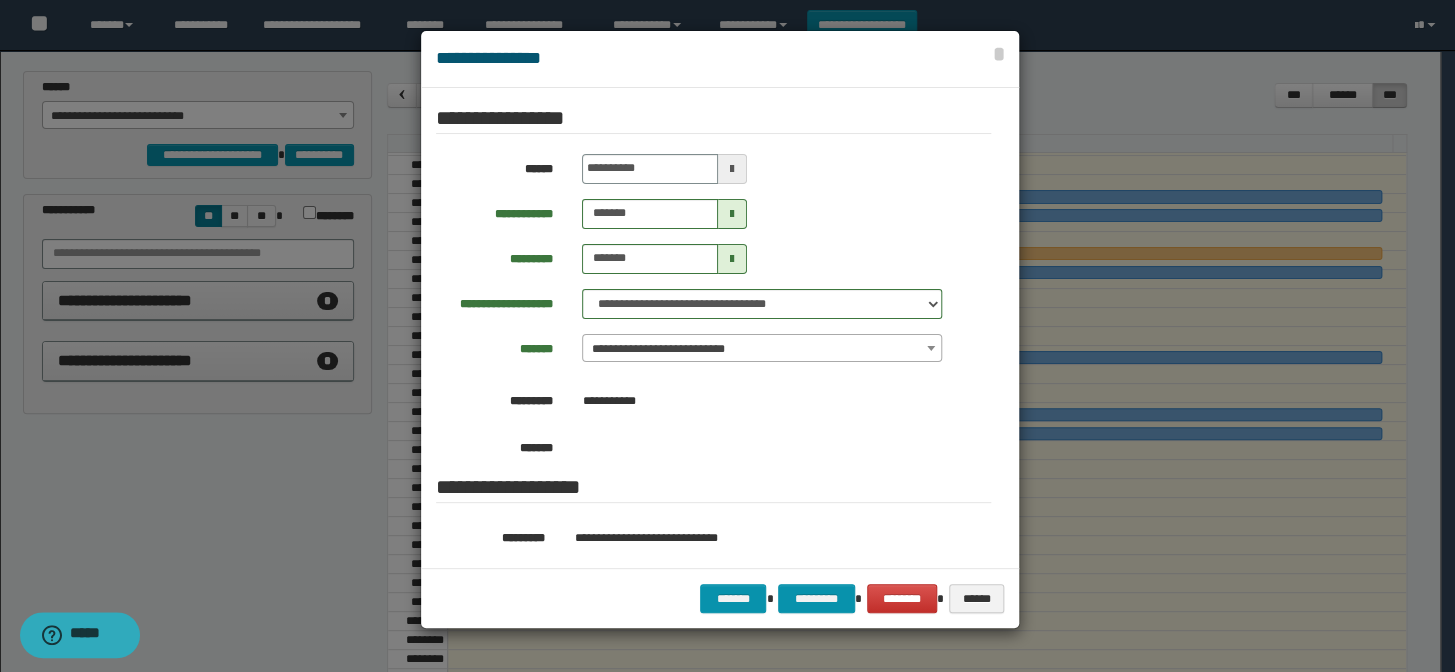 click on "**********" at bounding box center [762, 349] 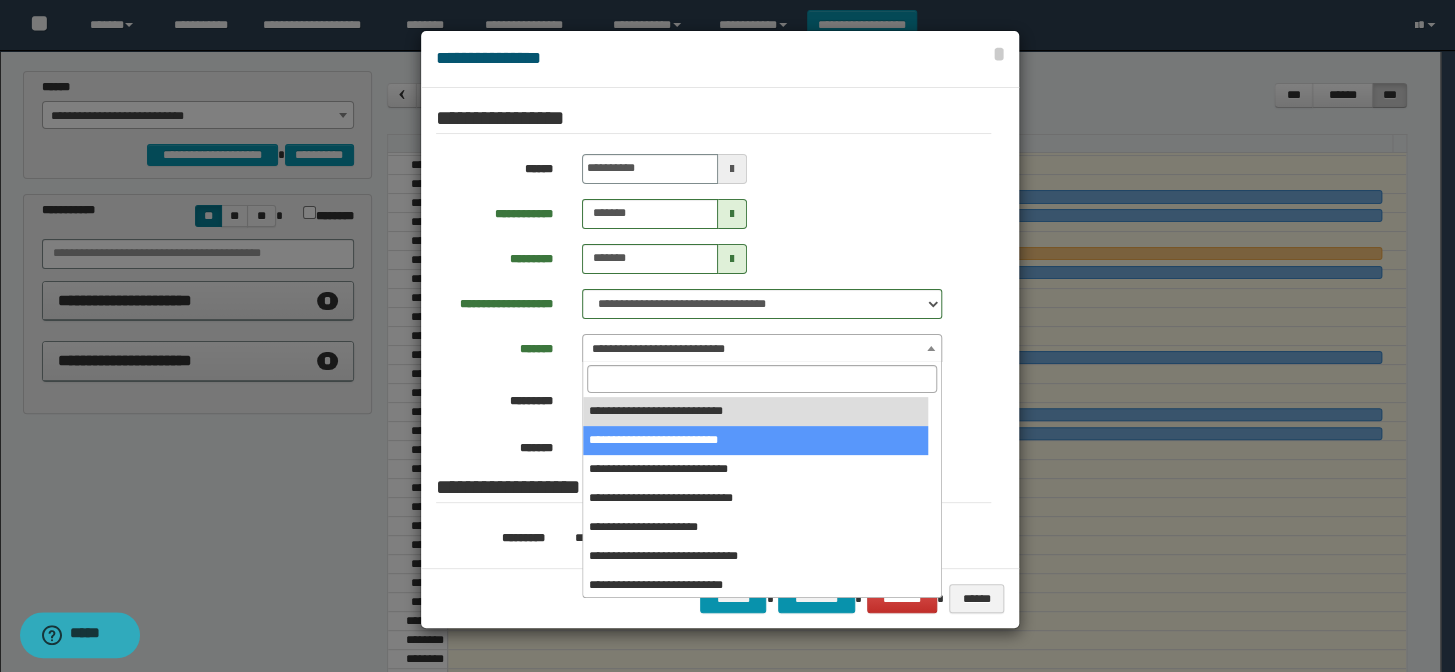 select on "******" 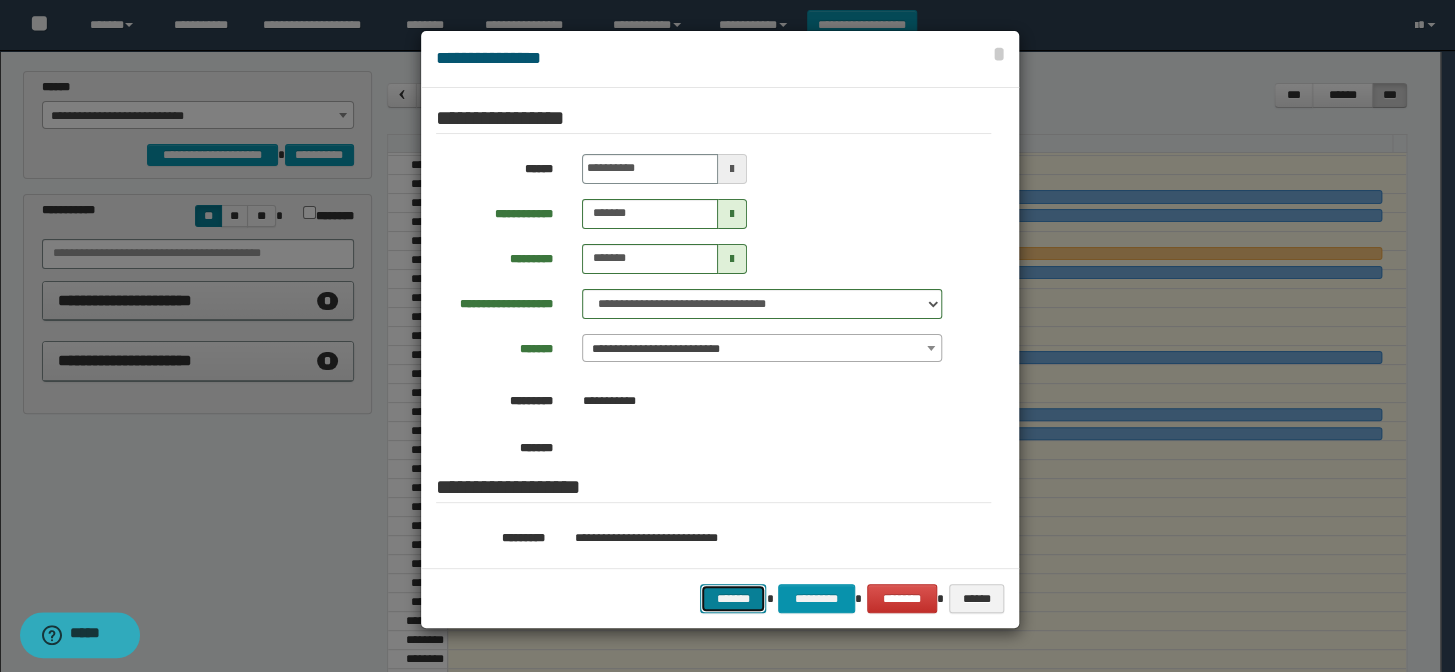 click on "*******" at bounding box center [733, 599] 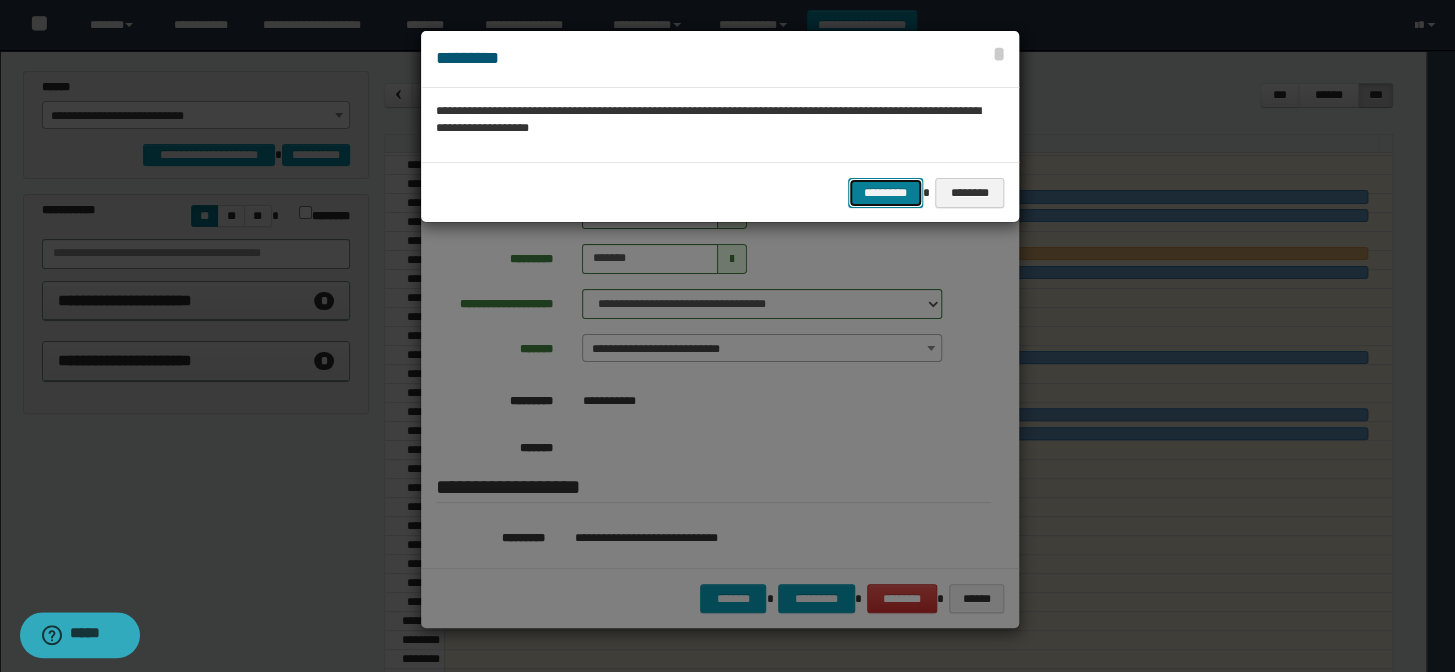 click on "*********" at bounding box center [885, 193] 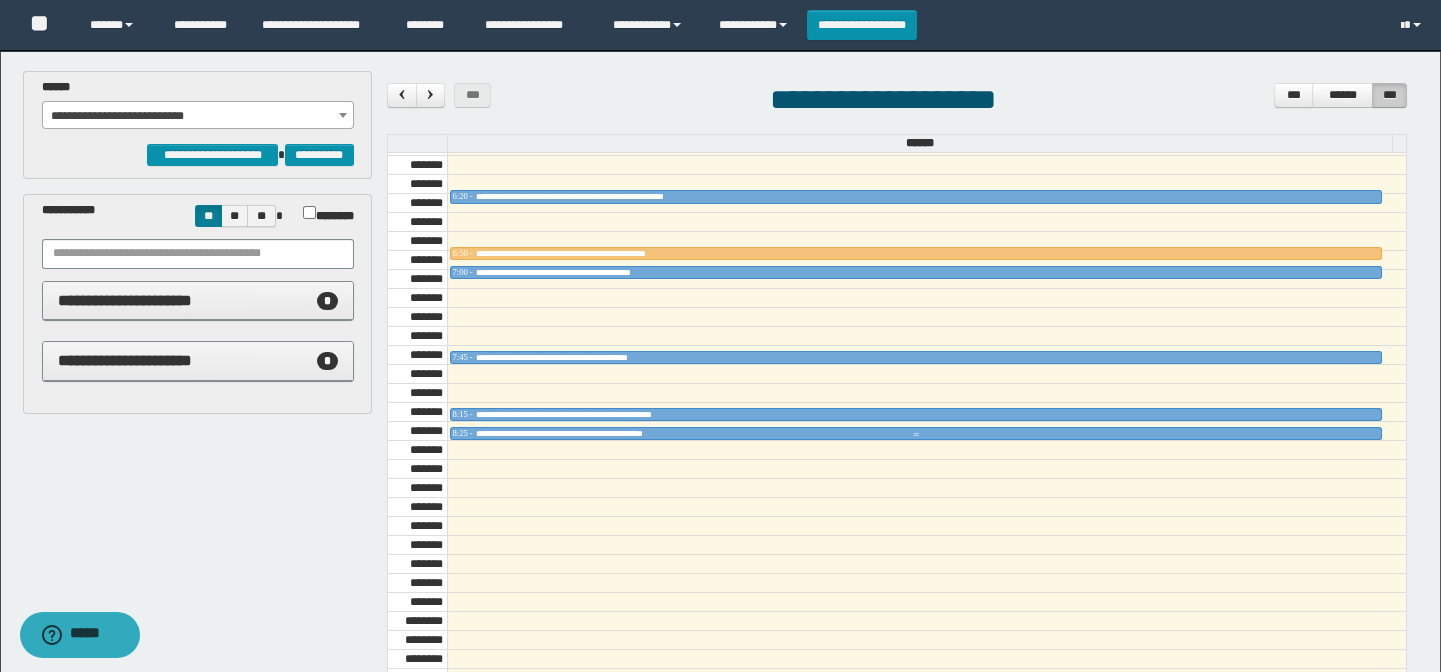 click on "**********" at bounding box center [916, 434] 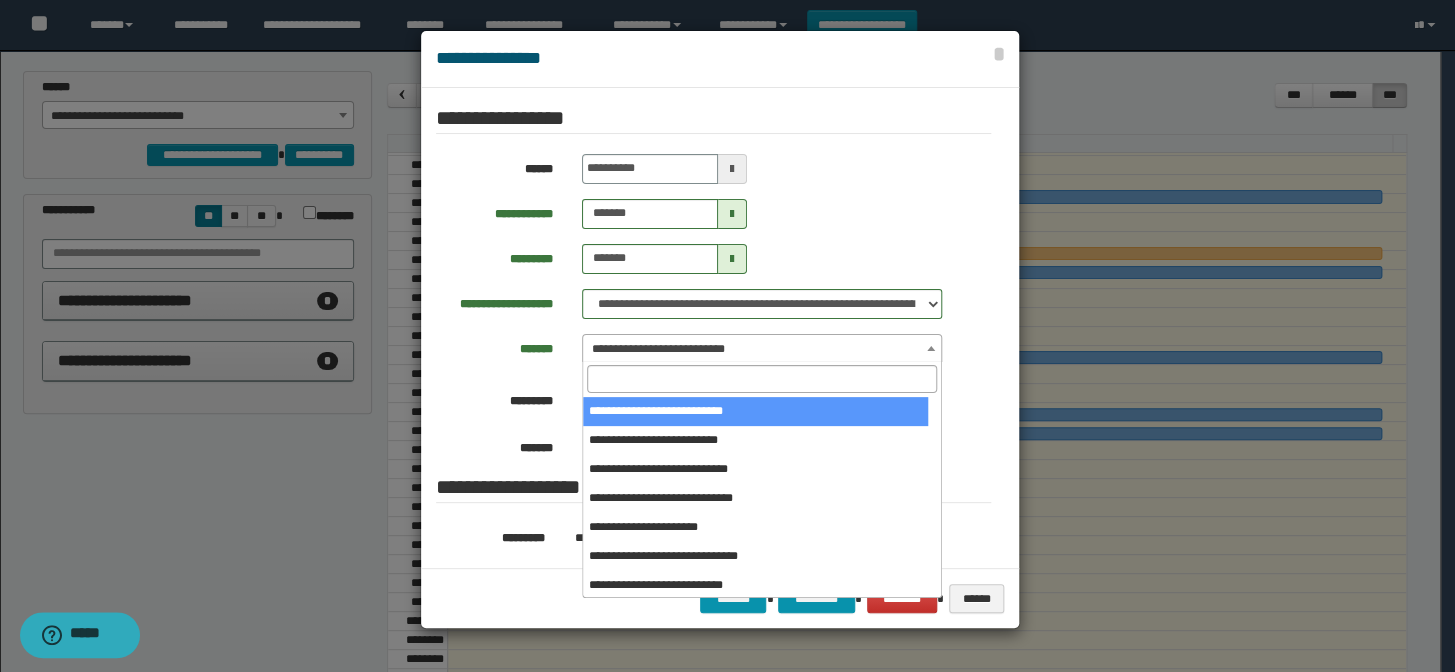 click on "**********" at bounding box center (762, 349) 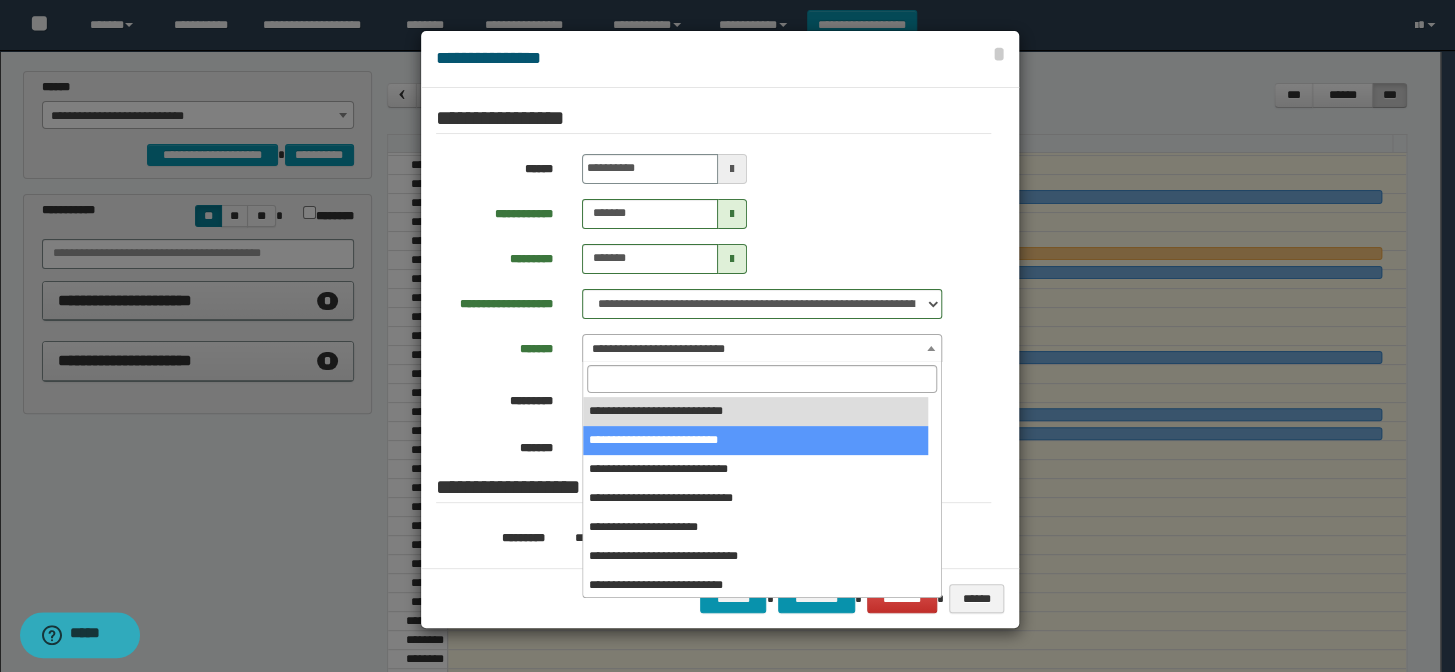 select on "******" 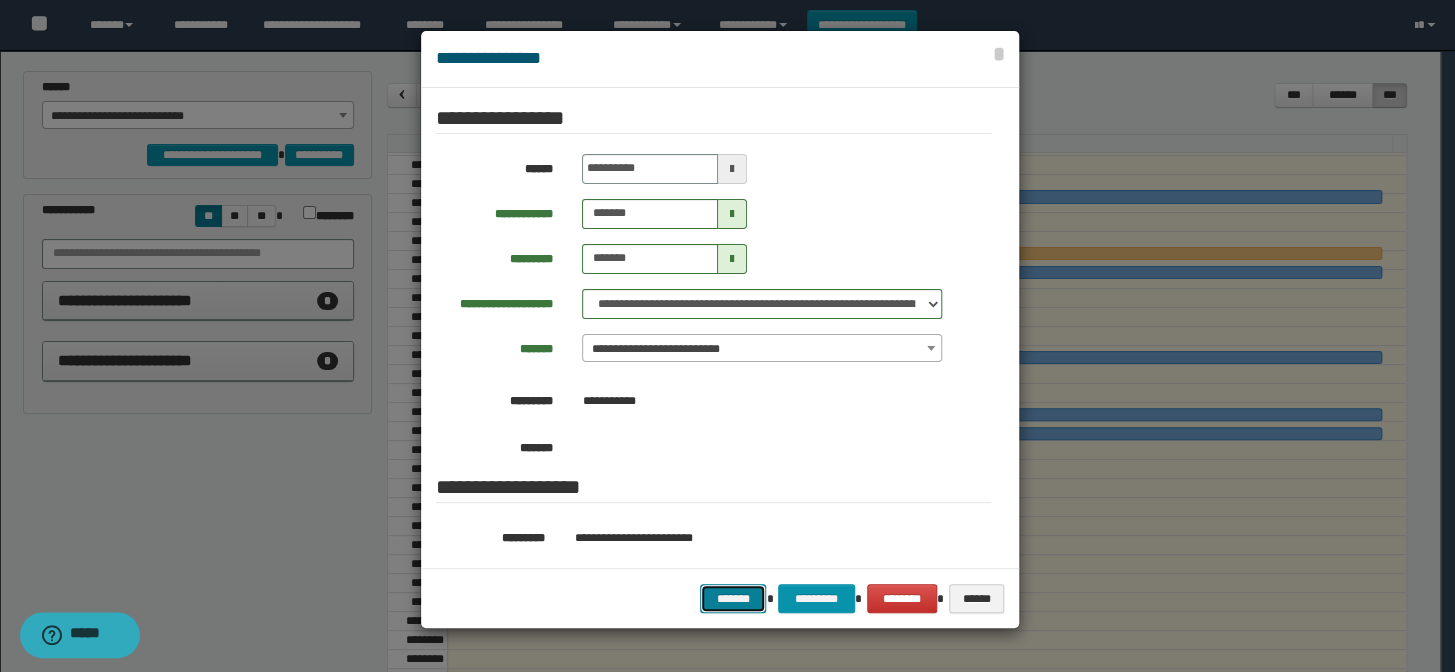 click on "*******" at bounding box center (733, 599) 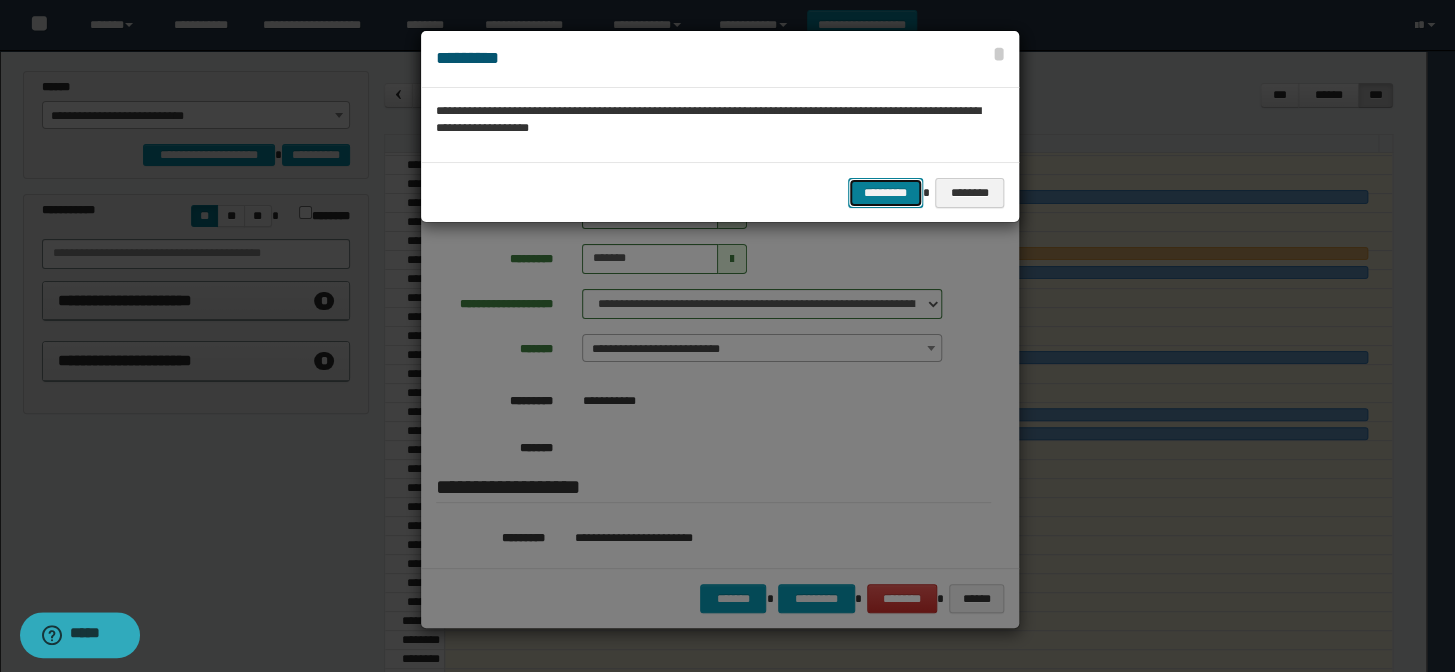 click on "*********" at bounding box center [885, 193] 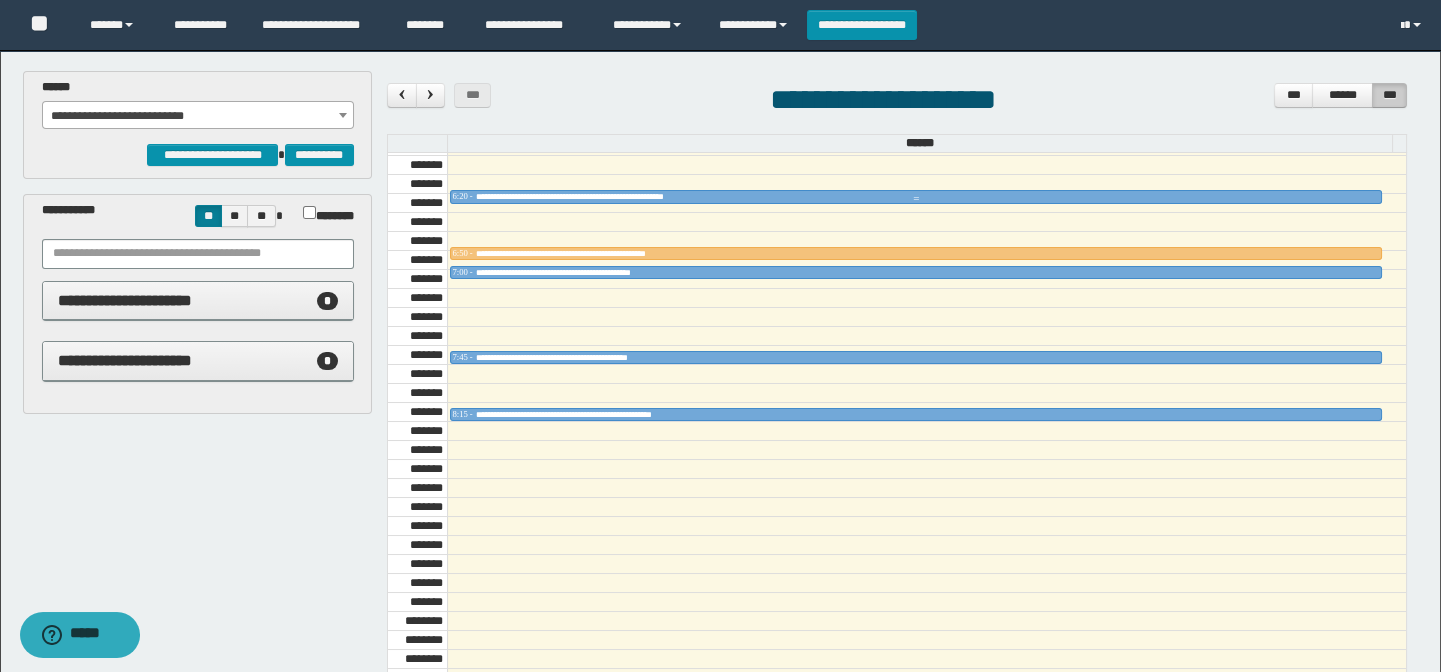 click at bounding box center [916, 199] 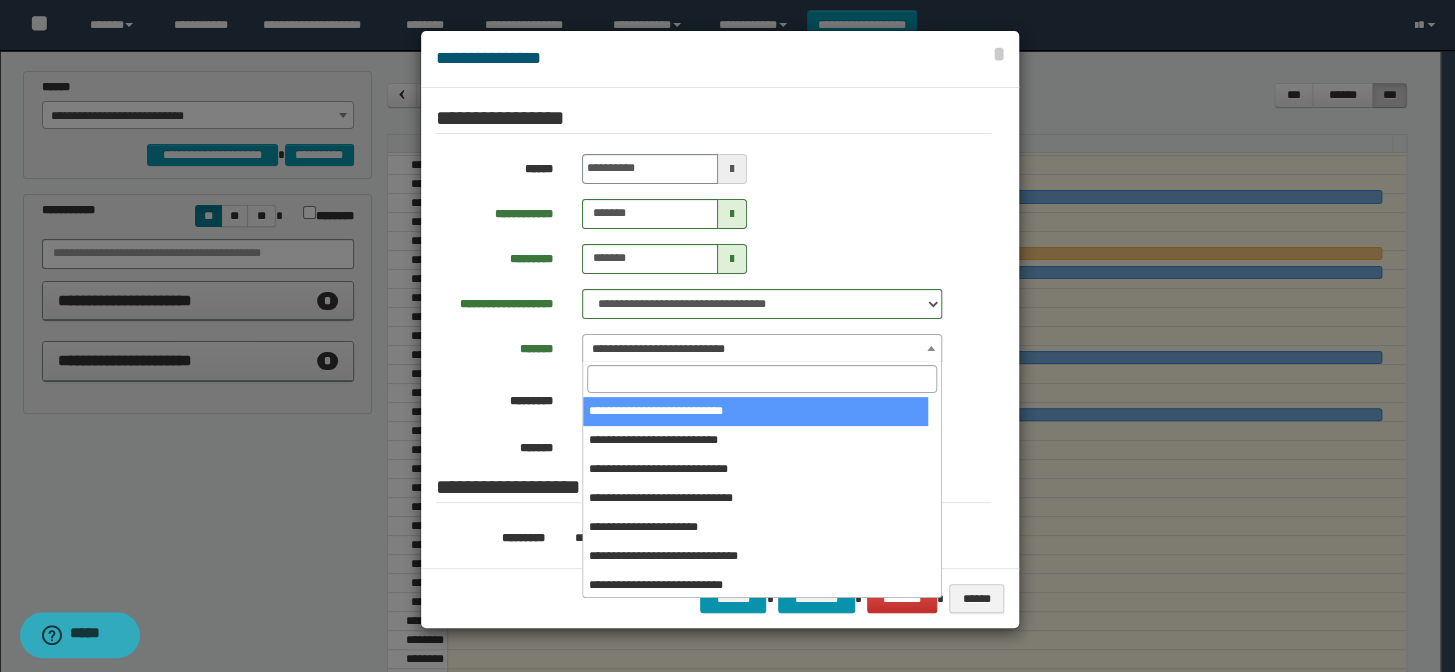 click on "**********" at bounding box center (762, 349) 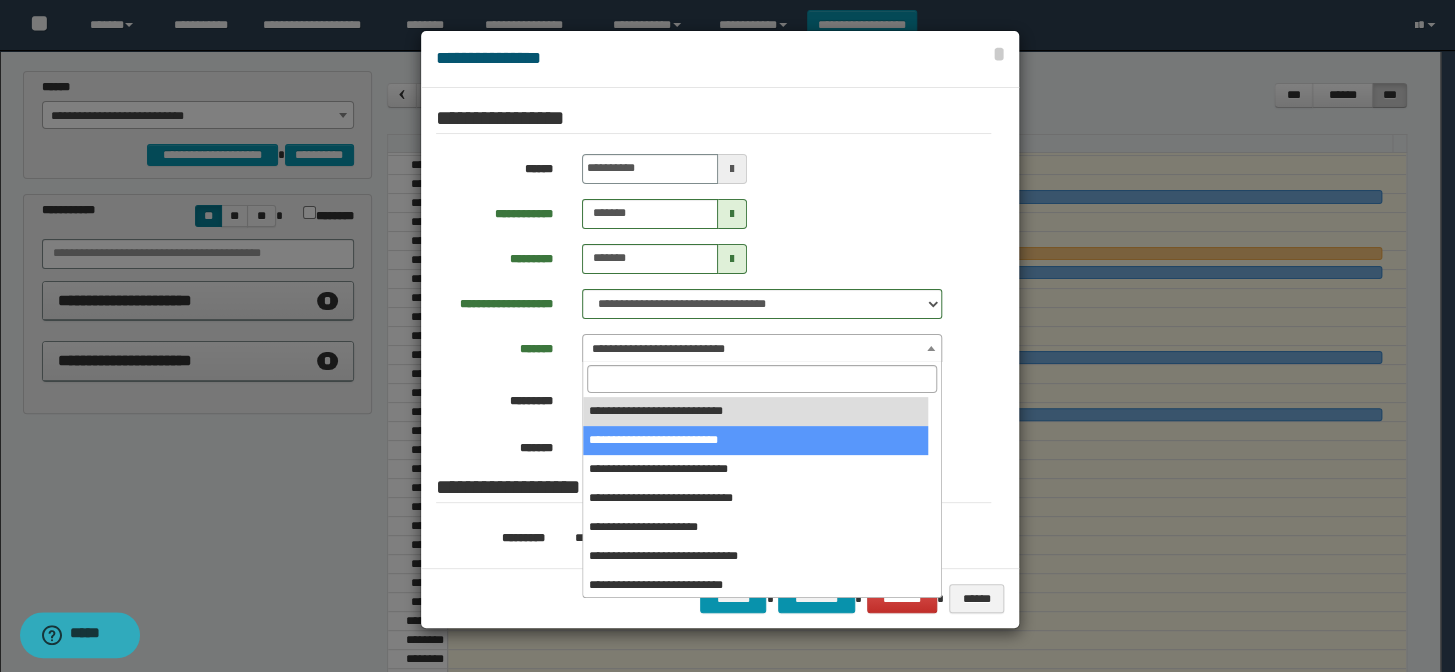 select on "******" 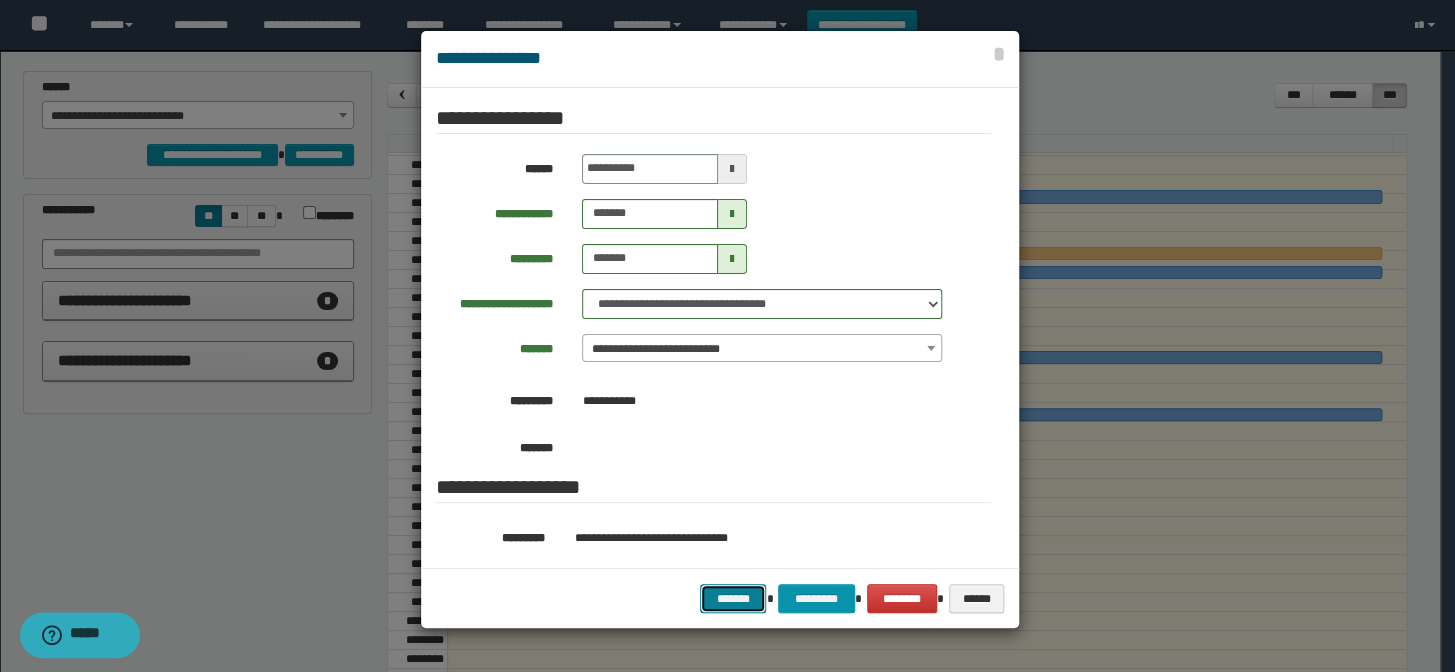 click on "*******" at bounding box center (733, 599) 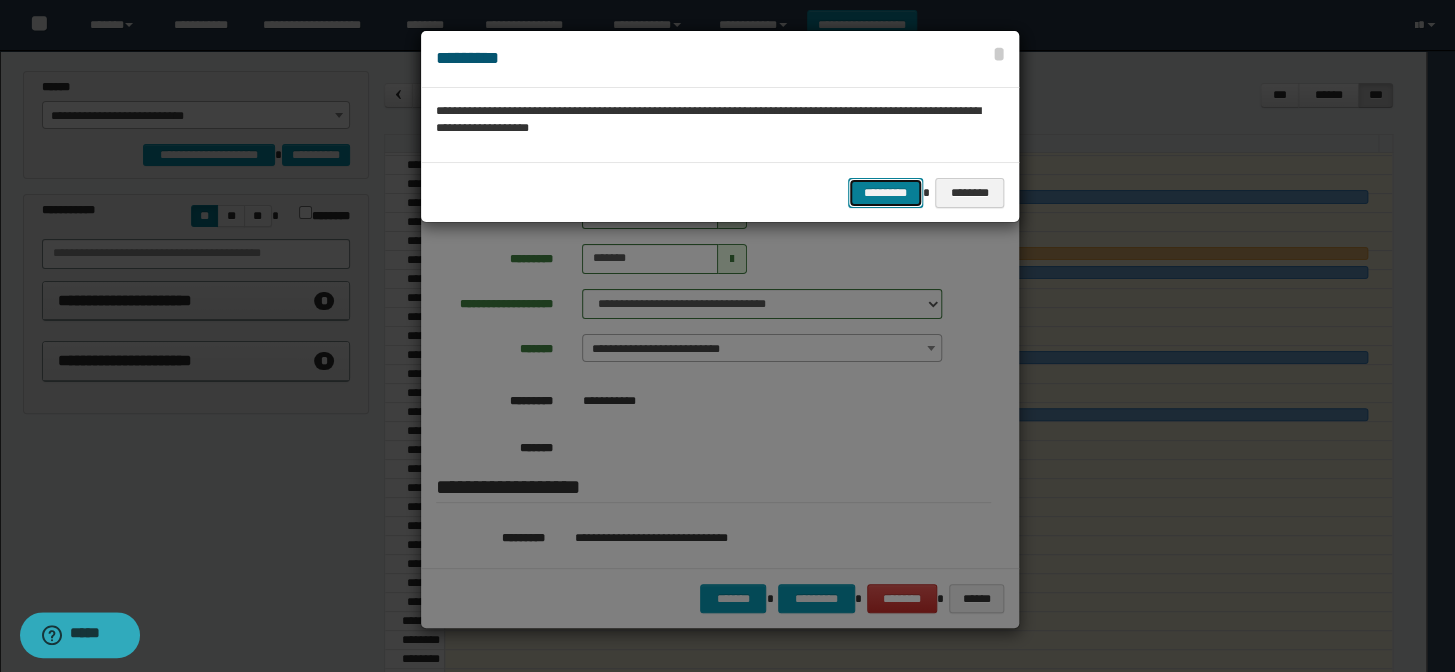 click on "*********" at bounding box center (885, 193) 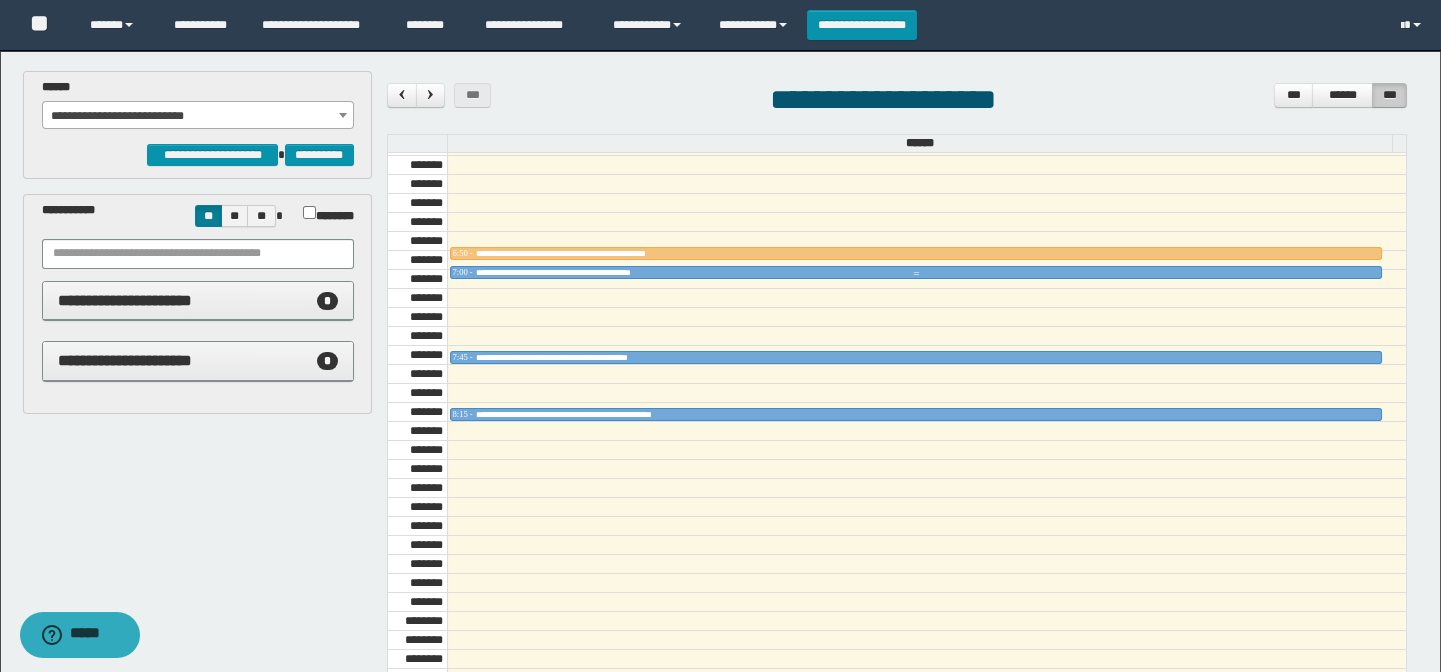 click on "**********" at bounding box center (916, 273) 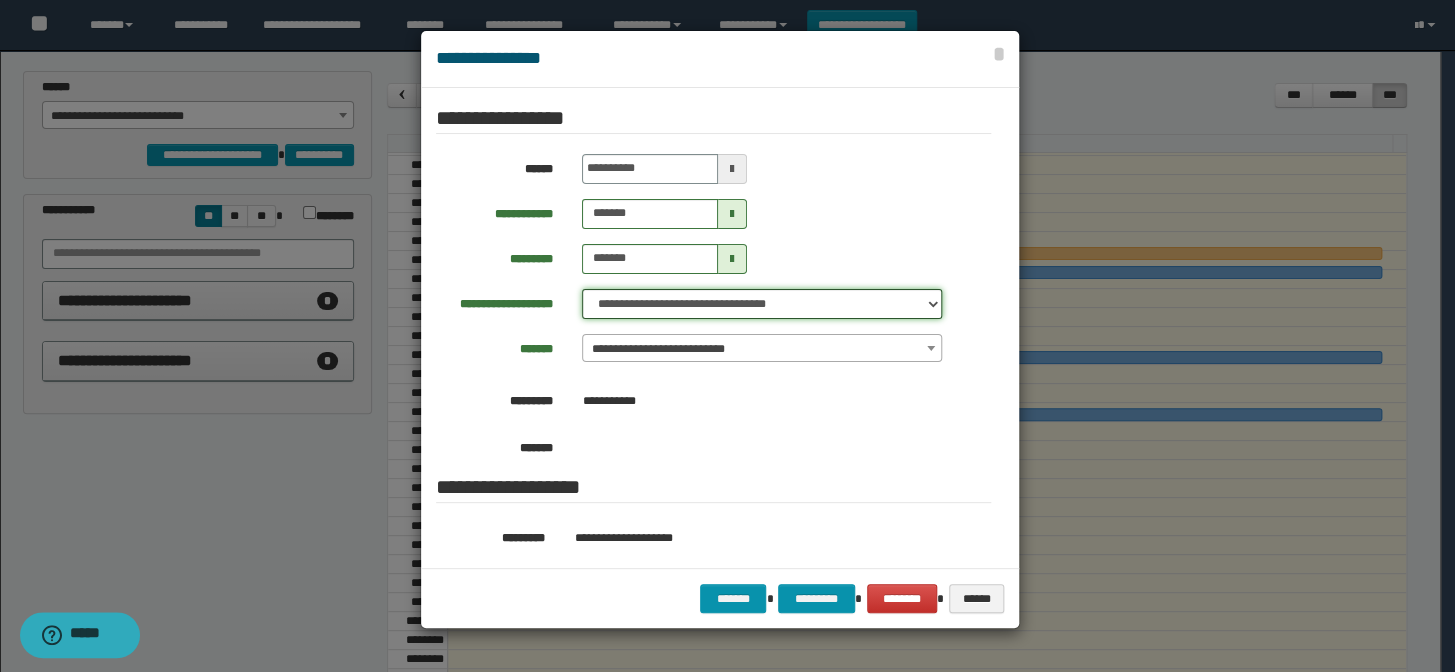 click on "**********" at bounding box center [762, 304] 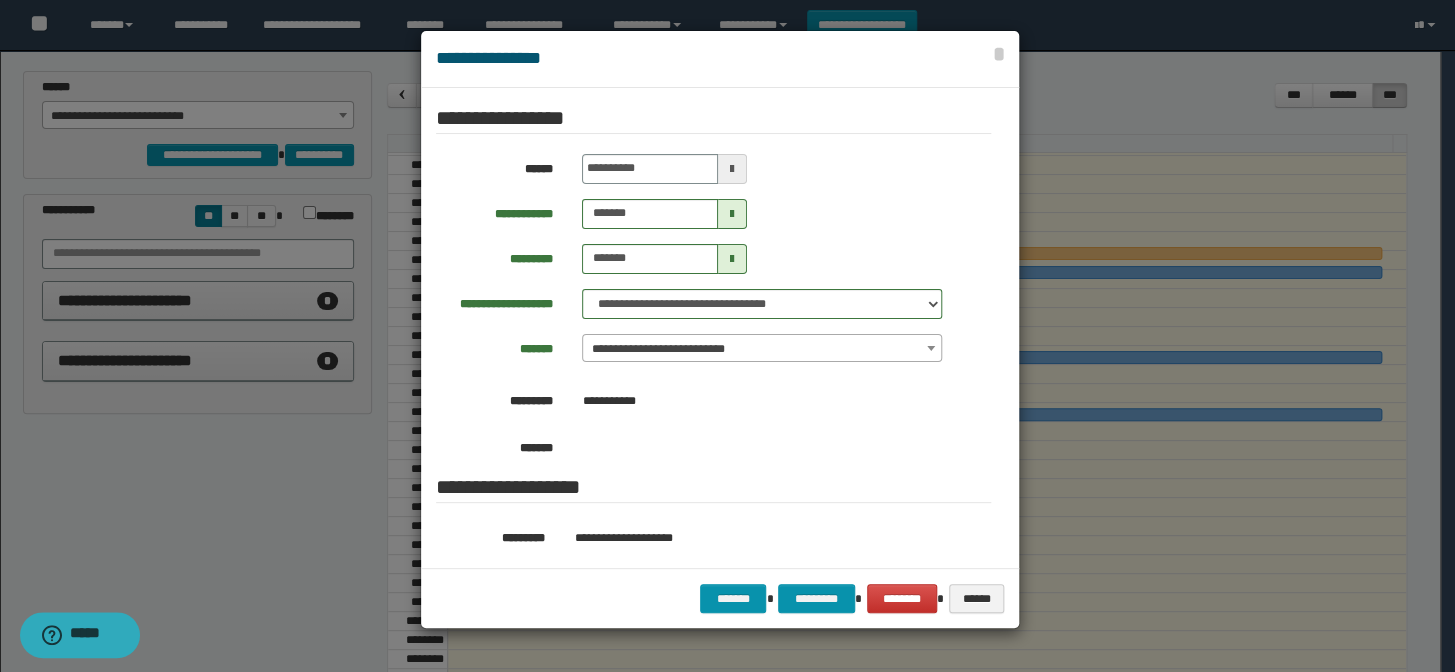click on "**********" at bounding box center [762, 349] 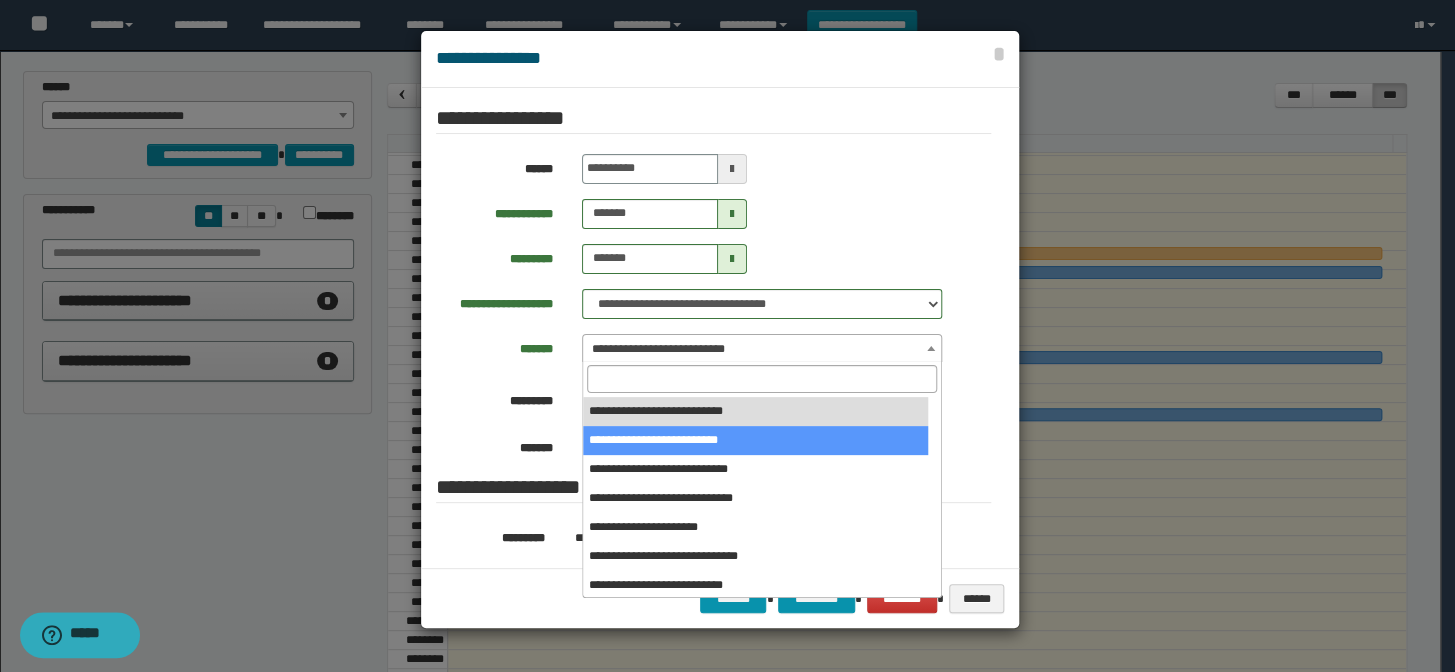 select on "******" 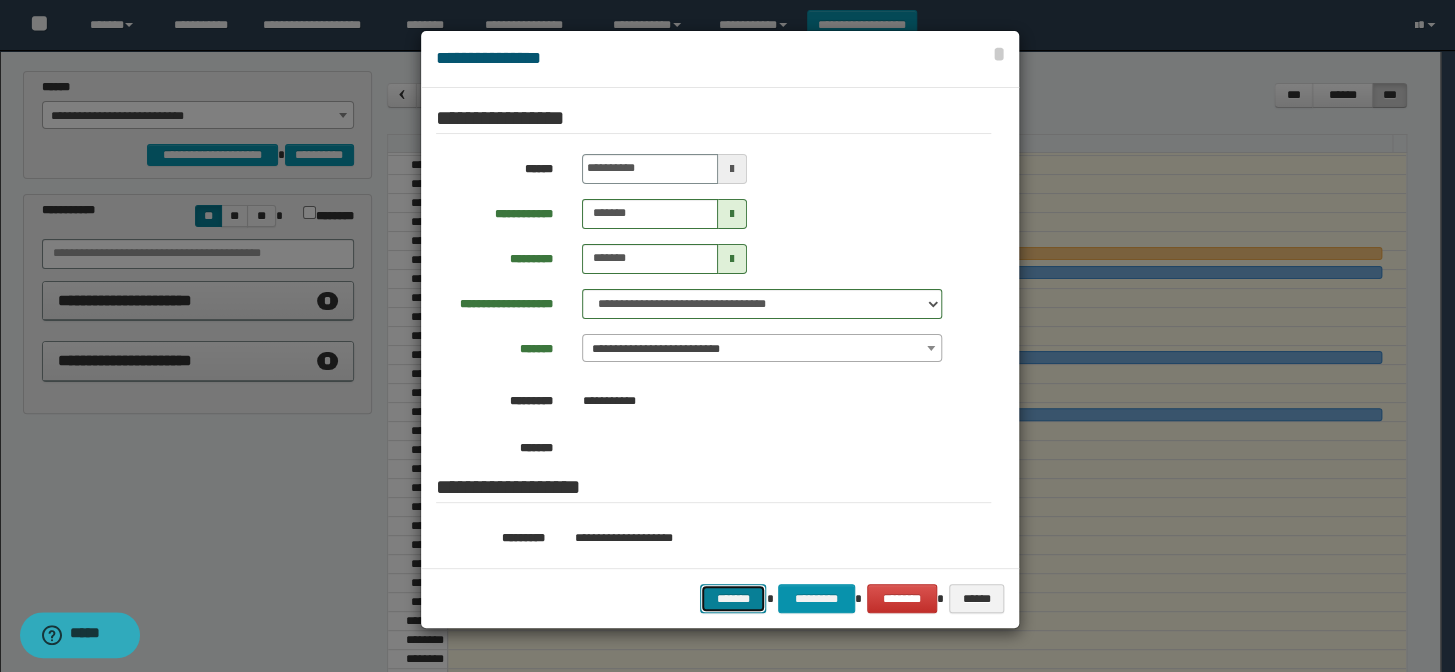 click on "*******" at bounding box center (733, 599) 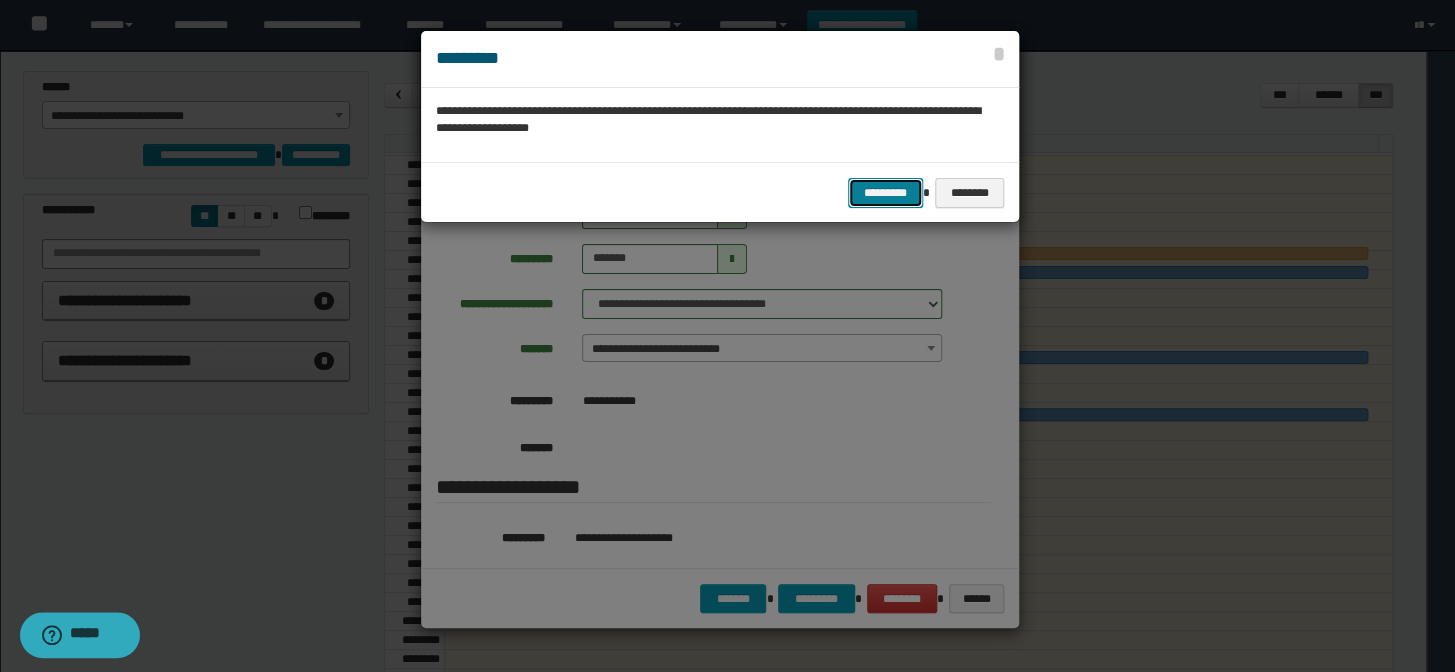 click on "*********" at bounding box center [885, 193] 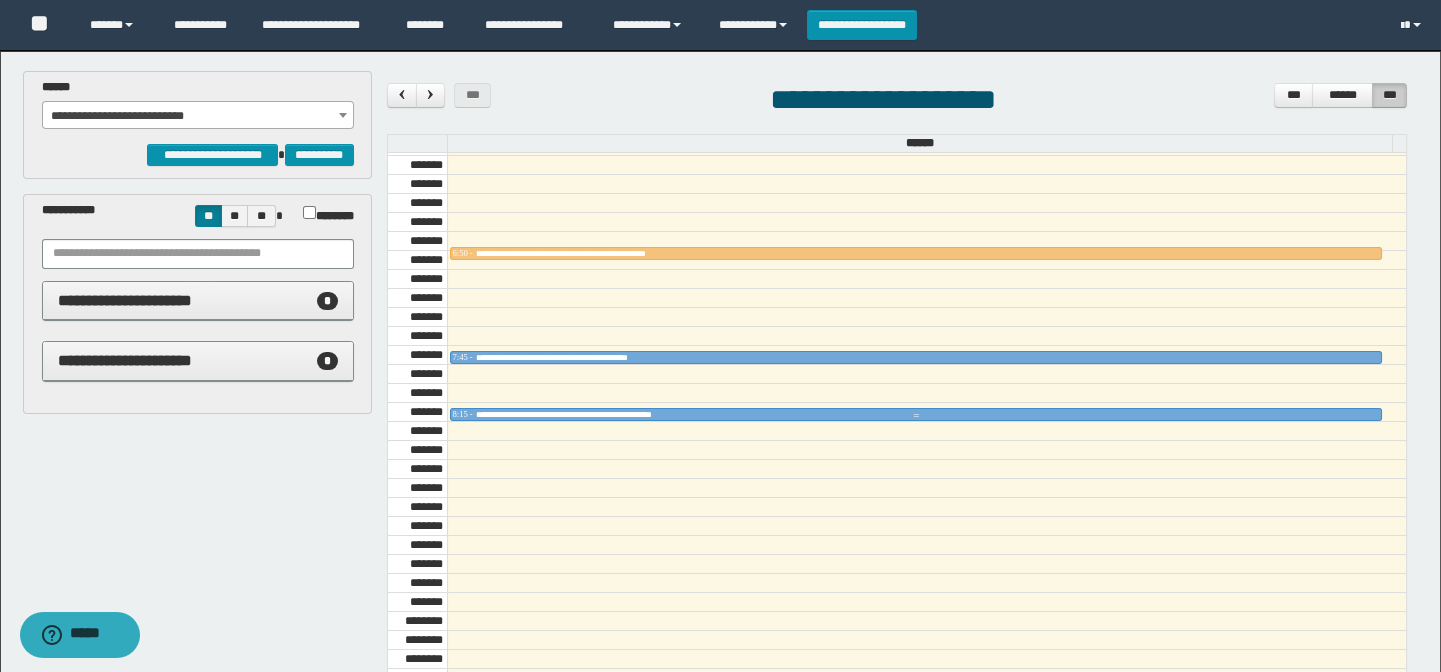 click on "**********" at bounding box center (916, 414) 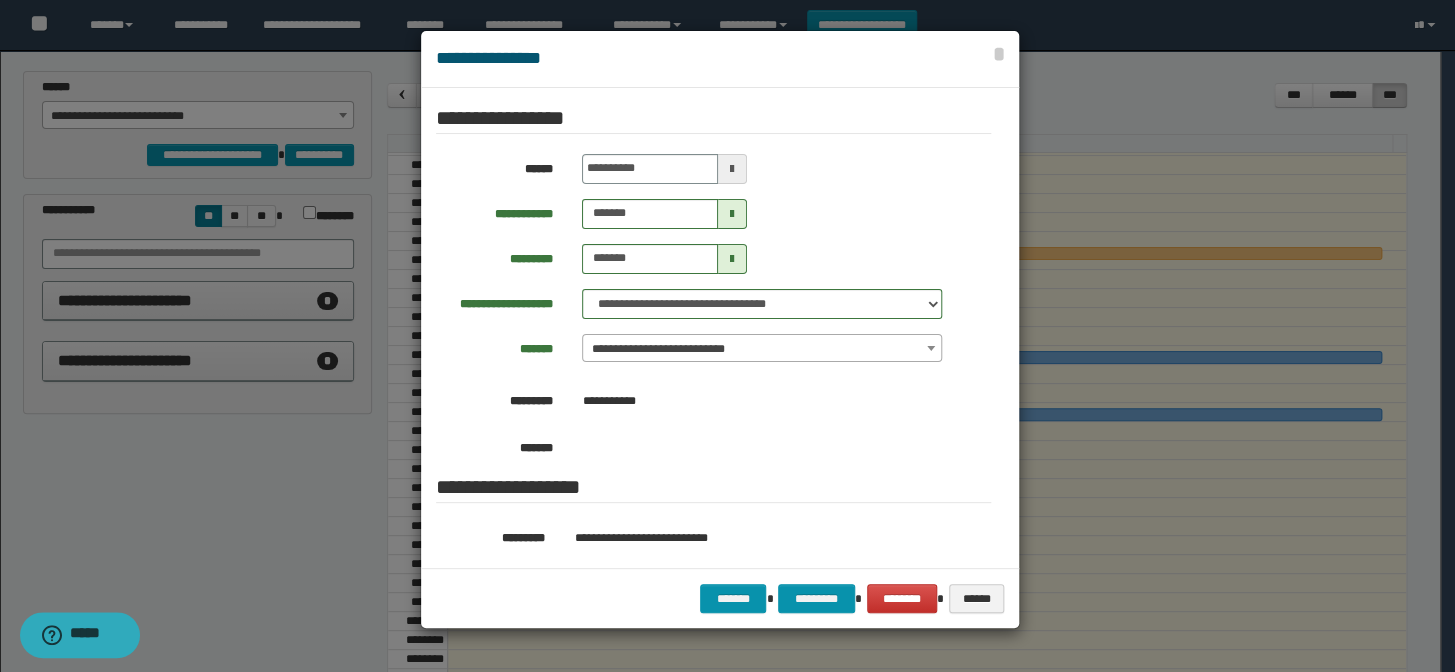 click on "**********" at bounding box center (762, 349) 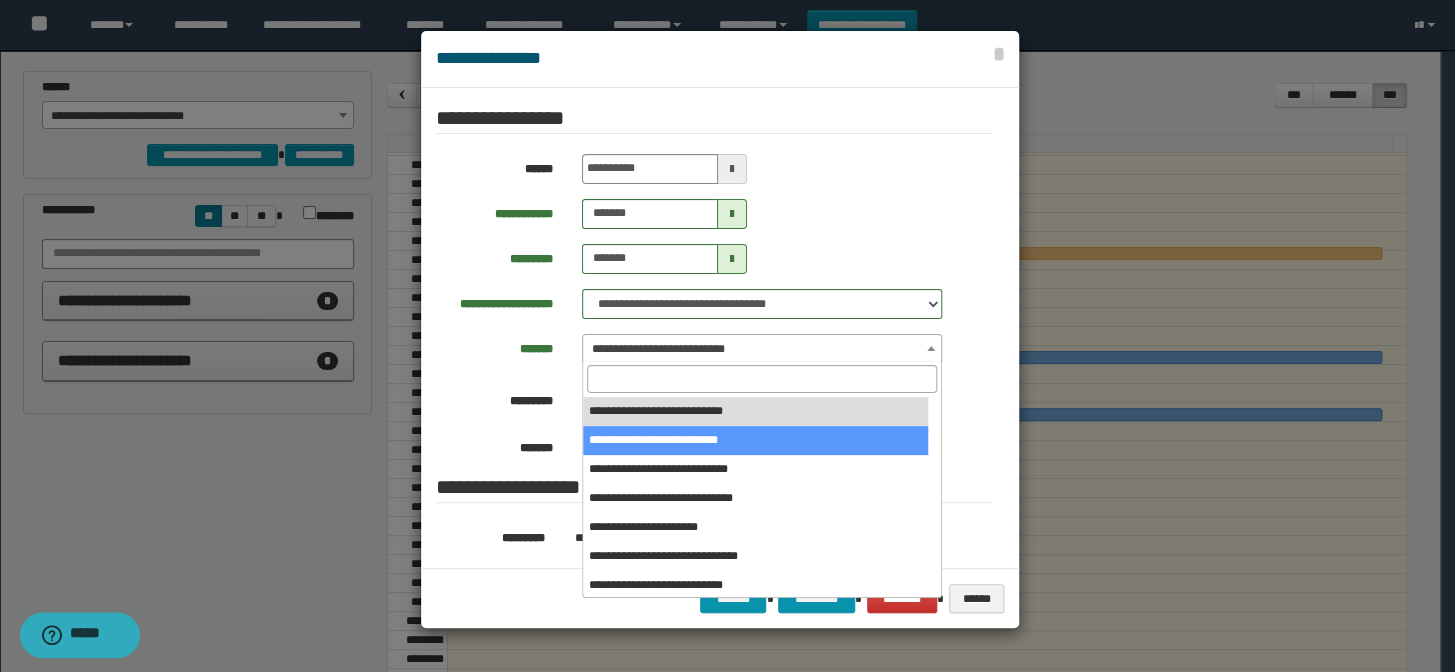select on "******" 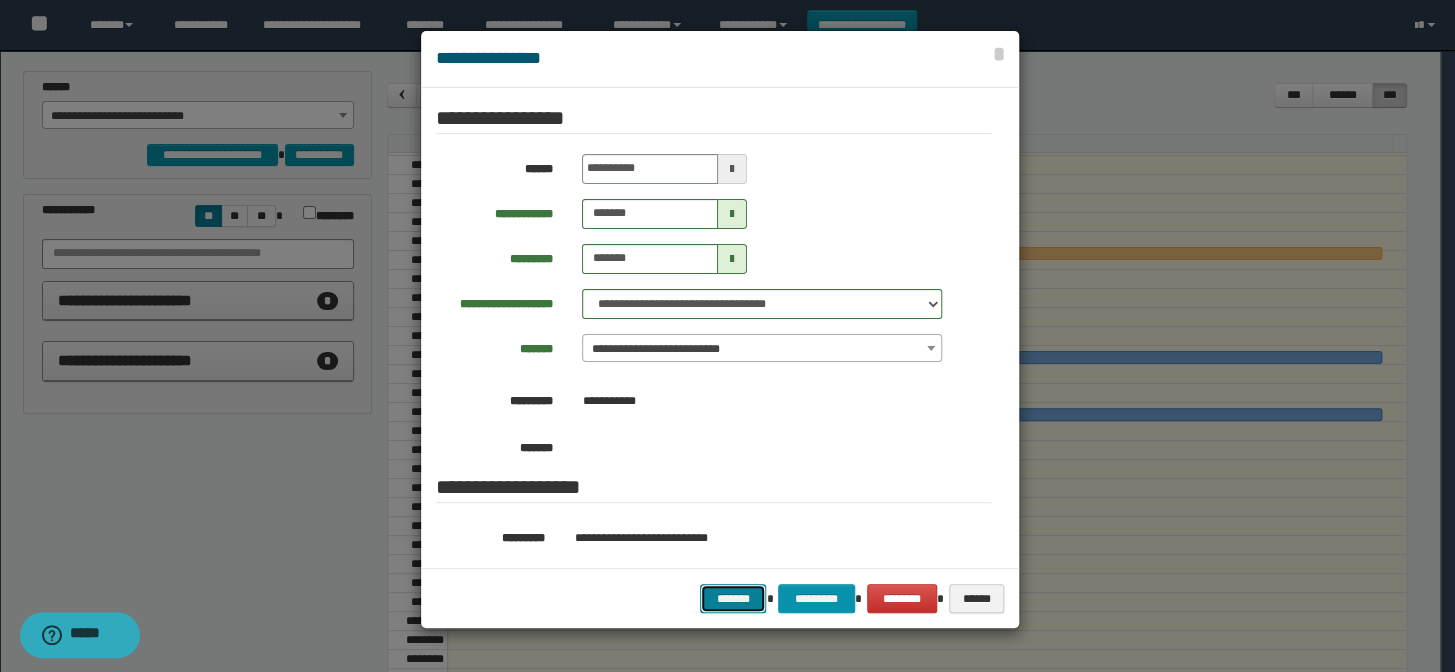 click on "*******" at bounding box center (733, 599) 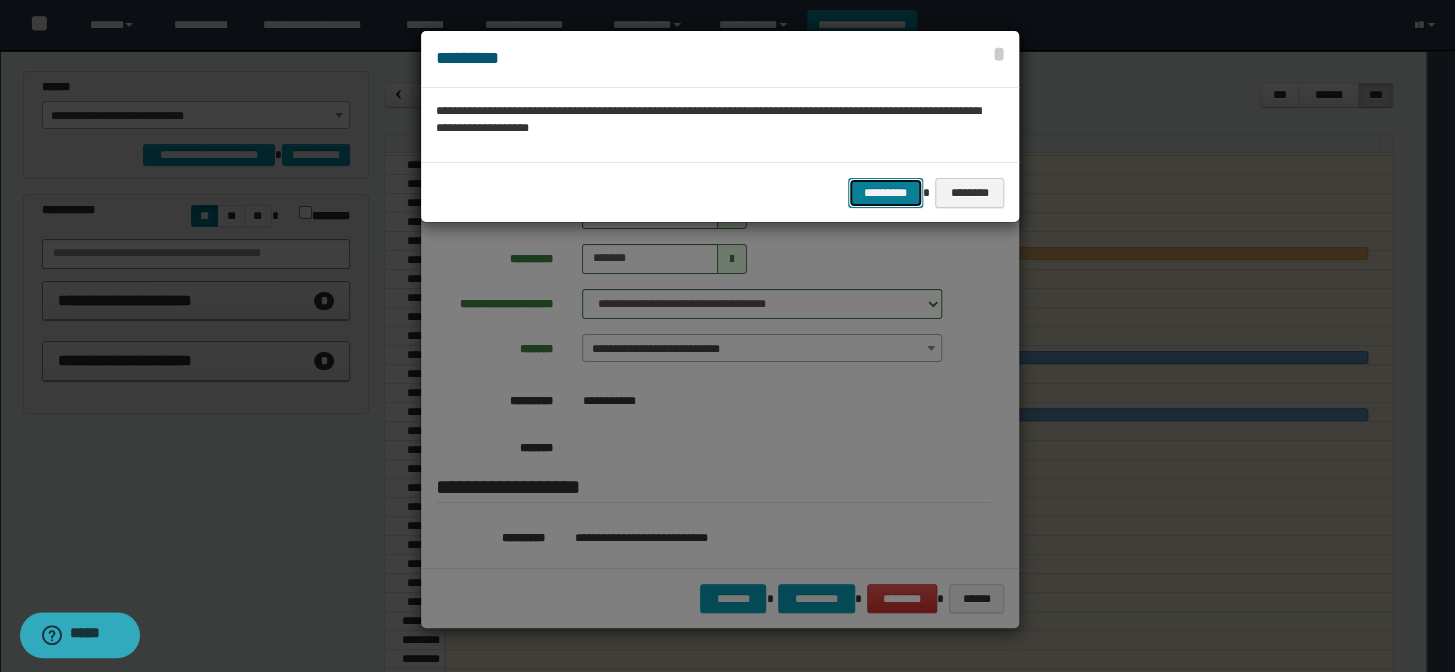 click on "*********" at bounding box center (885, 193) 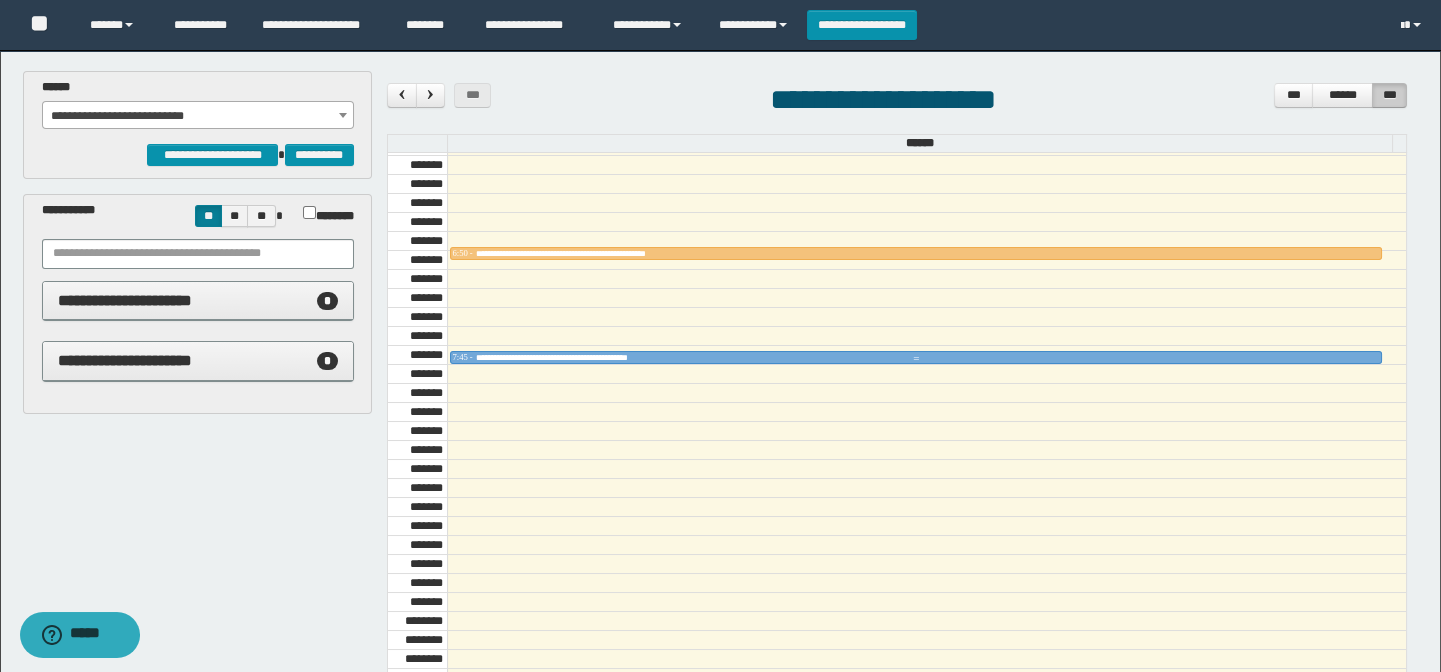 click on "**********" at bounding box center (916, 358) 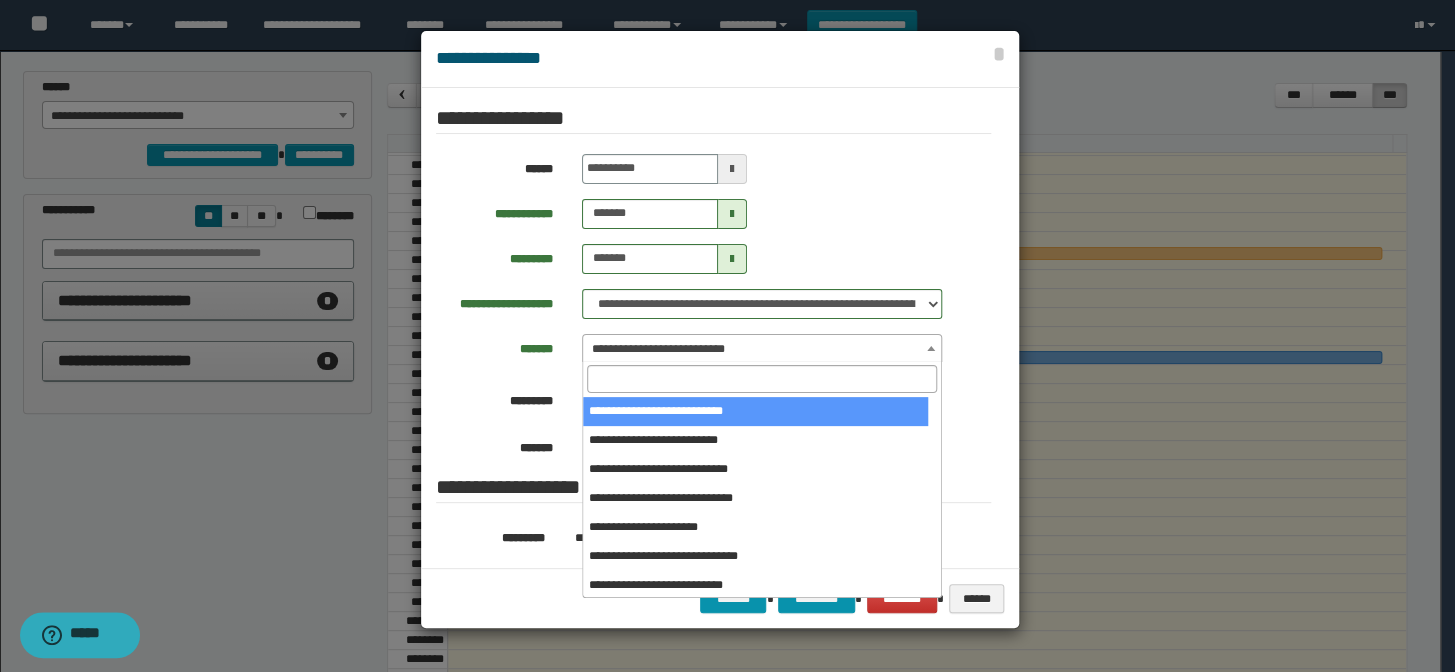 click on "**********" at bounding box center (762, 349) 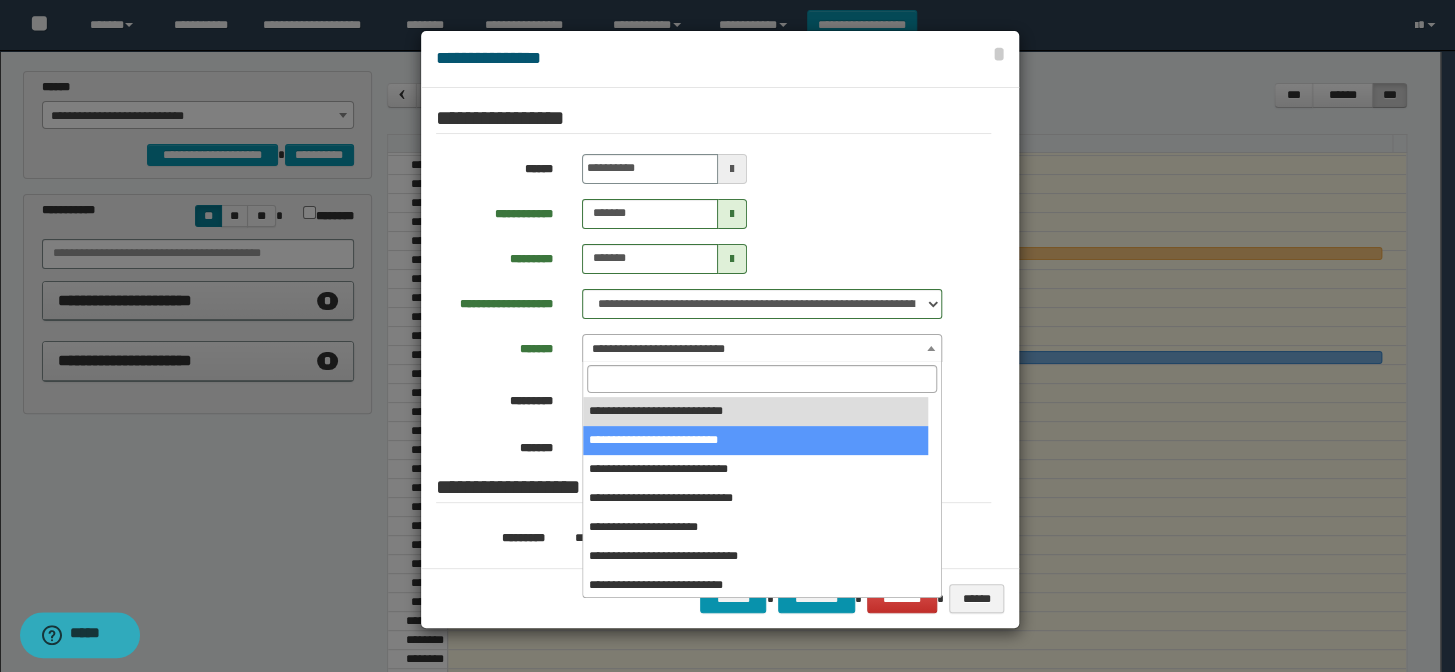 select on "******" 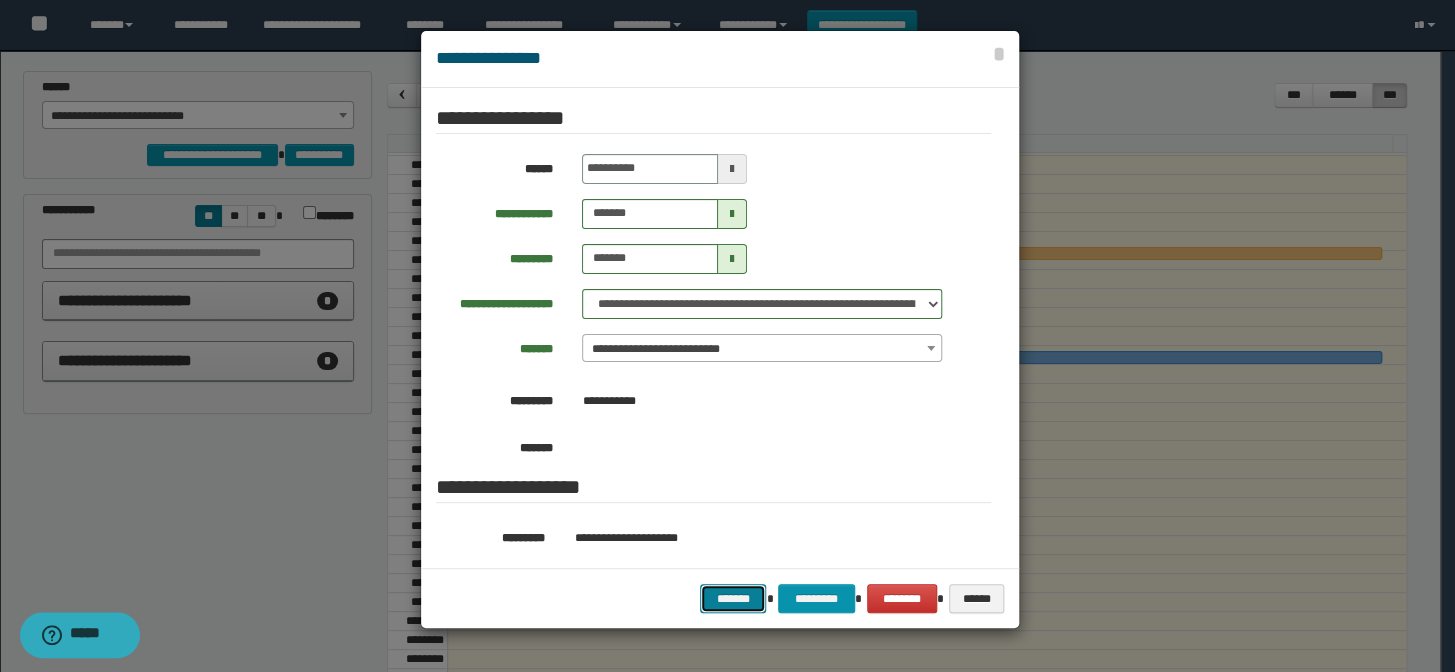 click on "*******" at bounding box center (733, 599) 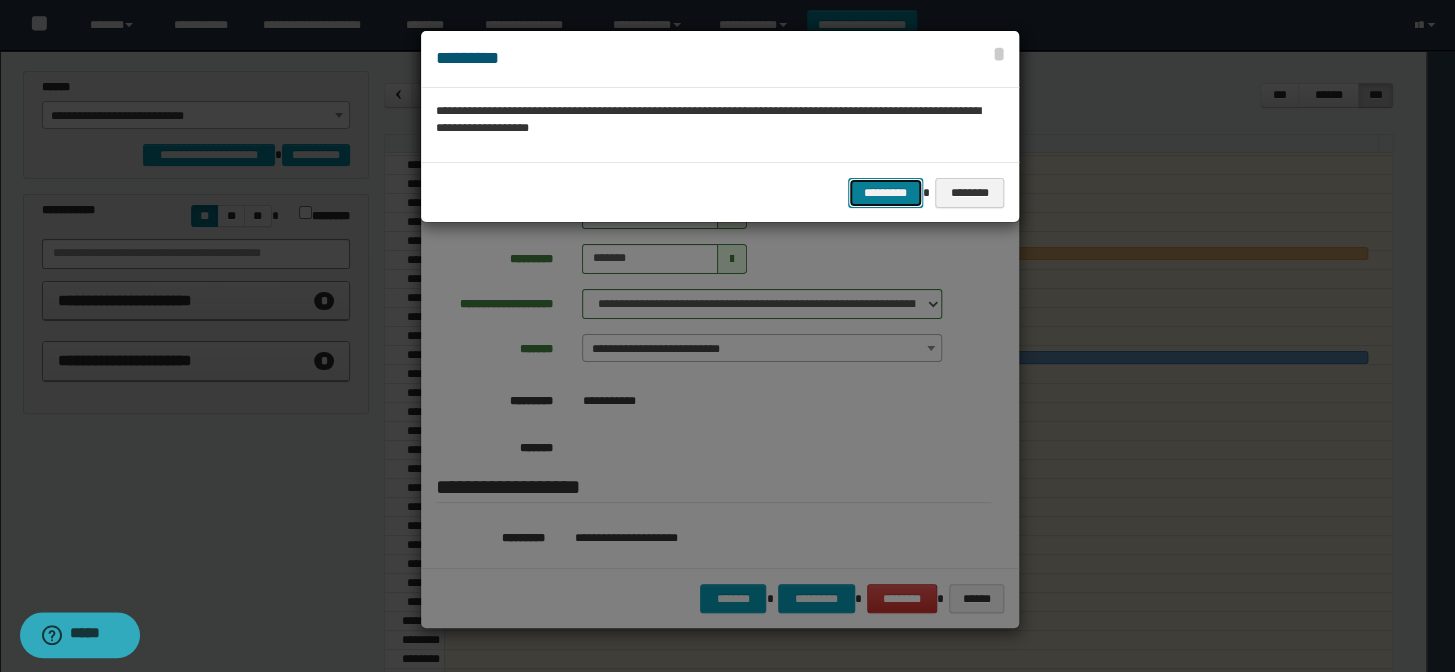 click on "*********" at bounding box center [885, 193] 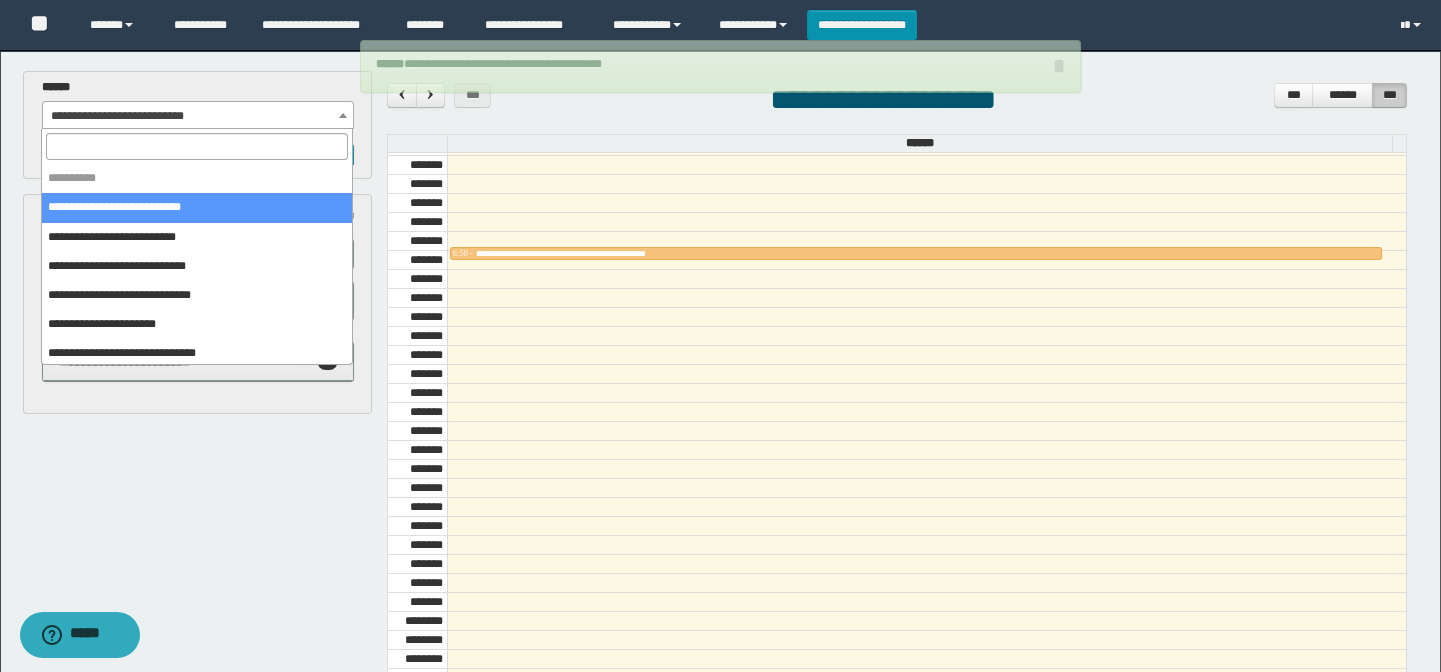 click on "**********" at bounding box center [198, 116] 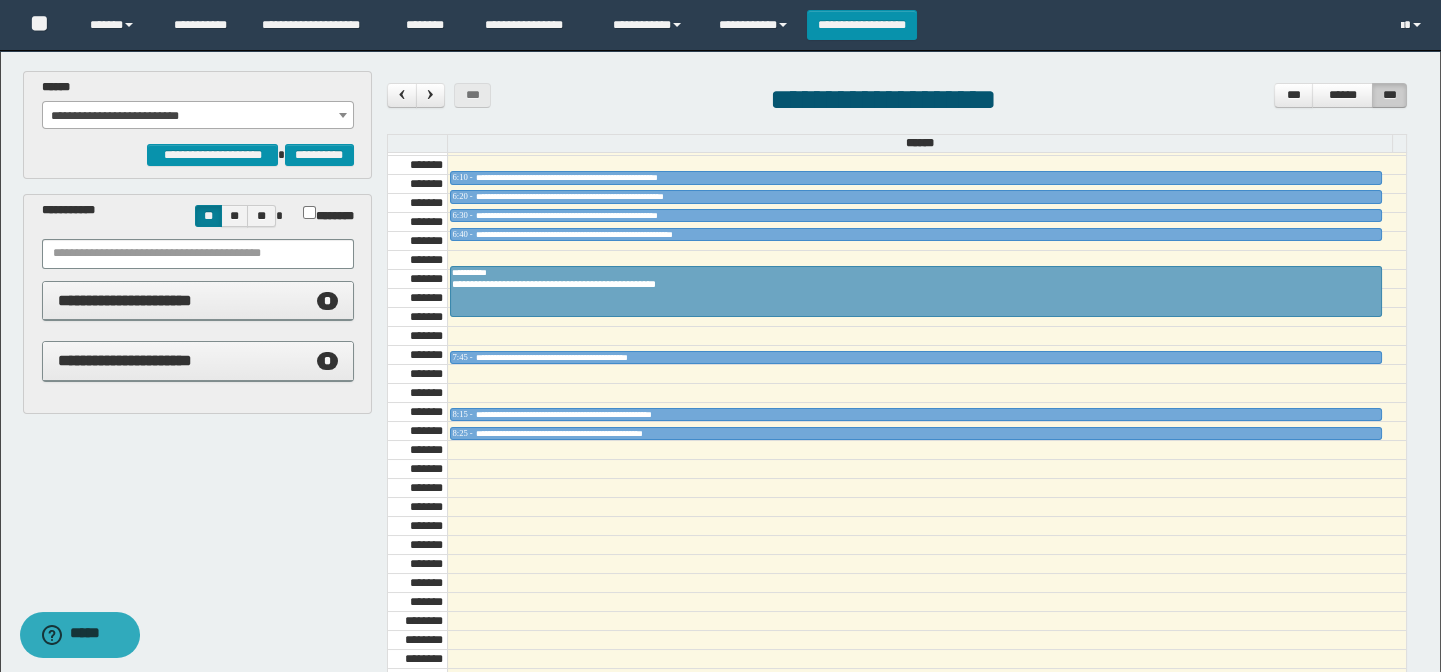 drag, startPoint x: 687, startPoint y: 272, endPoint x: 694, endPoint y: 310, distance: 38.63936 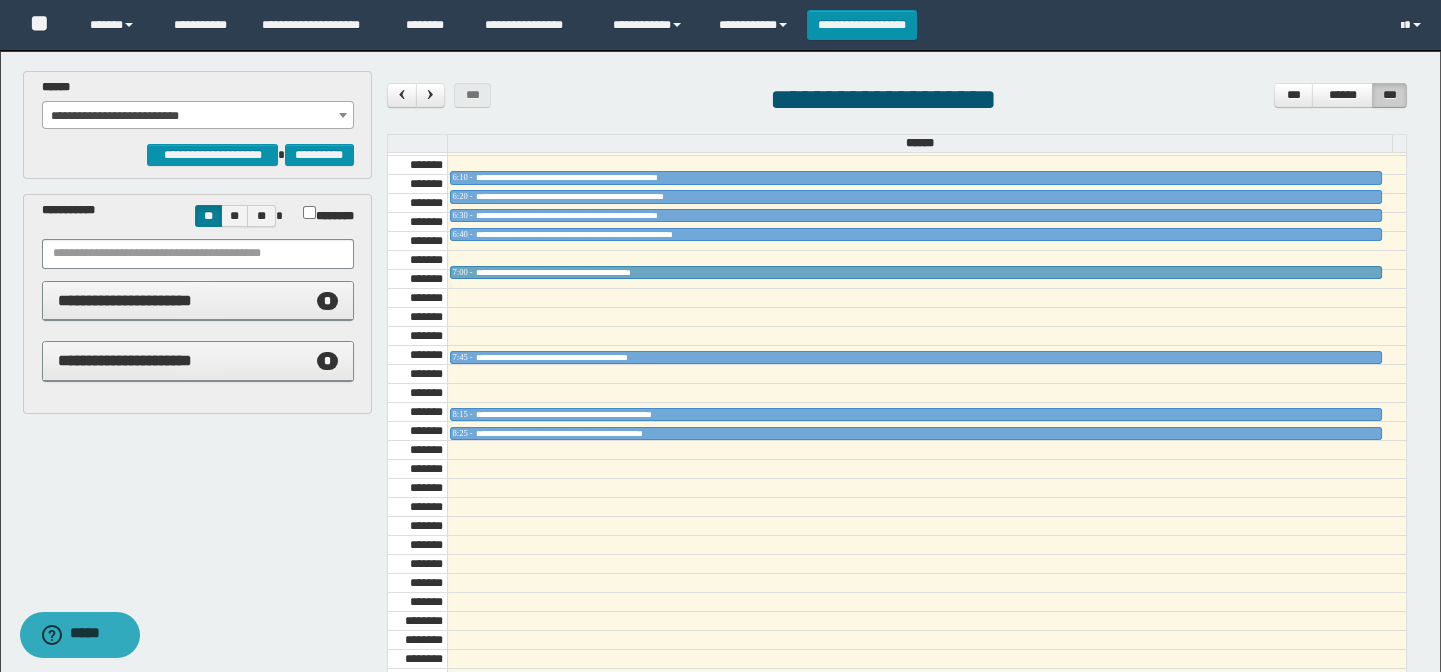 drag, startPoint x: 454, startPoint y: 309, endPoint x: 454, endPoint y: 278, distance: 31 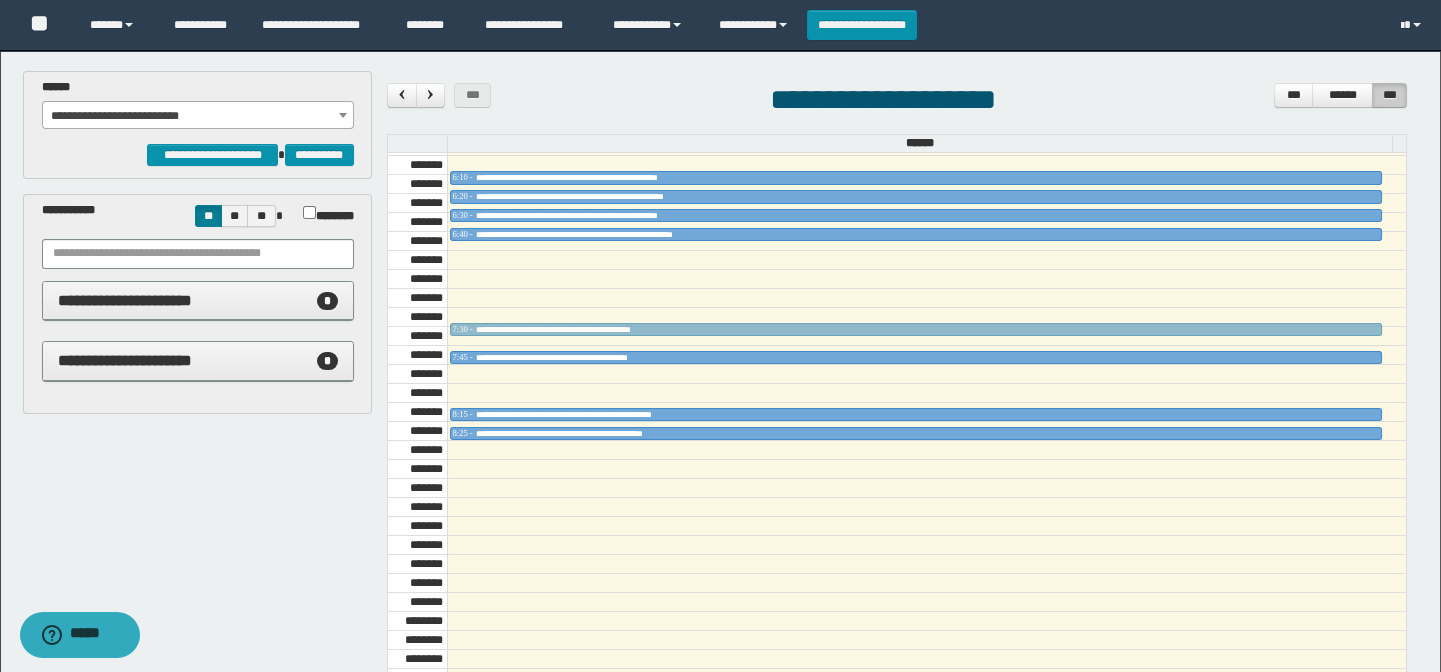 drag, startPoint x: 473, startPoint y: 276, endPoint x: 478, endPoint y: 330, distance: 54.230988 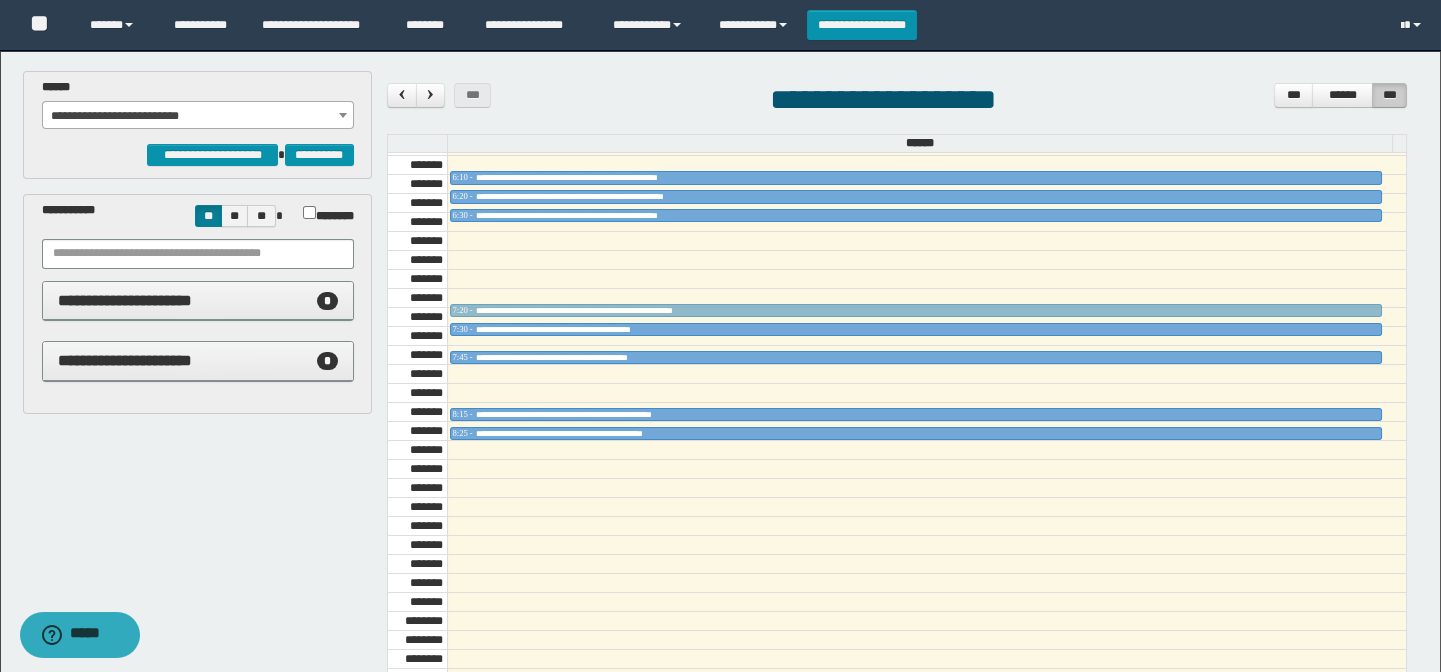 drag, startPoint x: 483, startPoint y: 228, endPoint x: 479, endPoint y: 302, distance: 74.10803 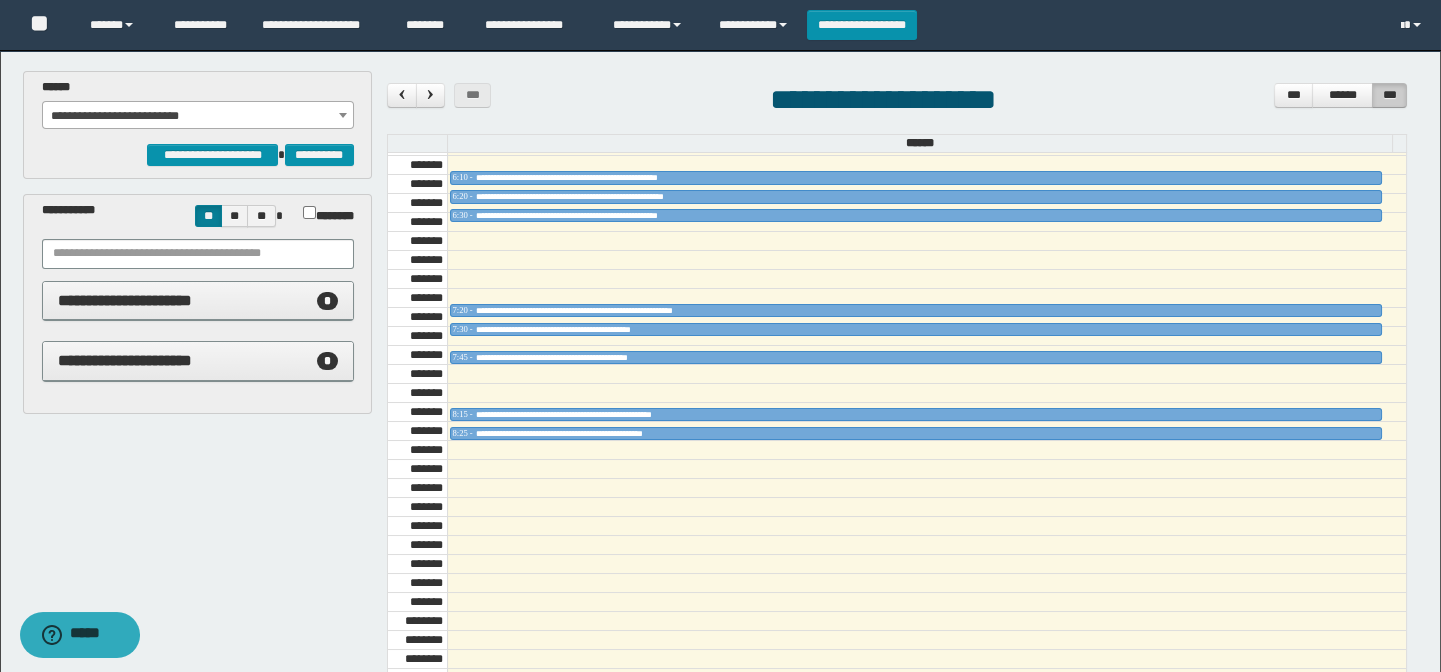 click at bounding box center [927, 222] 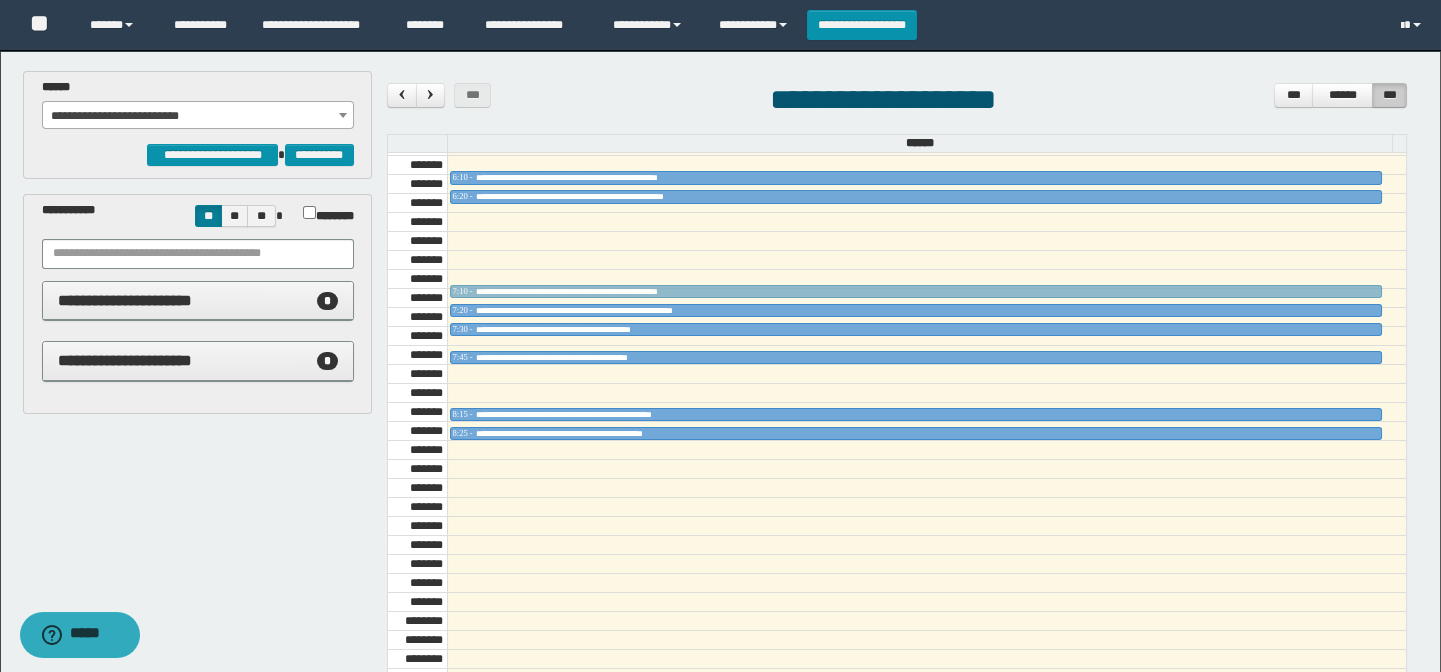 drag, startPoint x: 504, startPoint y: 219, endPoint x: 506, endPoint y: 289, distance: 70.028564 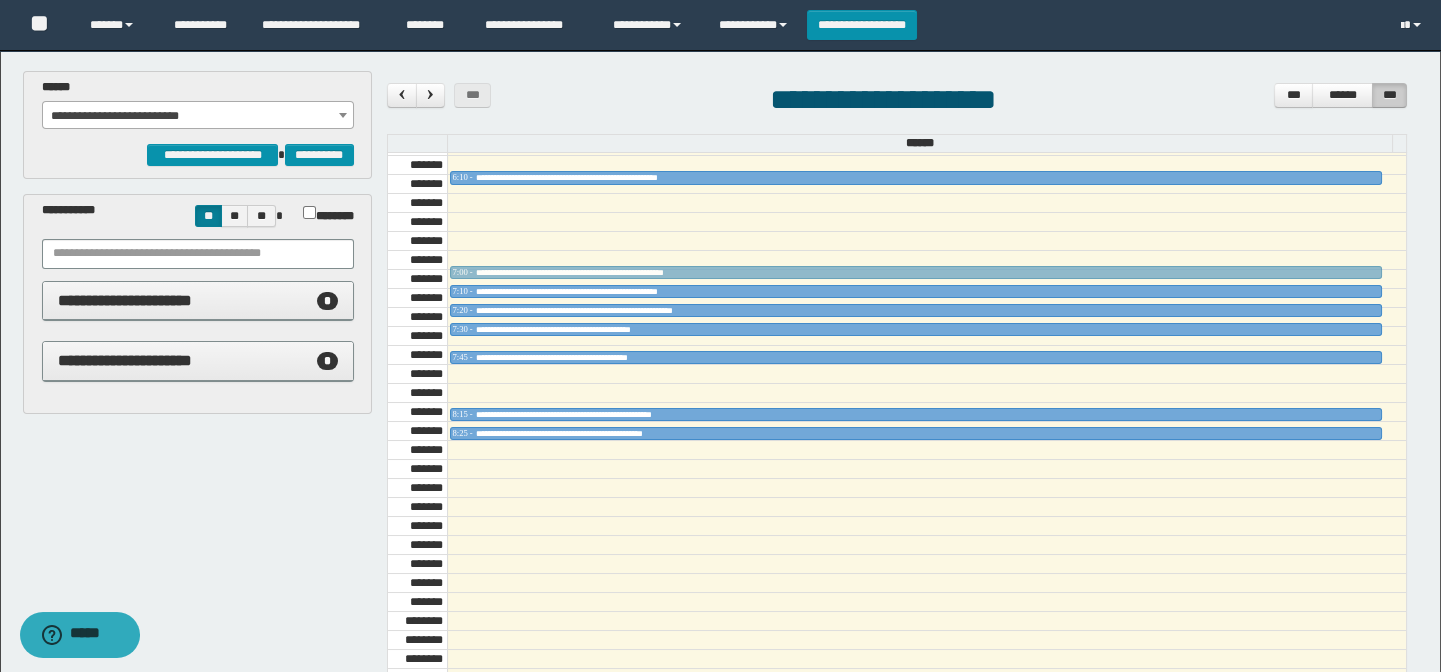 drag, startPoint x: 509, startPoint y: 200, endPoint x: 509, endPoint y: 272, distance: 72 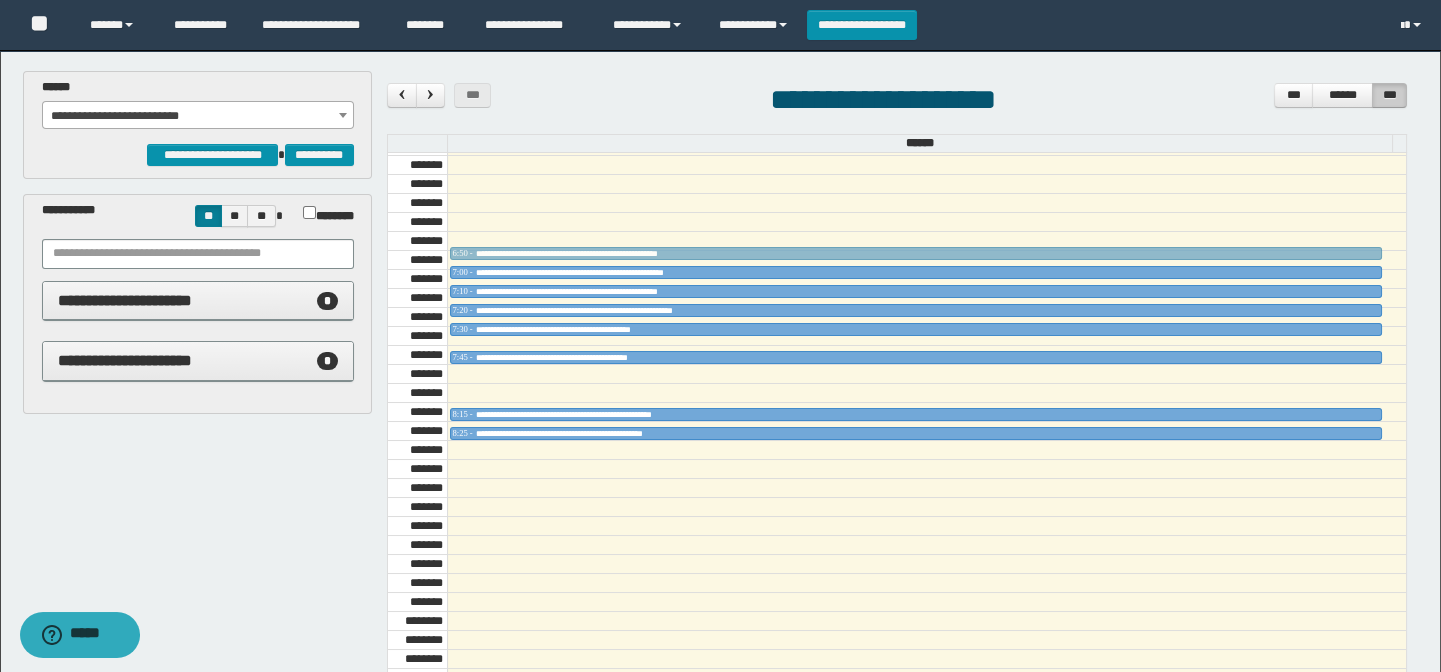 drag, startPoint x: 574, startPoint y: 181, endPoint x: 568, endPoint y: 252, distance: 71.25307 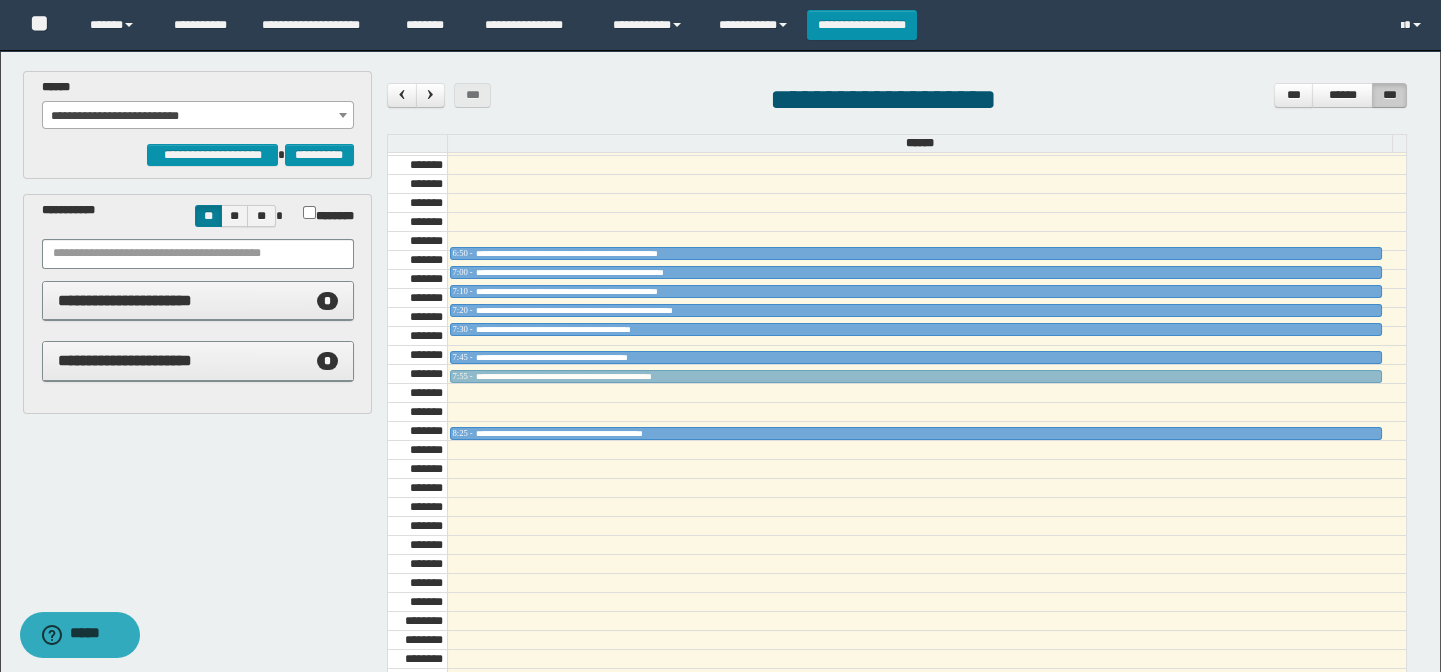 drag, startPoint x: 530, startPoint y: 407, endPoint x: 509, endPoint y: 373, distance: 39.962482 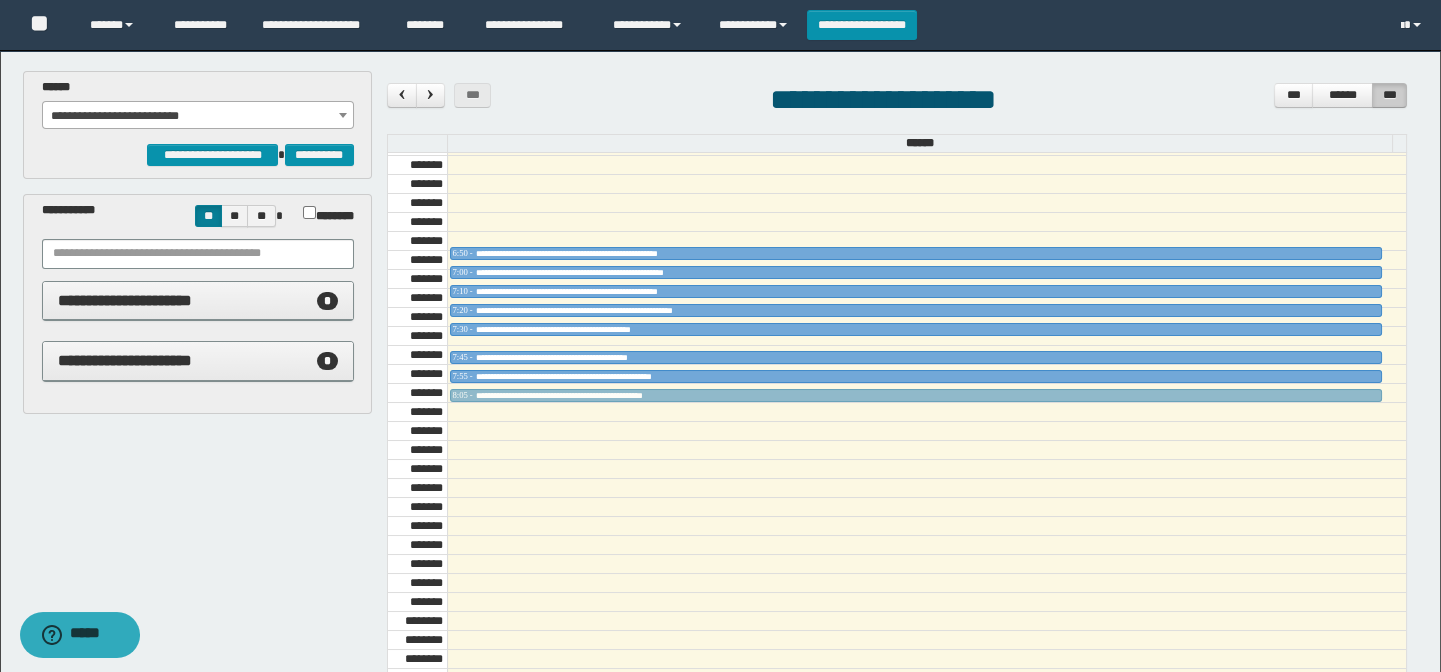 drag, startPoint x: 550, startPoint y: 426, endPoint x: 537, endPoint y: 386, distance: 42.059483 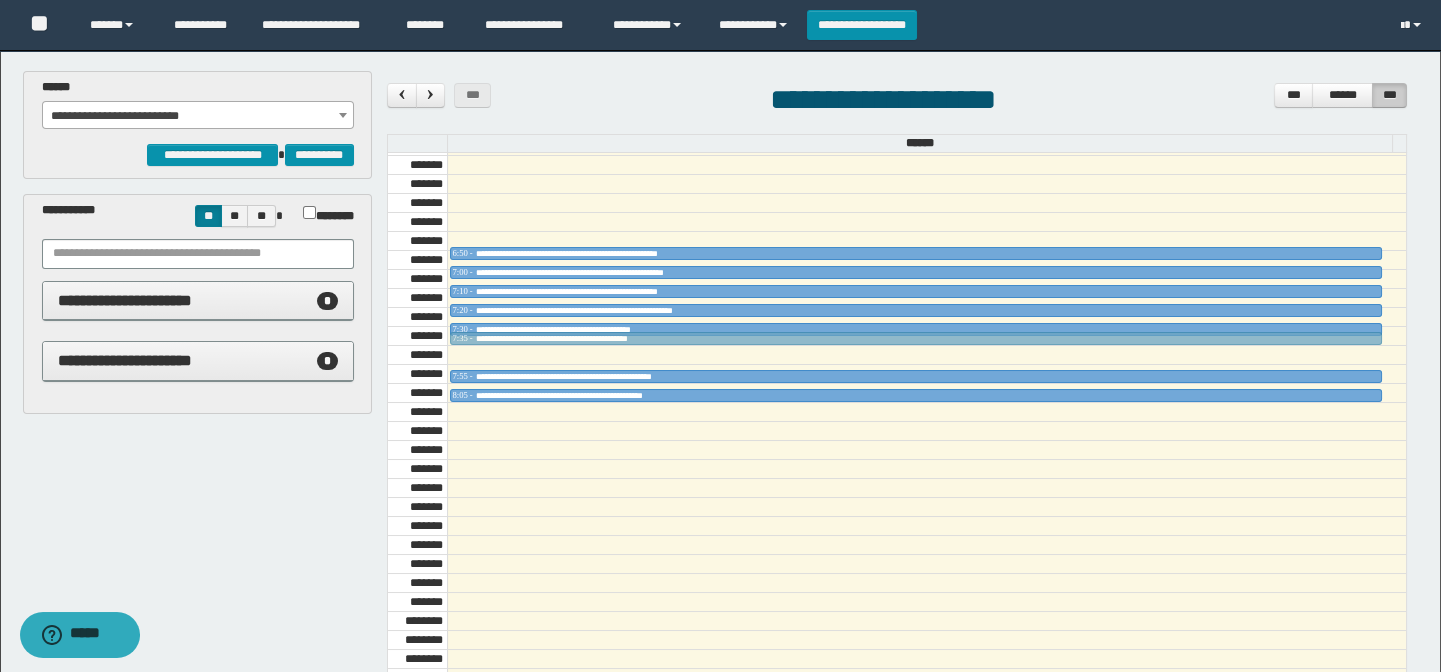 drag, startPoint x: 570, startPoint y: 361, endPoint x: 565, endPoint y: 351, distance: 11.18034 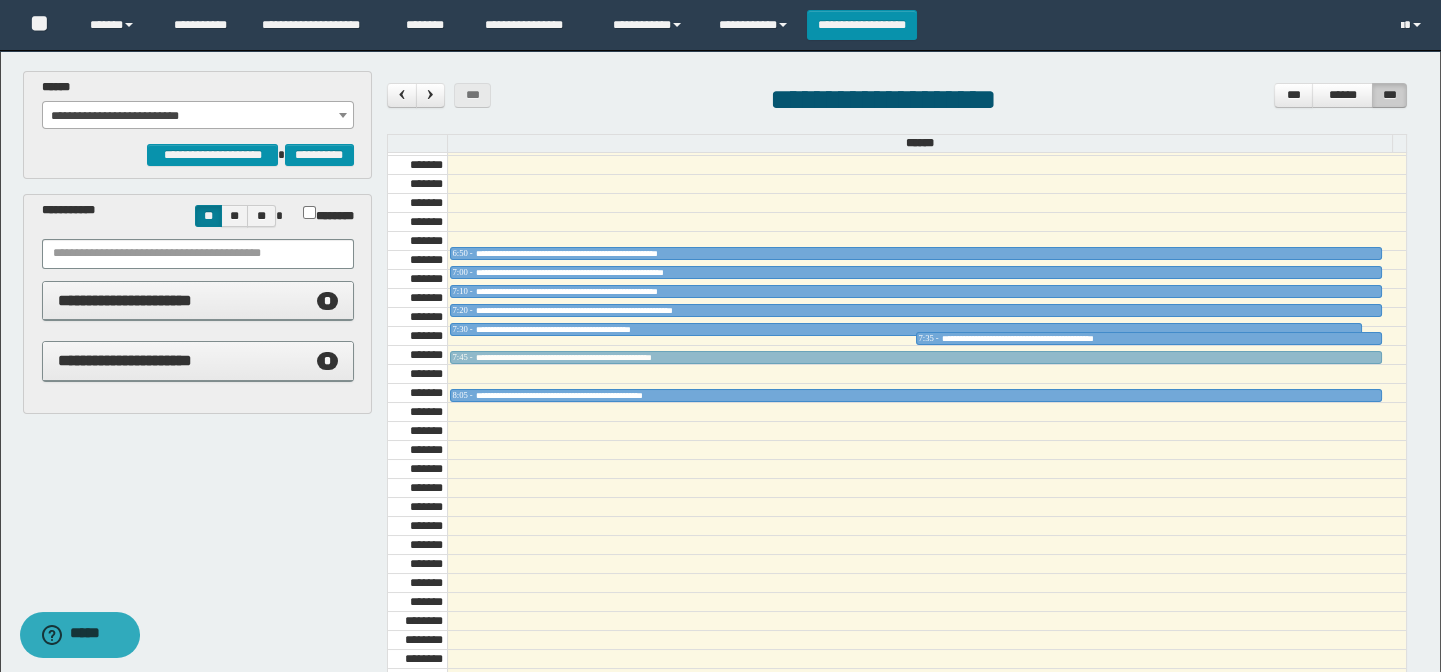 drag, startPoint x: 584, startPoint y: 380, endPoint x: 581, endPoint y: 365, distance: 15.297058 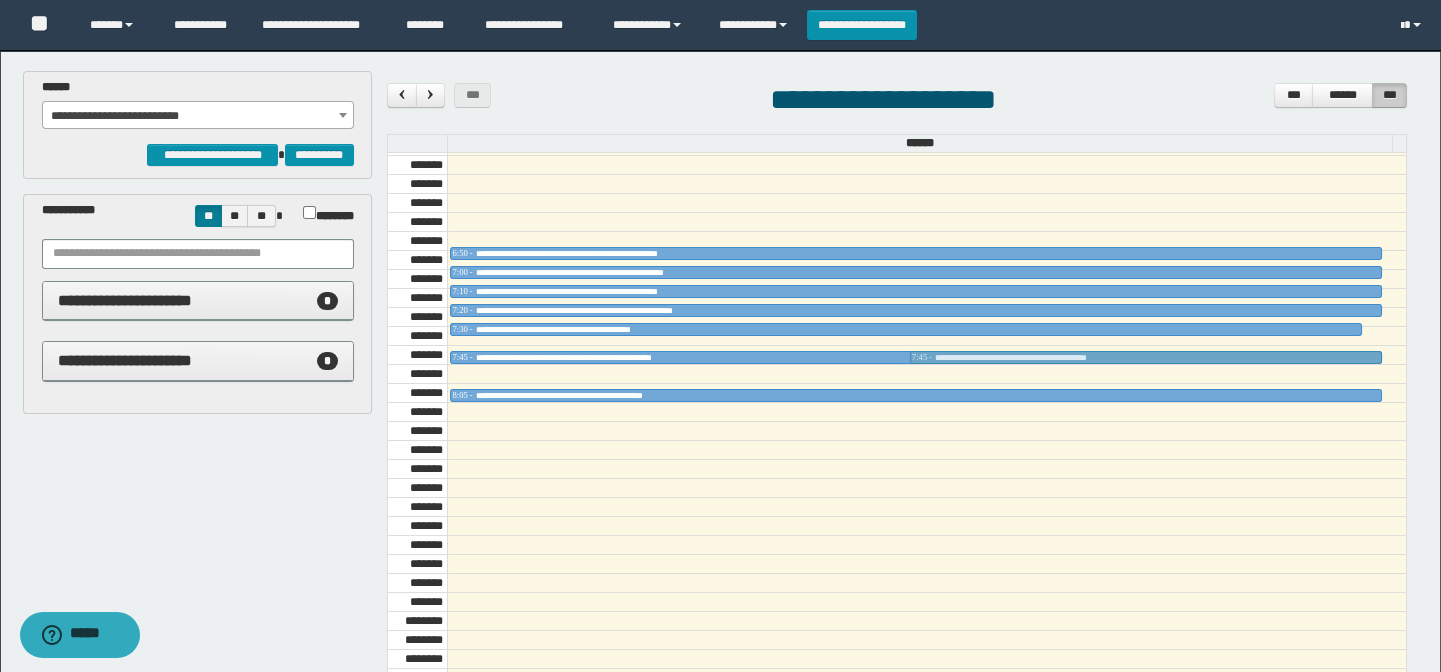 drag, startPoint x: 954, startPoint y: 342, endPoint x: 748, endPoint y: 363, distance: 207.06763 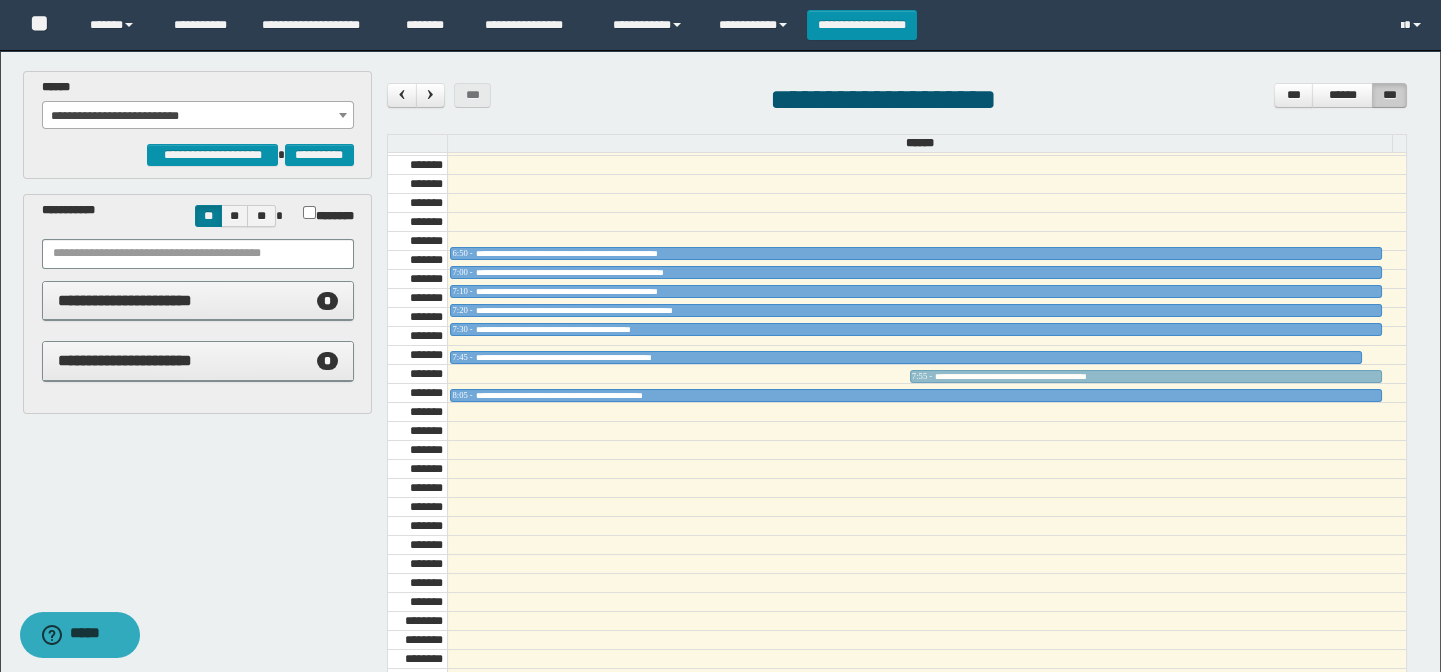 drag, startPoint x: 996, startPoint y: 361, endPoint x: 852, endPoint y: 385, distance: 145.9863 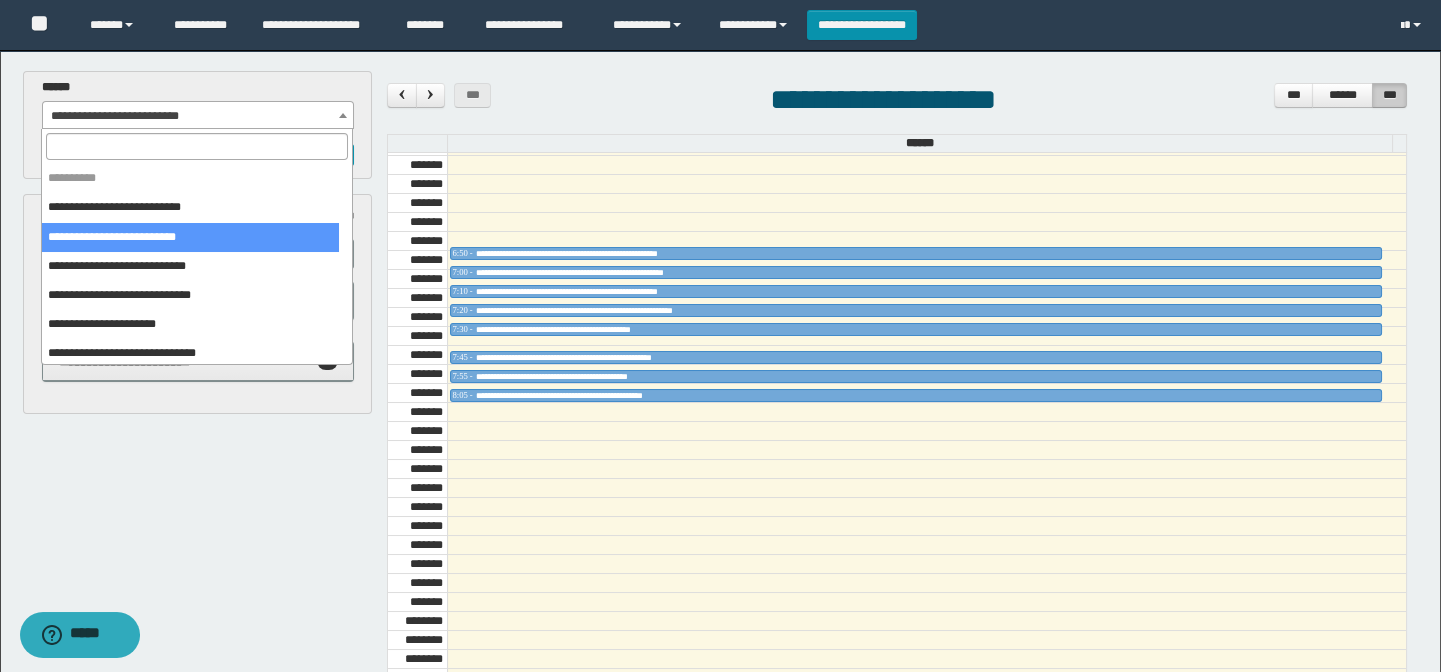 click on "**********" at bounding box center (198, 116) 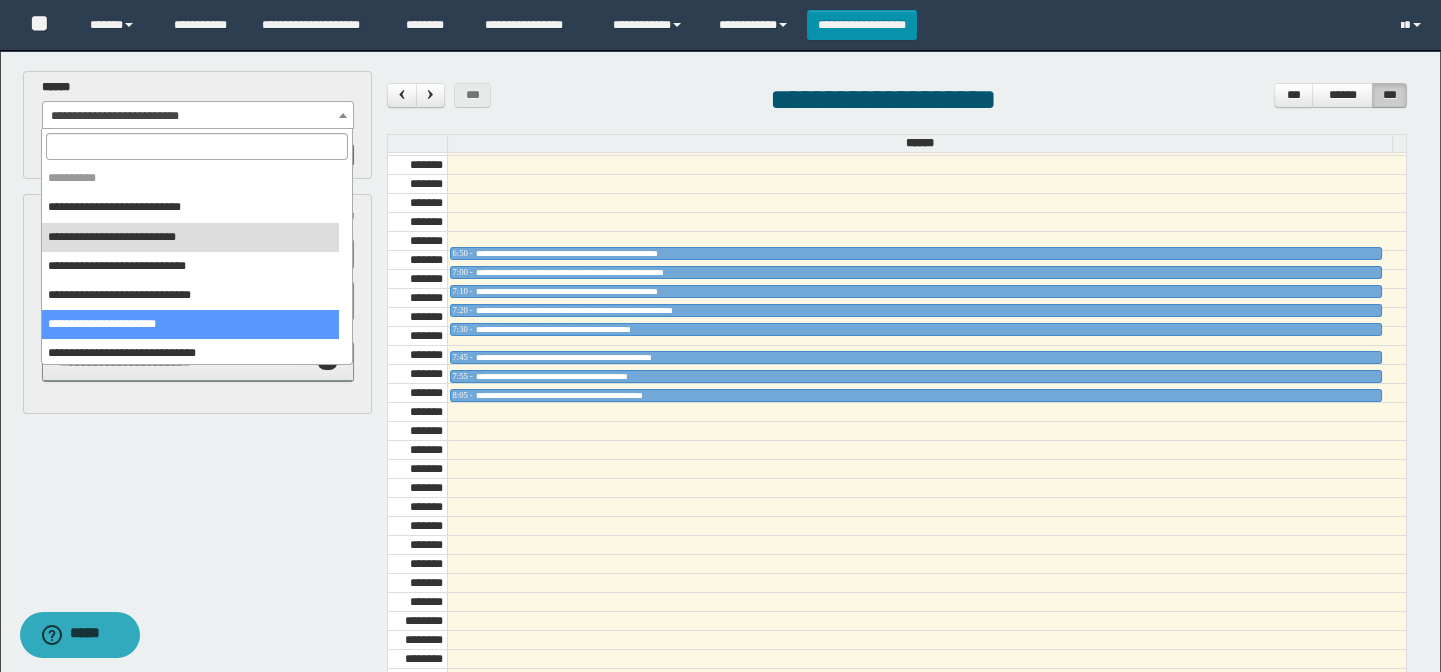 select on "******" 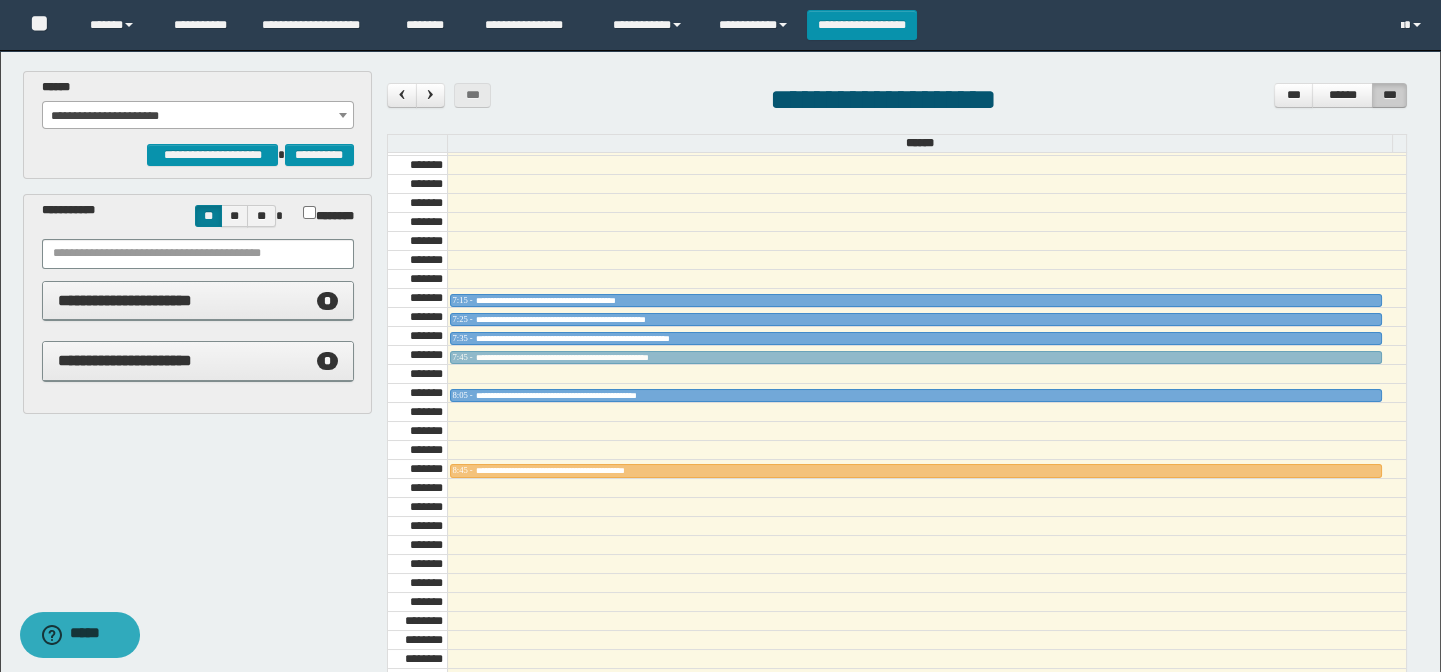 drag, startPoint x: 505, startPoint y: 367, endPoint x: 523, endPoint y: 384, distance: 24.758837 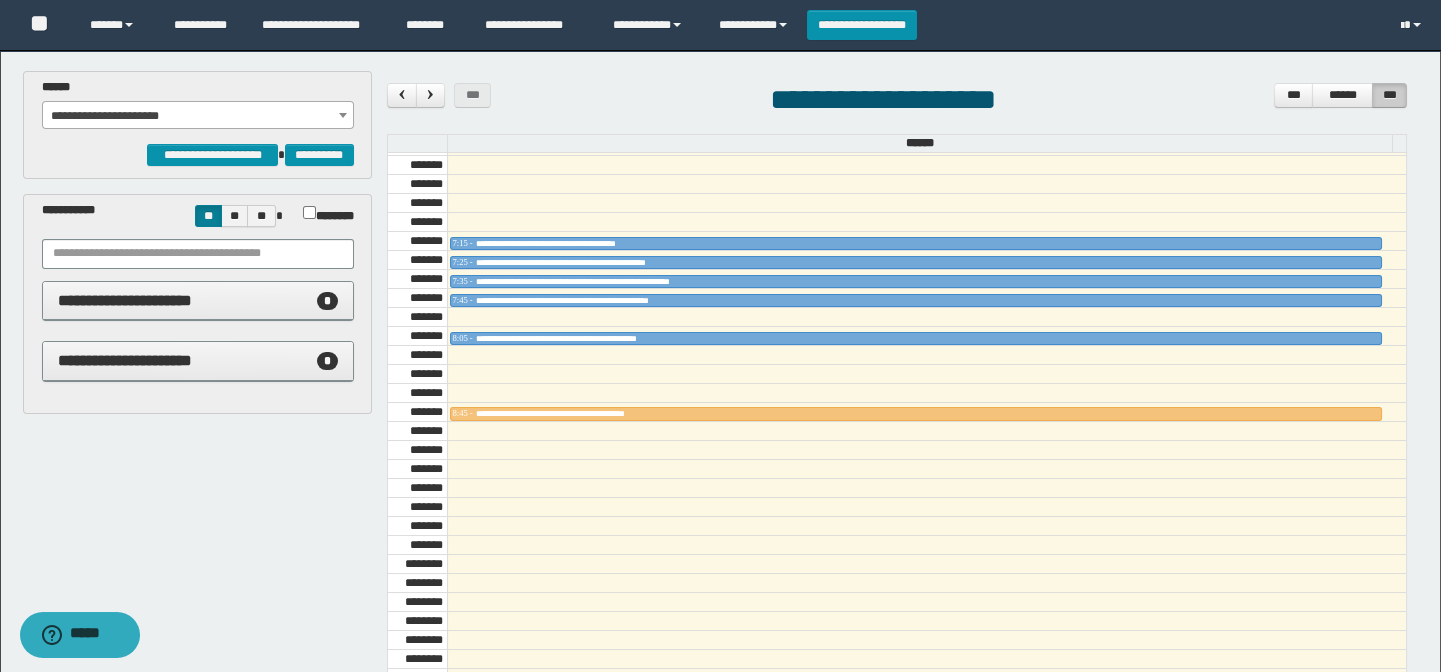 scroll, scrollTop: 772, scrollLeft: 0, axis: vertical 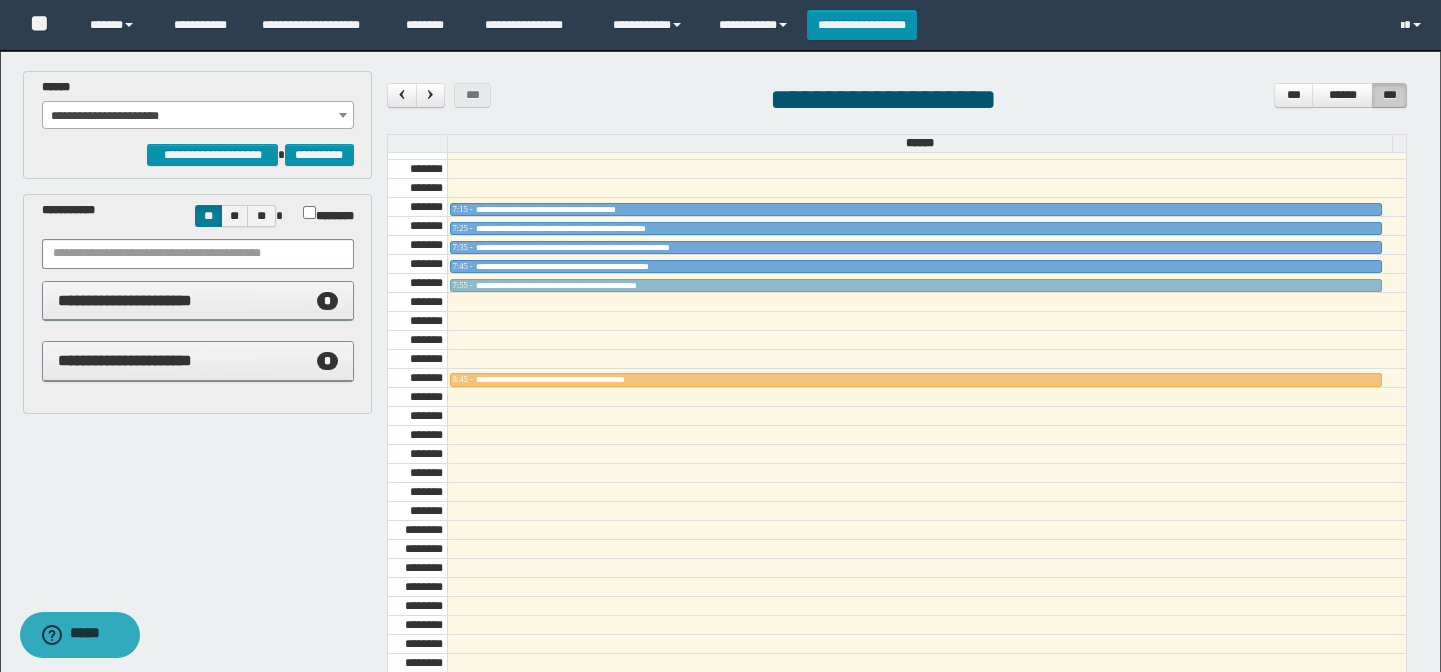drag, startPoint x: 564, startPoint y: 309, endPoint x: 561, endPoint y: 295, distance: 14.3178215 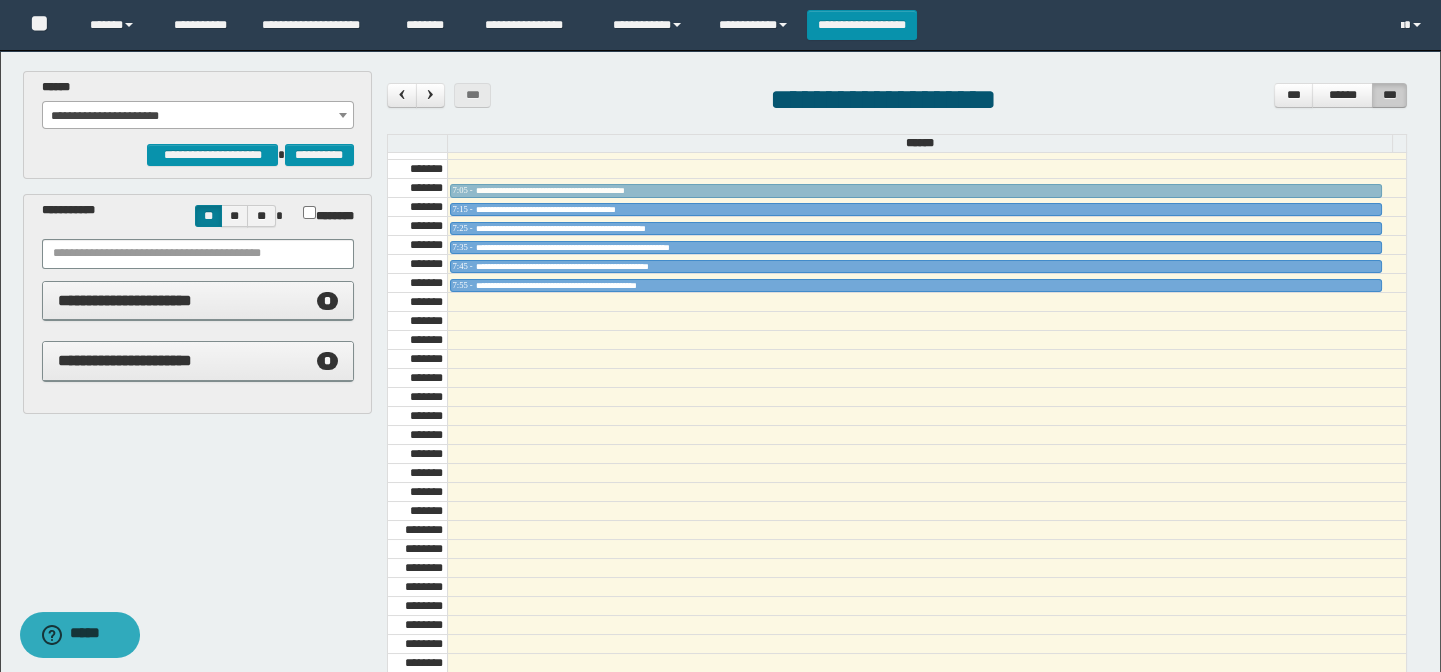 drag, startPoint x: 618, startPoint y: 373, endPoint x: 589, endPoint y: 185, distance: 190.22356 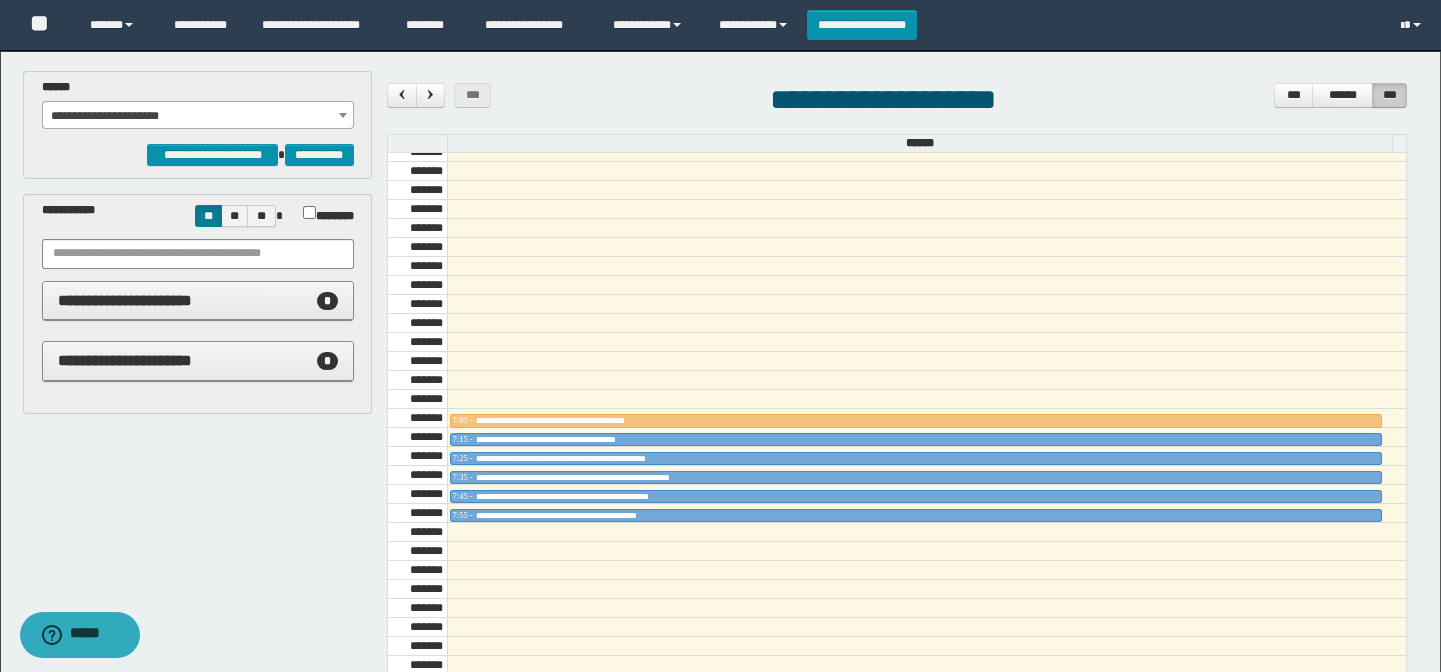 scroll, scrollTop: 500, scrollLeft: 0, axis: vertical 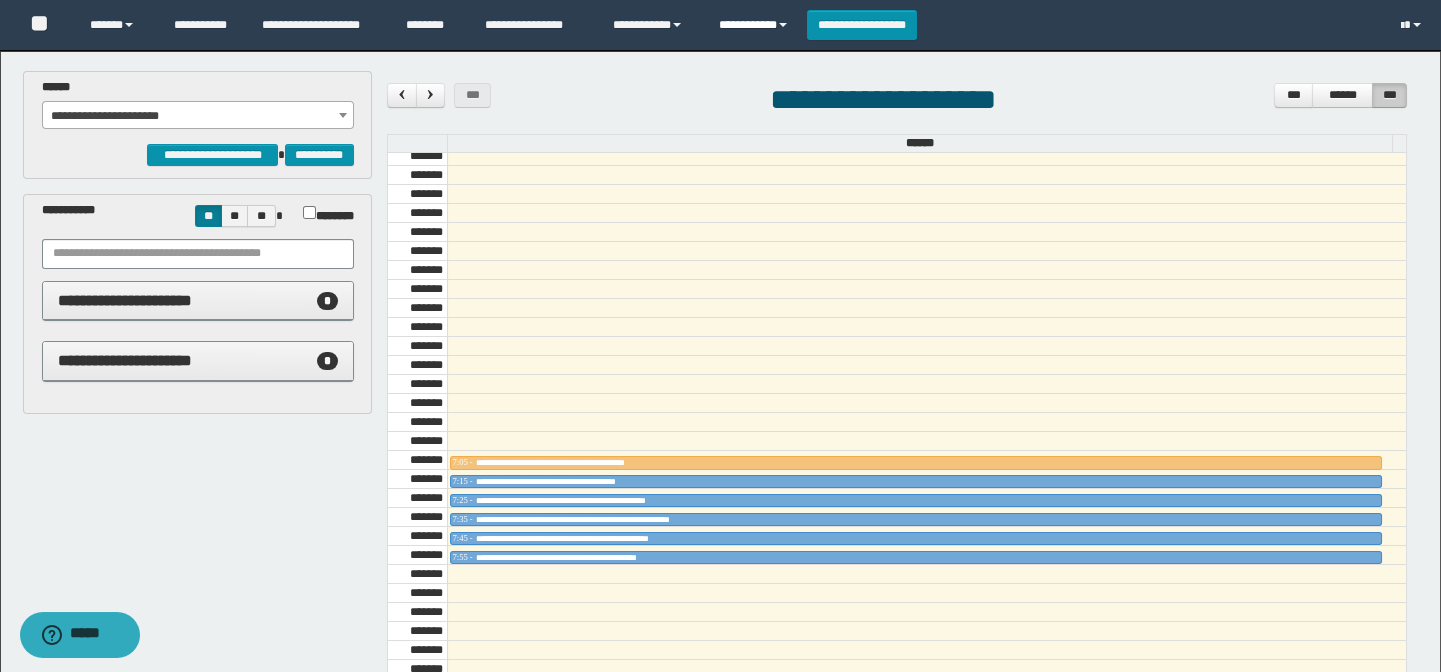 click on "**********" at bounding box center (755, 25) 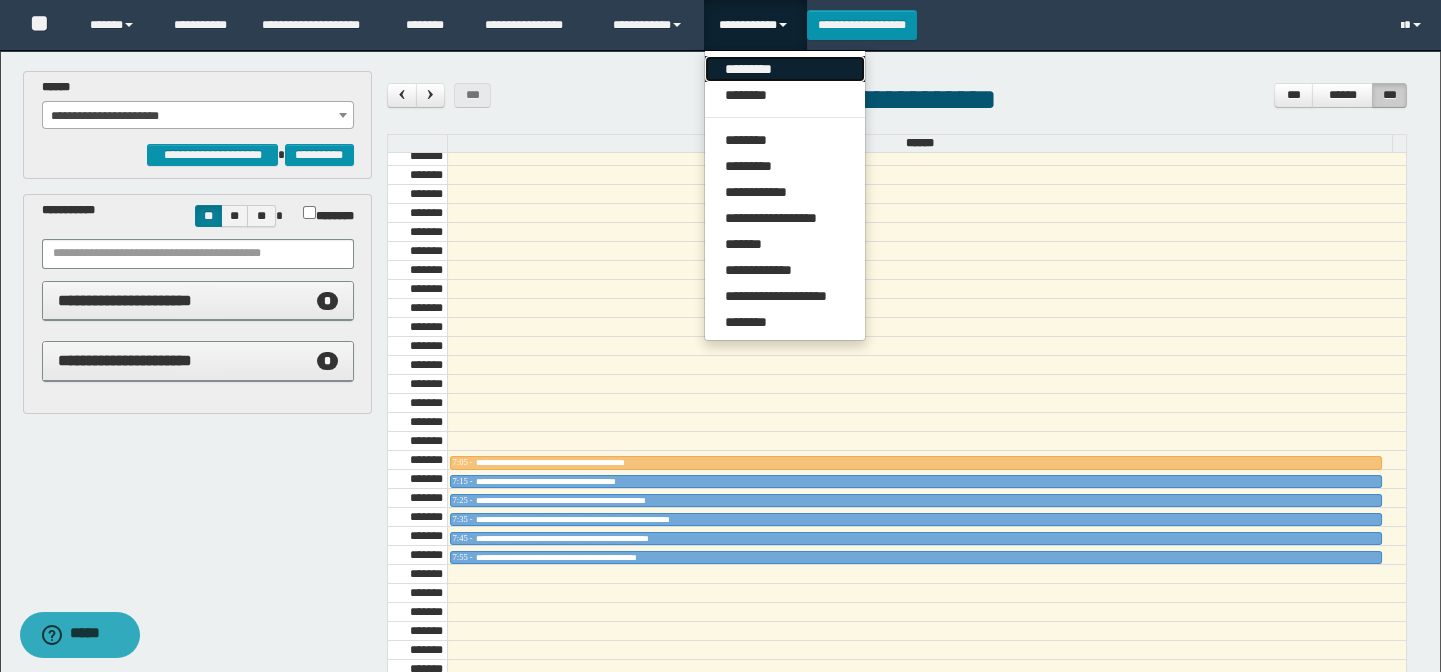 click on "*********" at bounding box center [785, 69] 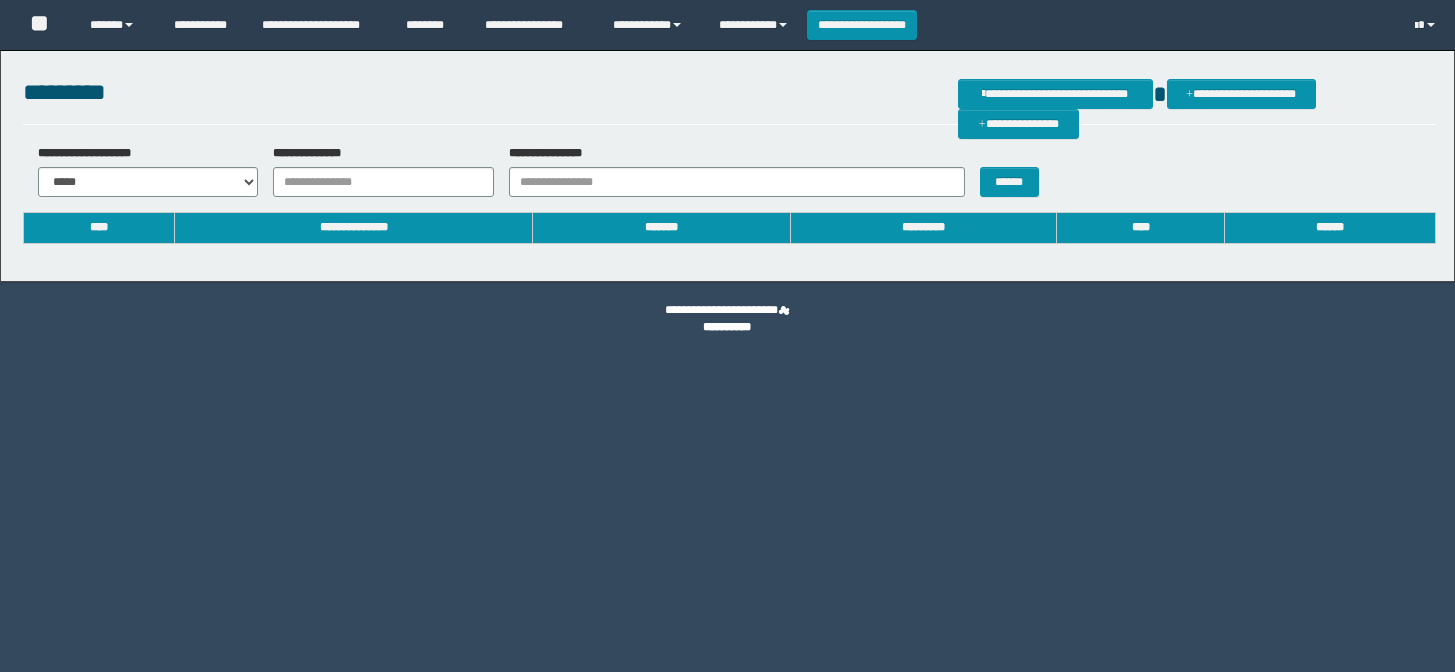 scroll, scrollTop: 0, scrollLeft: 0, axis: both 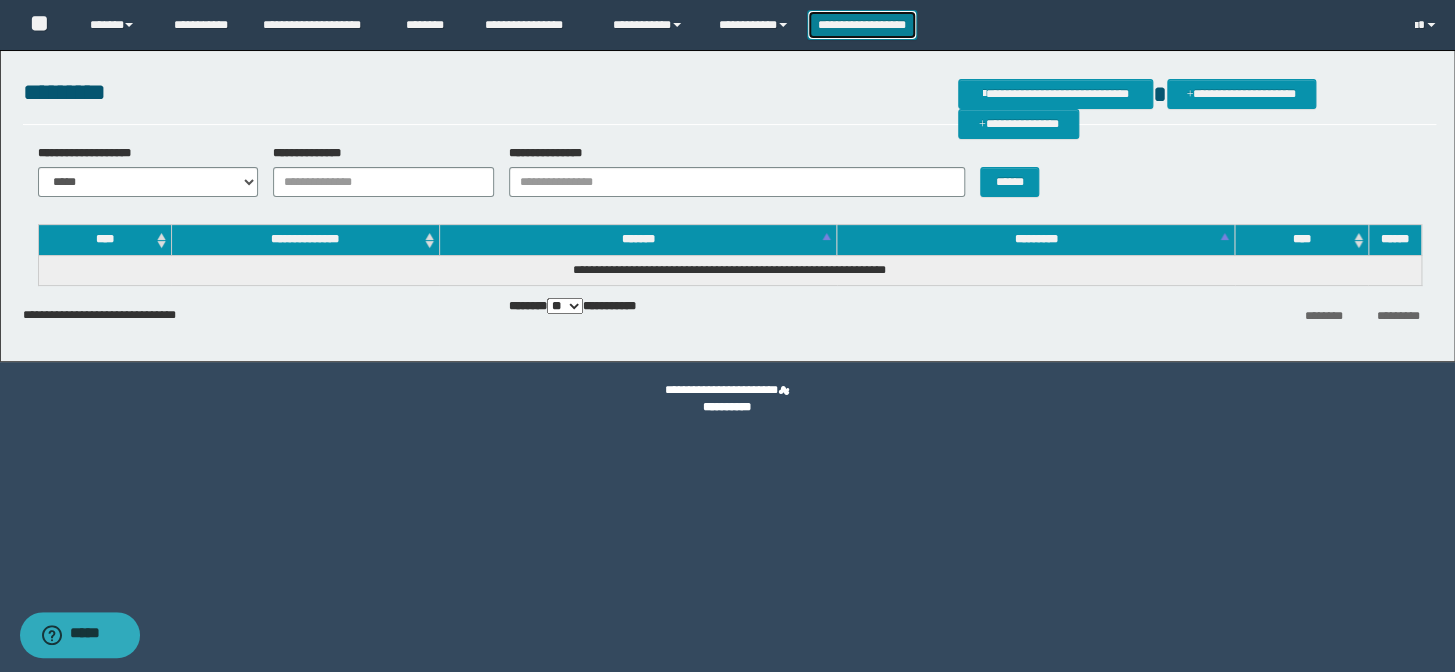 click on "**********" at bounding box center (862, 25) 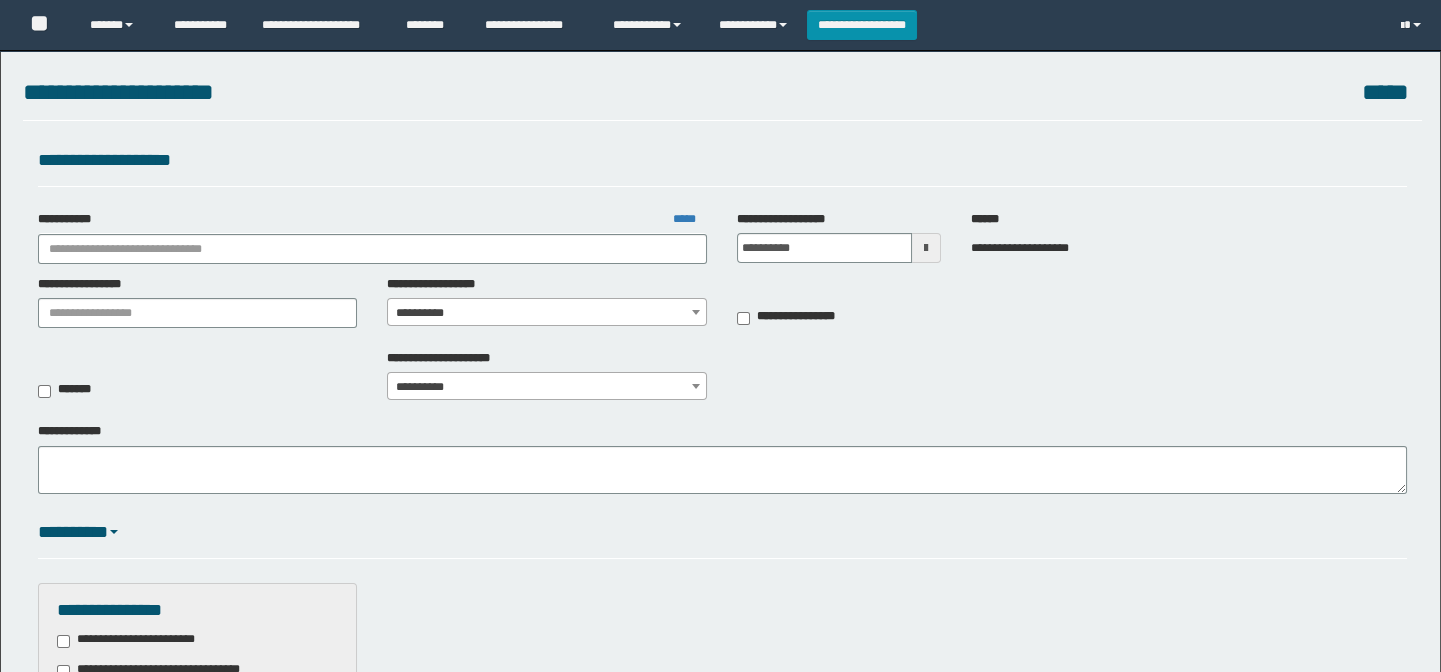 scroll, scrollTop: 363, scrollLeft: 0, axis: vertical 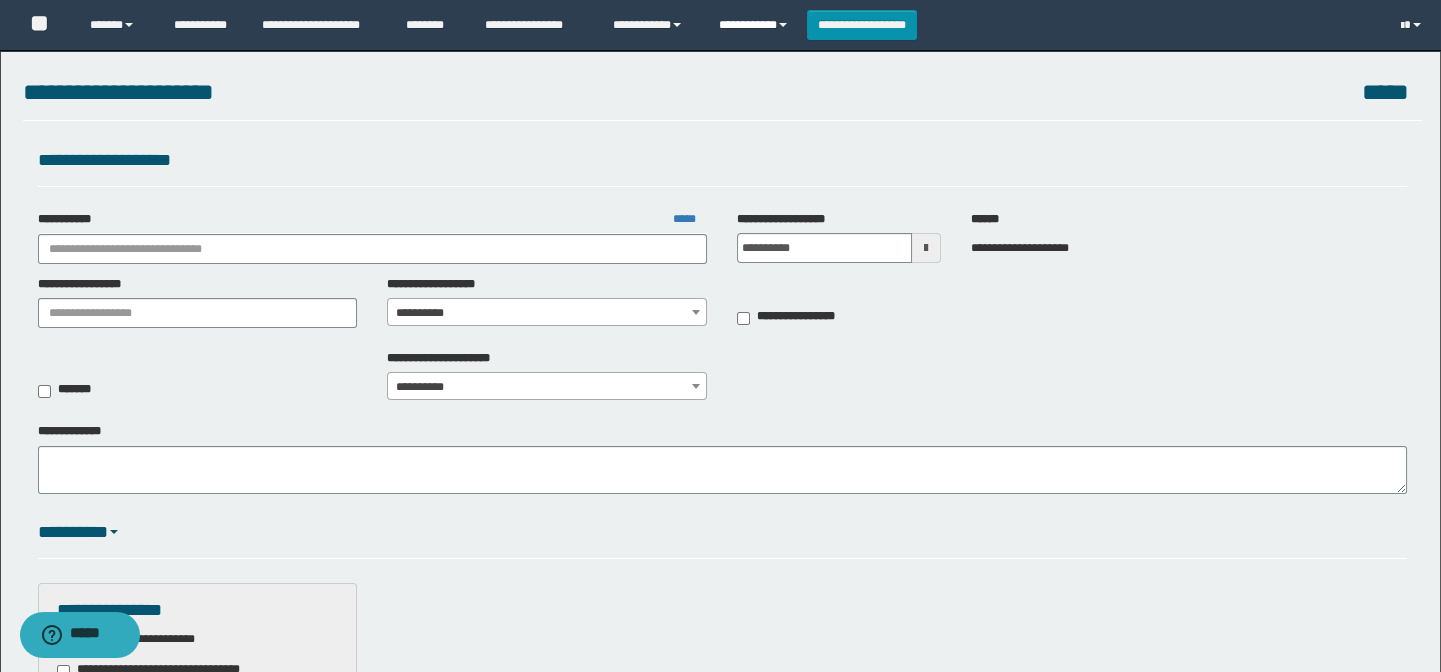 click on "**********" at bounding box center (755, 25) 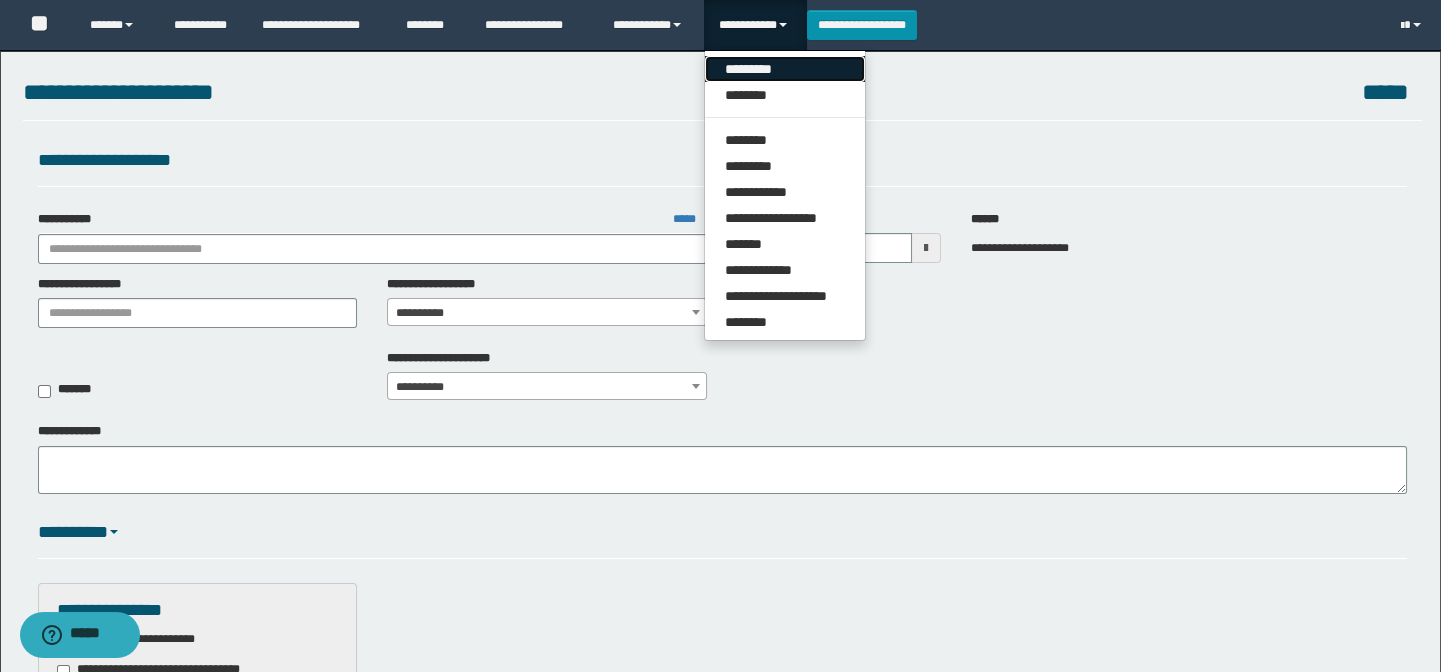 click on "*********" at bounding box center [785, 69] 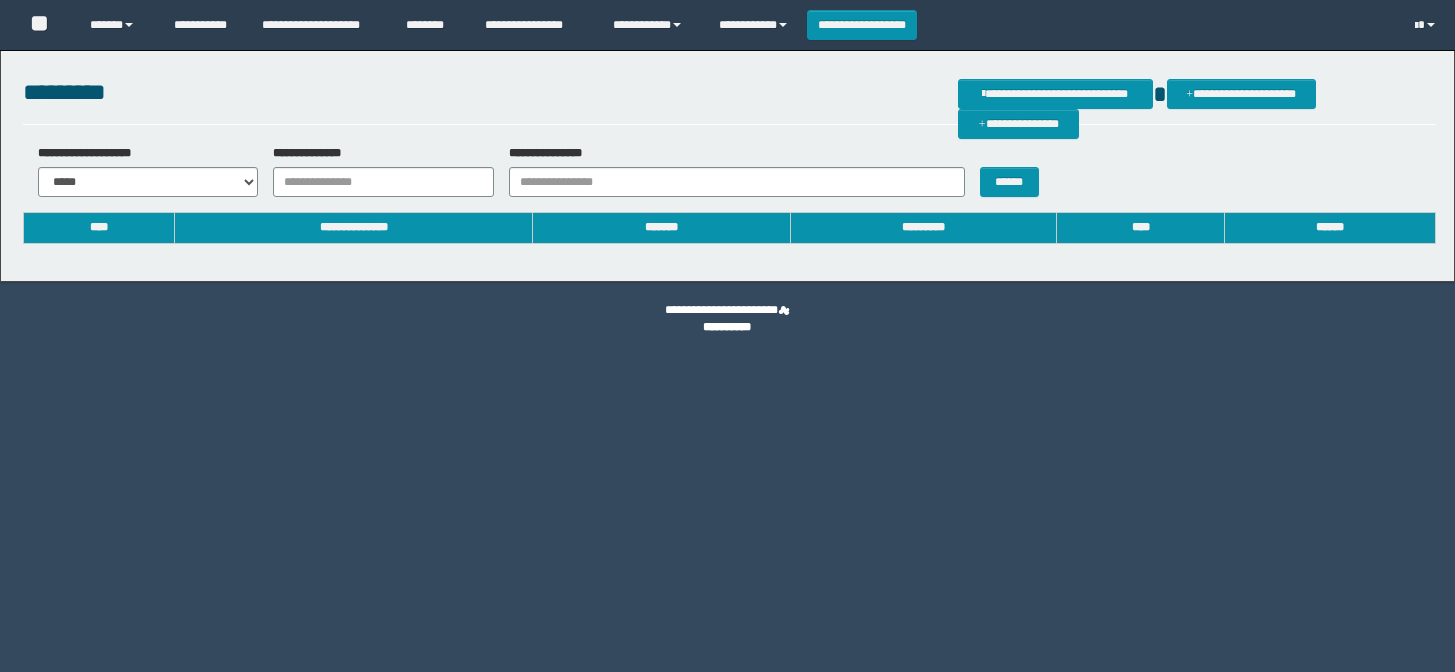 scroll, scrollTop: 0, scrollLeft: 0, axis: both 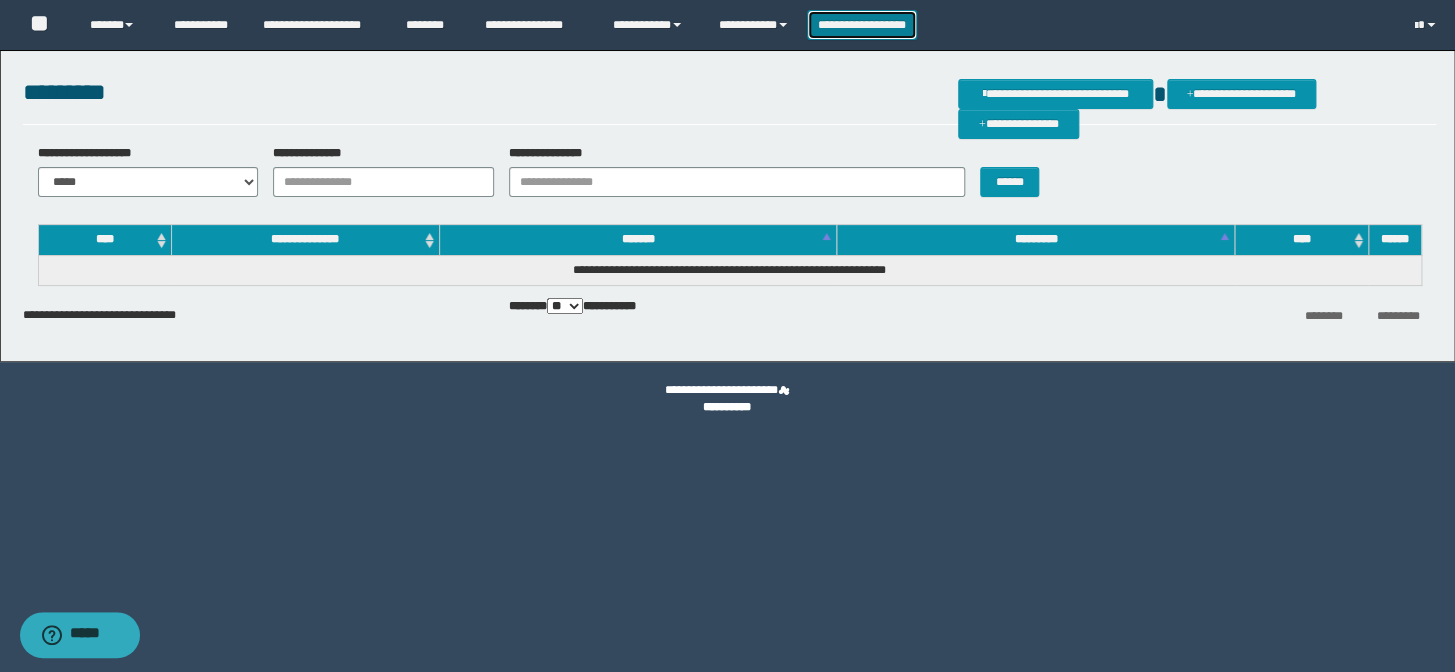 click on "**********" at bounding box center [862, 25] 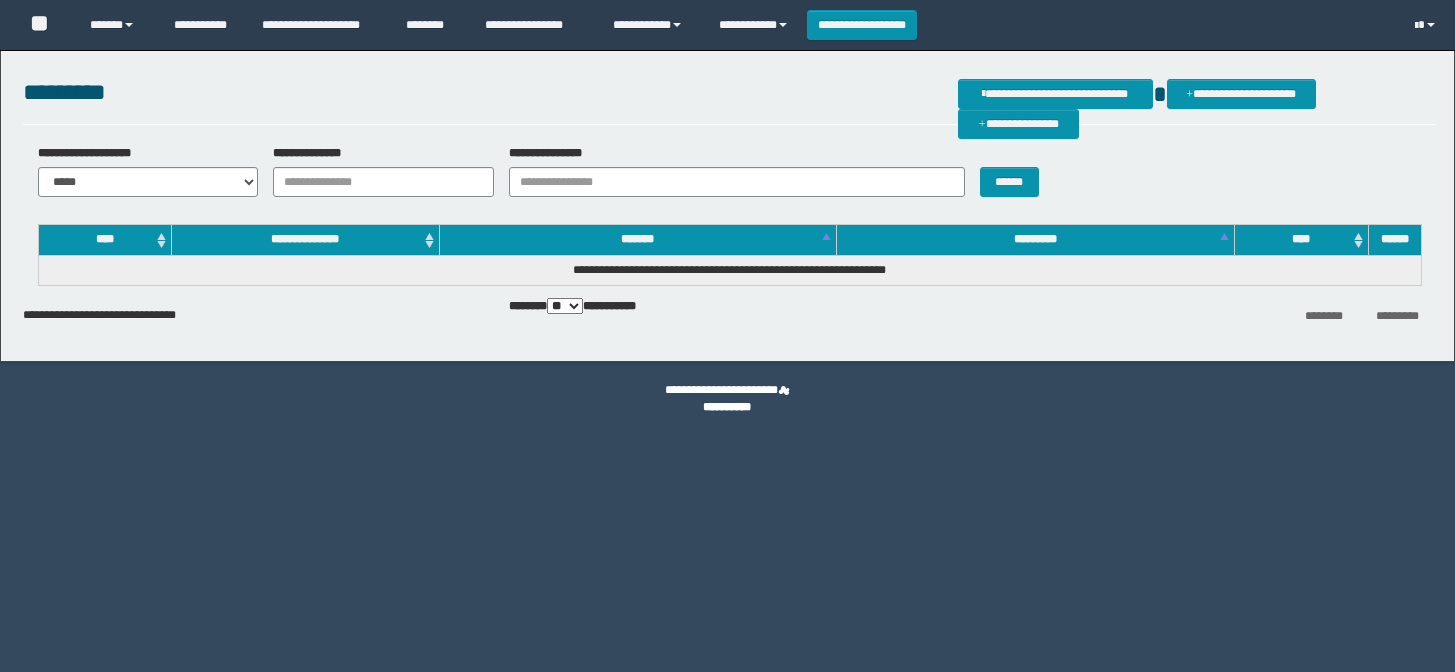scroll, scrollTop: 0, scrollLeft: 0, axis: both 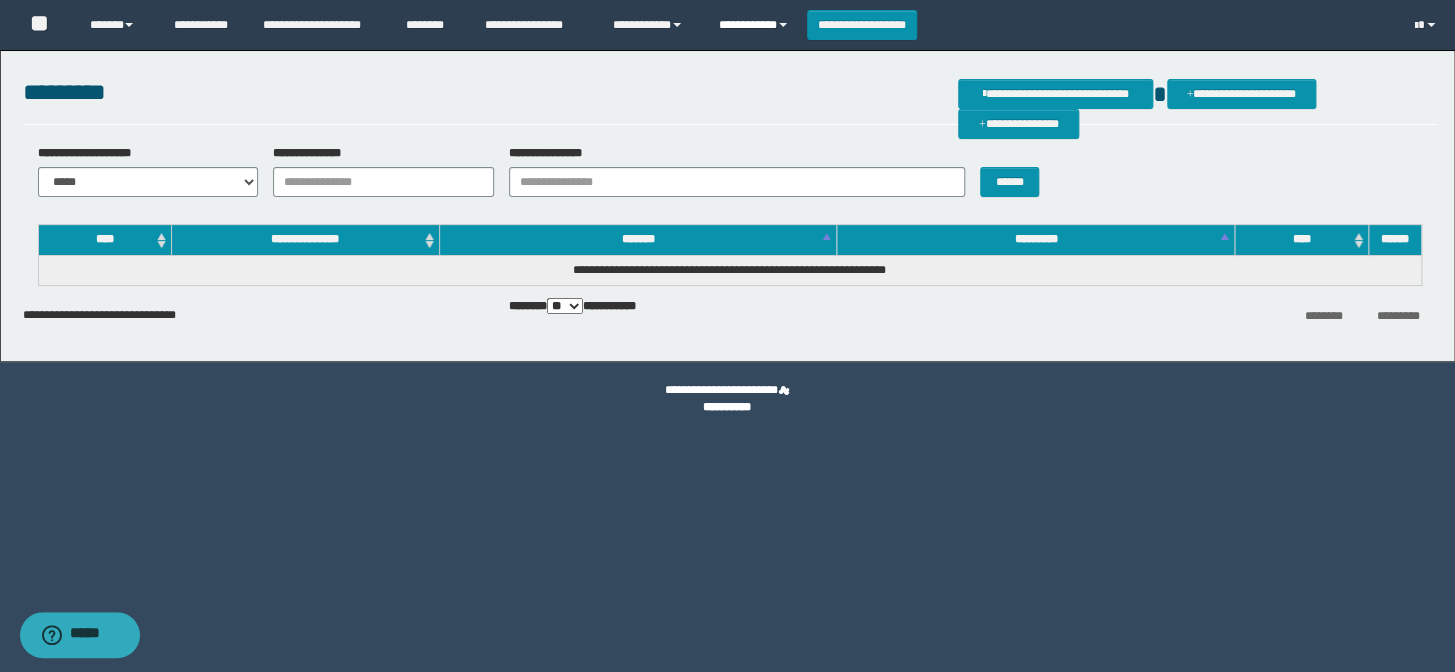 click on "**********" at bounding box center [755, 25] 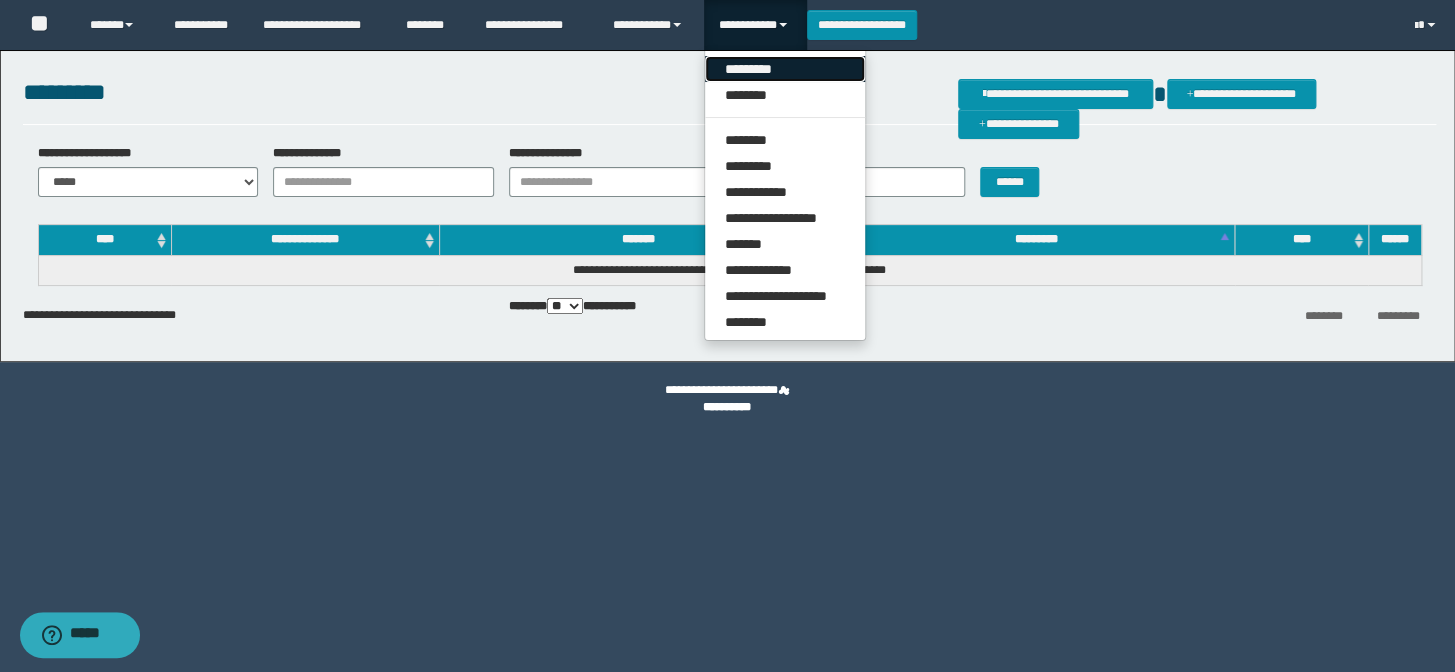 click on "*********" at bounding box center [785, 69] 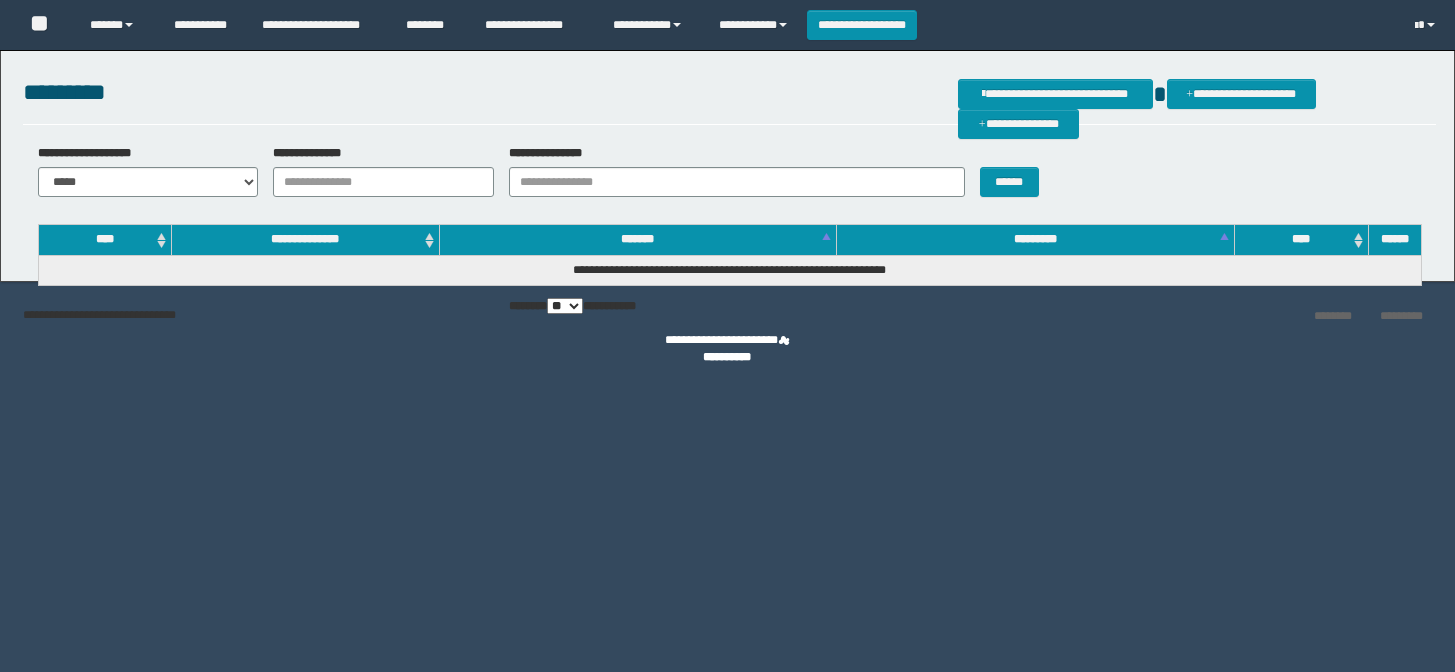 scroll, scrollTop: 0, scrollLeft: 0, axis: both 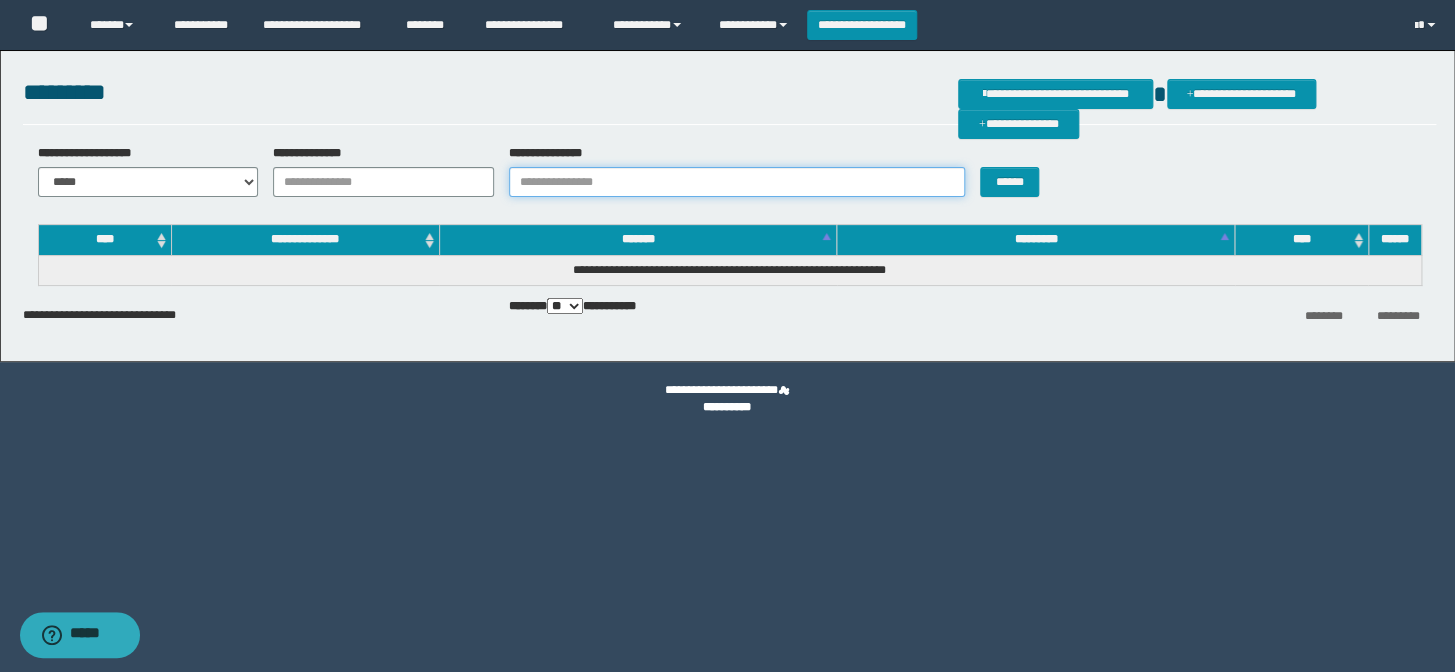 click on "**********" at bounding box center (737, 182) 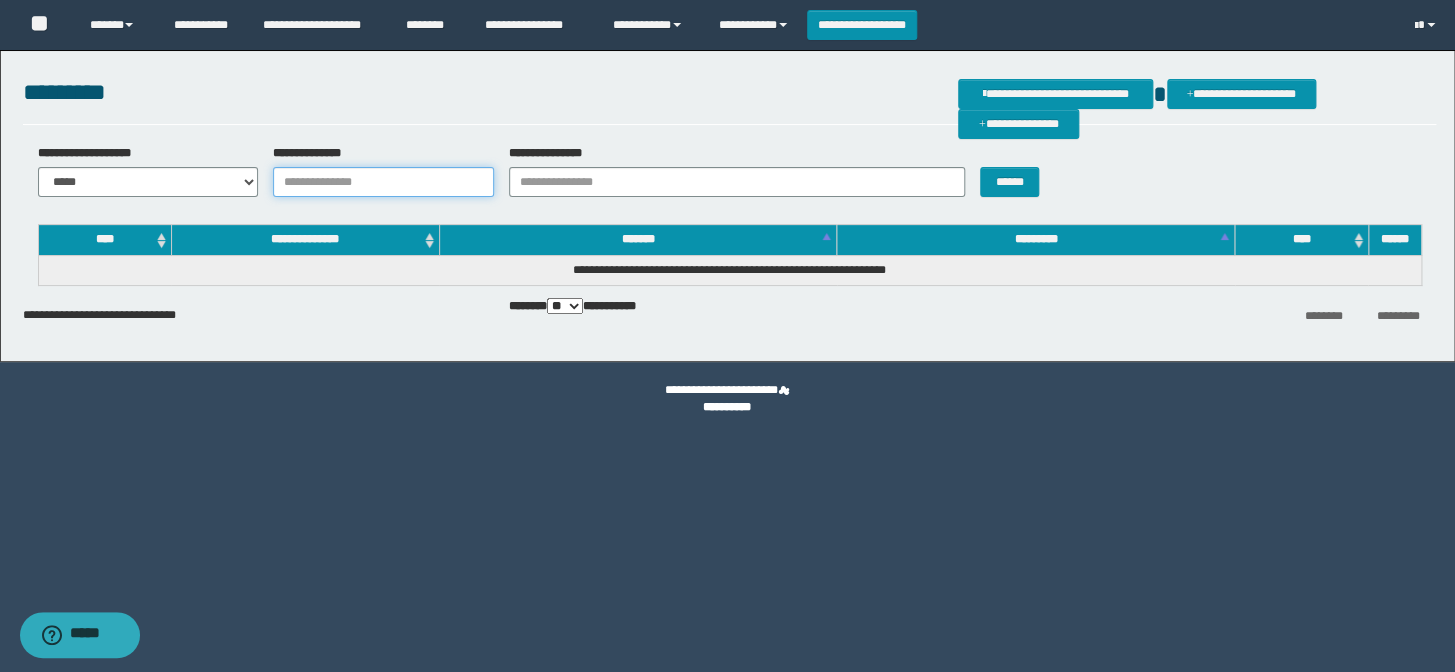 click on "**********" at bounding box center [383, 182] 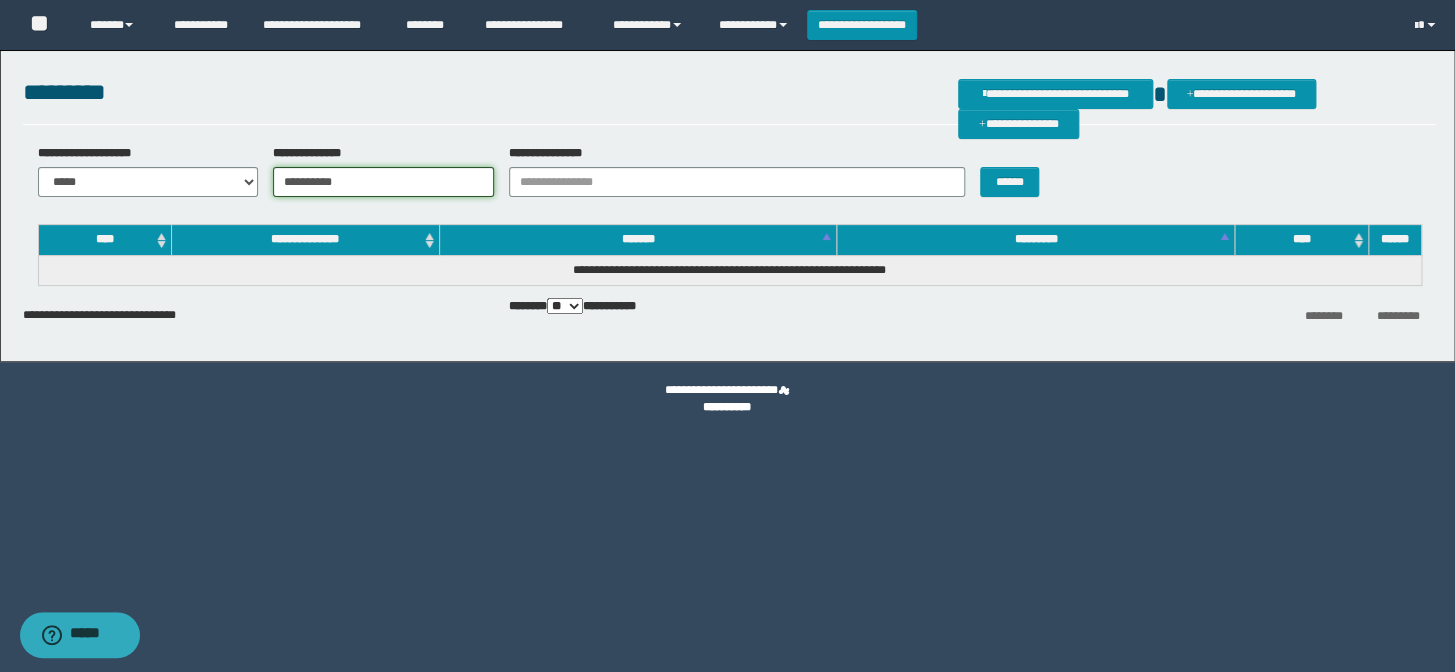 type on "**********" 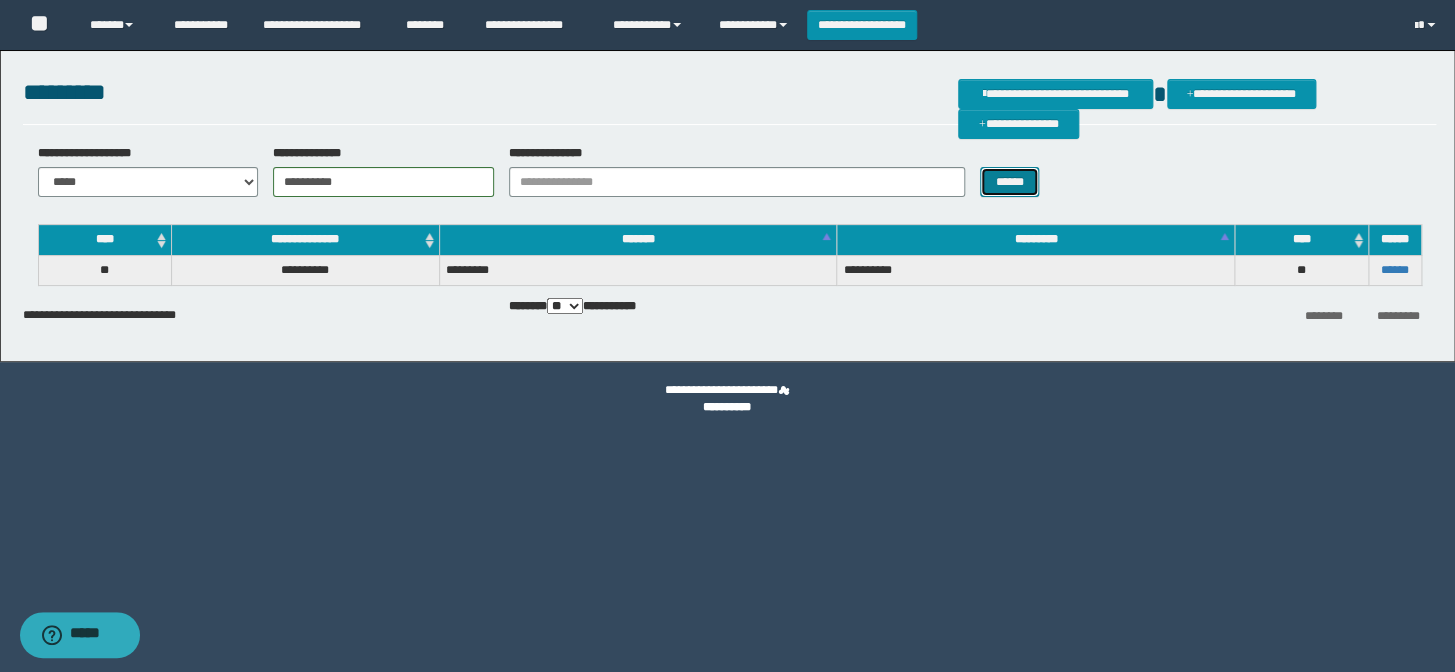 click on "******" at bounding box center [1009, 182] 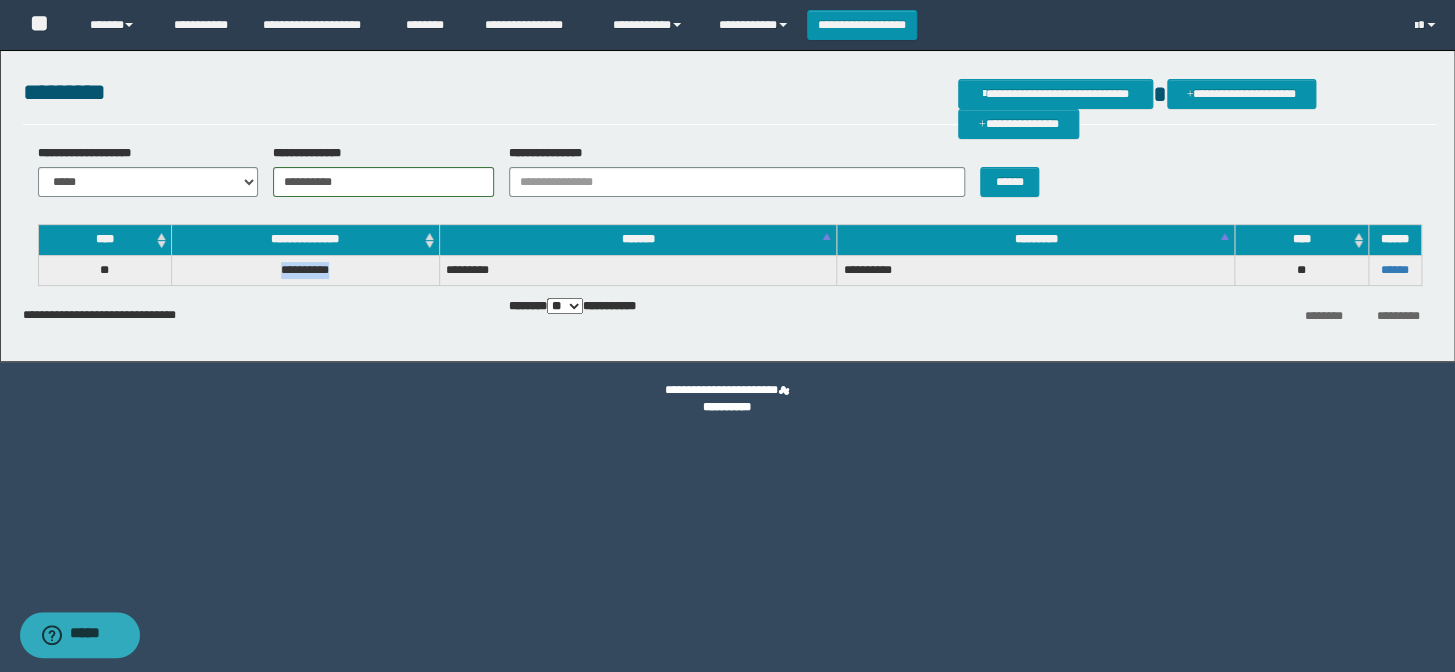 drag, startPoint x: 360, startPoint y: 266, endPoint x: 265, endPoint y: 272, distance: 95.189285 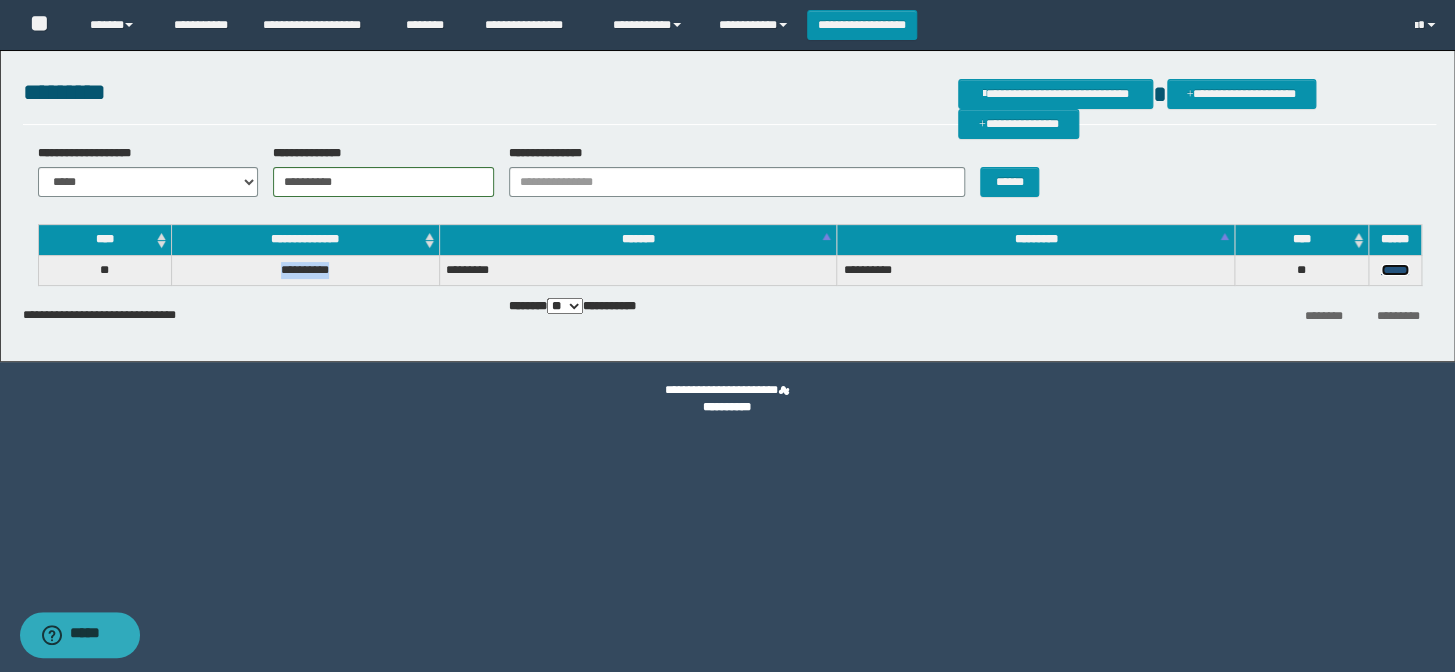 click on "******" at bounding box center [1395, 270] 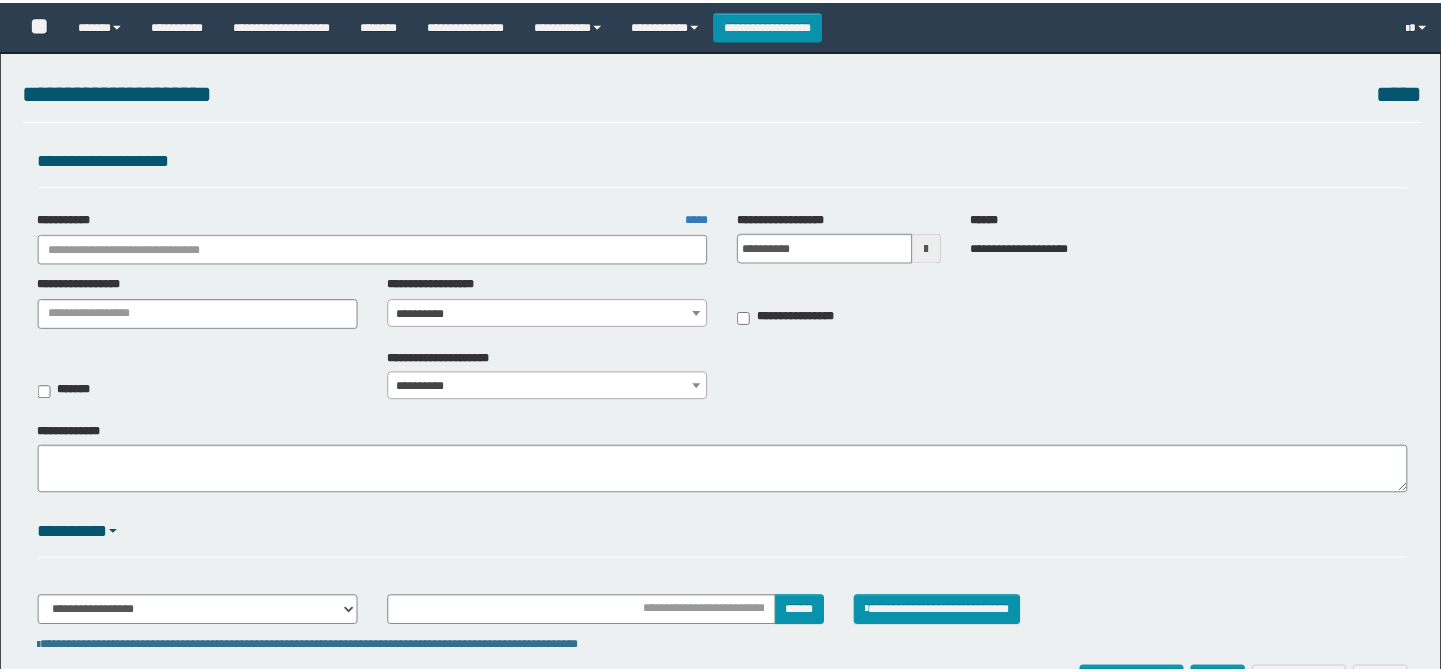 scroll, scrollTop: 0, scrollLeft: 0, axis: both 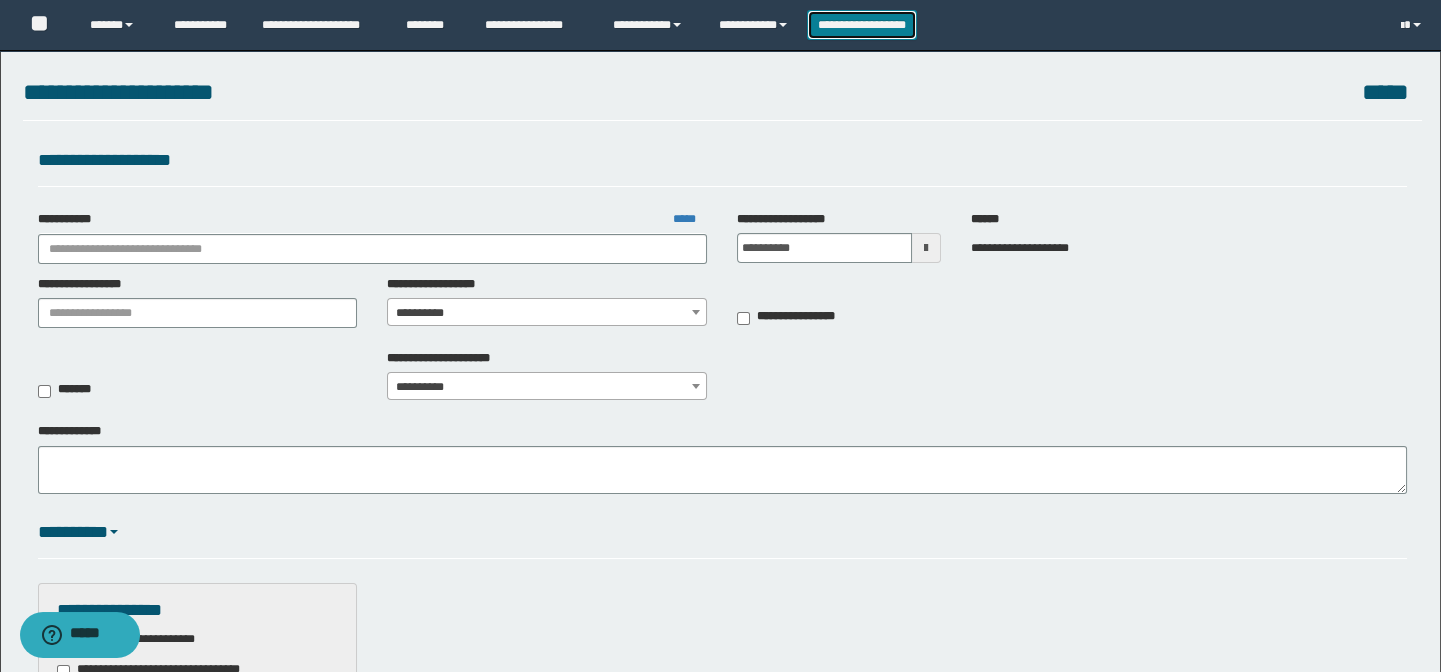 click on "**********" at bounding box center [862, 25] 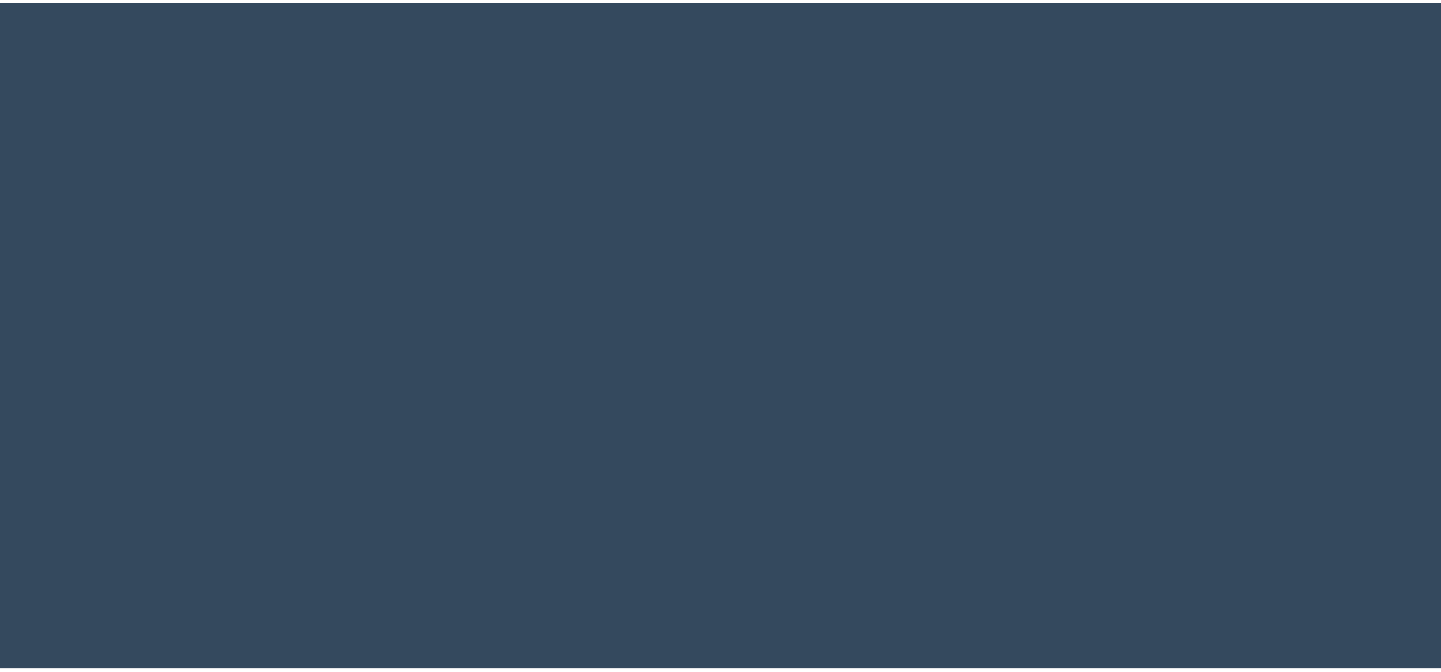 scroll, scrollTop: 0, scrollLeft: 0, axis: both 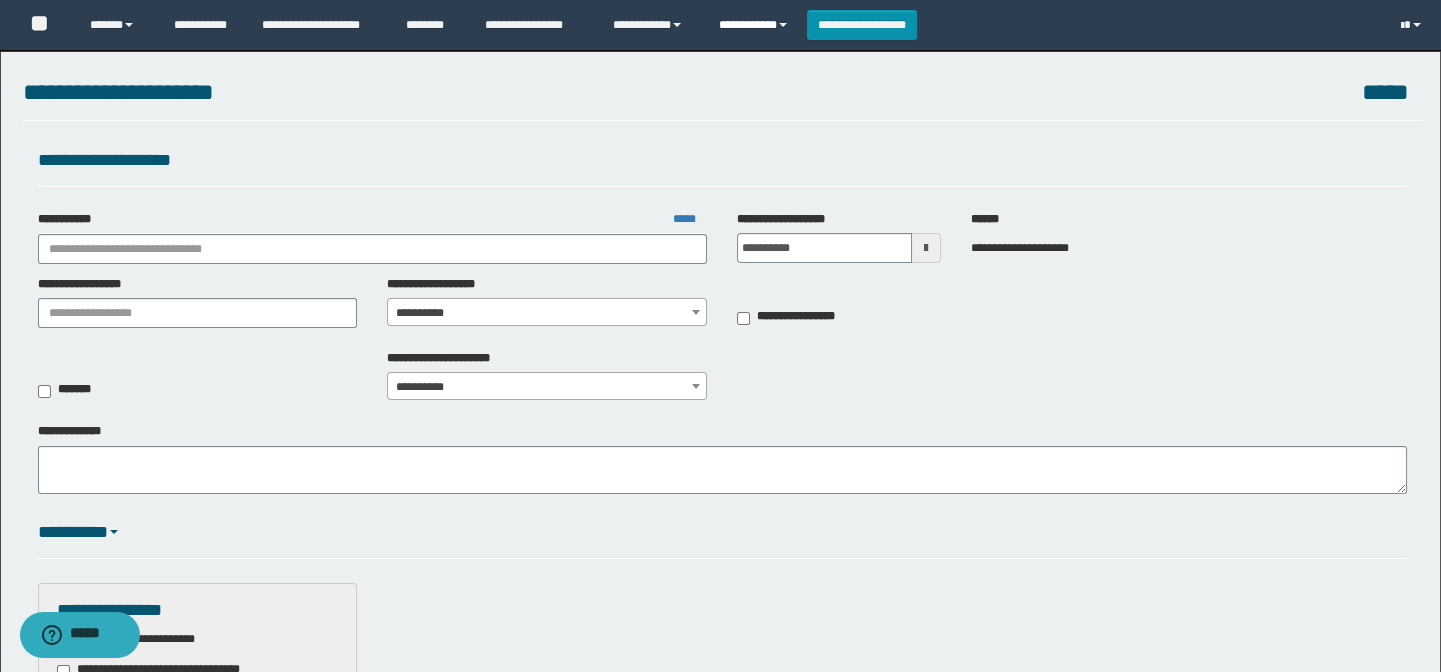 click on "**********" at bounding box center [755, 25] 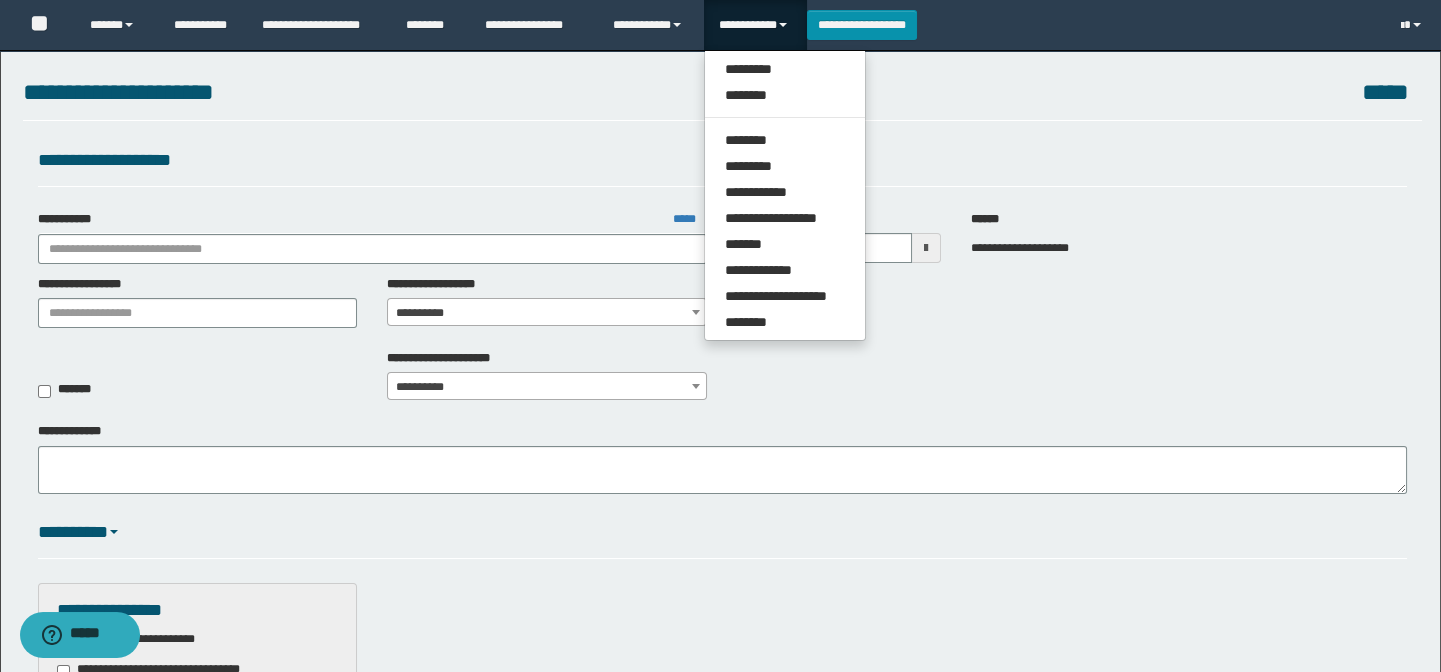 click on "**********" at bounding box center (723, 381) 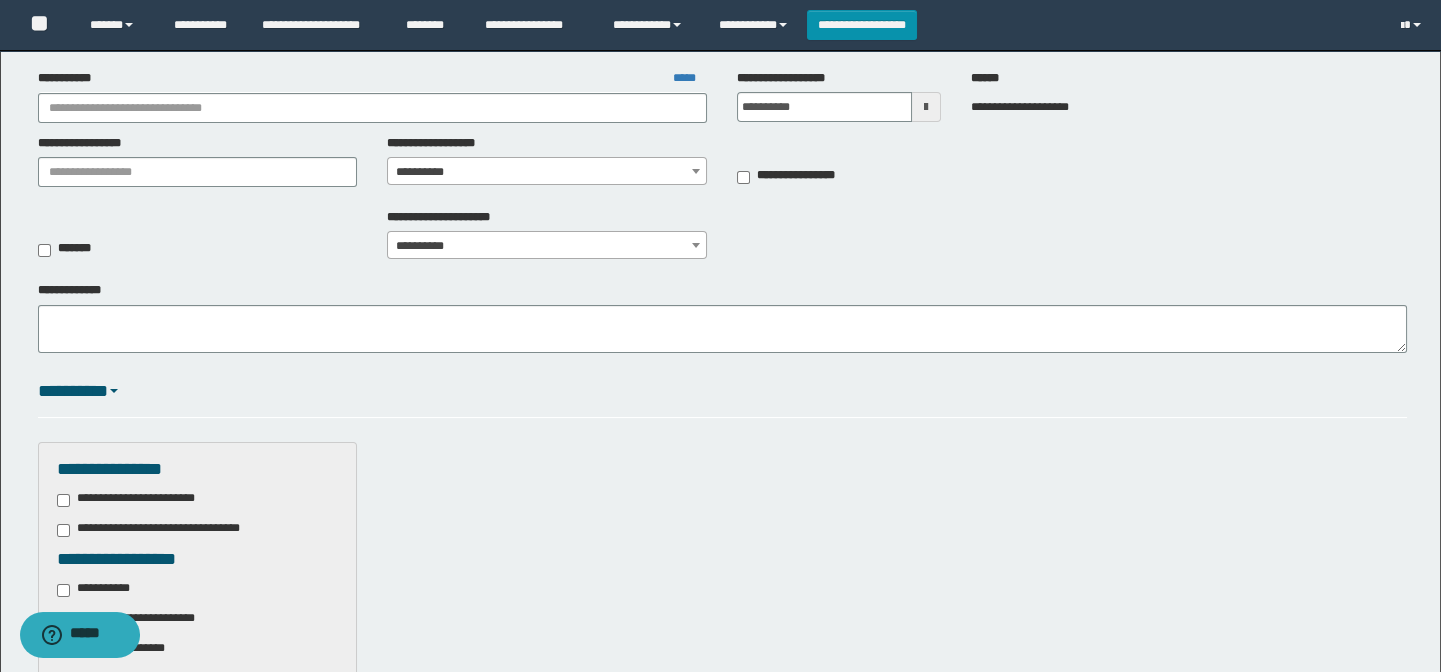scroll, scrollTop: 0, scrollLeft: 0, axis: both 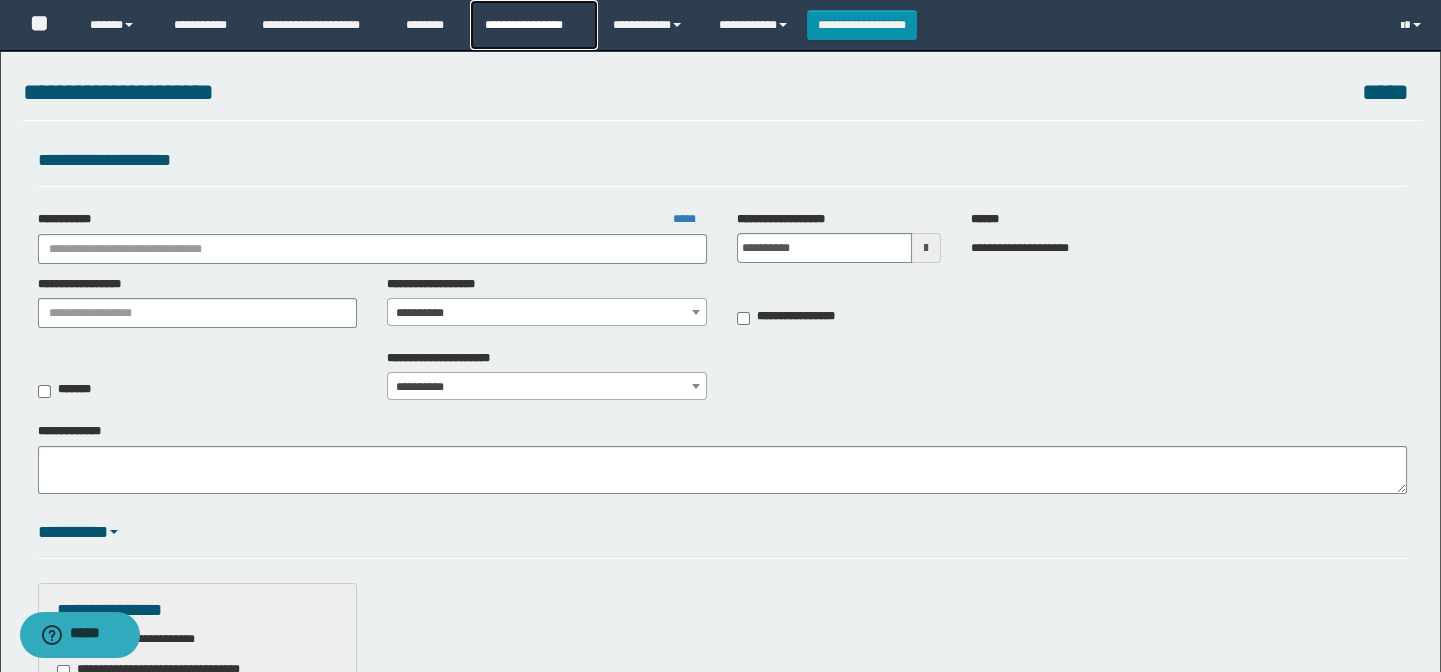 click on "**********" at bounding box center (534, 25) 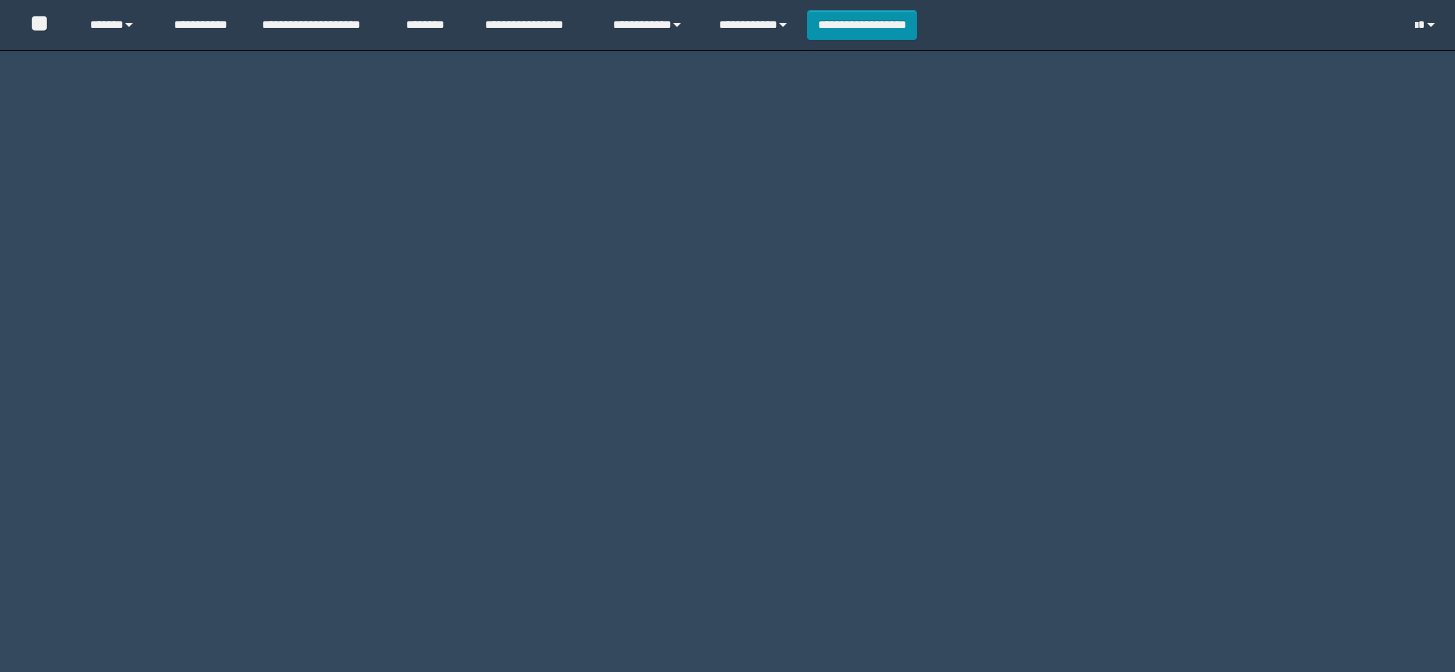 scroll, scrollTop: 0, scrollLeft: 0, axis: both 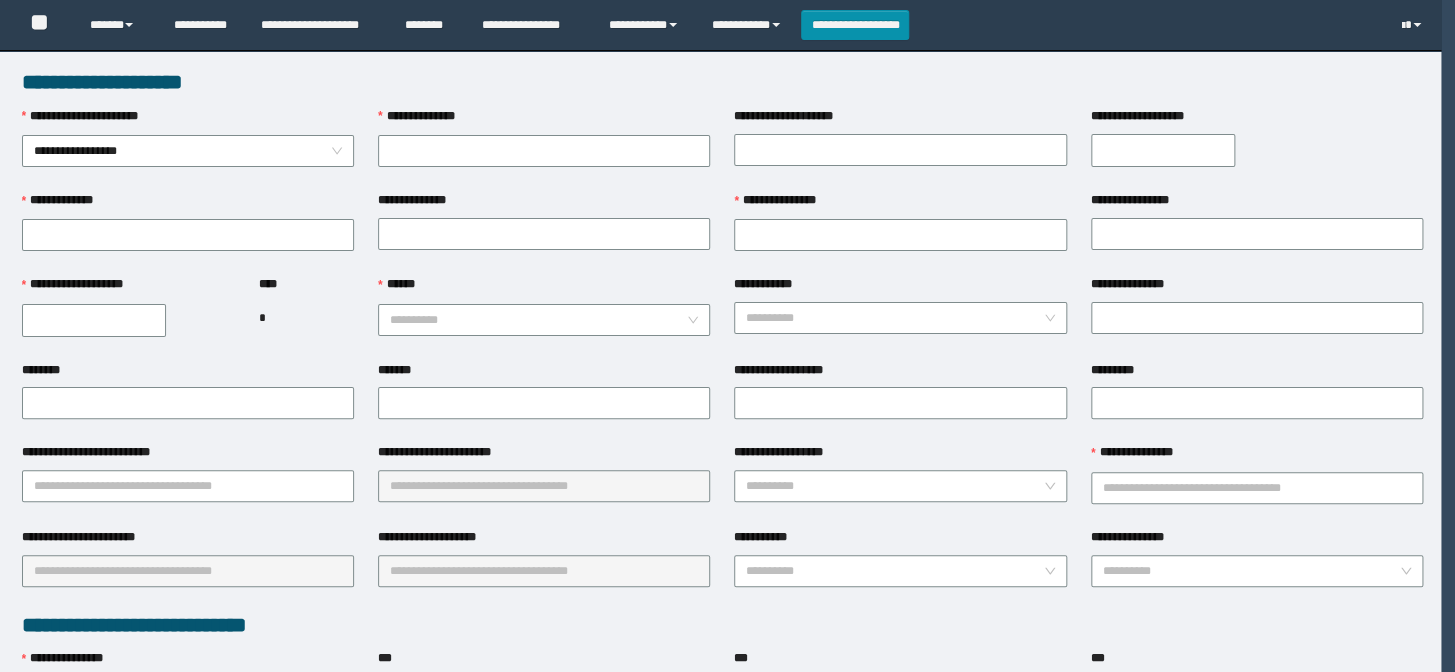 type on "**********" 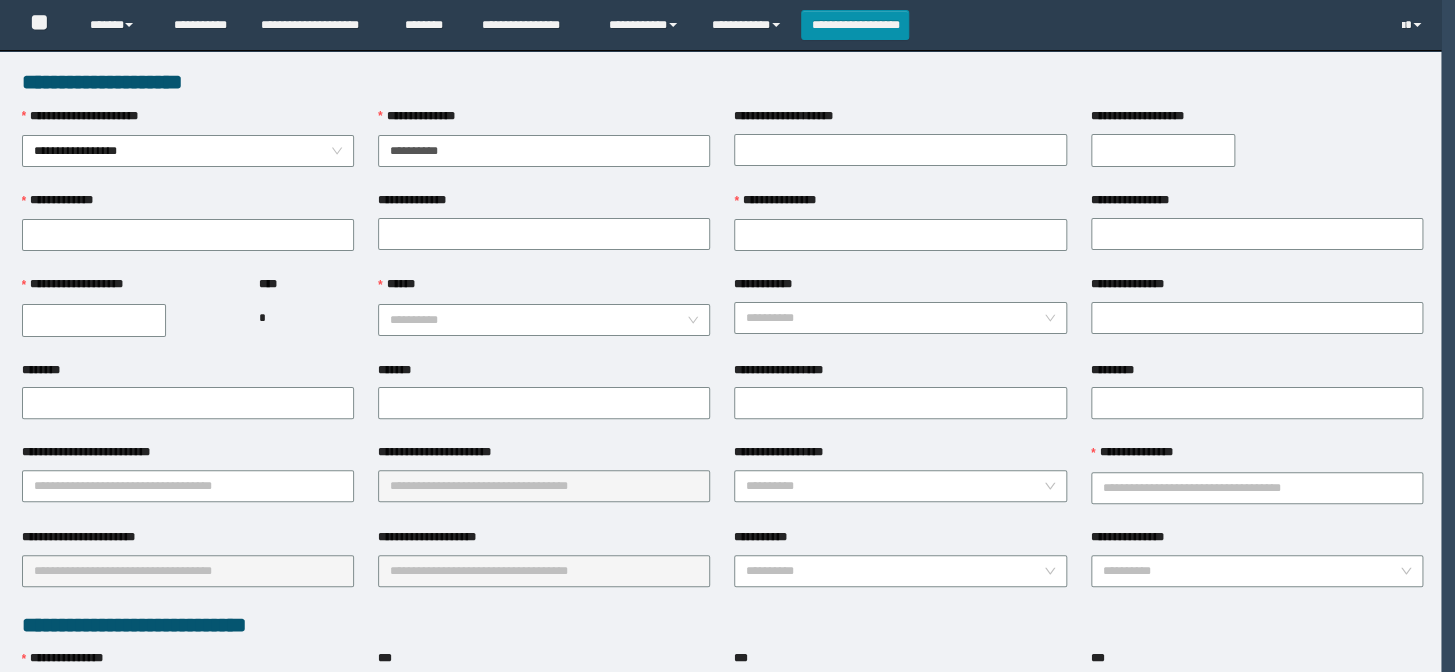 type on "*********" 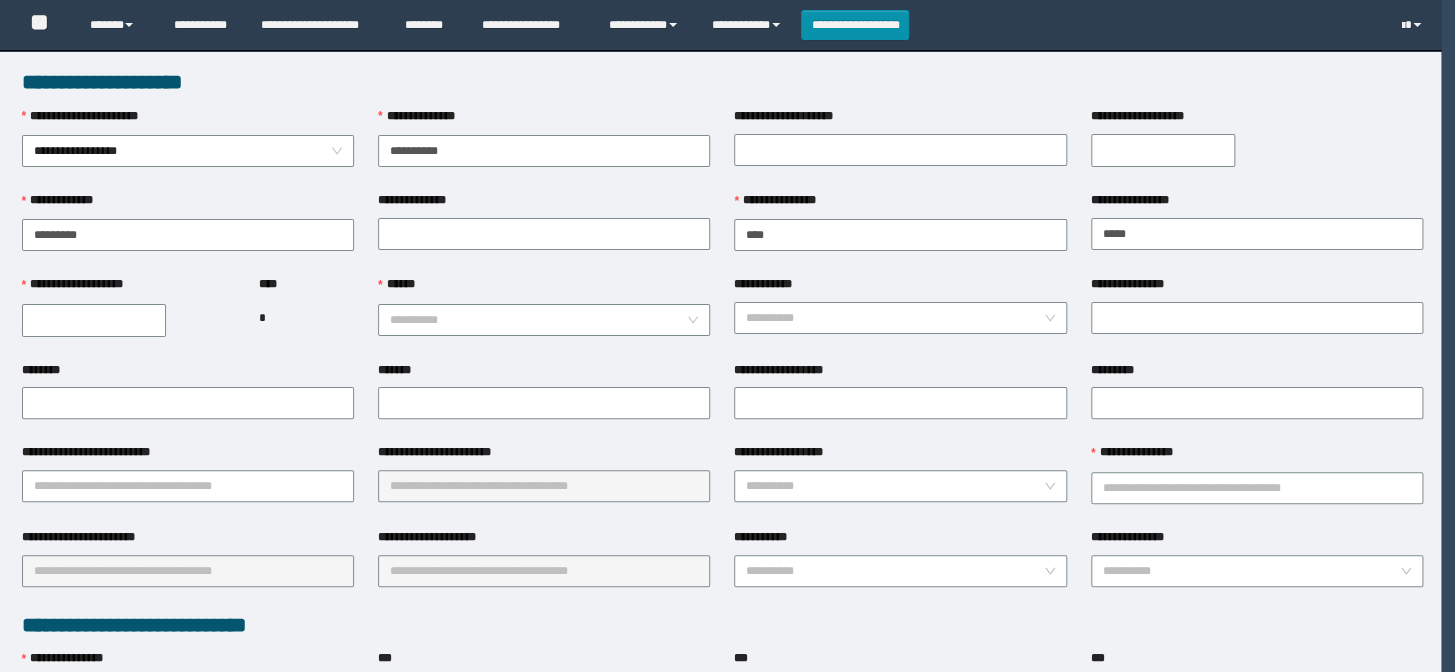 type on "**********" 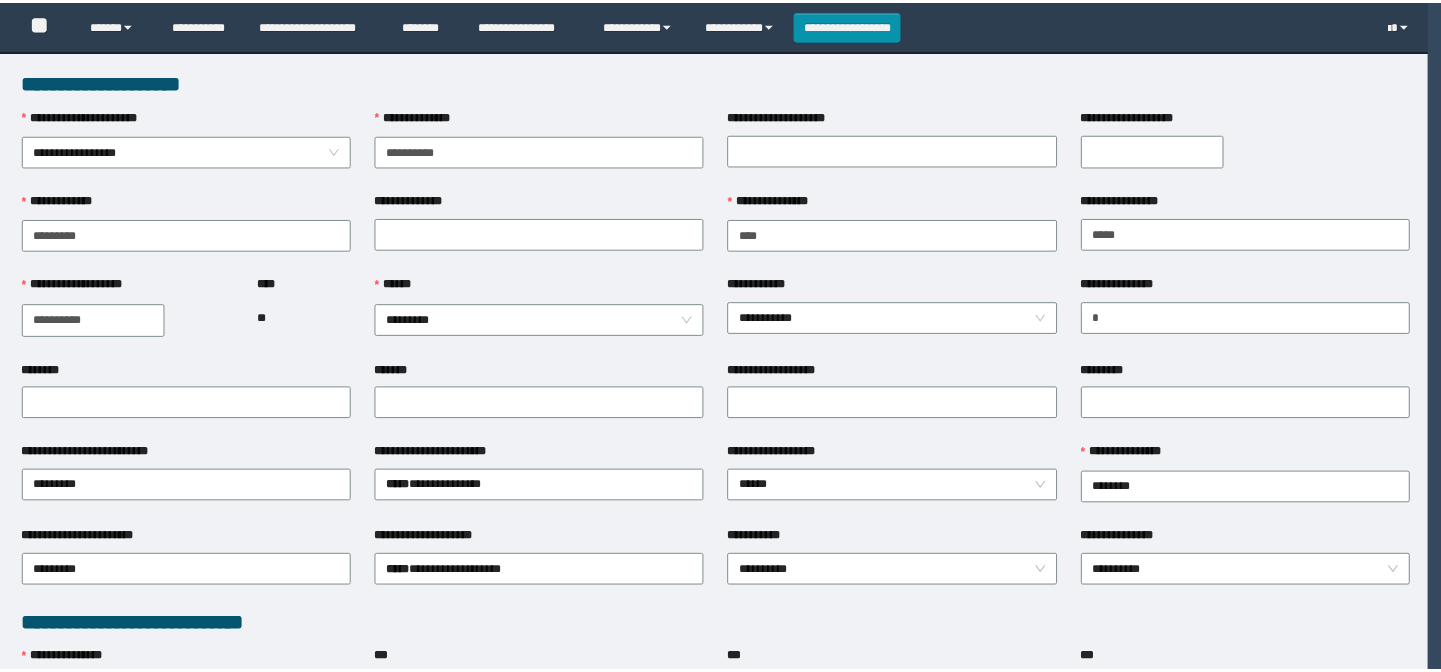 scroll, scrollTop: 909, scrollLeft: 0, axis: vertical 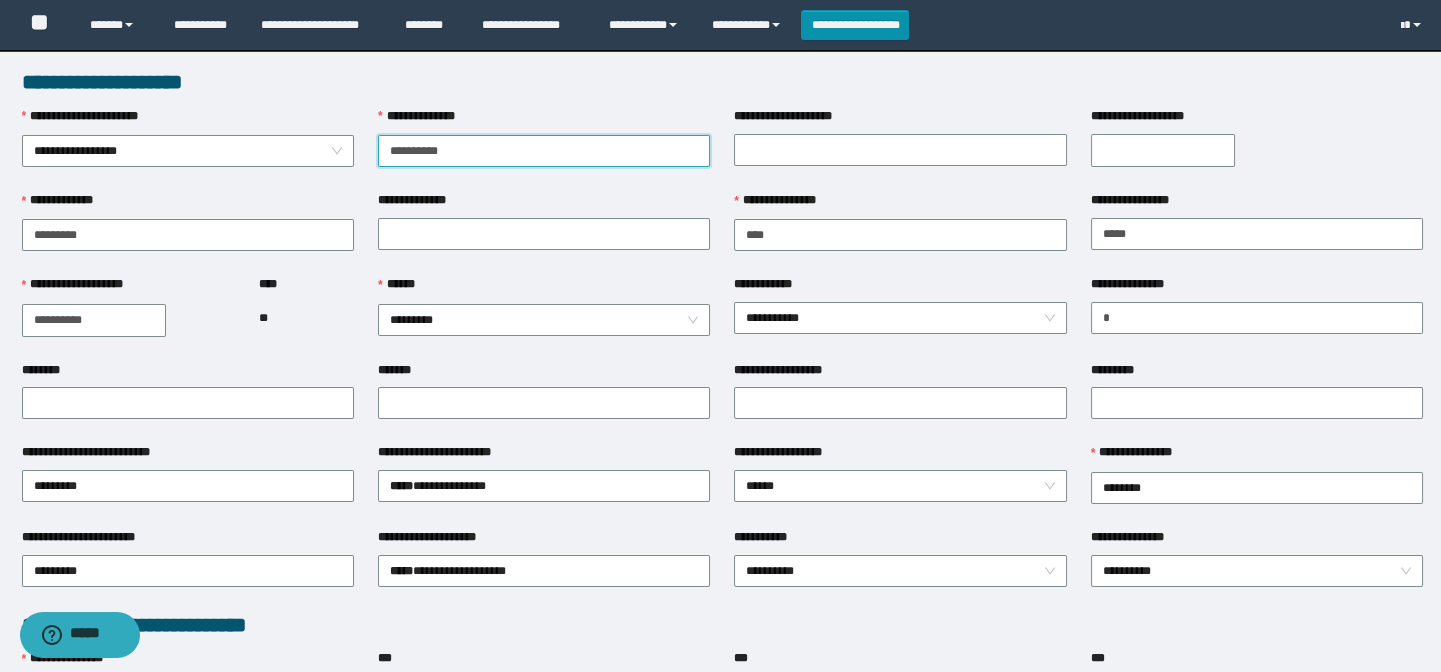 click on "**********" at bounding box center [544, 151] 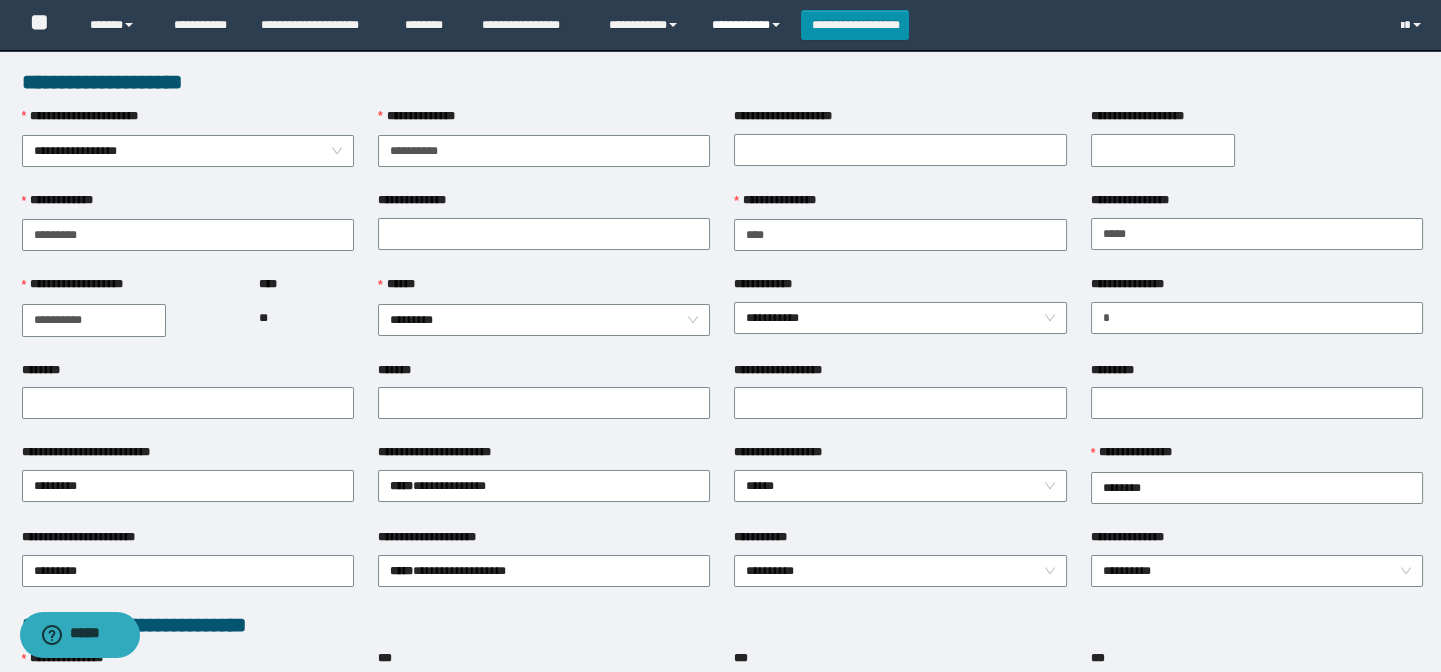 click on "**********" at bounding box center [749, 25] 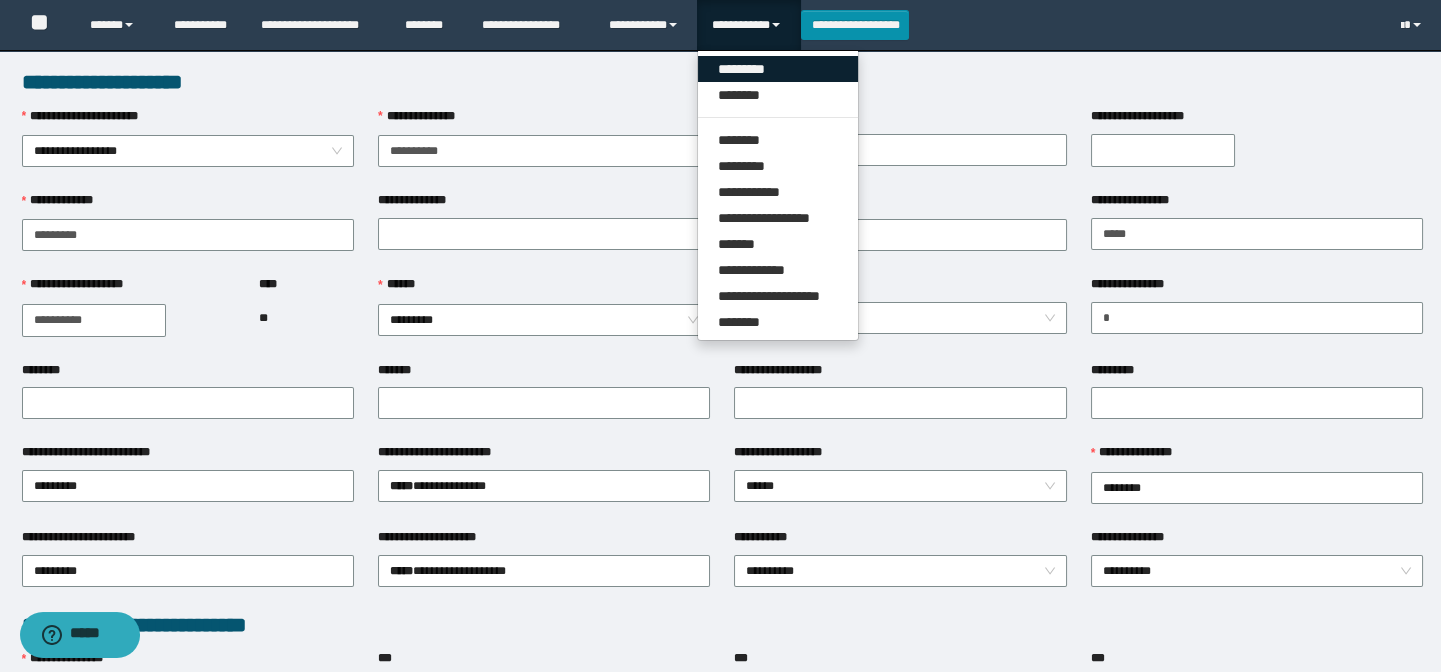 click on "*********" at bounding box center [778, 69] 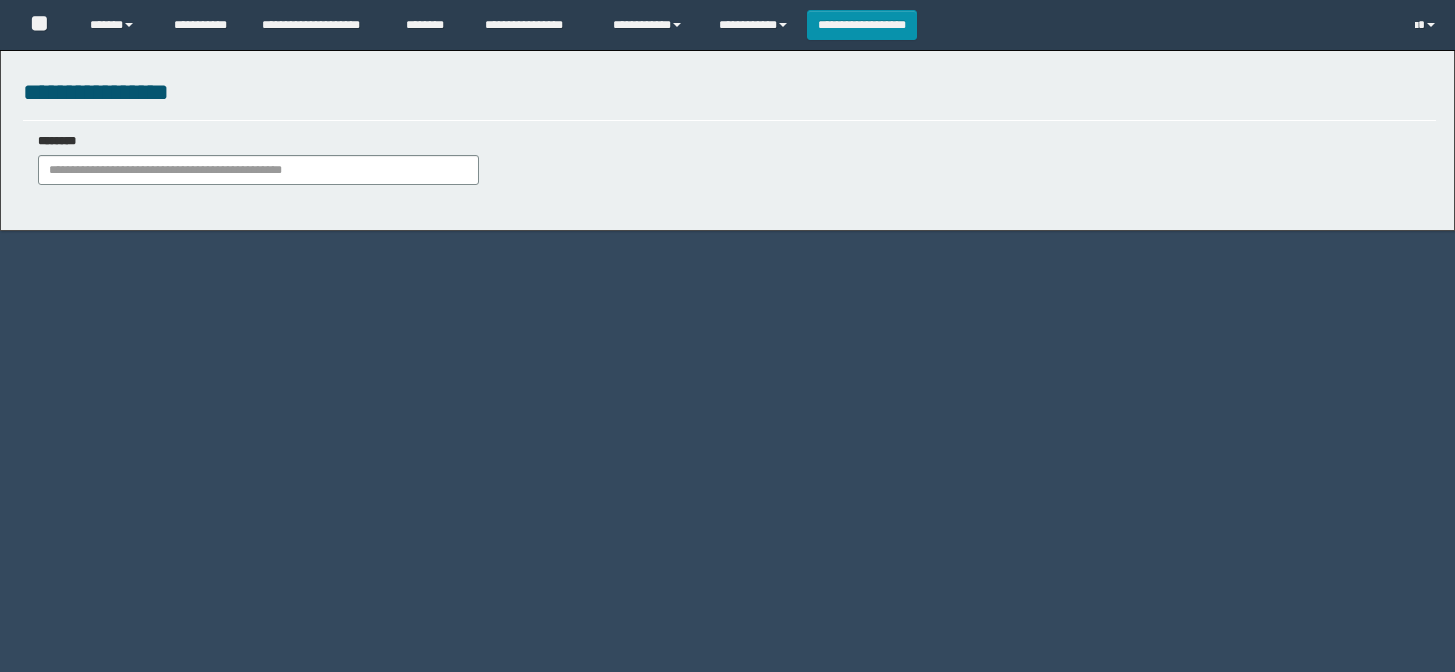 scroll, scrollTop: 0, scrollLeft: 0, axis: both 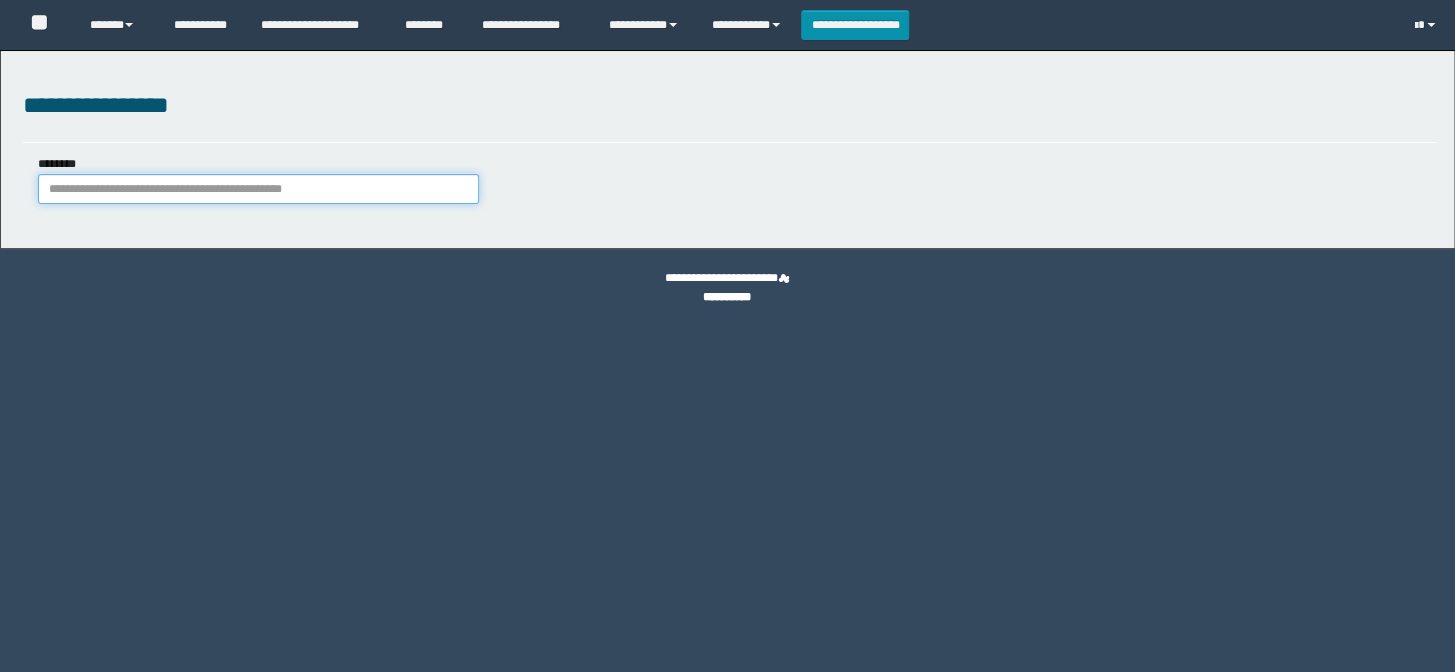 click on "********" at bounding box center [258, 189] 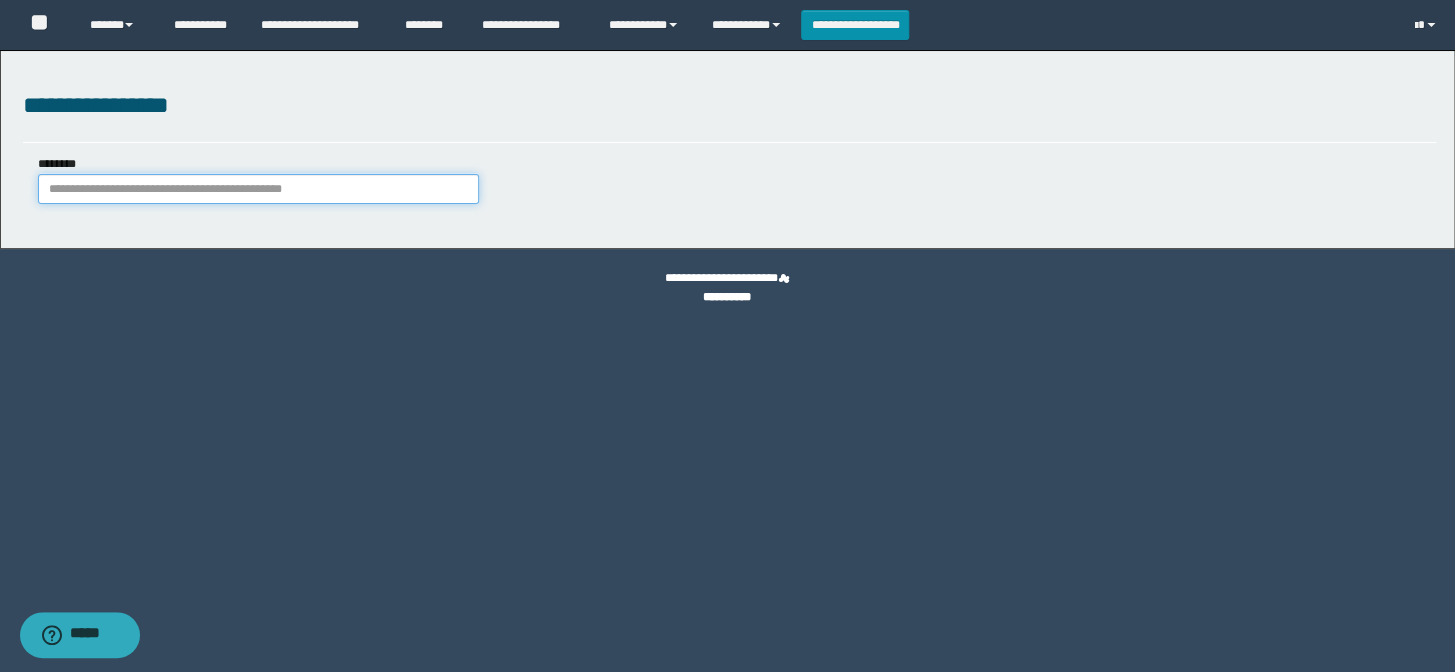 scroll, scrollTop: 0, scrollLeft: 0, axis: both 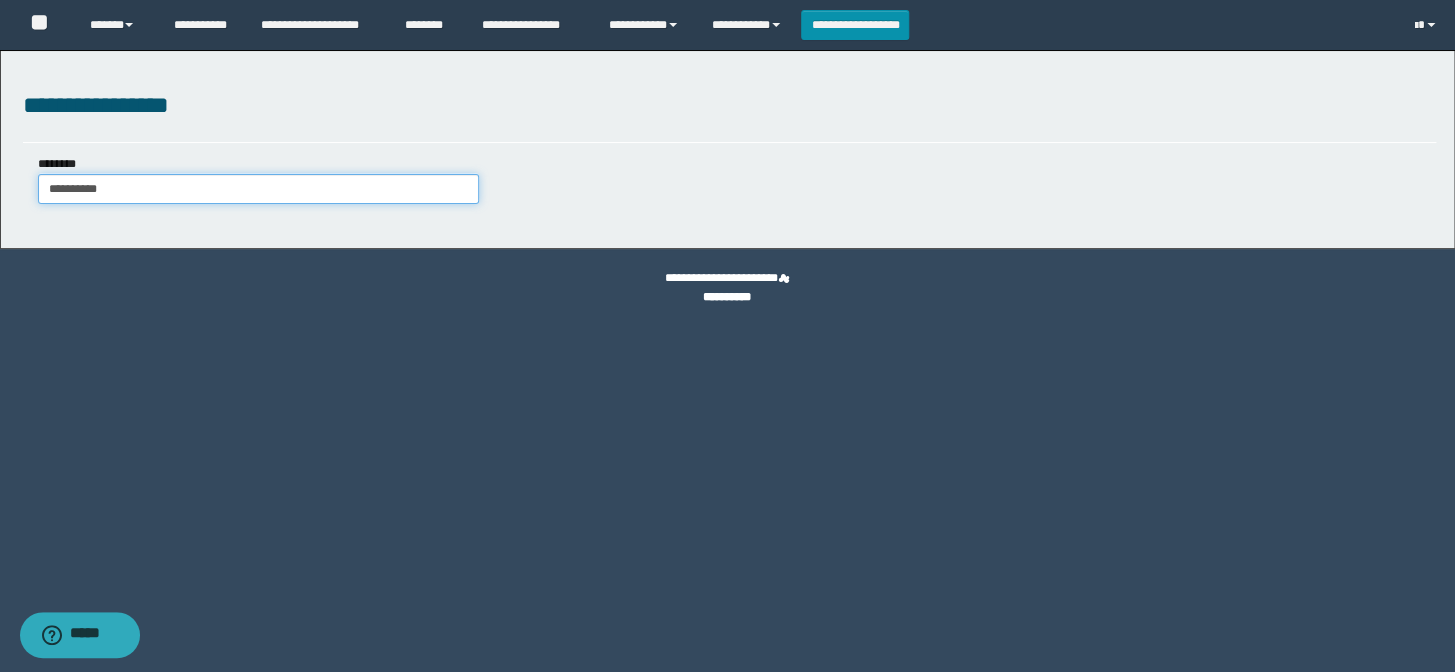 type on "**********" 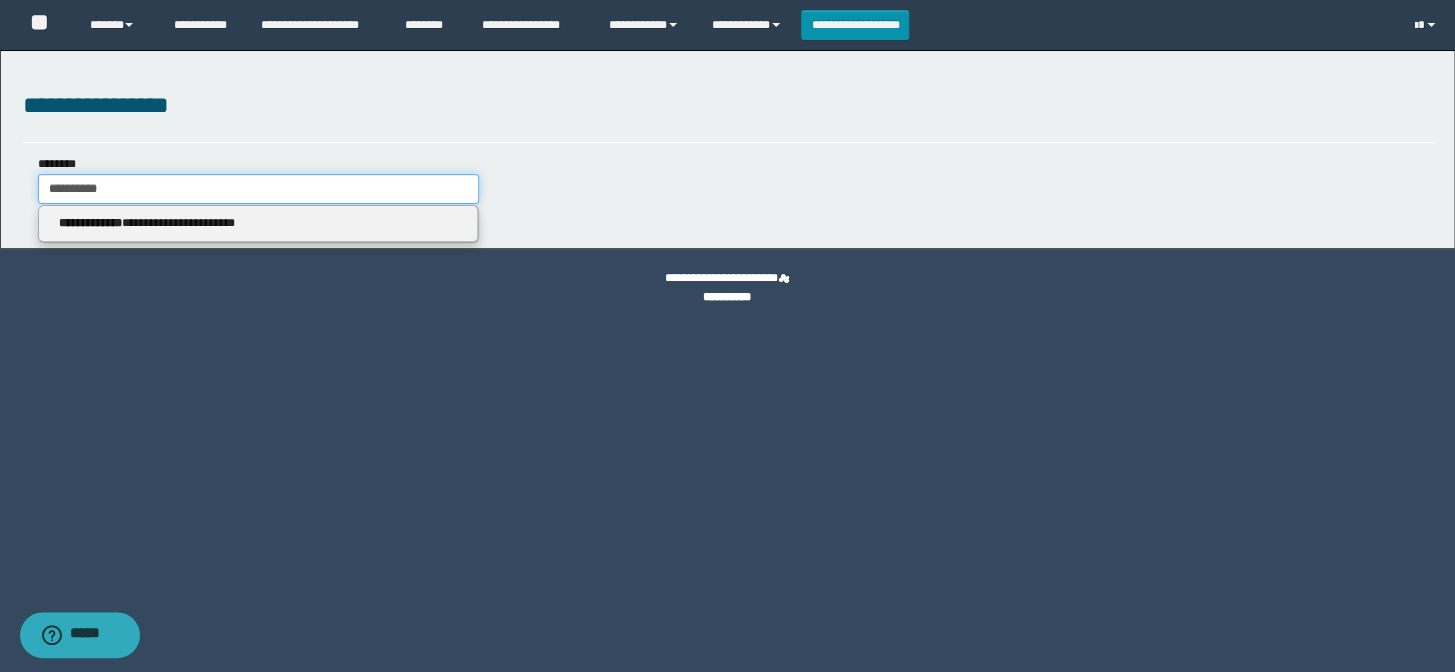 type on "**********" 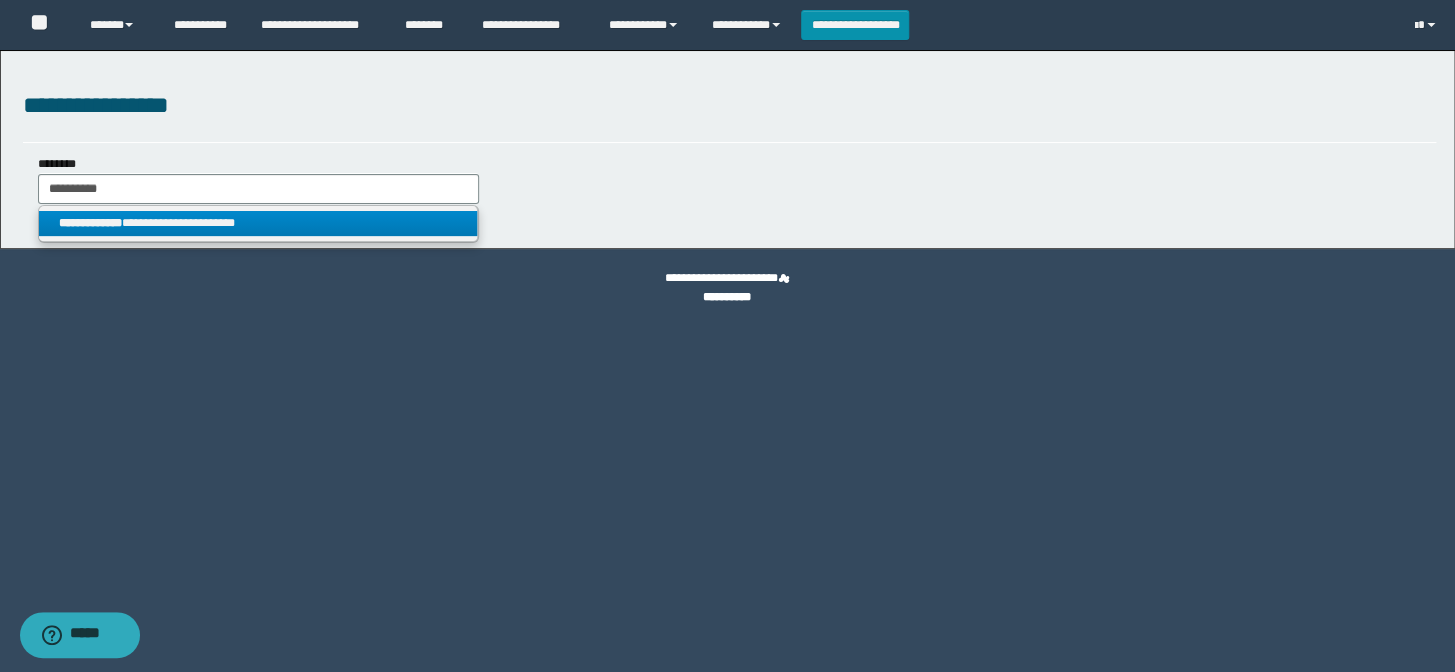 click on "**********" at bounding box center (258, 223) 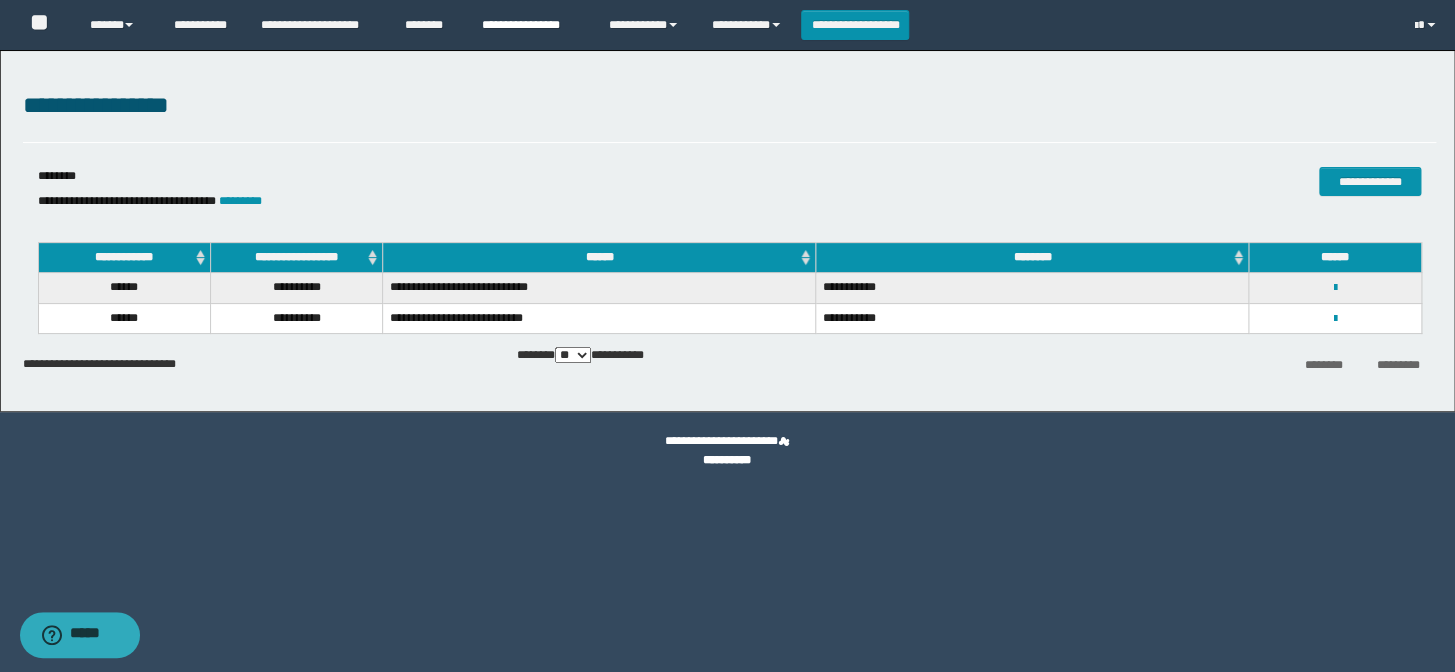 click on "**********" at bounding box center [530, 25] 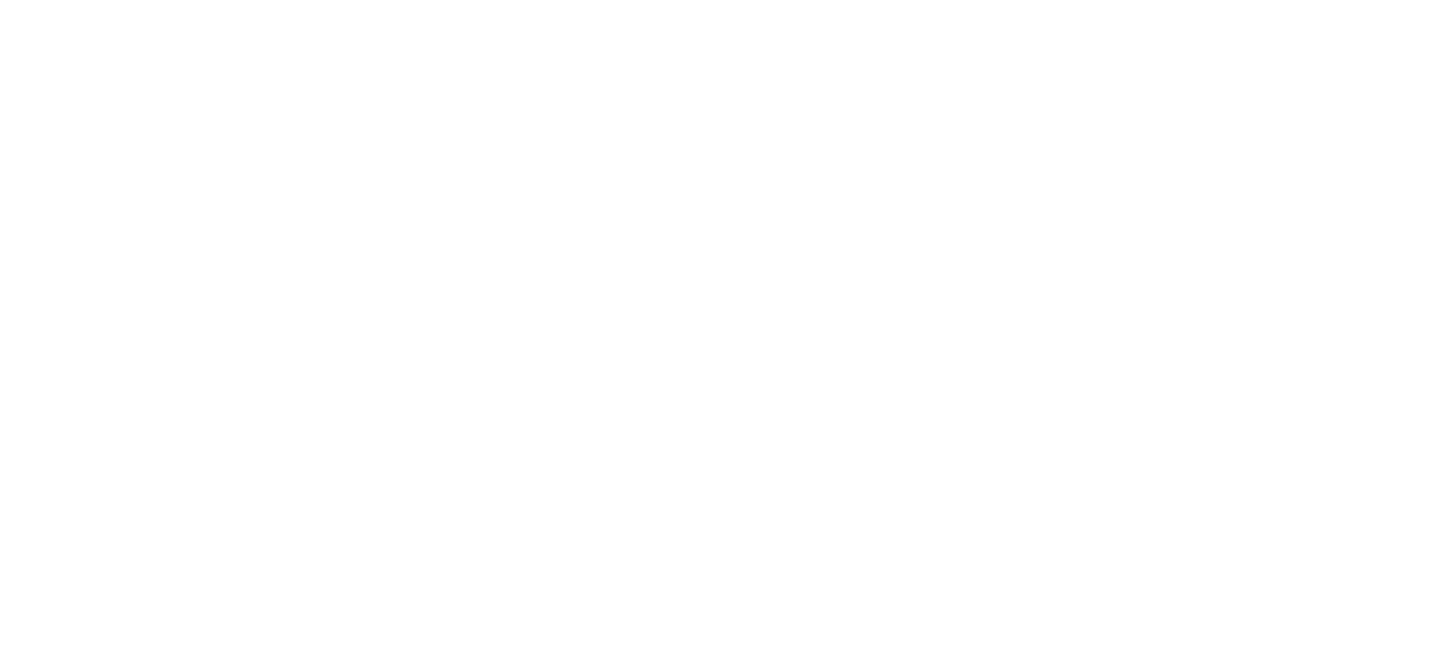 click on "********" at bounding box center (258, 188) 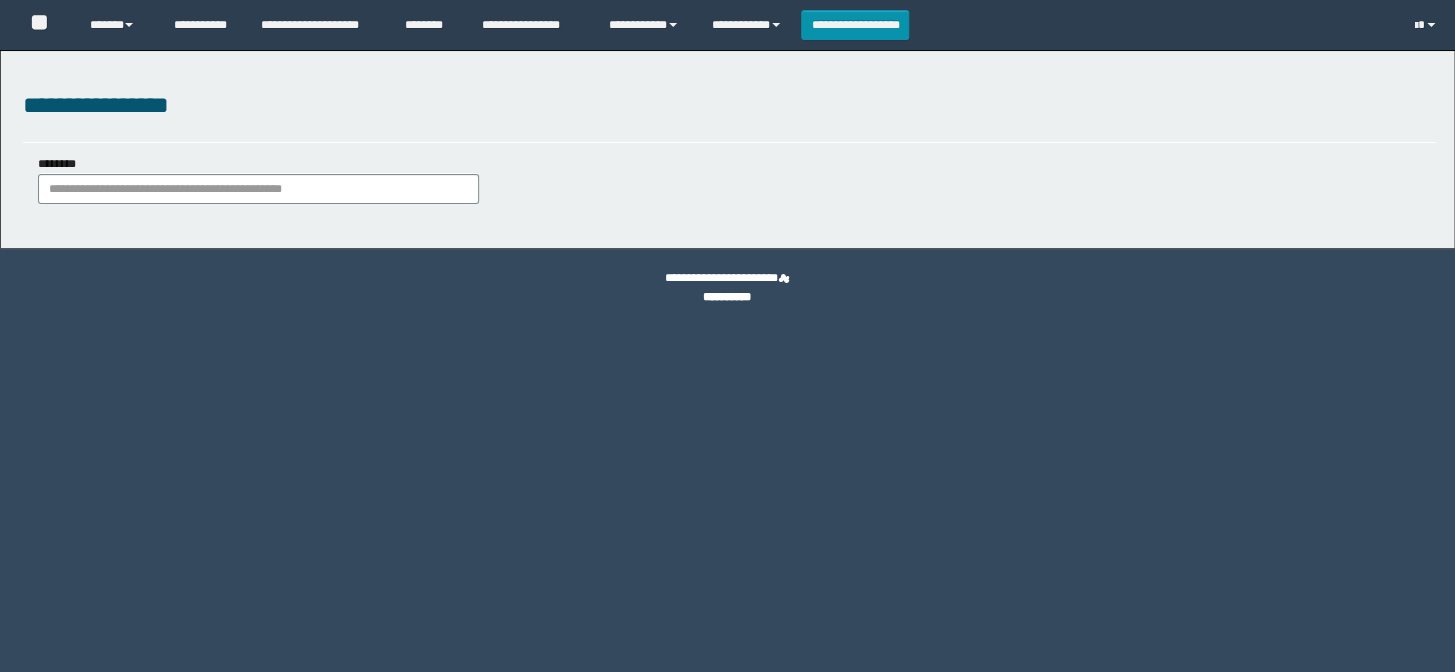 scroll, scrollTop: 0, scrollLeft: 0, axis: both 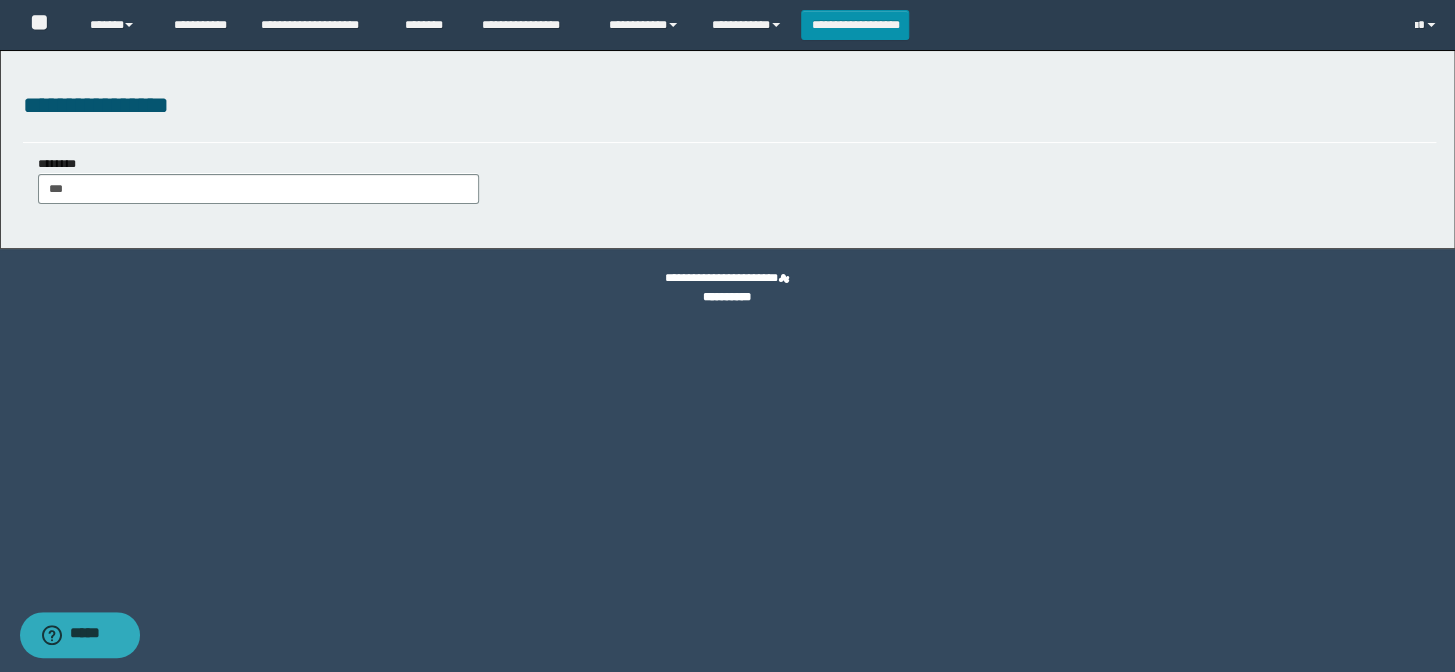 type on "****" 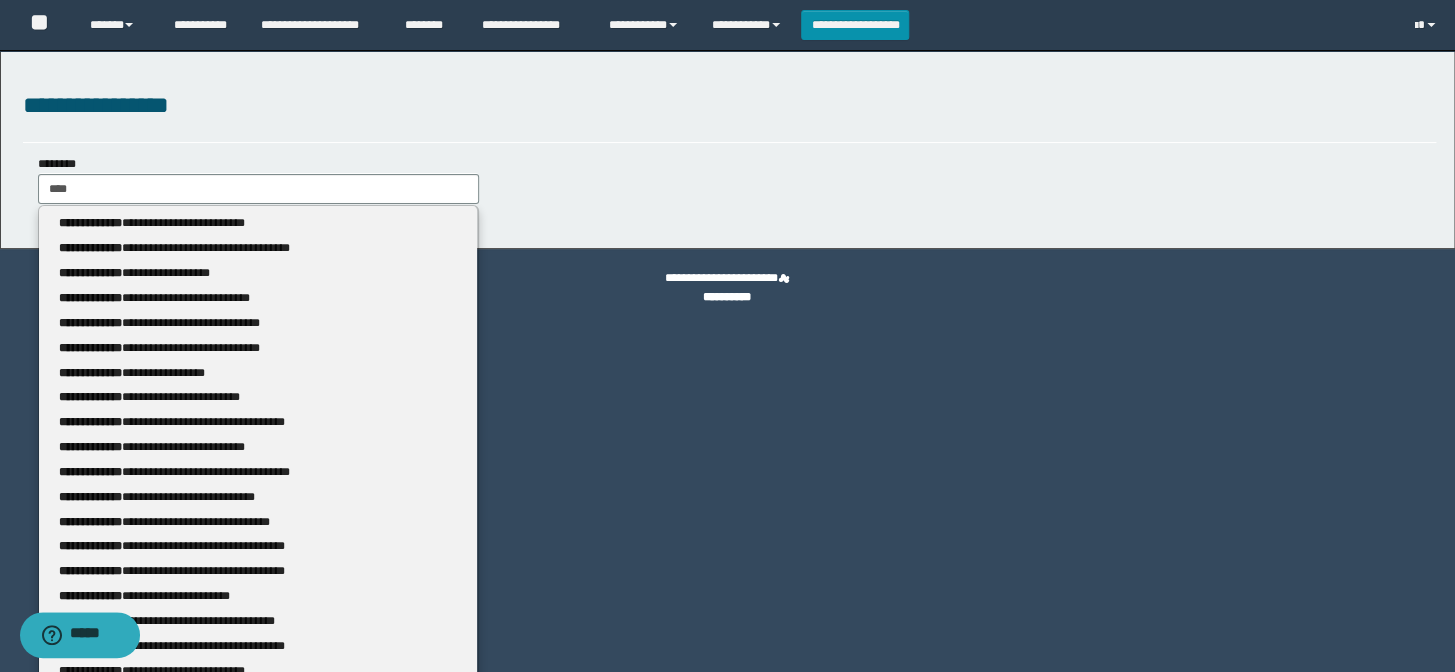 type on "****" 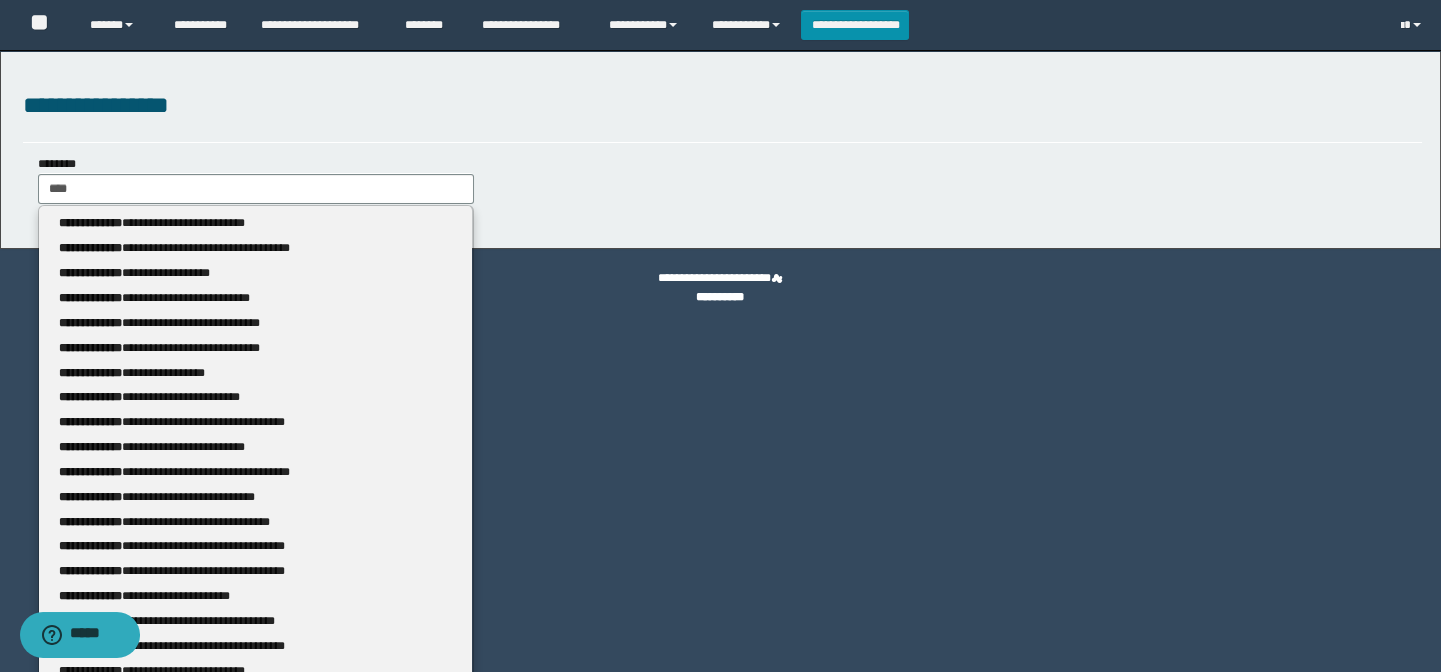 type 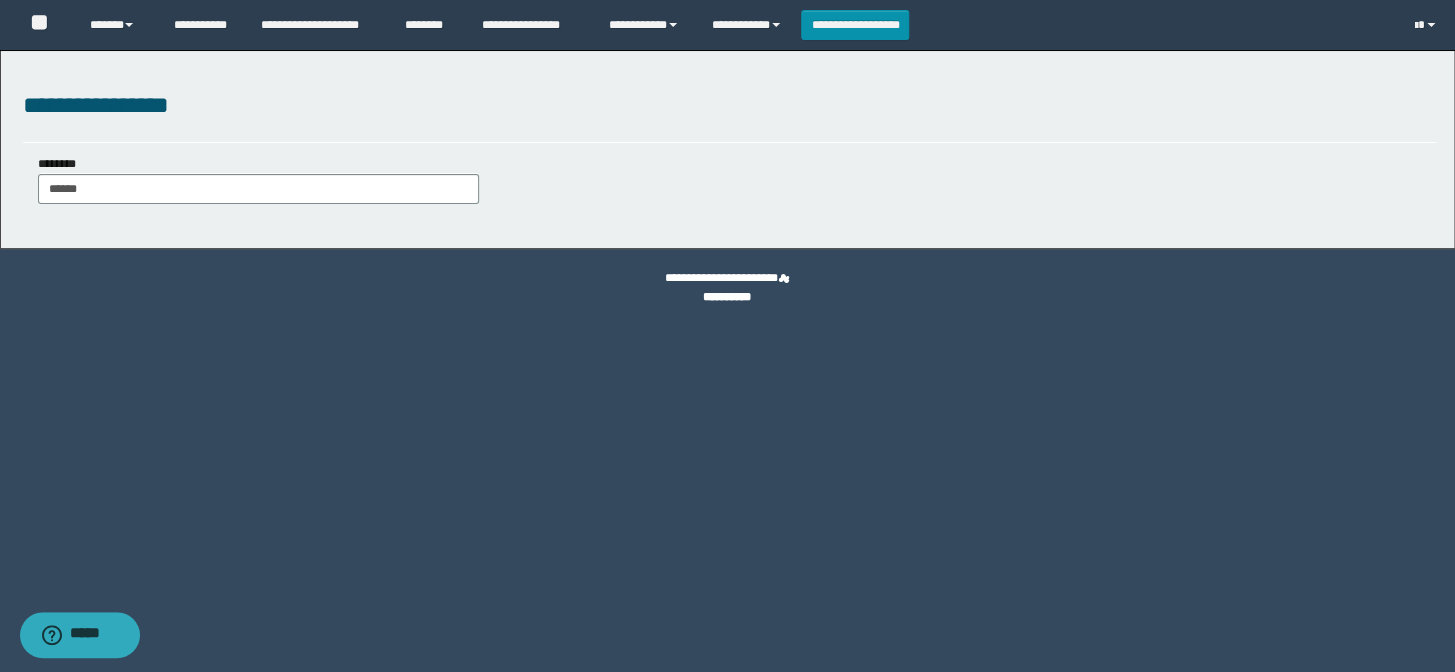 type on "*******" 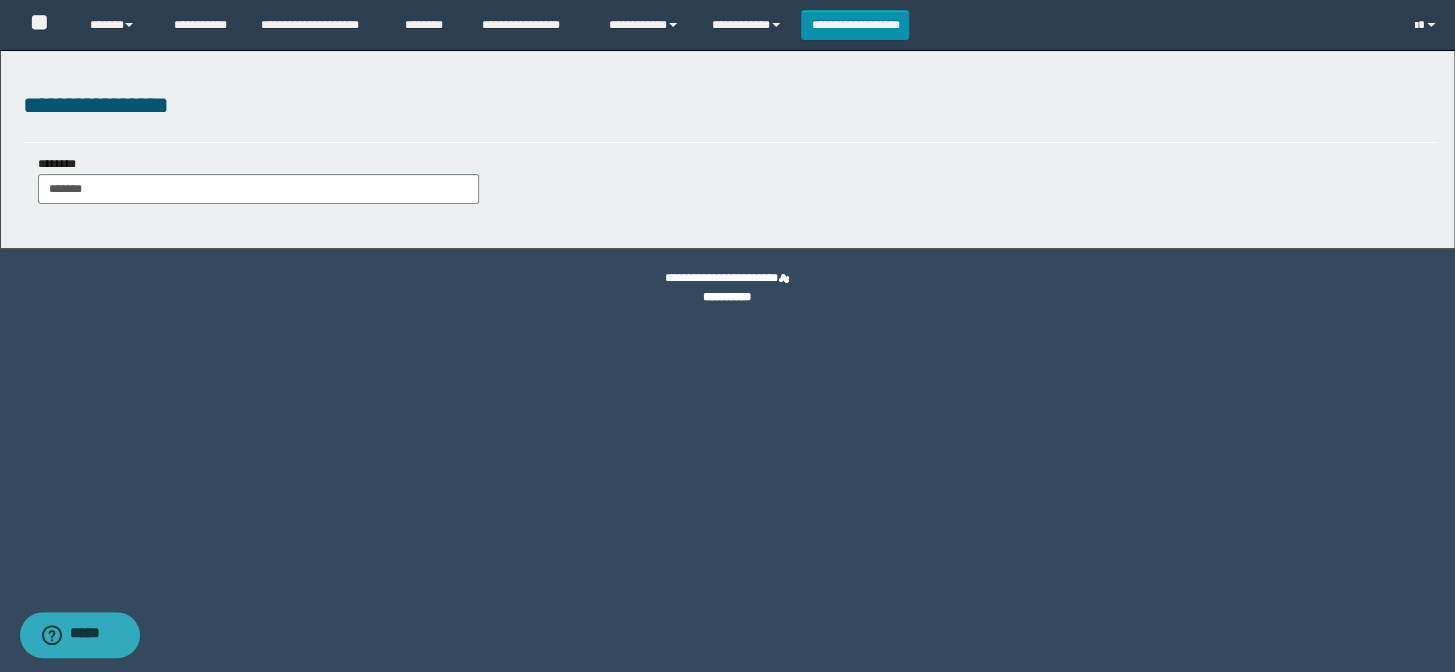 type on "*******" 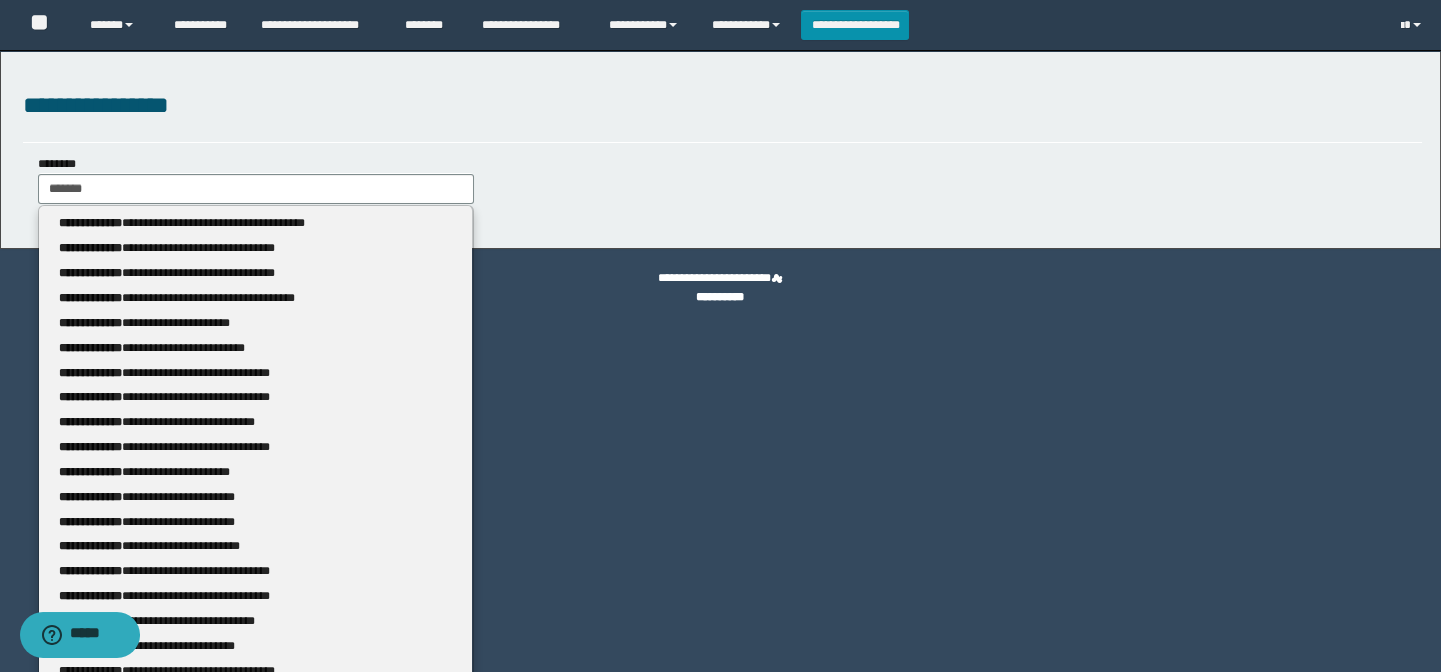 type 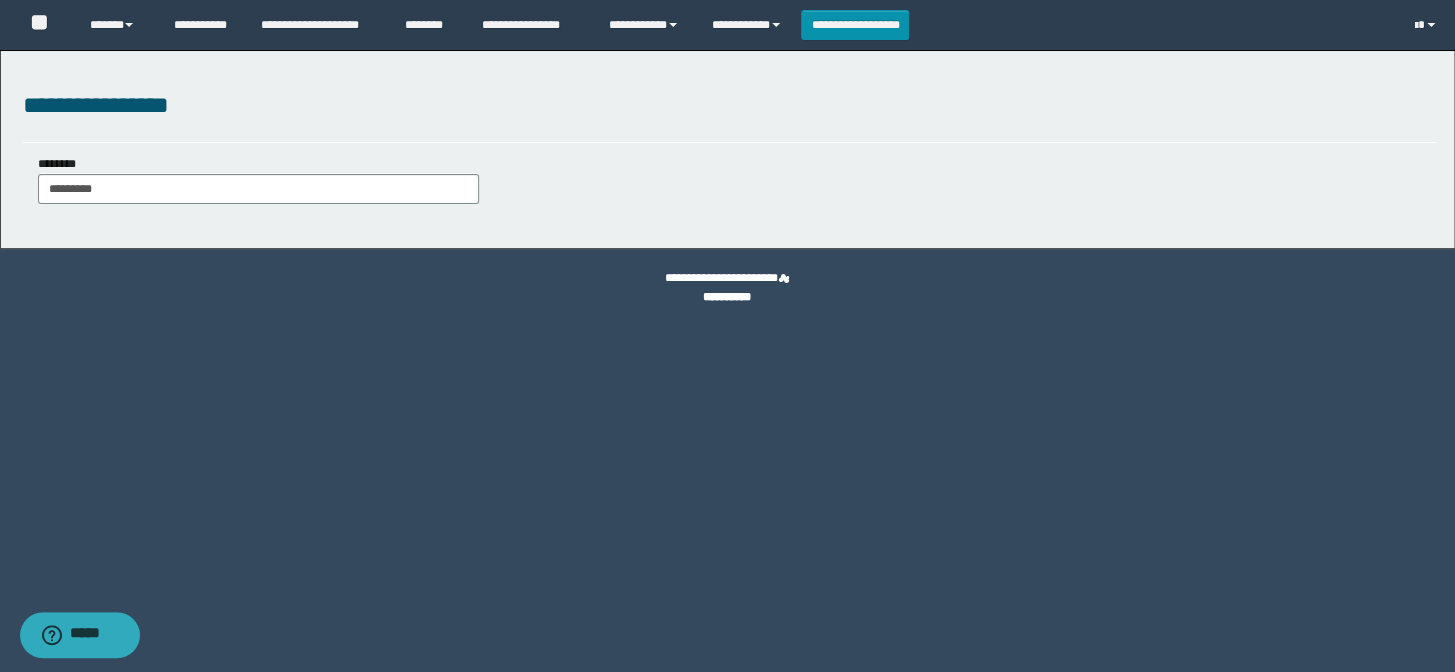 type on "**********" 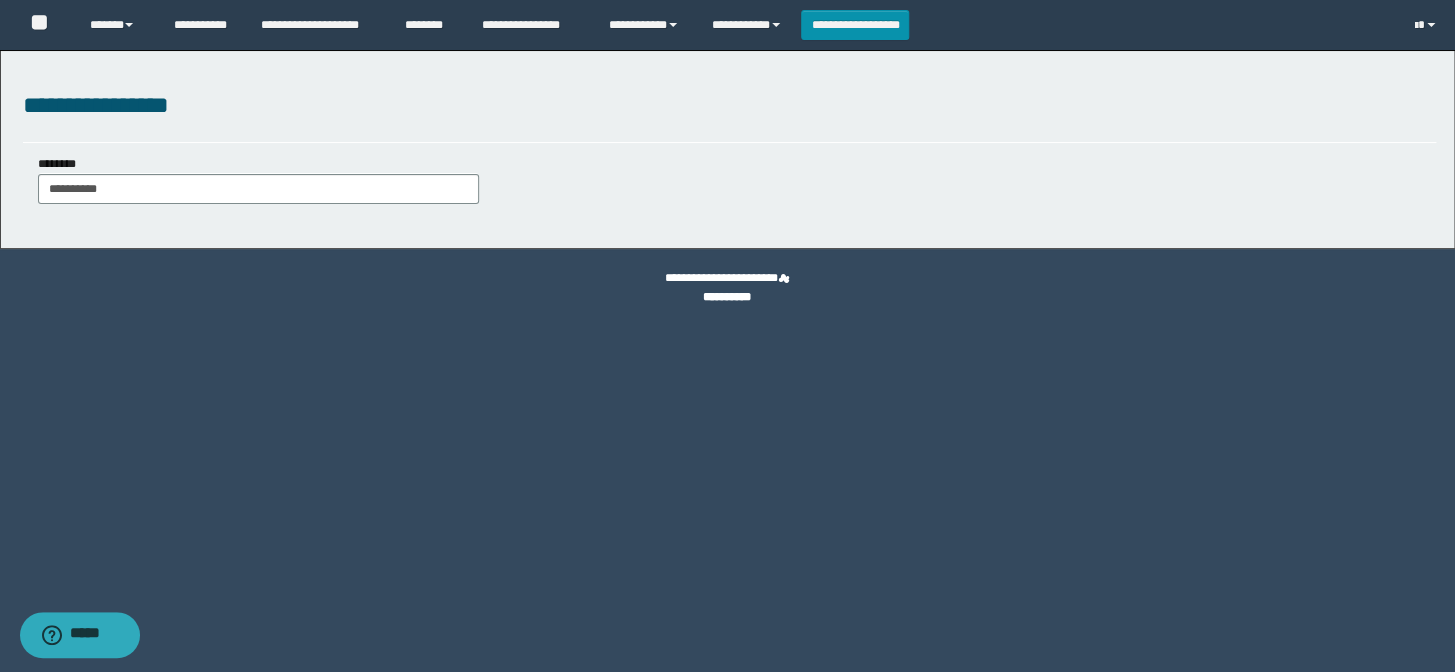 type on "**********" 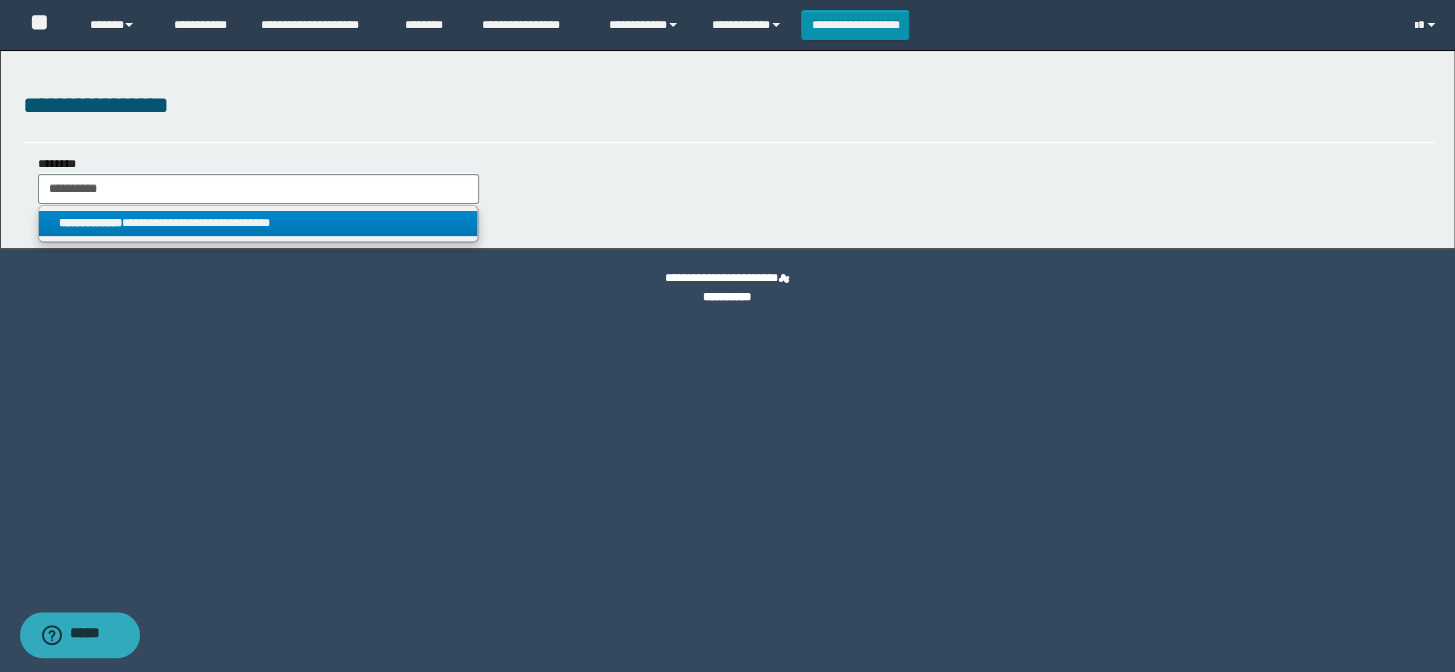 type on "**********" 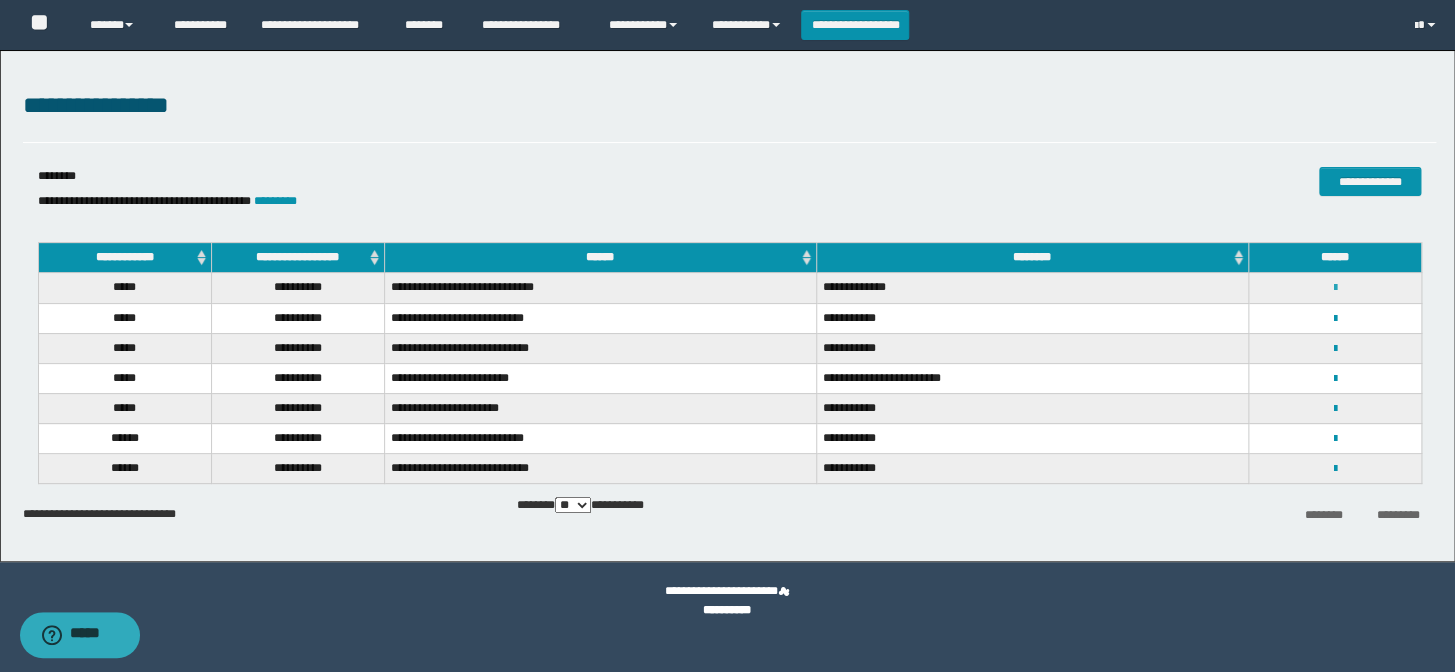 click on "**********" at bounding box center [1335, 287] 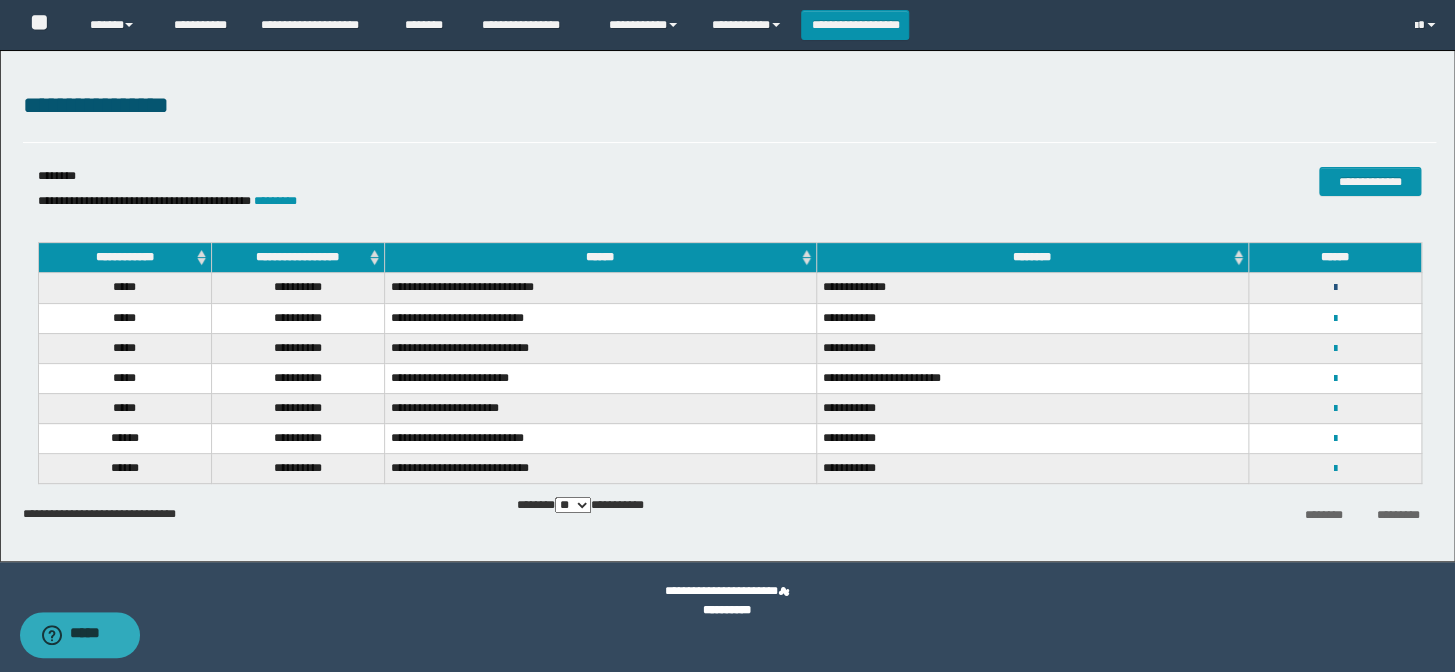 click at bounding box center (1334, 288) 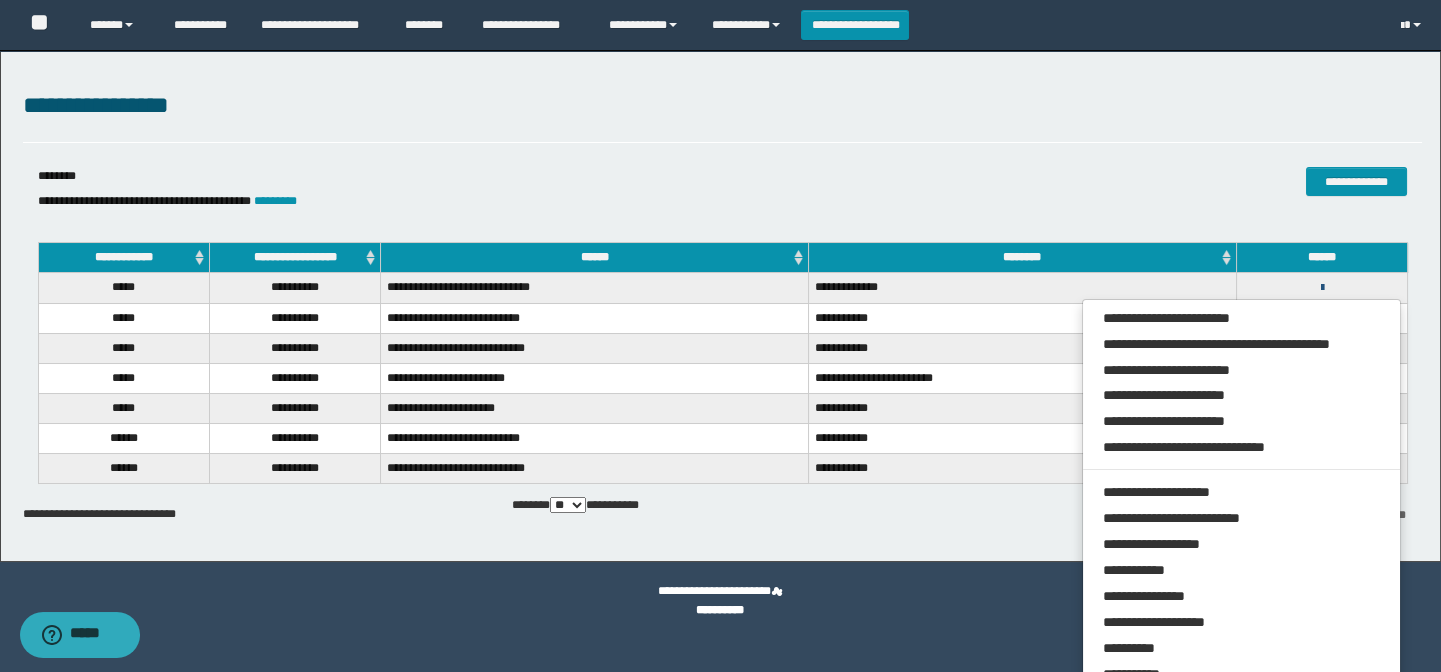 click at bounding box center [1321, 288] 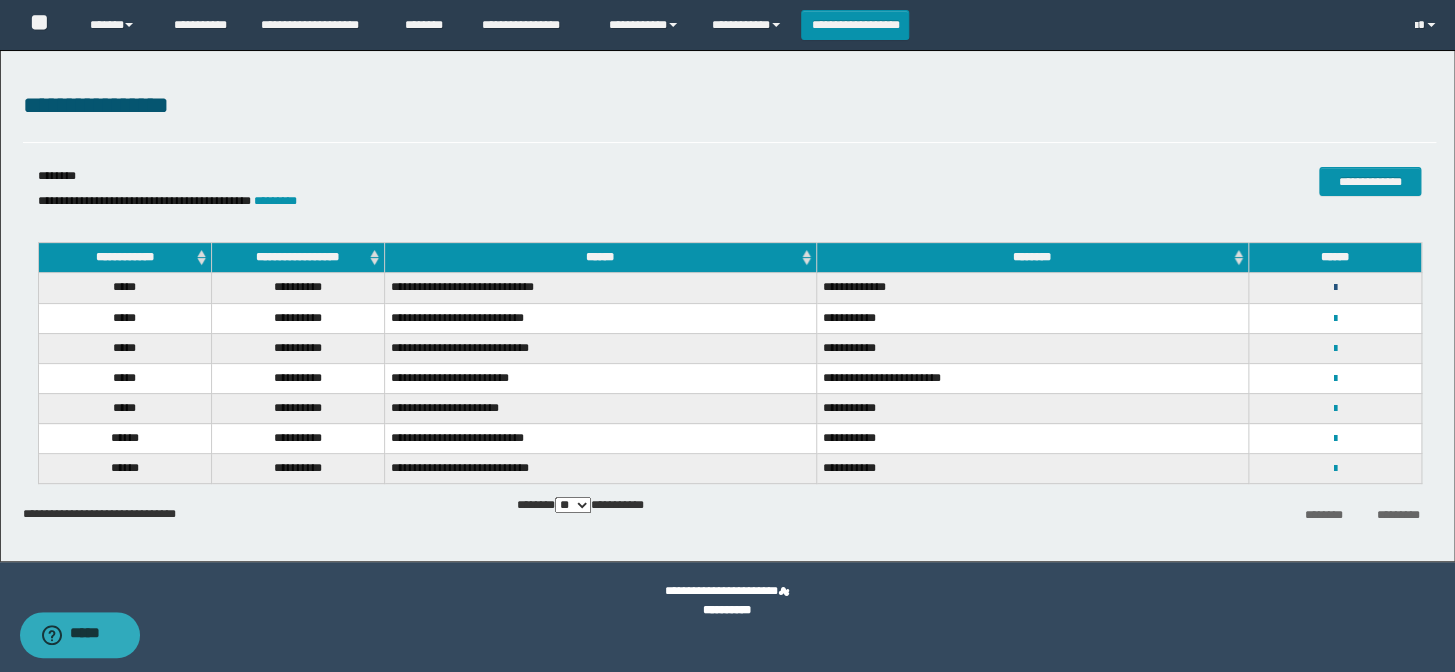click at bounding box center [1334, 288] 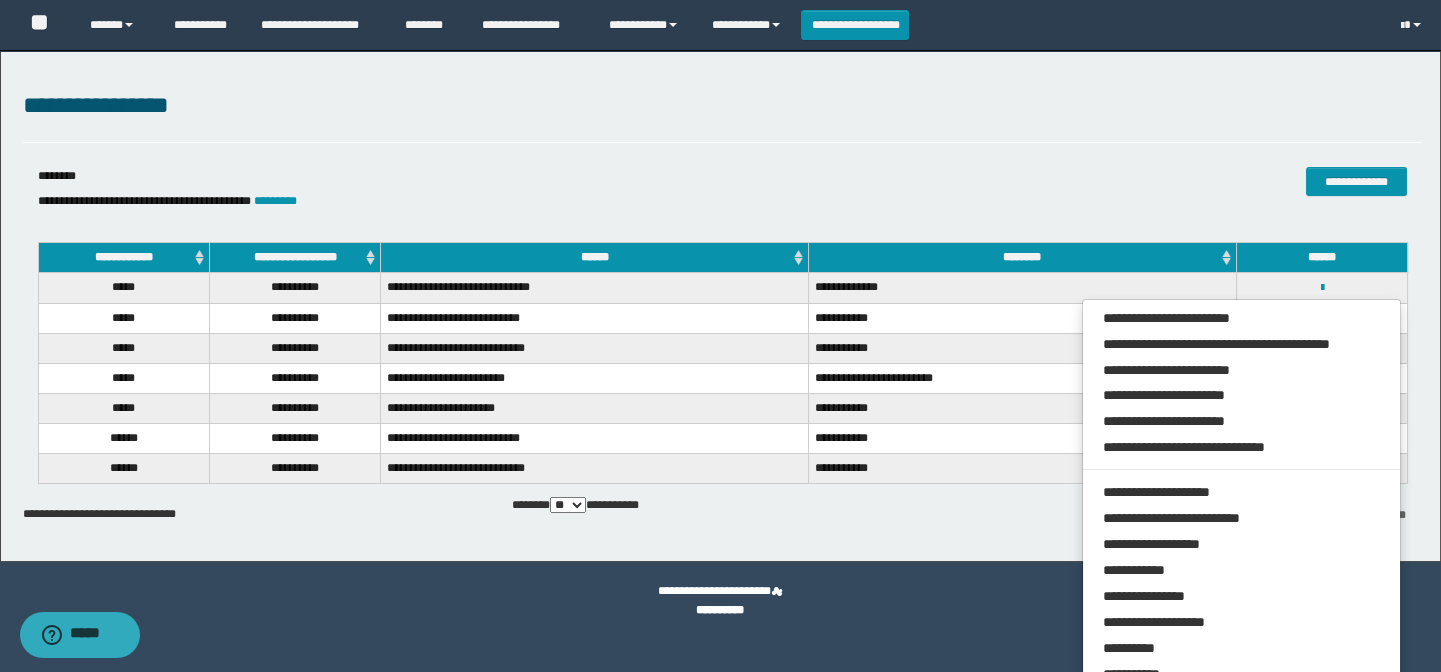 click on "**********" at bounding box center (723, 106) 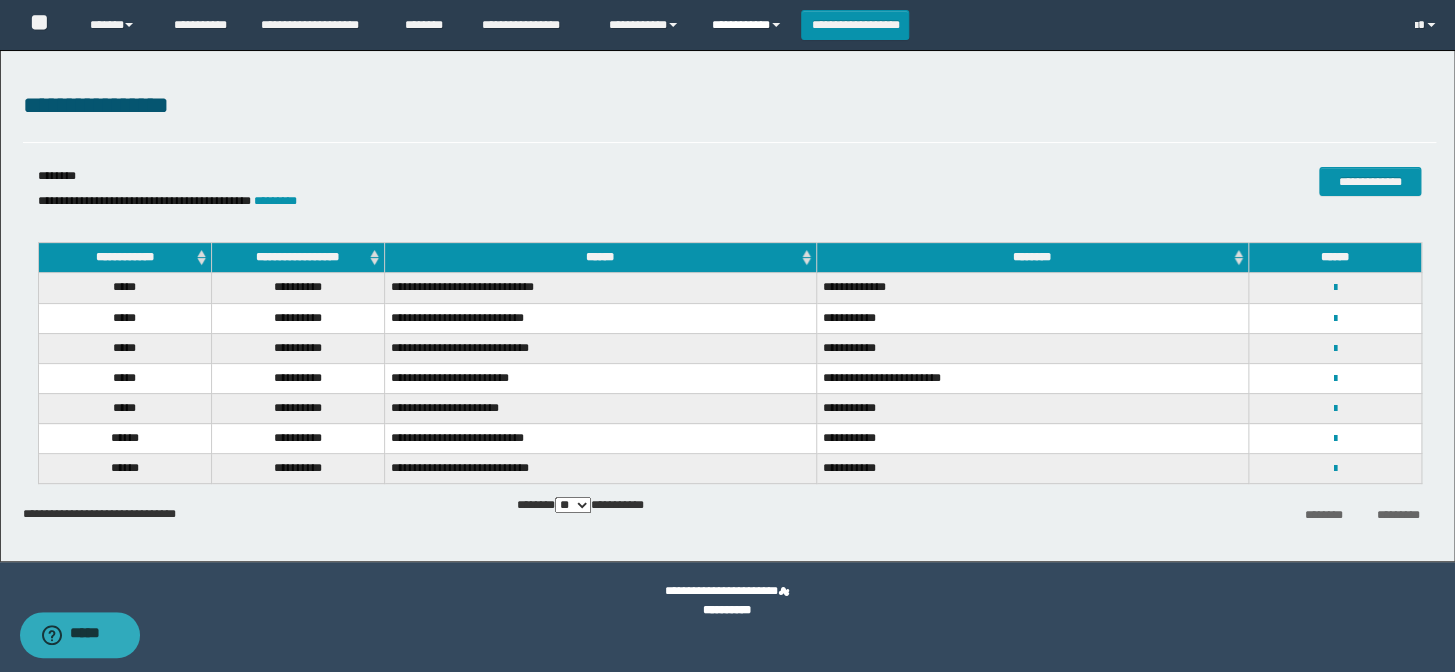 click on "**********" at bounding box center [749, 25] 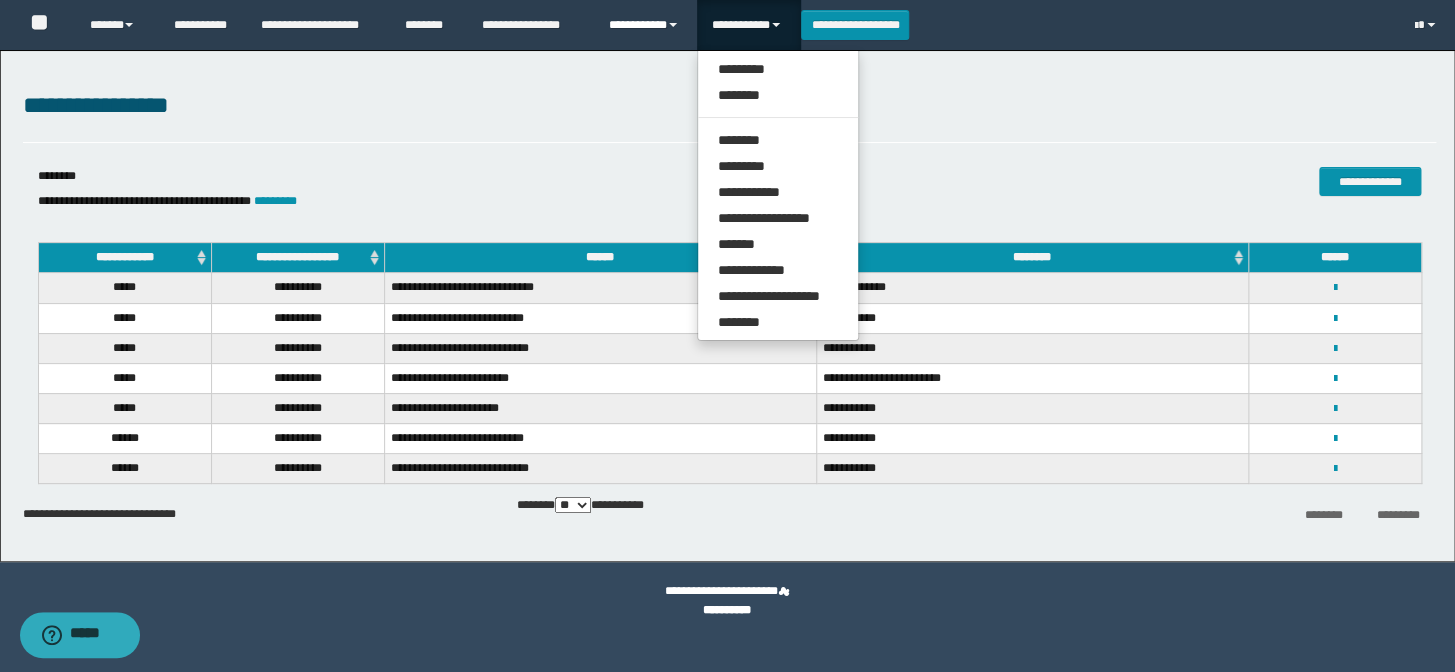 click on "**********" at bounding box center (645, 25) 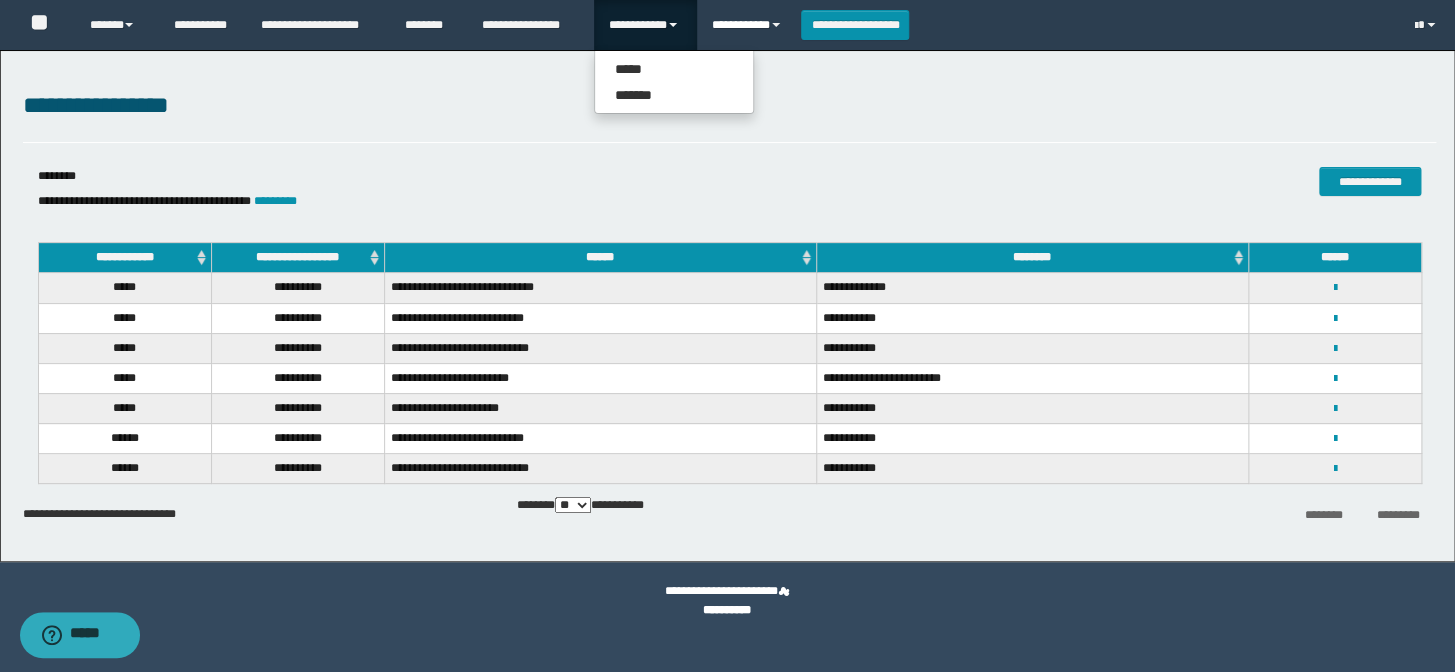 click on "**********" at bounding box center (749, 25) 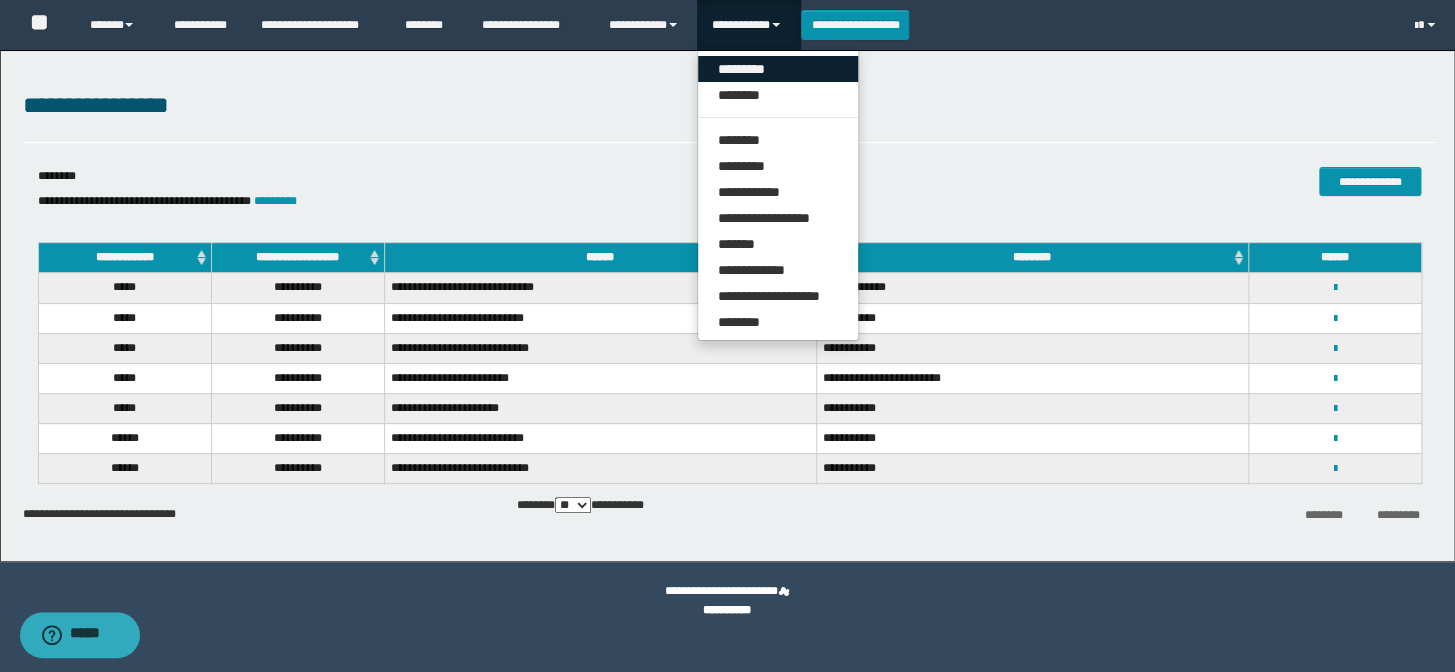 click on "*********" at bounding box center [778, 69] 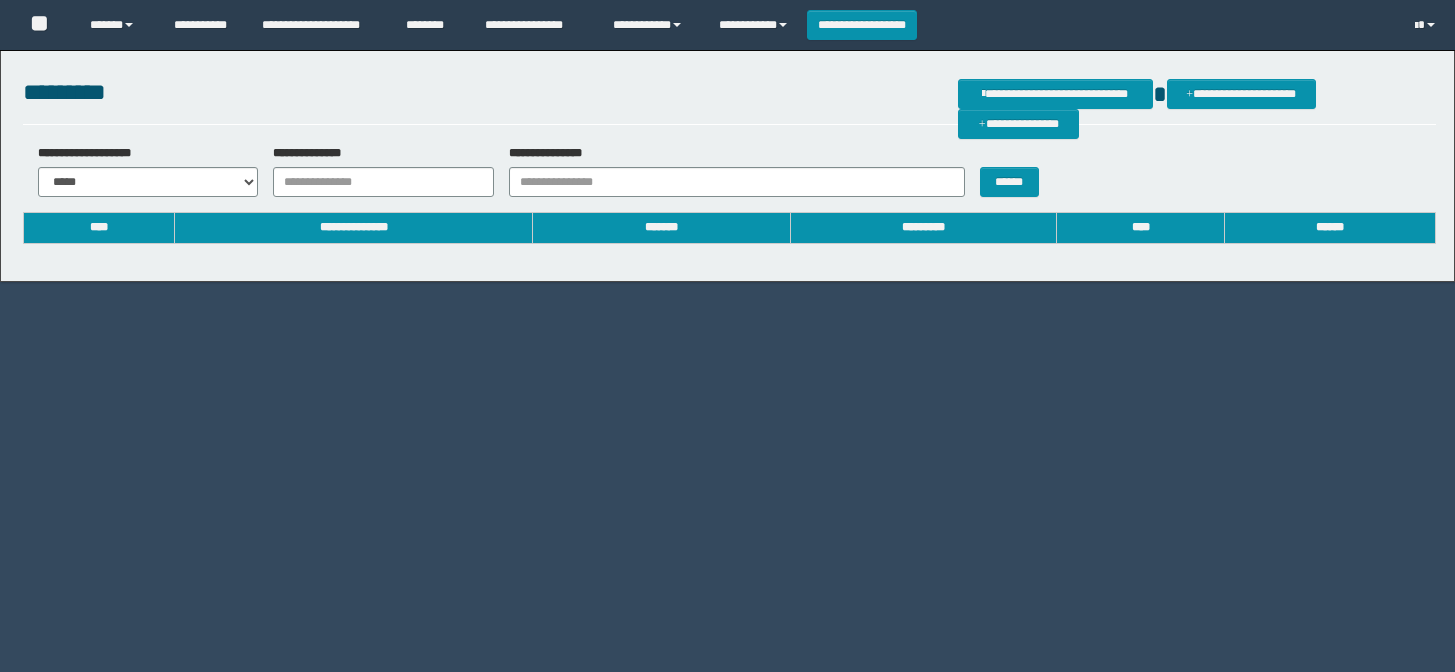 scroll, scrollTop: 0, scrollLeft: 0, axis: both 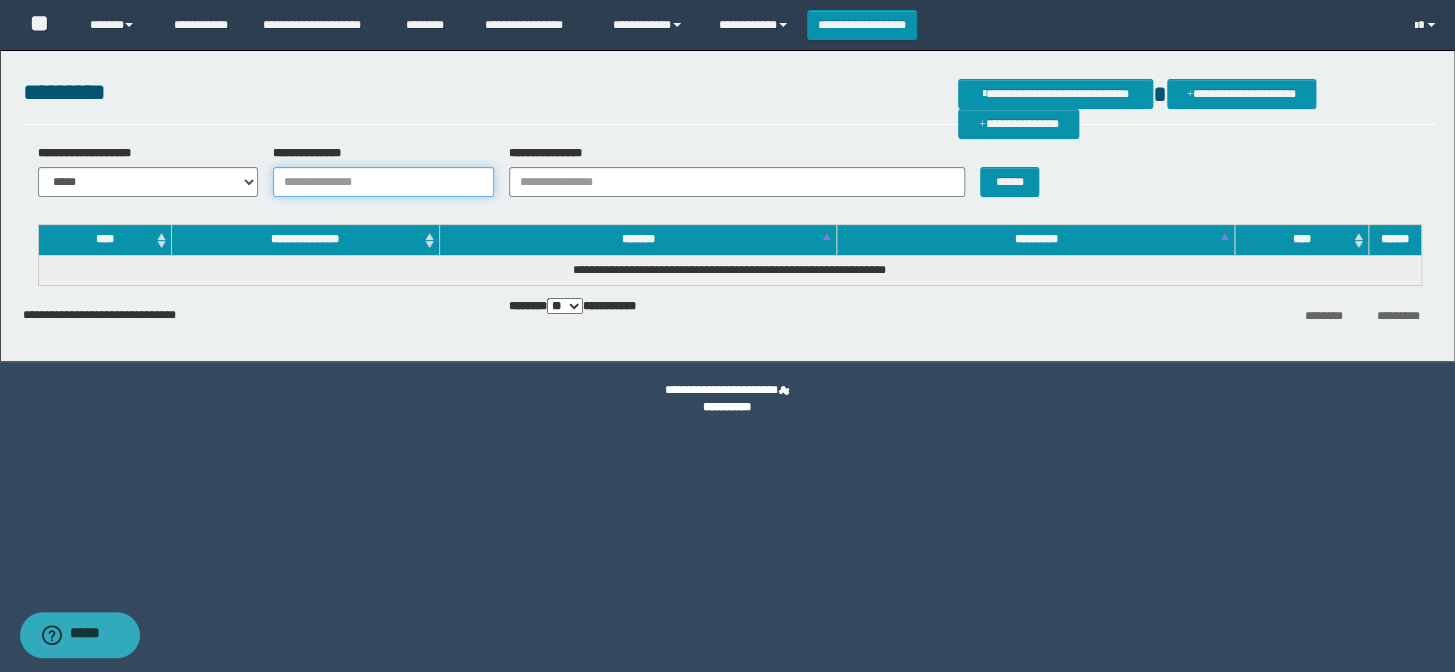 click on "**********" at bounding box center (383, 182) 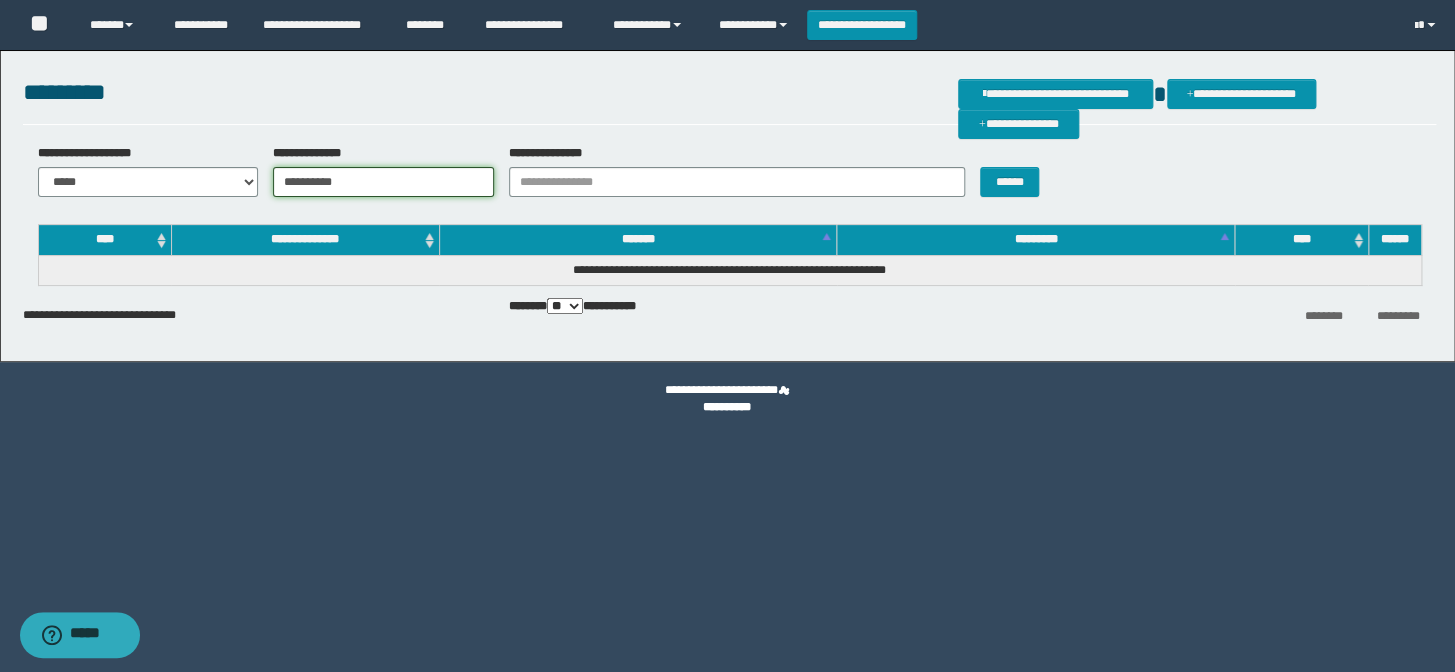 type on "**********" 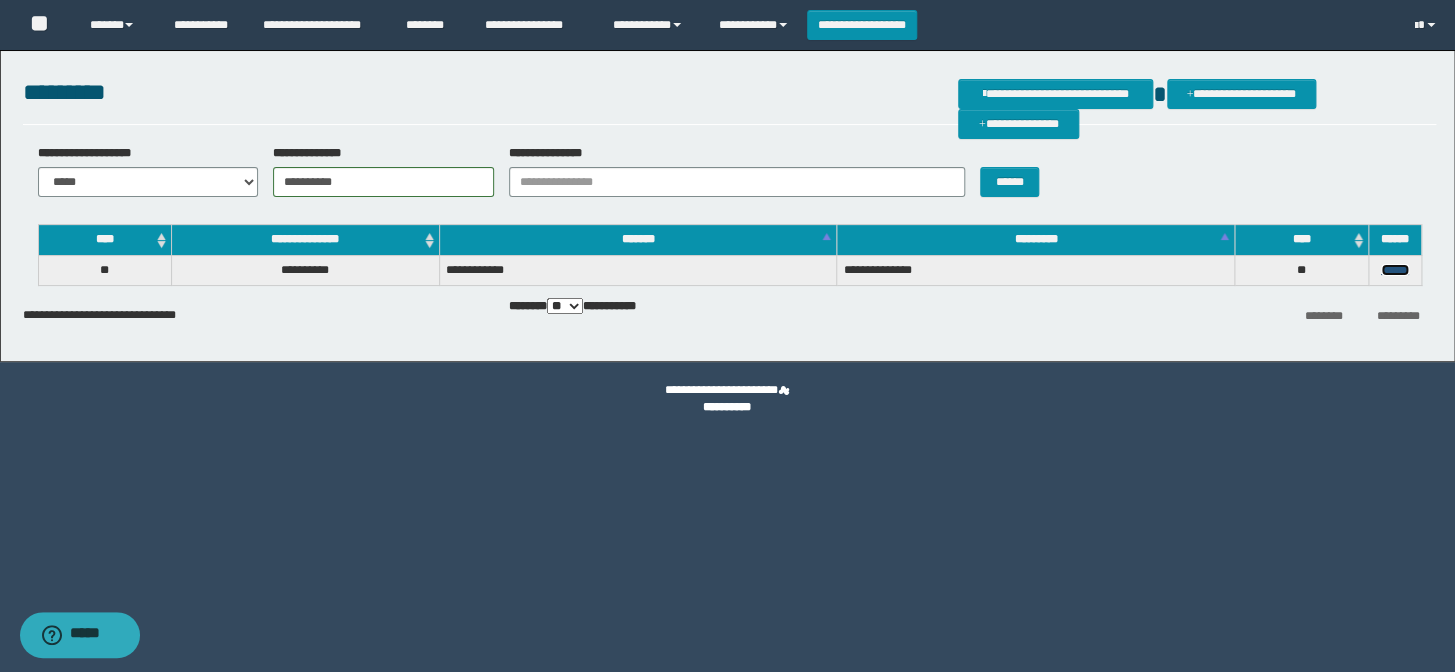 click on "******" at bounding box center (1395, 270) 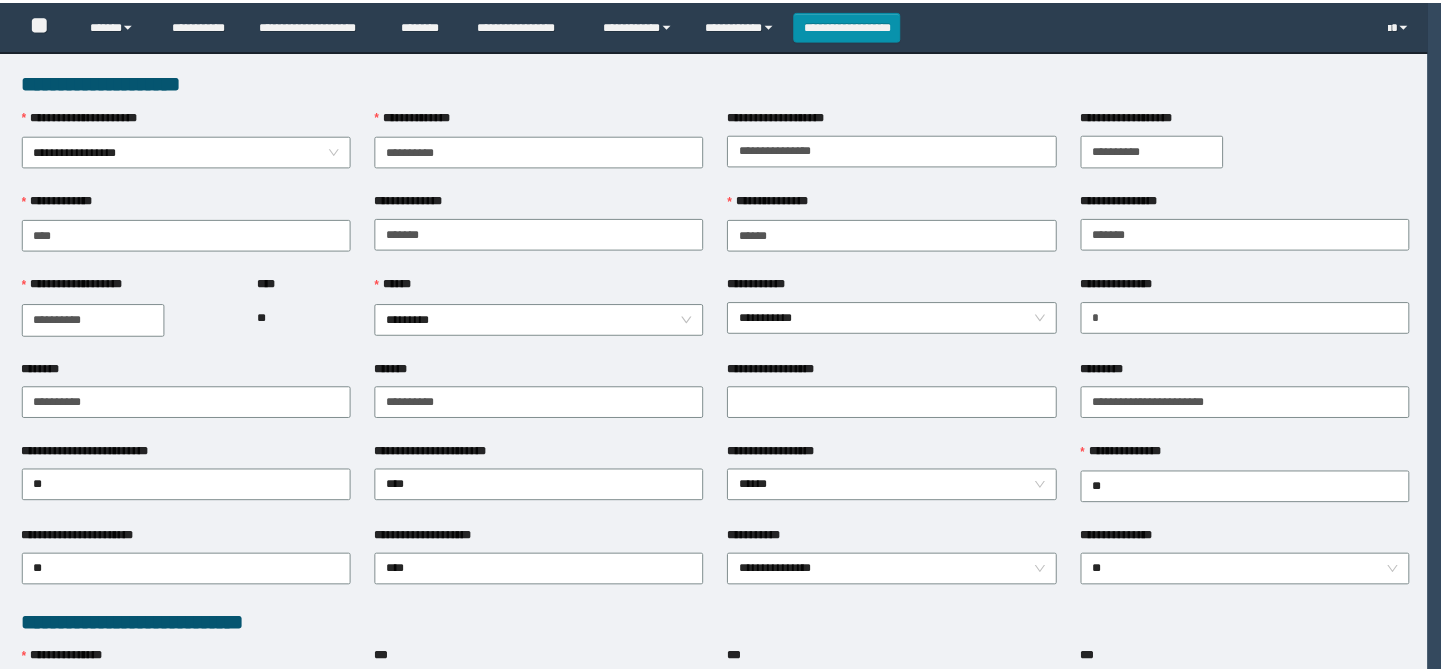 scroll, scrollTop: 0, scrollLeft: 0, axis: both 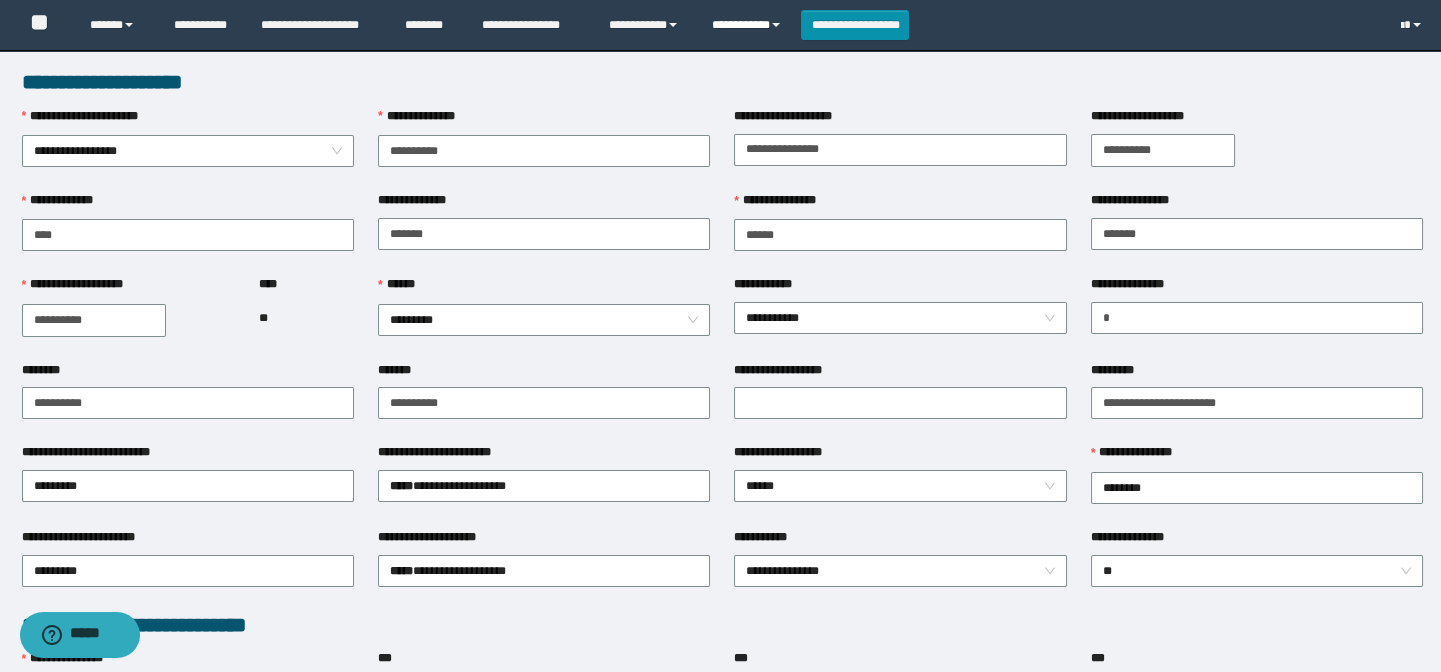 click on "**********" at bounding box center [749, 25] 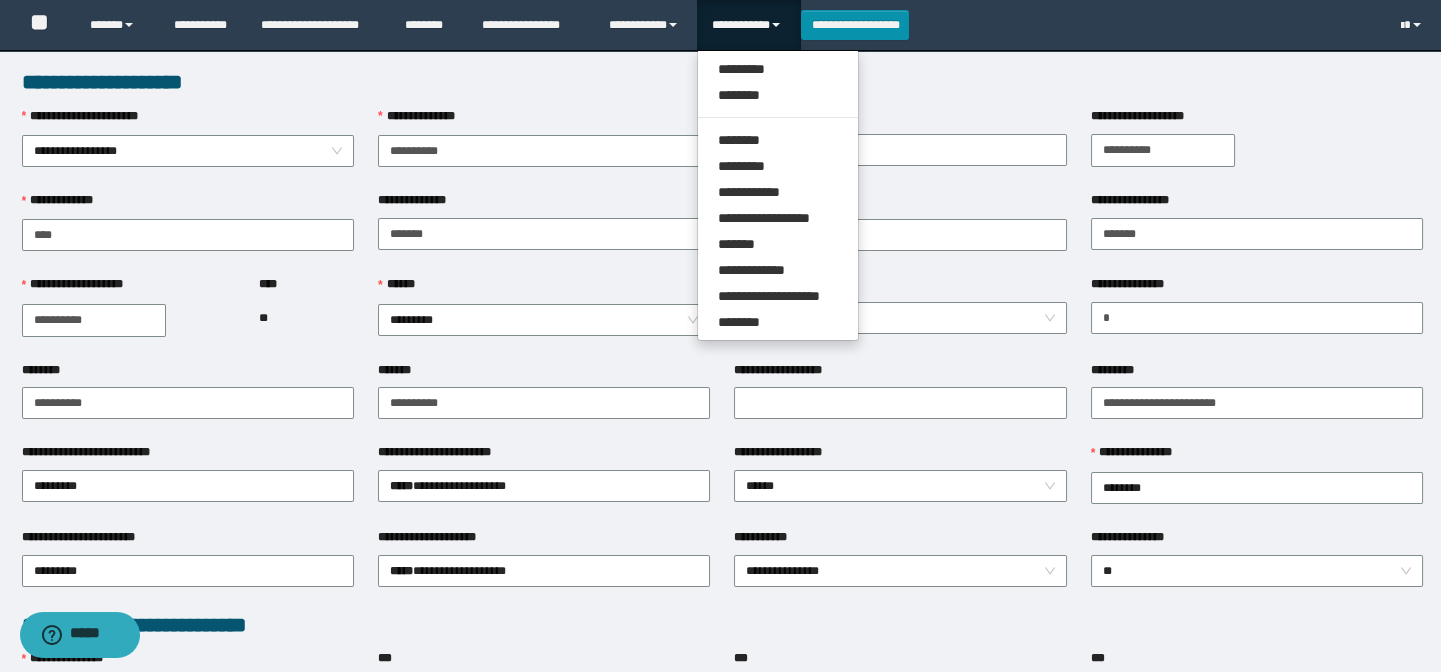 click on "**********" at bounding box center (722, 82) 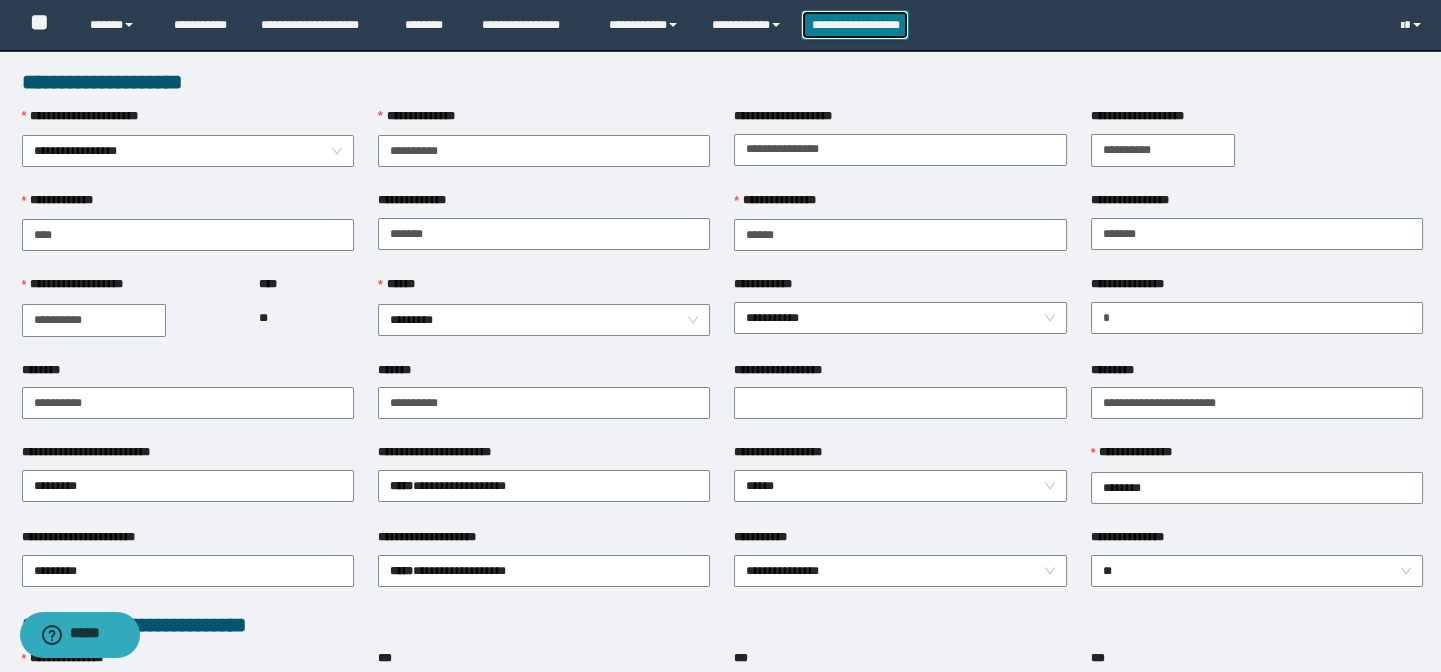 click on "**********" at bounding box center (855, 25) 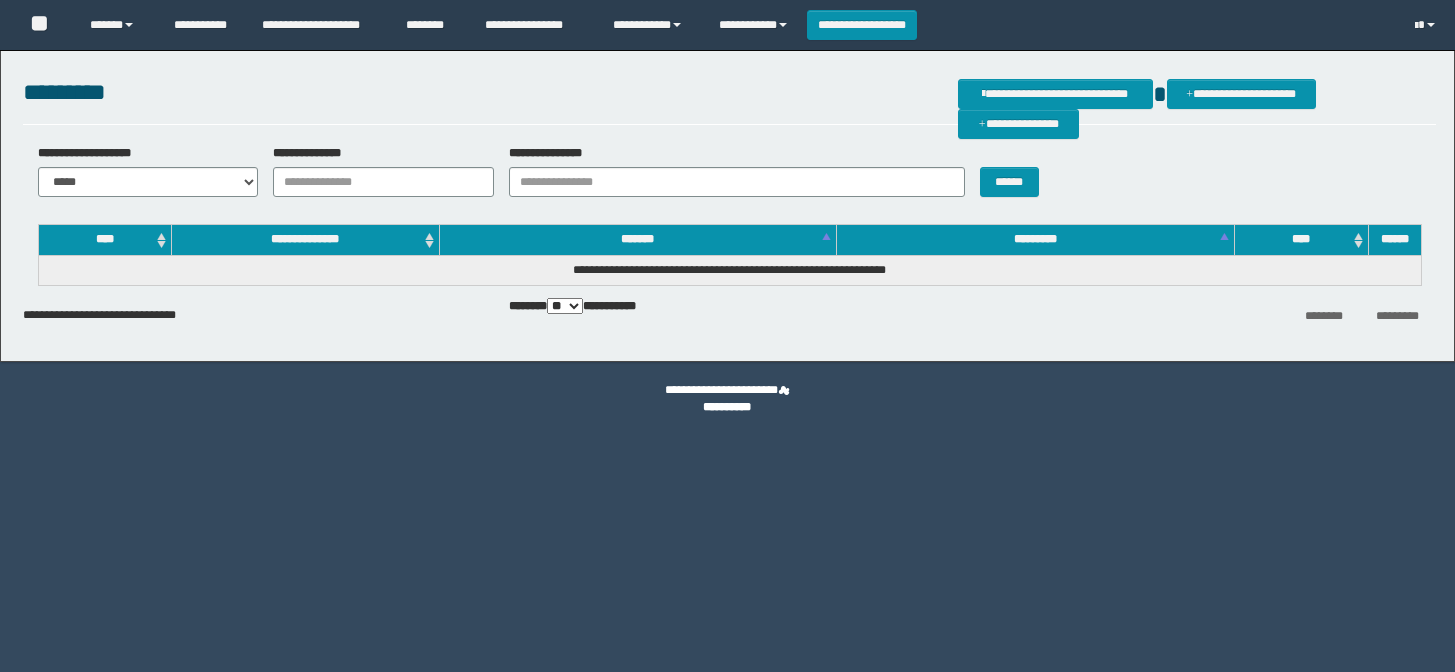 scroll, scrollTop: 0, scrollLeft: 0, axis: both 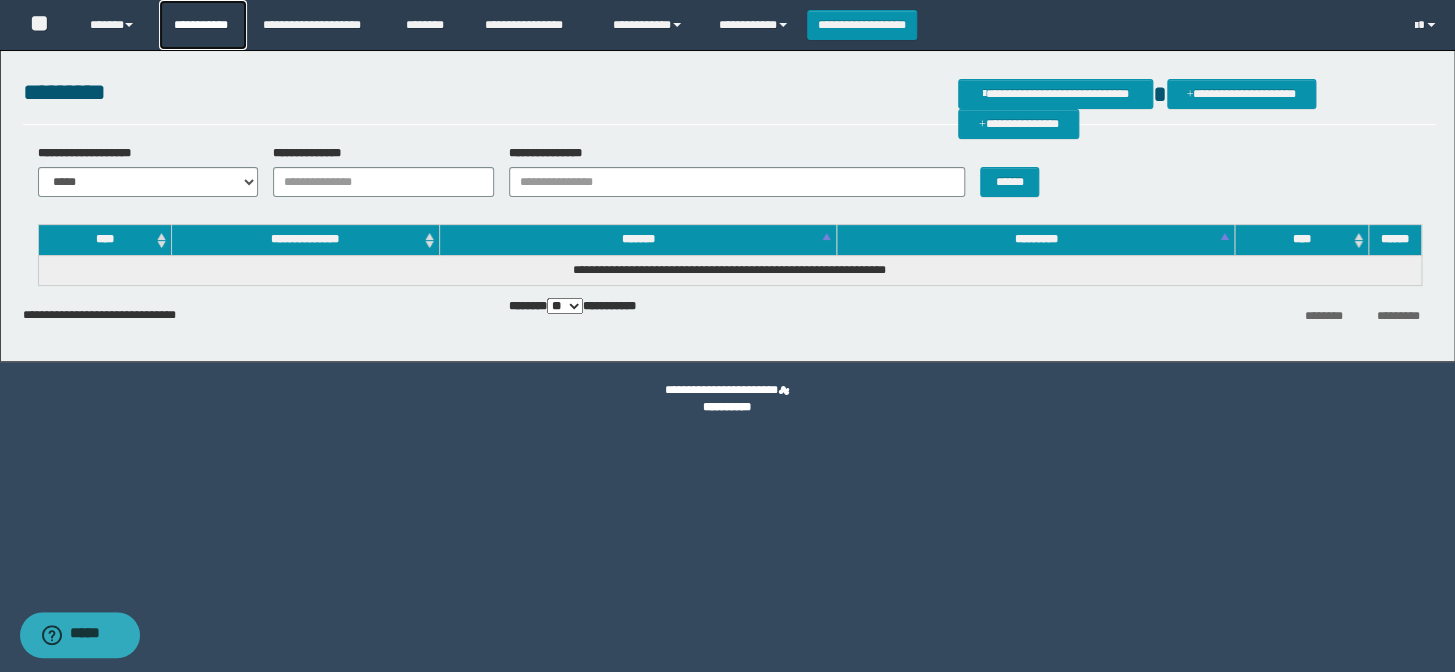 click on "**********" at bounding box center [203, 25] 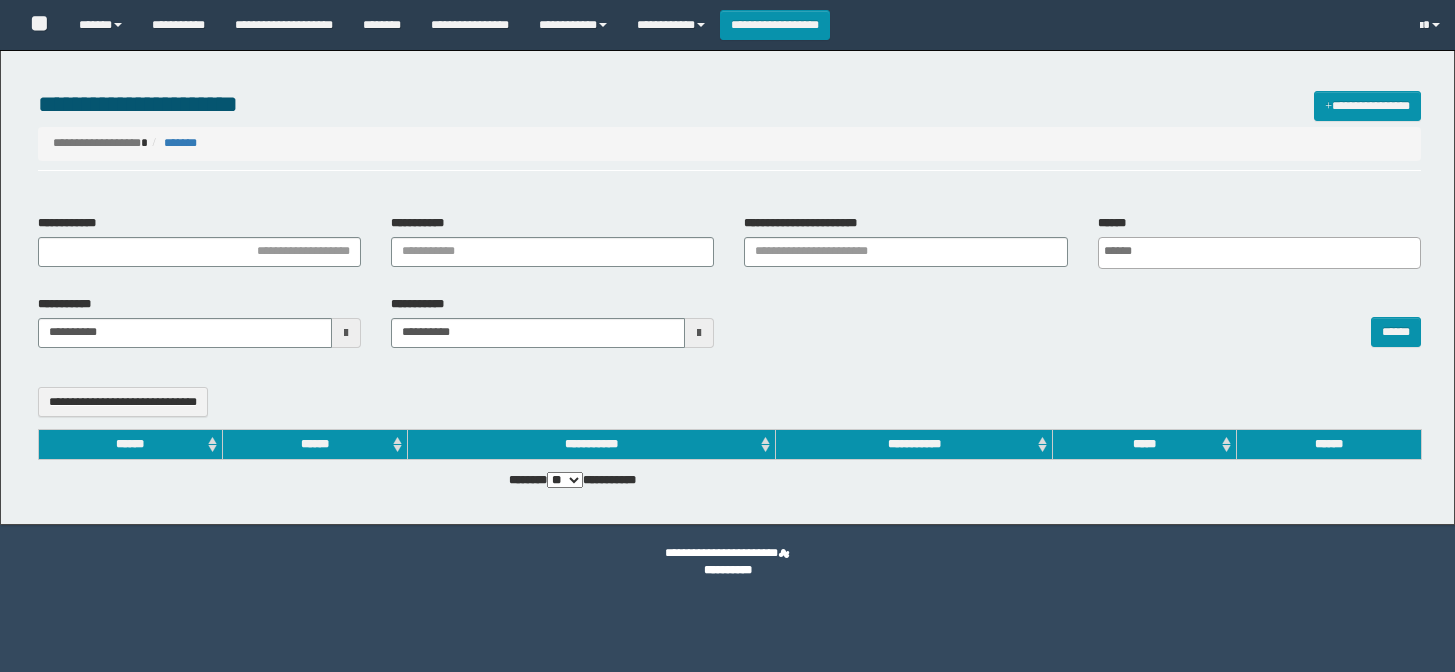 select 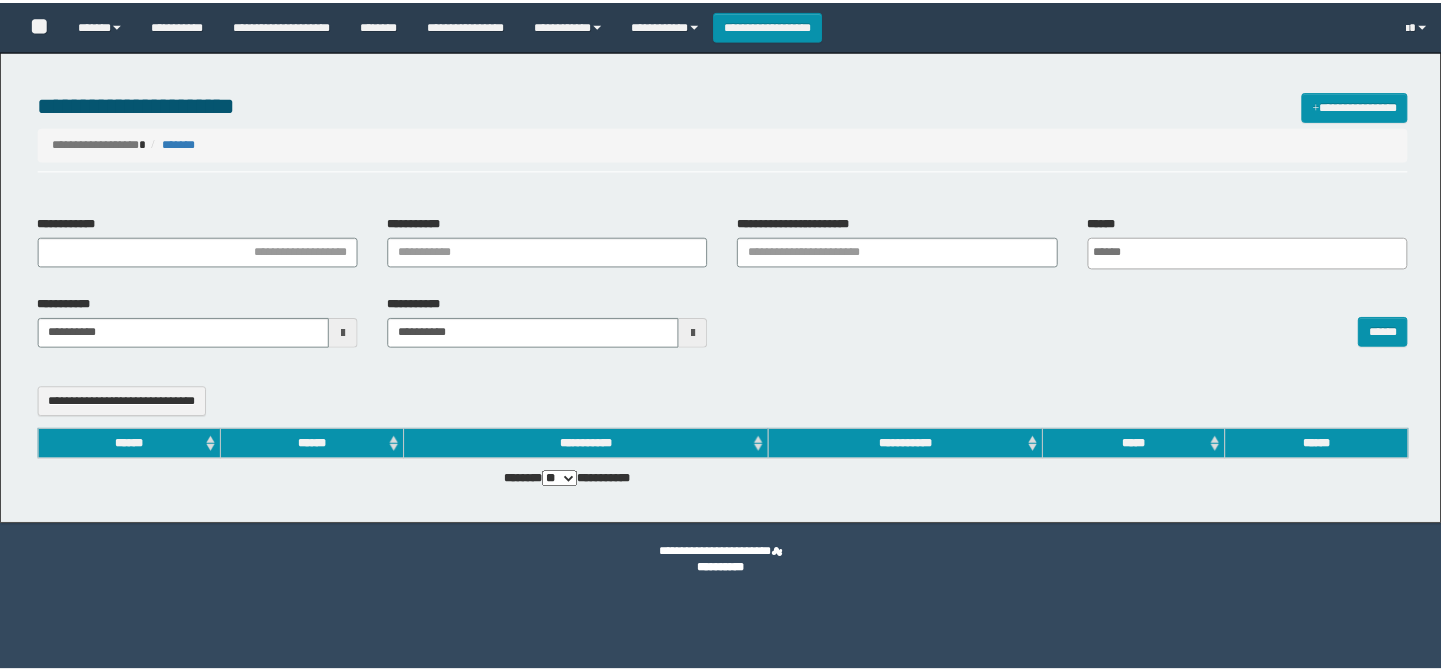 scroll, scrollTop: 0, scrollLeft: 0, axis: both 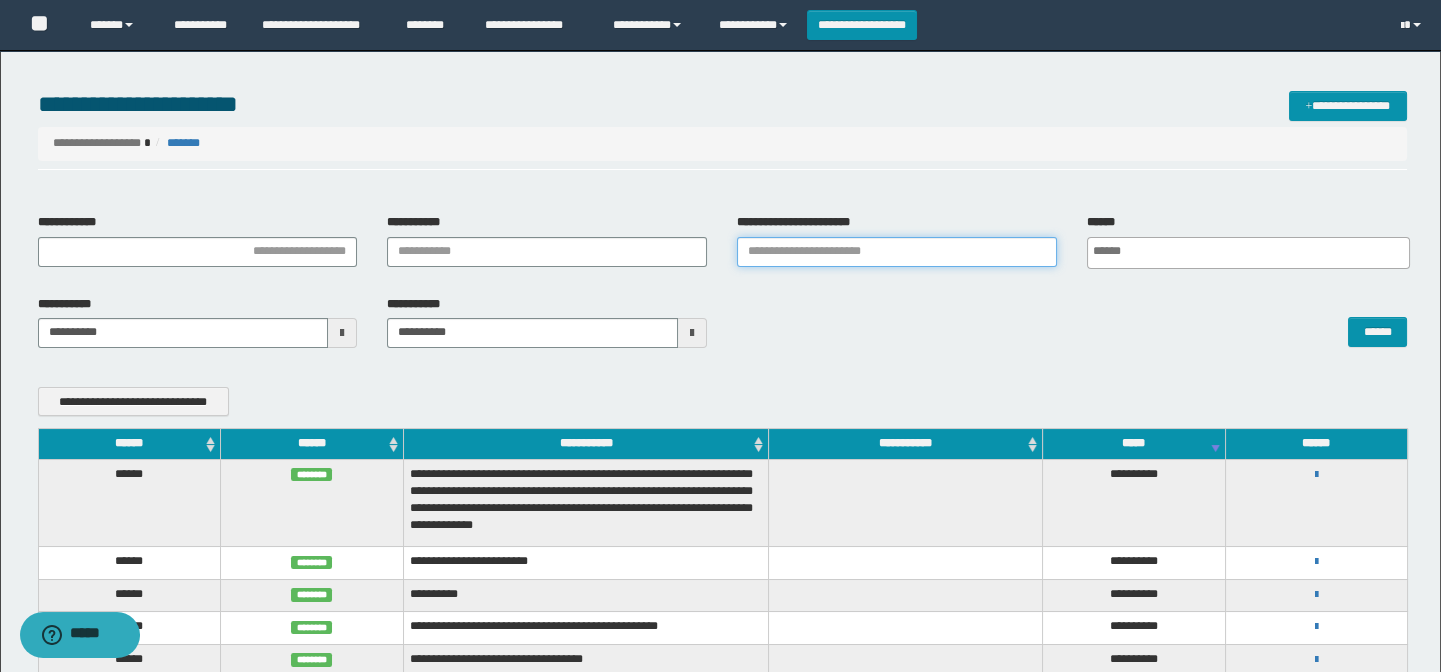 click on "**********" at bounding box center [897, 252] 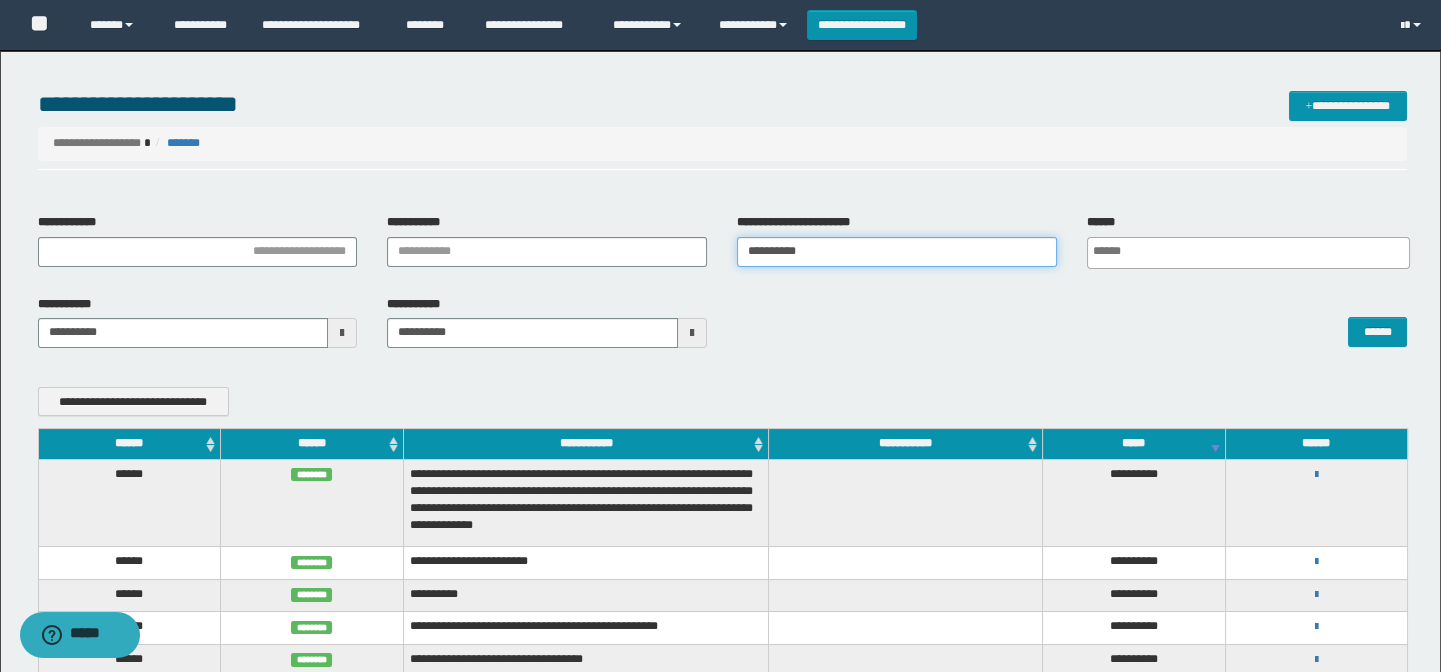 type on "**********" 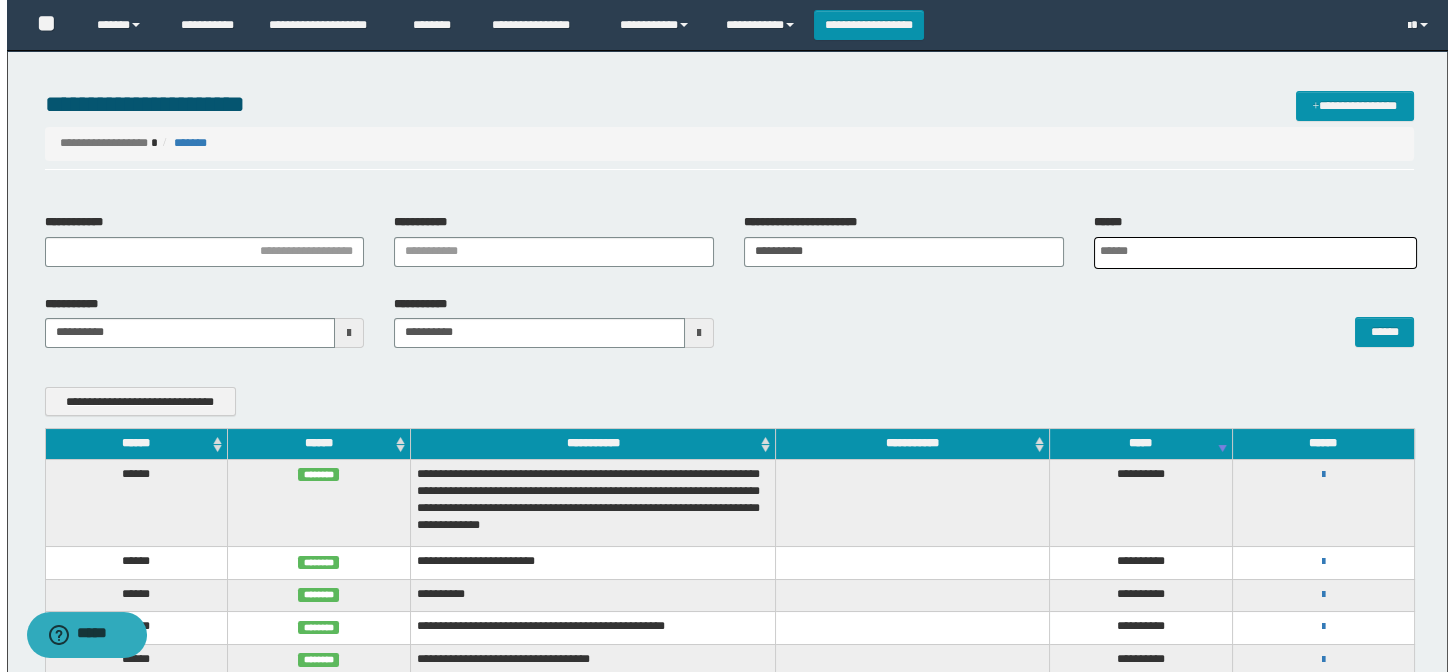 scroll, scrollTop: 0, scrollLeft: 5, axis: horizontal 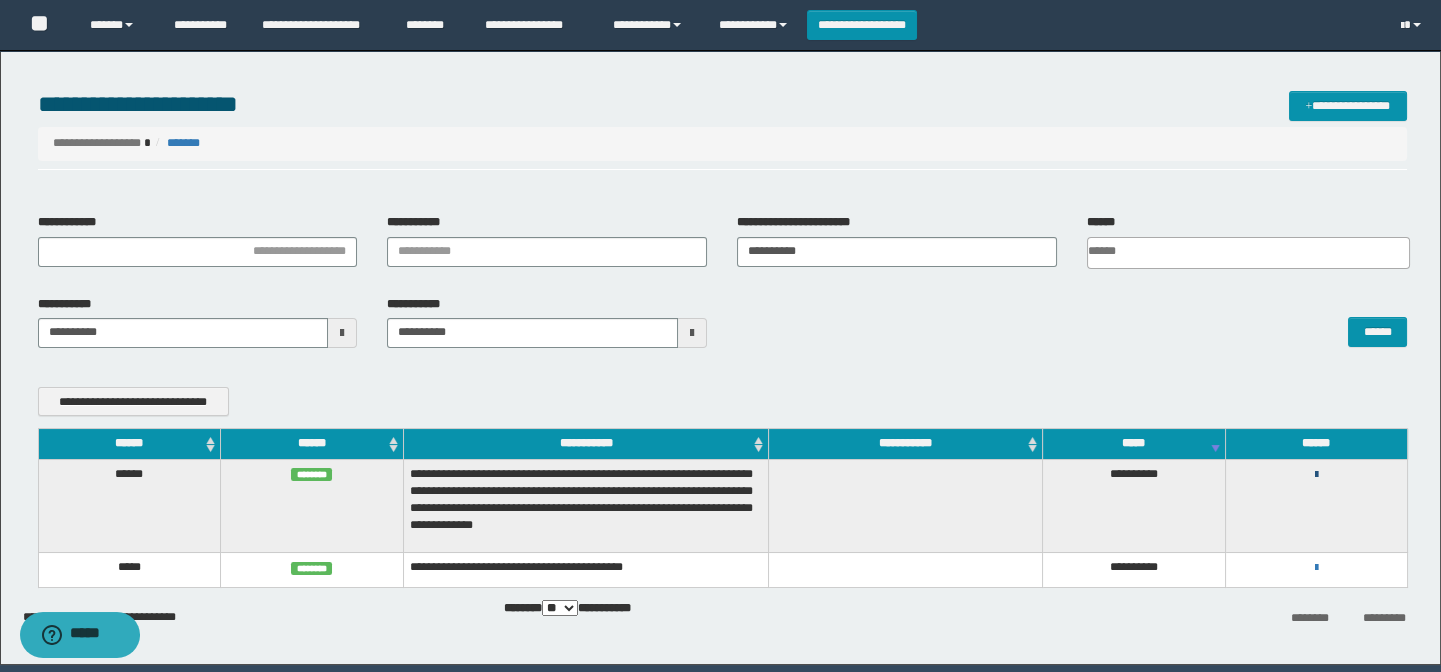 click at bounding box center [1316, 475] 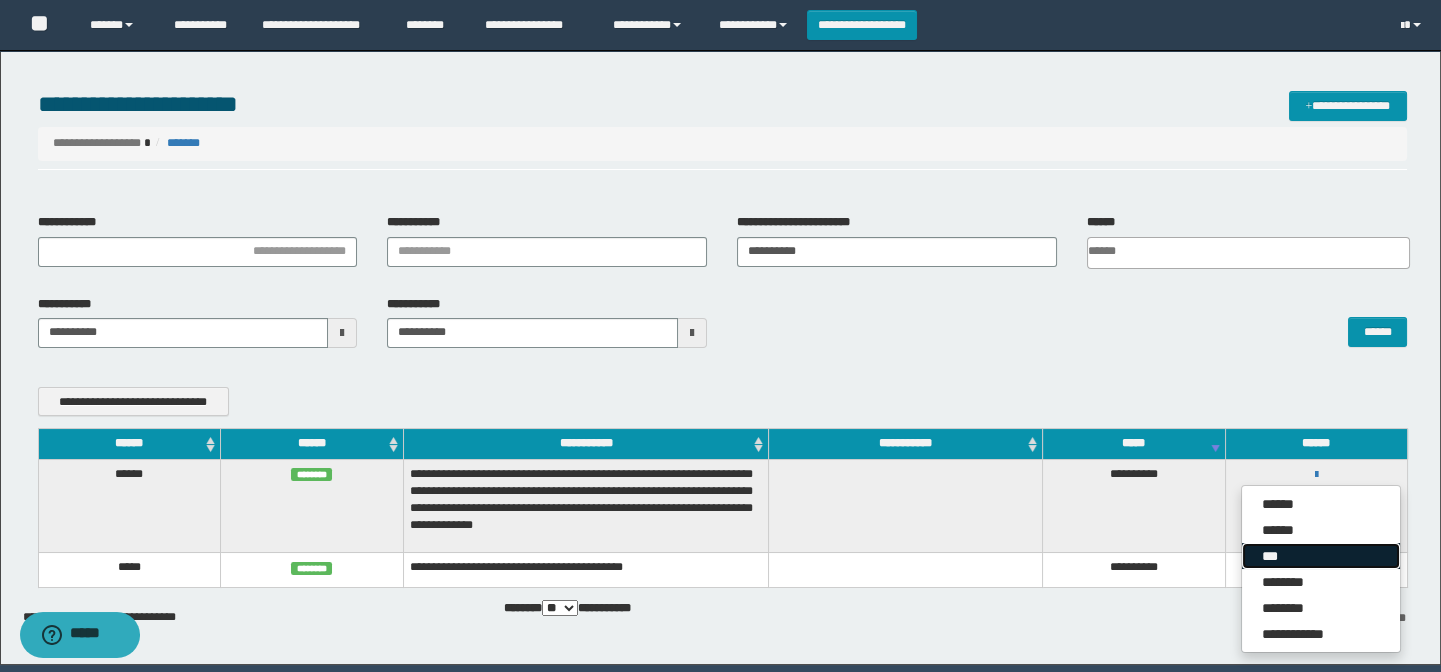 click on "***" at bounding box center [1321, 556] 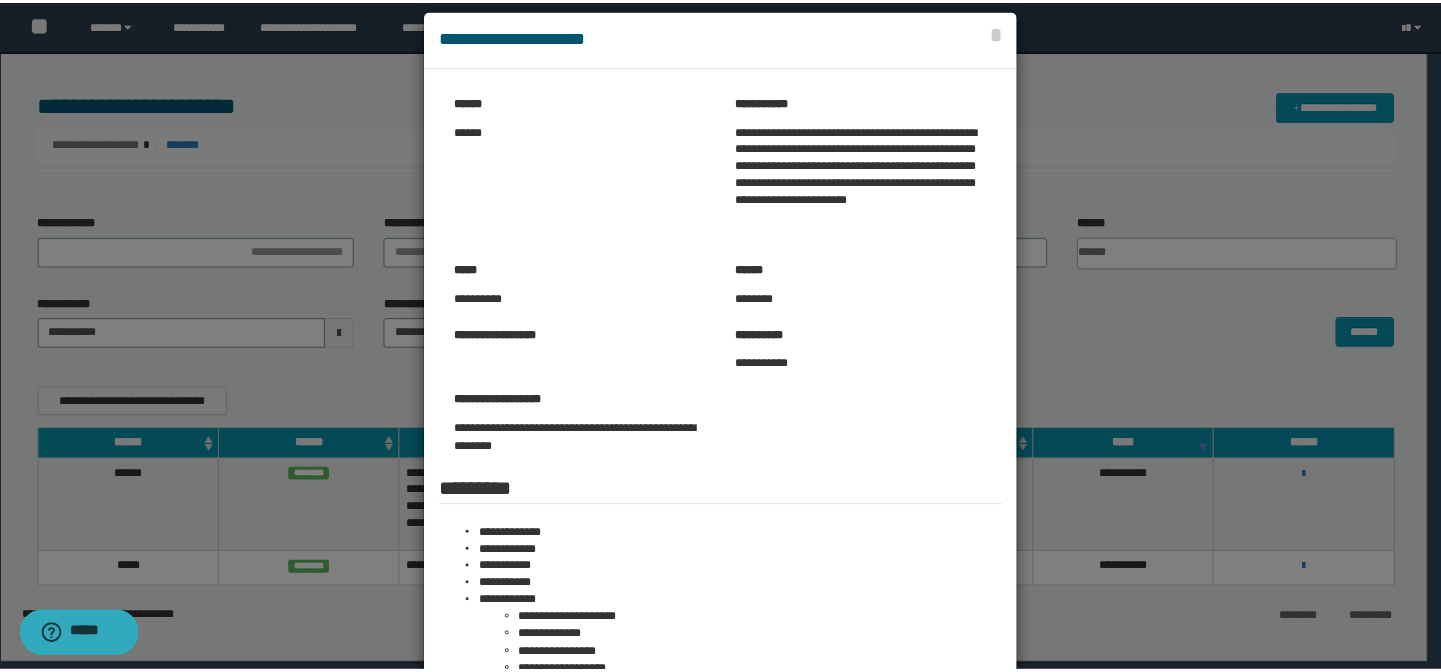 scroll, scrollTop: 0, scrollLeft: 0, axis: both 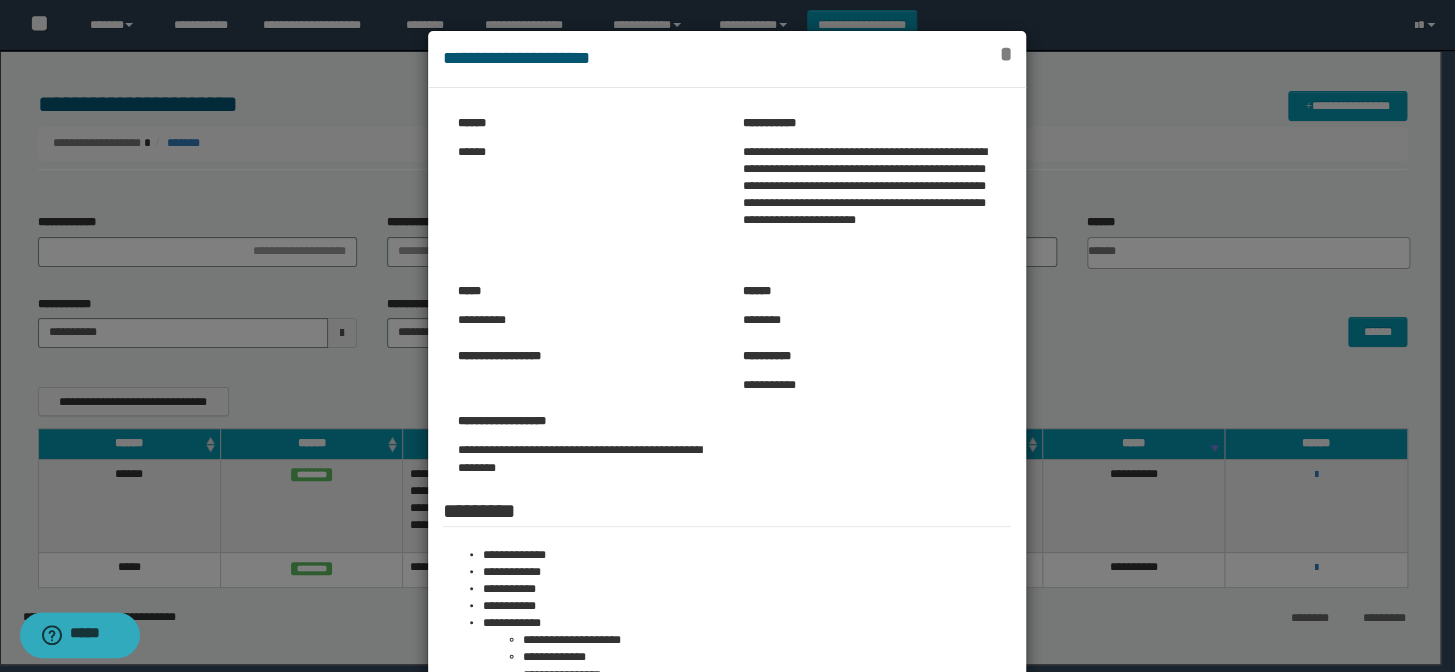 click on "*" at bounding box center (1005, 54) 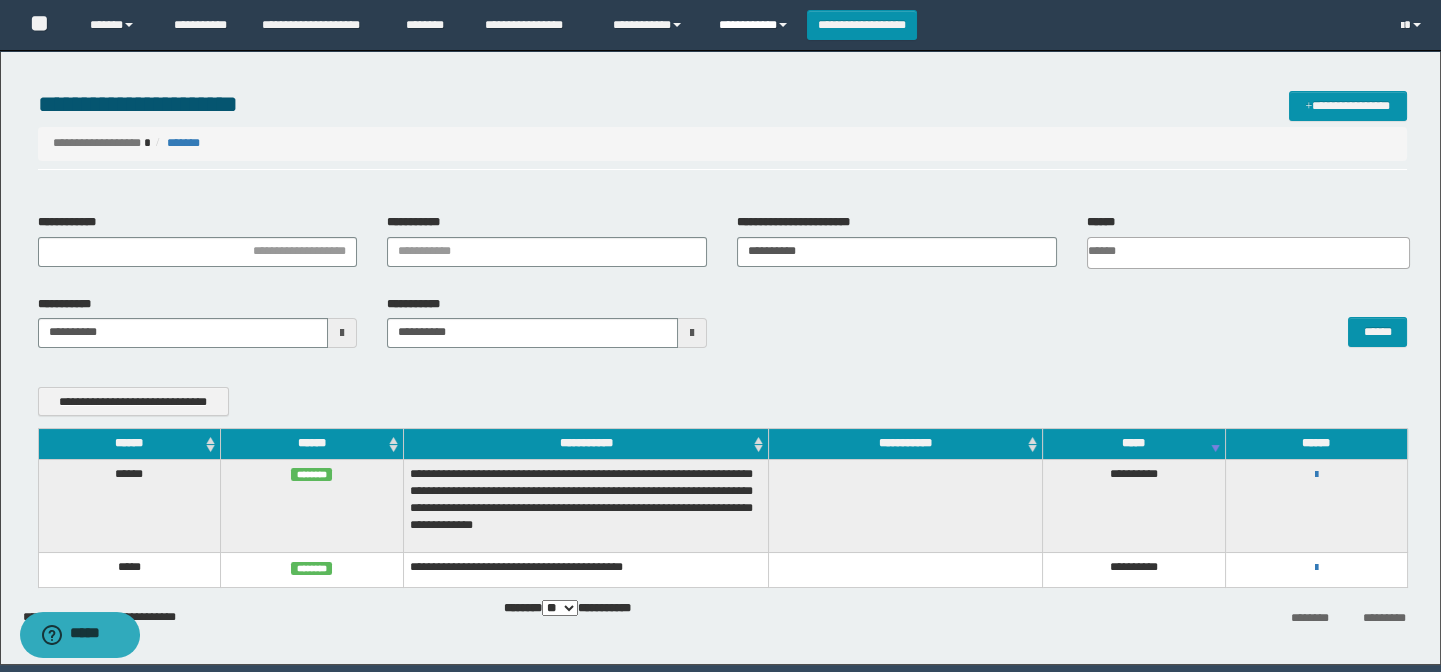 click on "**********" at bounding box center [755, 25] 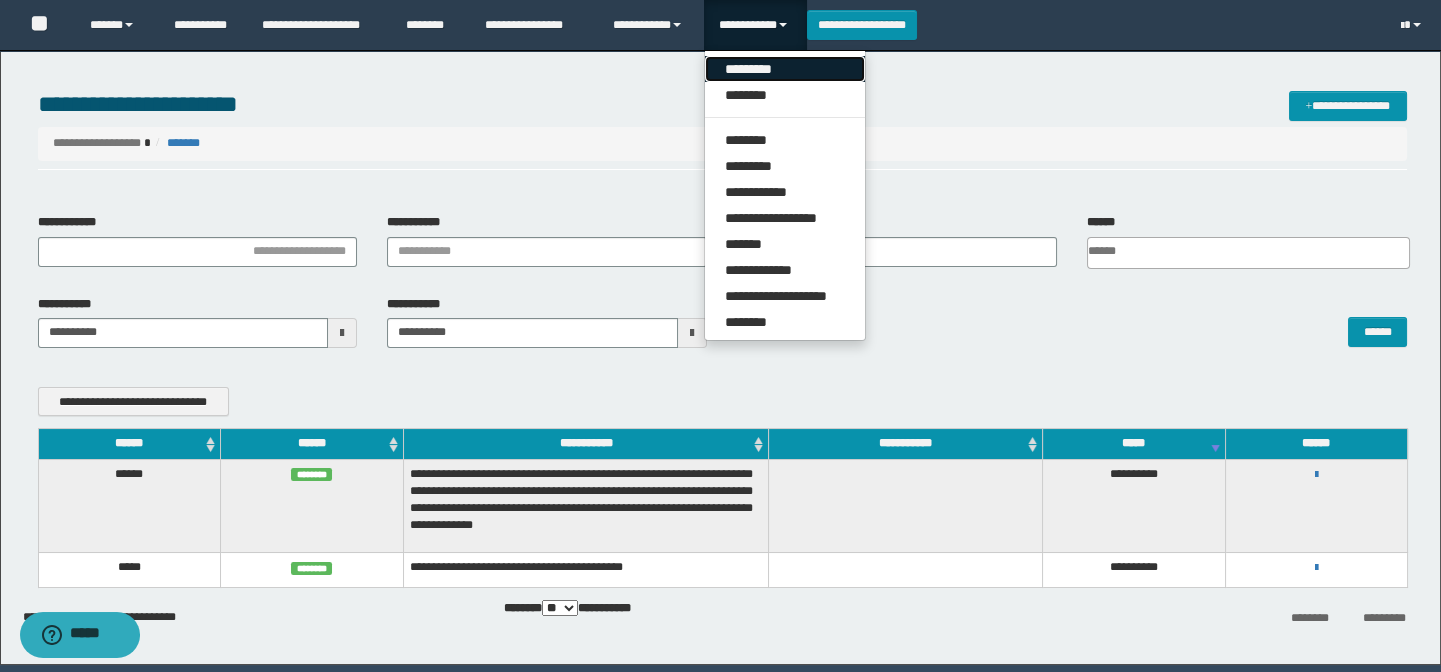 click on "*********" at bounding box center (785, 69) 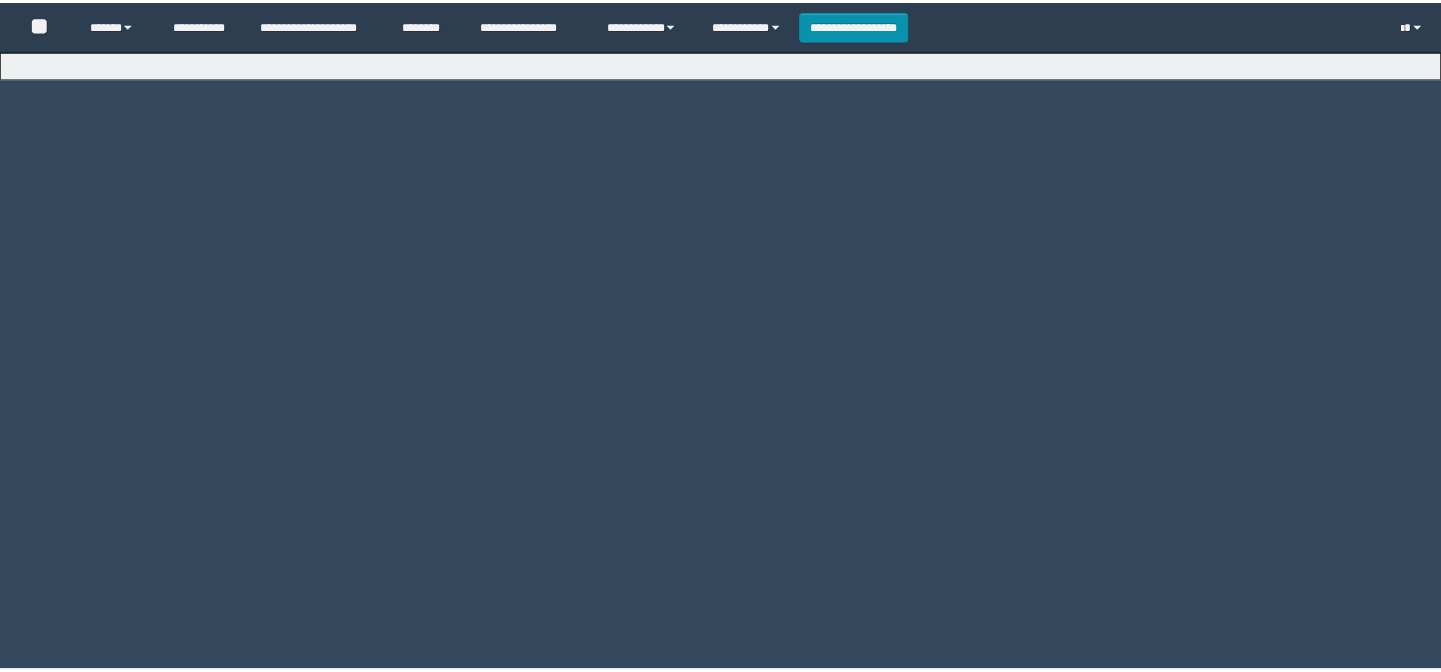 scroll, scrollTop: 0, scrollLeft: 0, axis: both 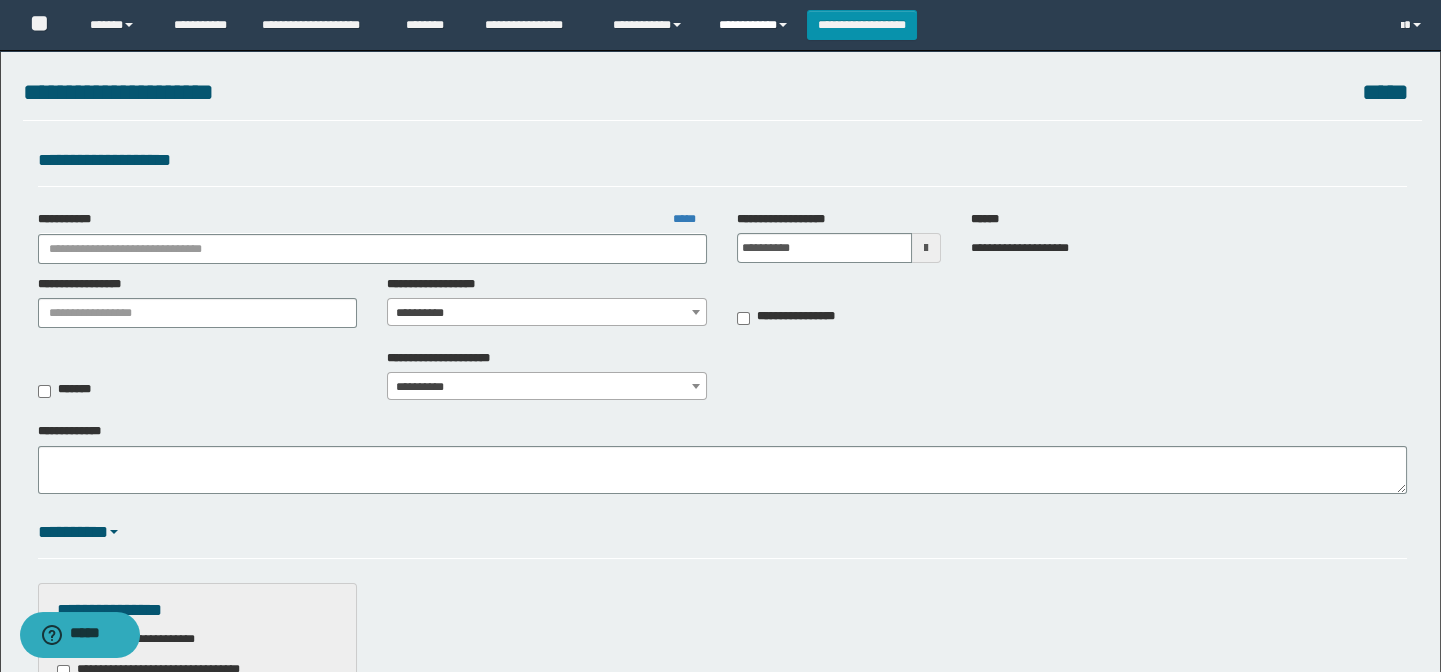 click on "**********" at bounding box center (755, 25) 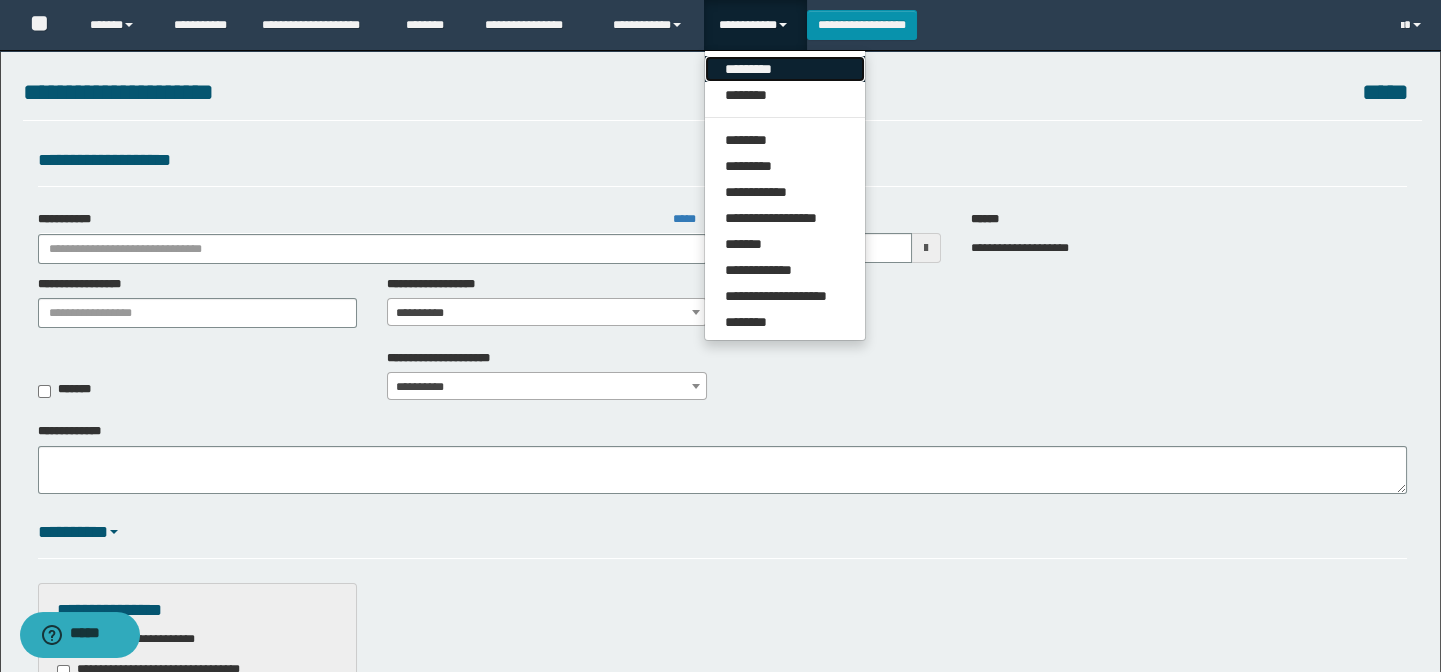 click on "*********" at bounding box center (785, 69) 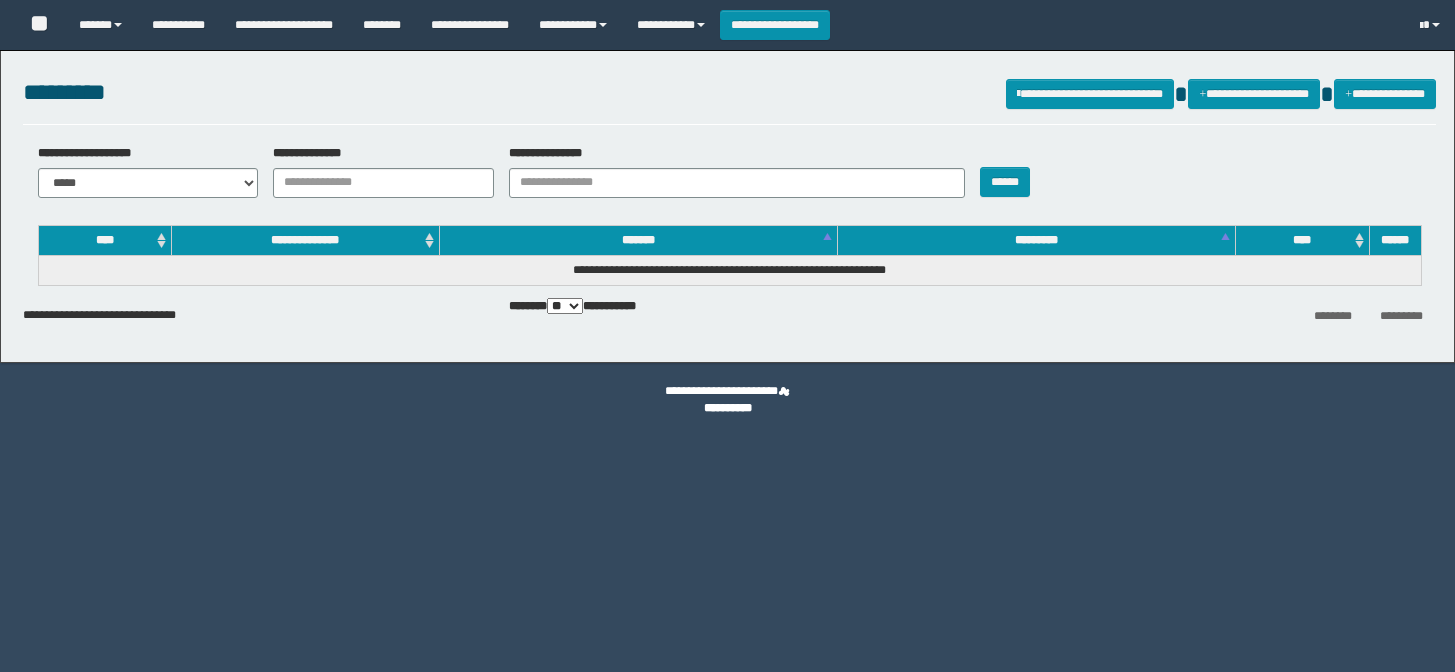 scroll, scrollTop: 0, scrollLeft: 0, axis: both 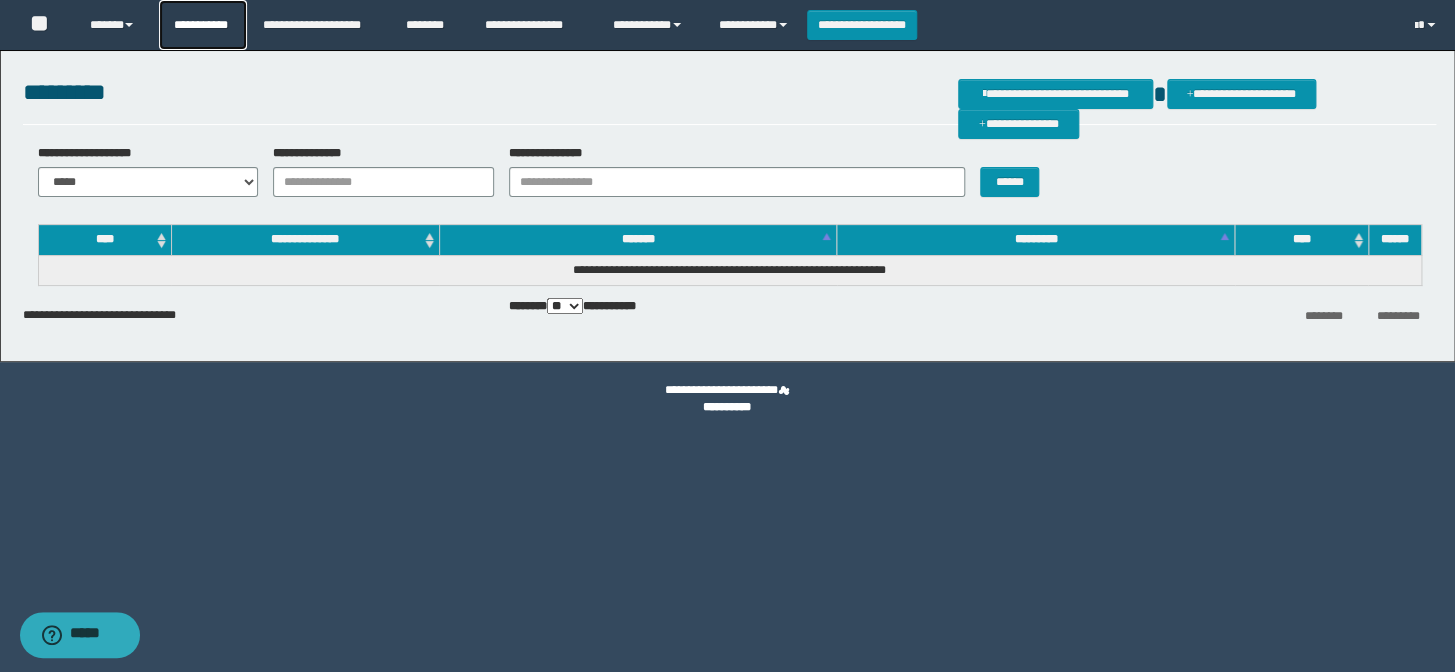 click on "**********" at bounding box center [203, 25] 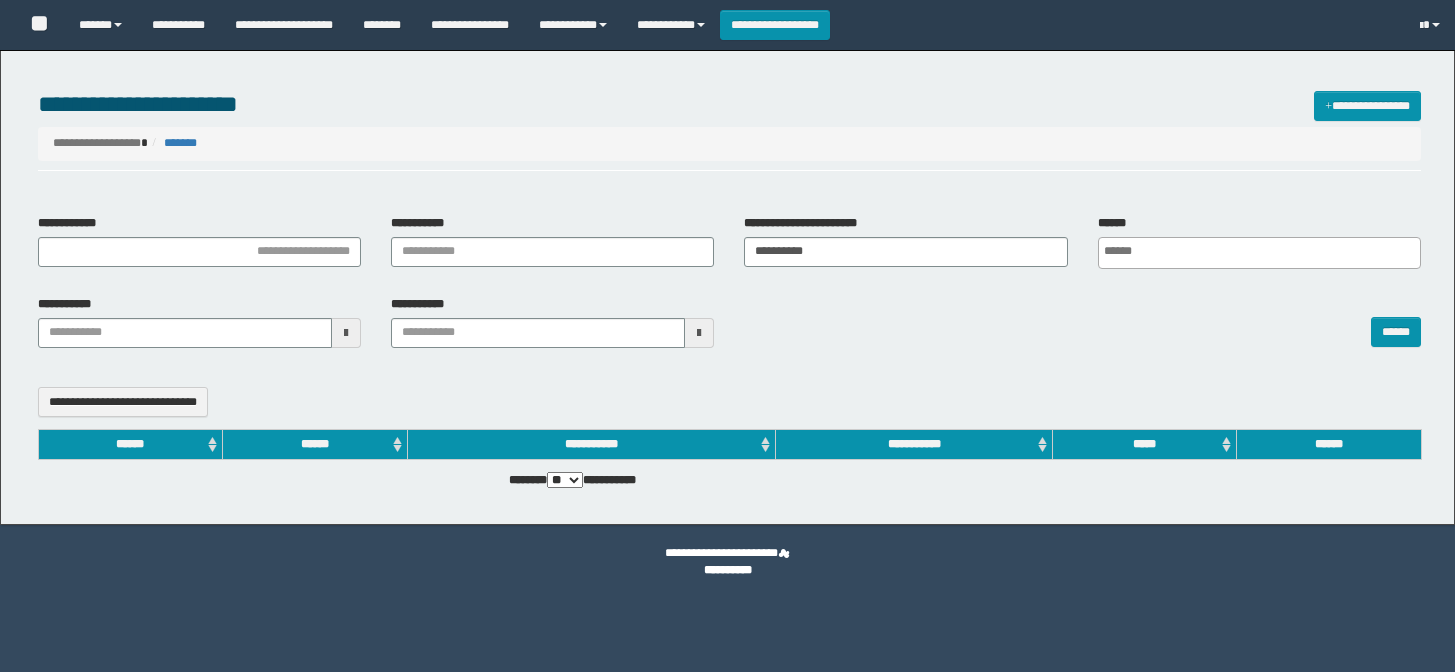 select 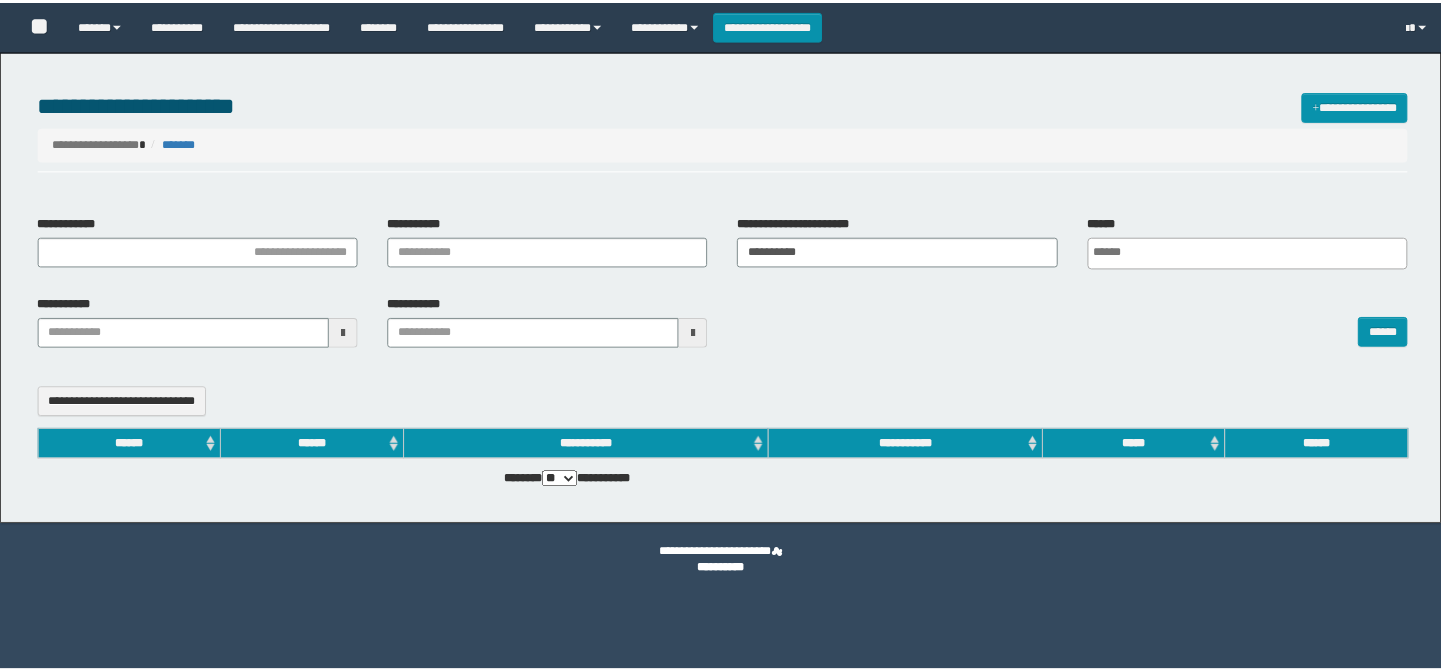 scroll, scrollTop: 0, scrollLeft: 0, axis: both 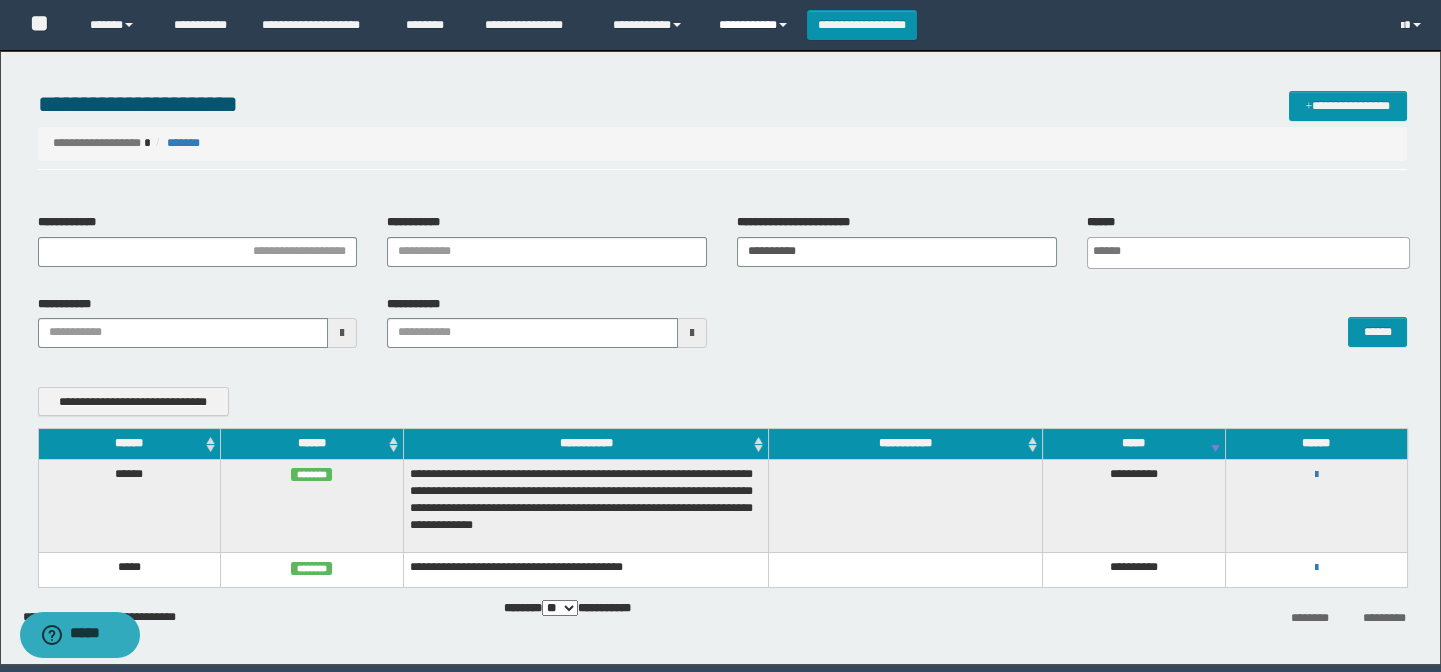 click on "**********" at bounding box center [755, 25] 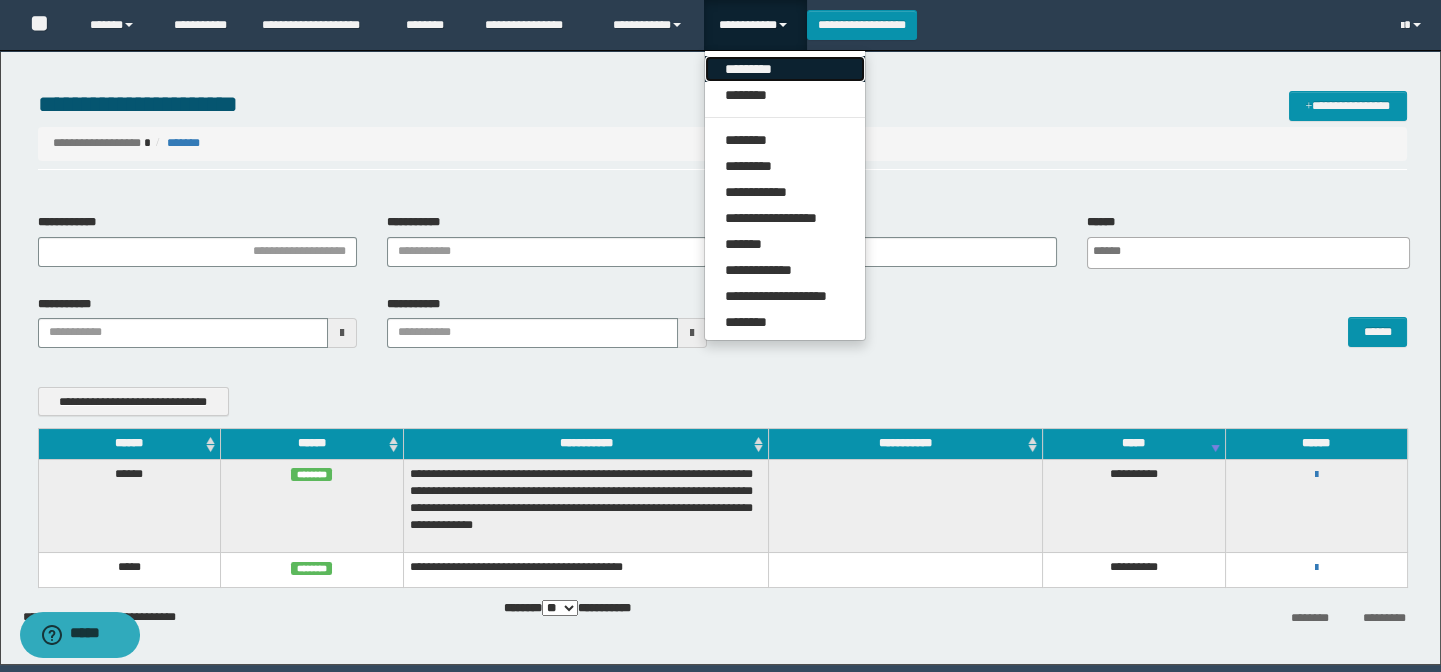 click on "*********" at bounding box center [785, 69] 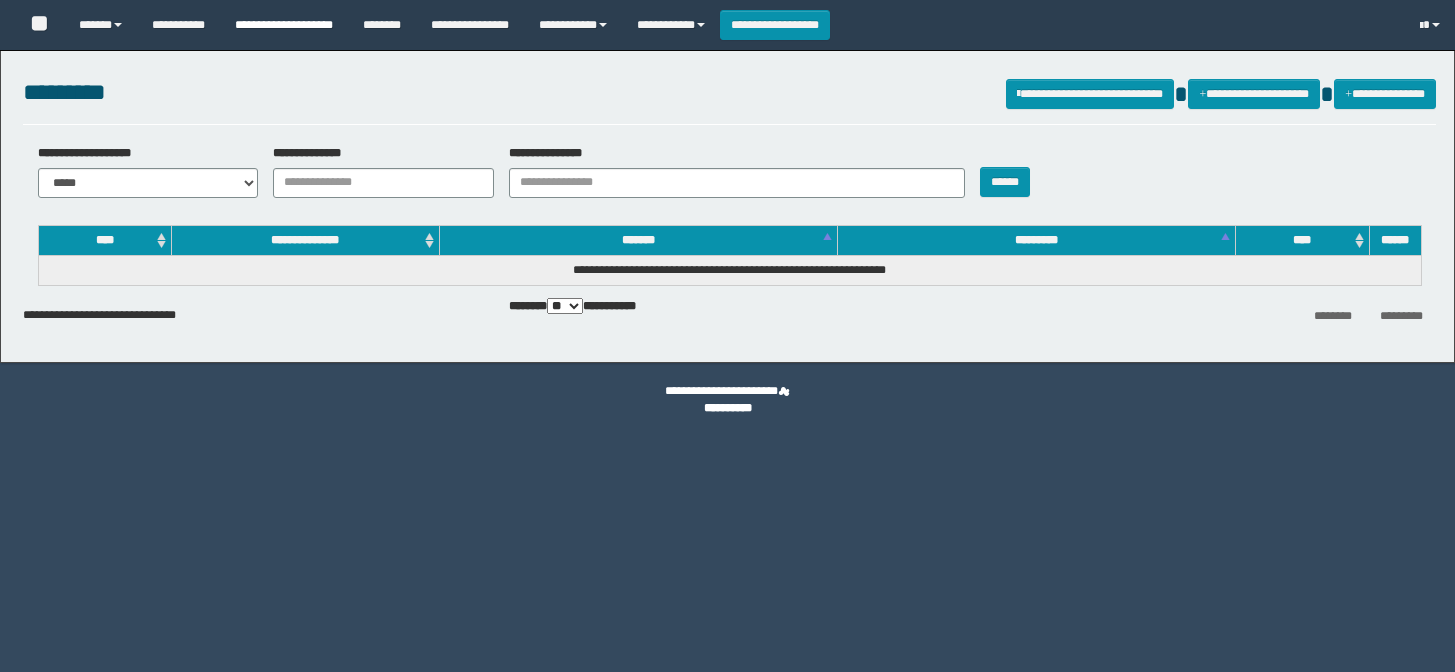 scroll, scrollTop: 0, scrollLeft: 0, axis: both 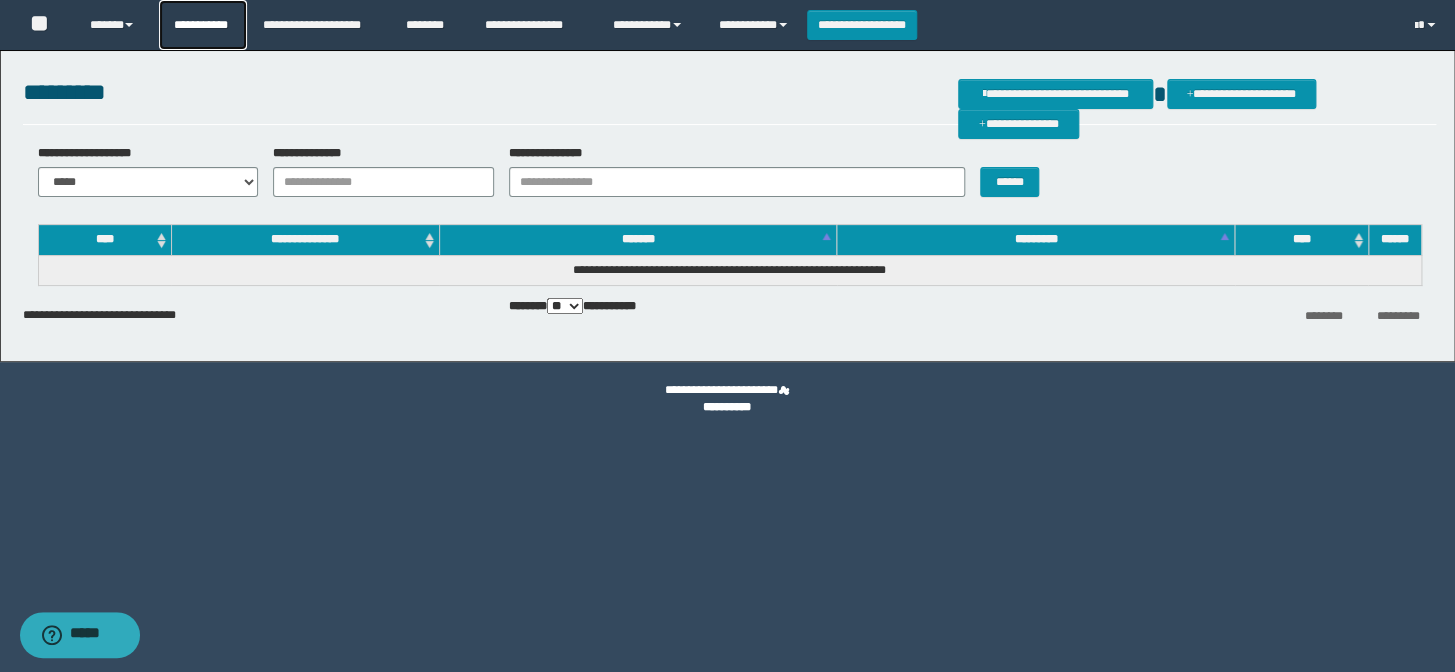 click on "**********" at bounding box center [203, 25] 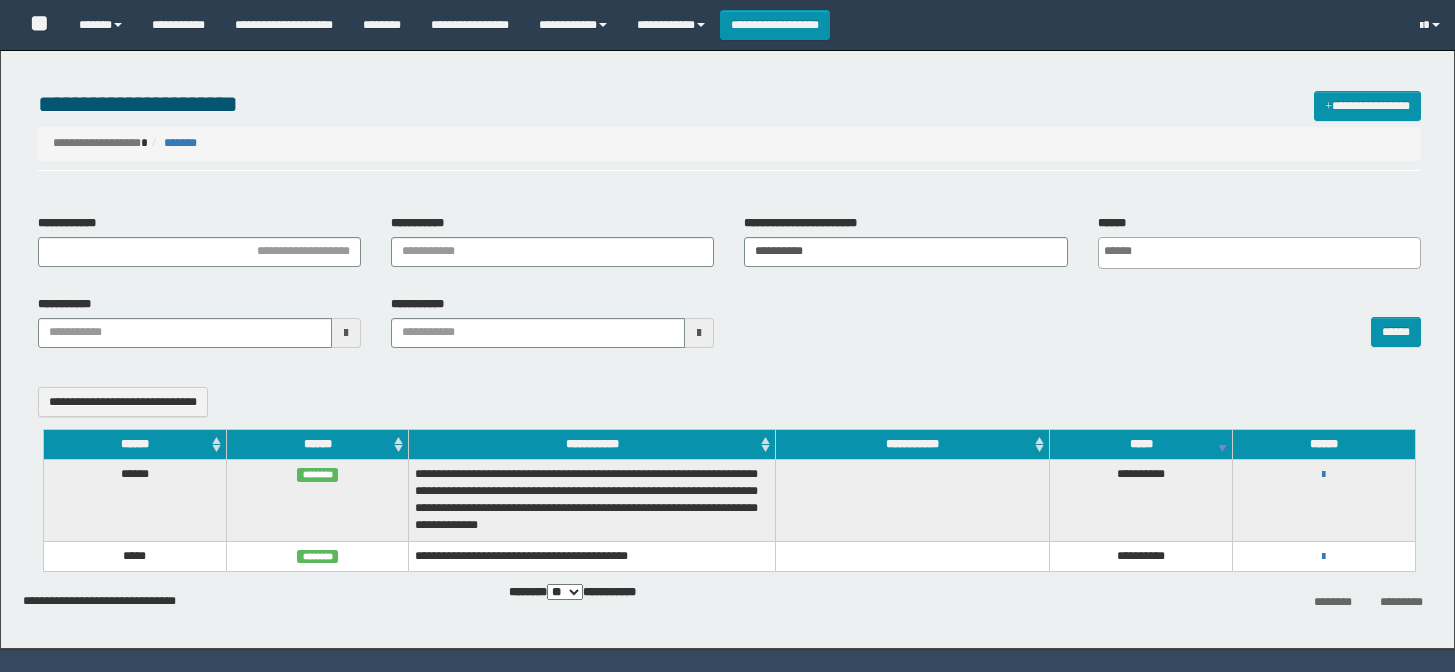 select 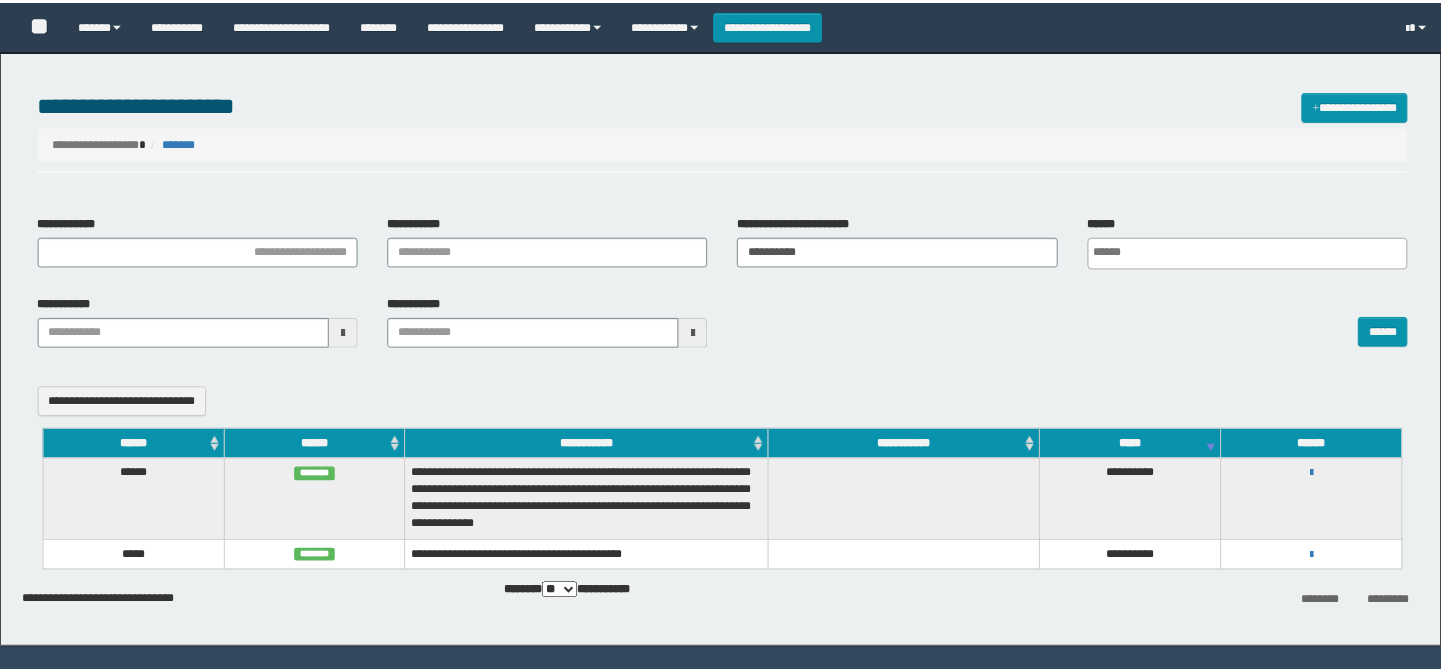 scroll, scrollTop: 0, scrollLeft: 0, axis: both 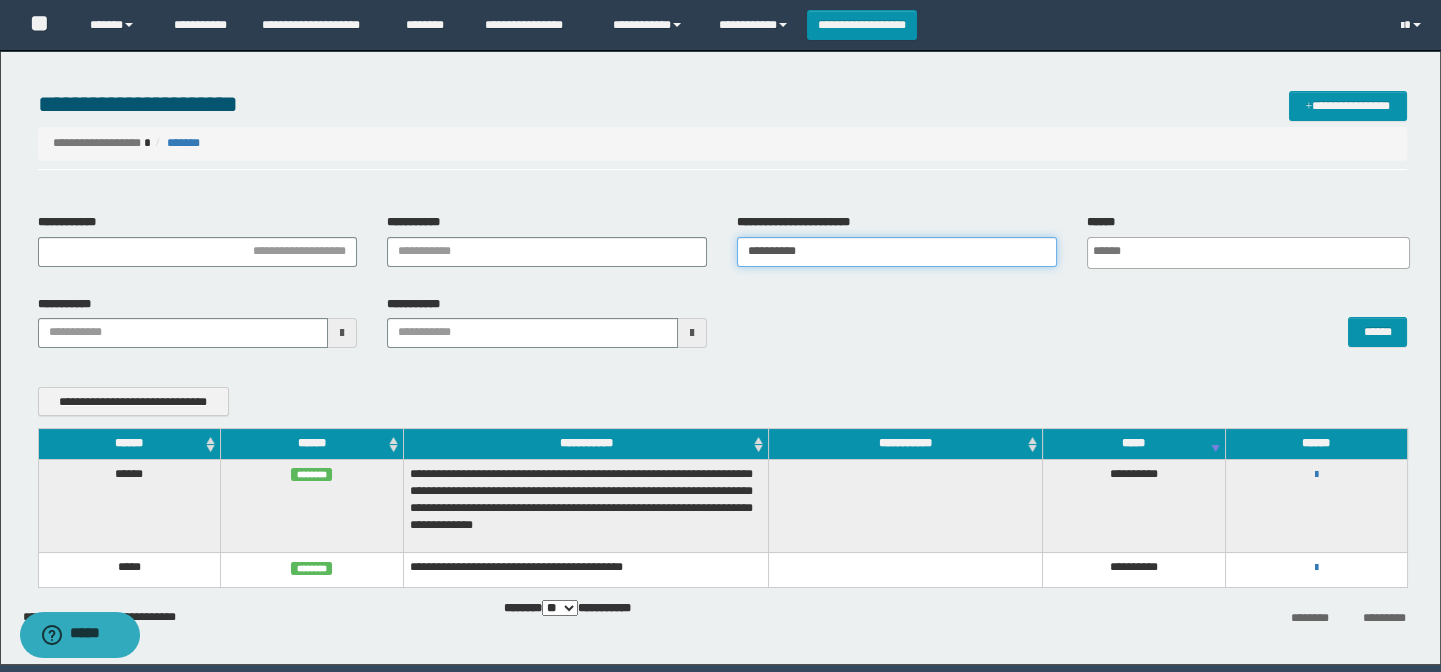 drag, startPoint x: 831, startPoint y: 256, endPoint x: 692, endPoint y: 268, distance: 139.51703 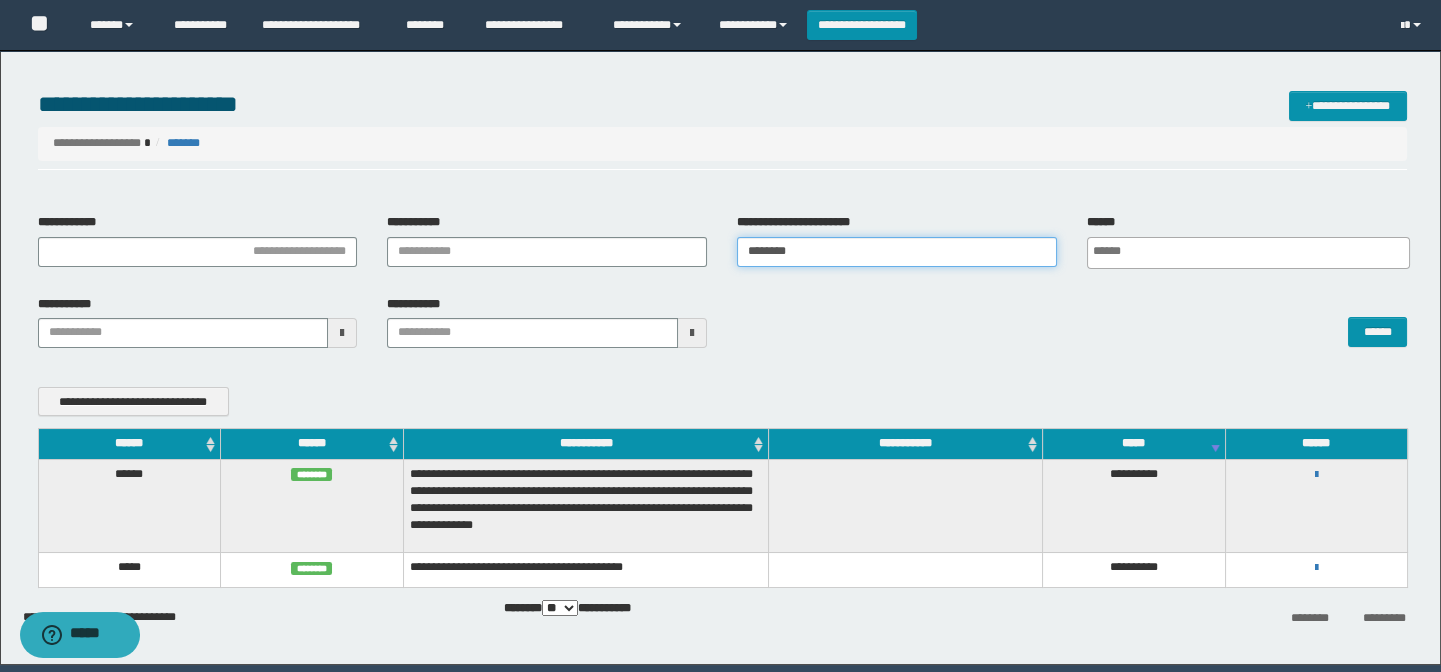 type on "********" 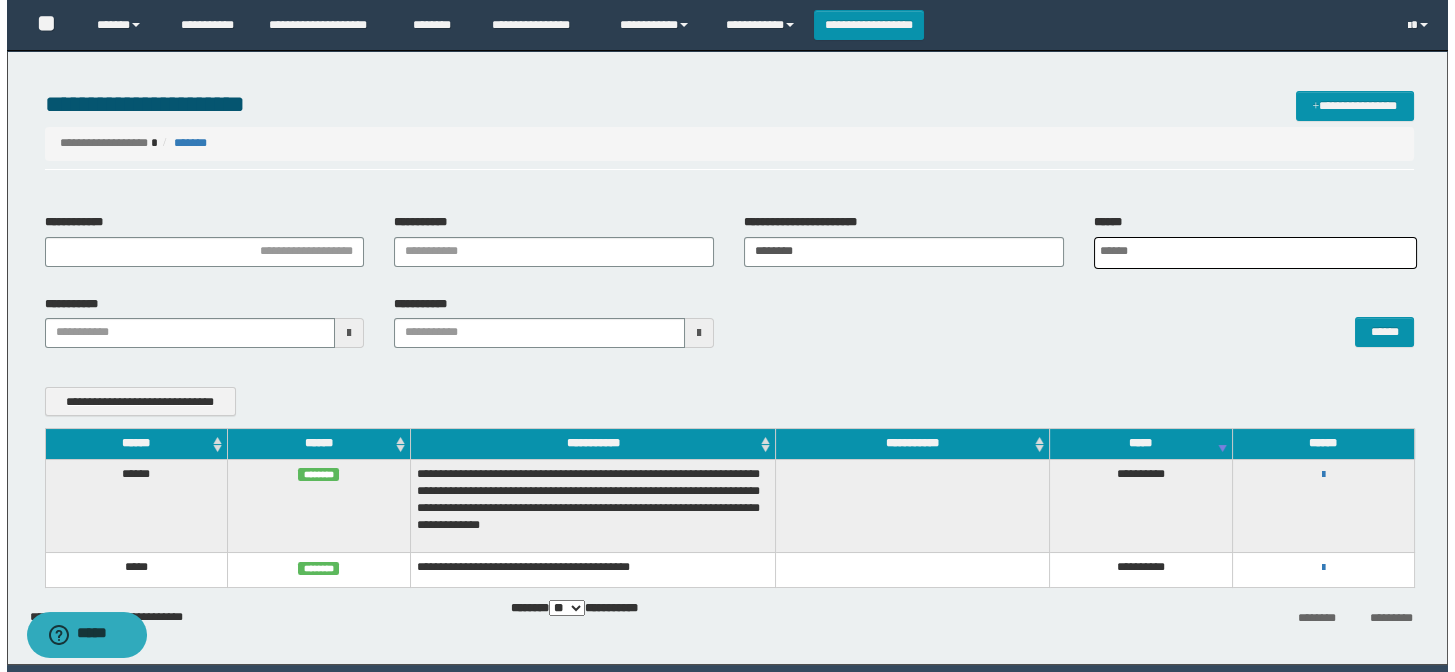 scroll, scrollTop: 0, scrollLeft: 5, axis: horizontal 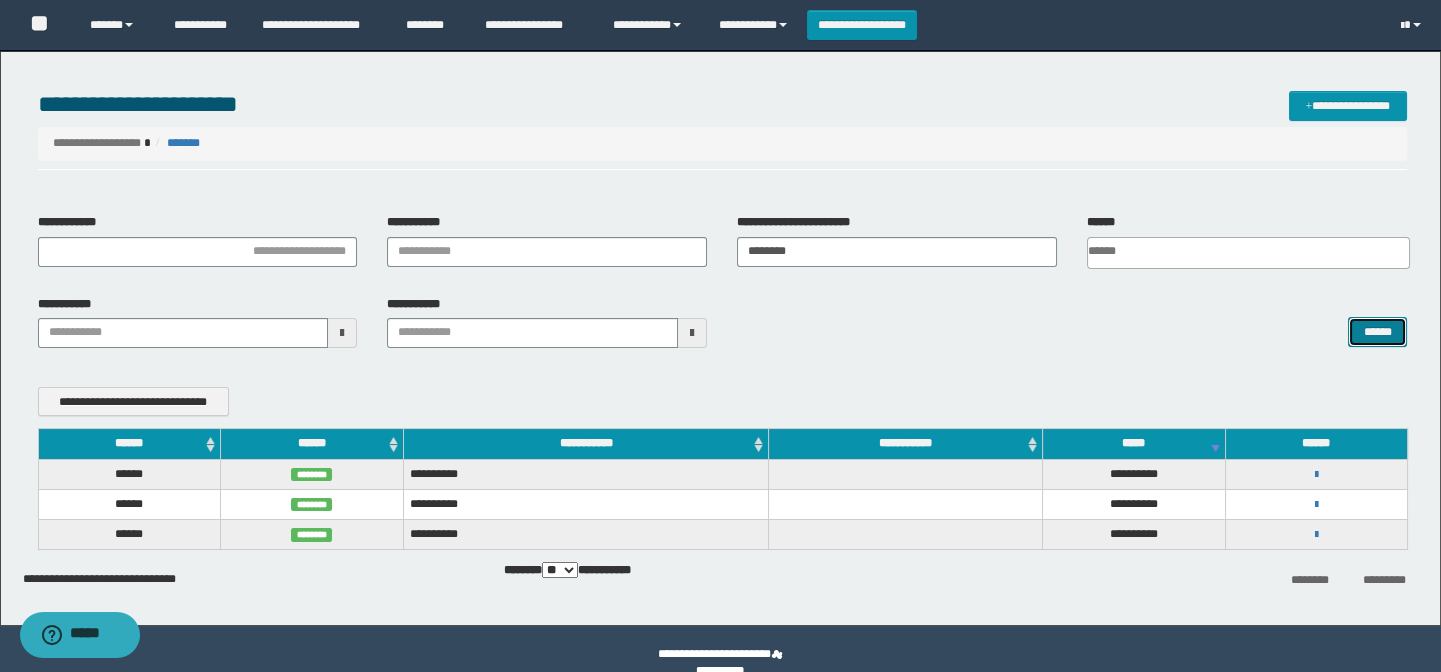 click on "******" at bounding box center (1377, 332) 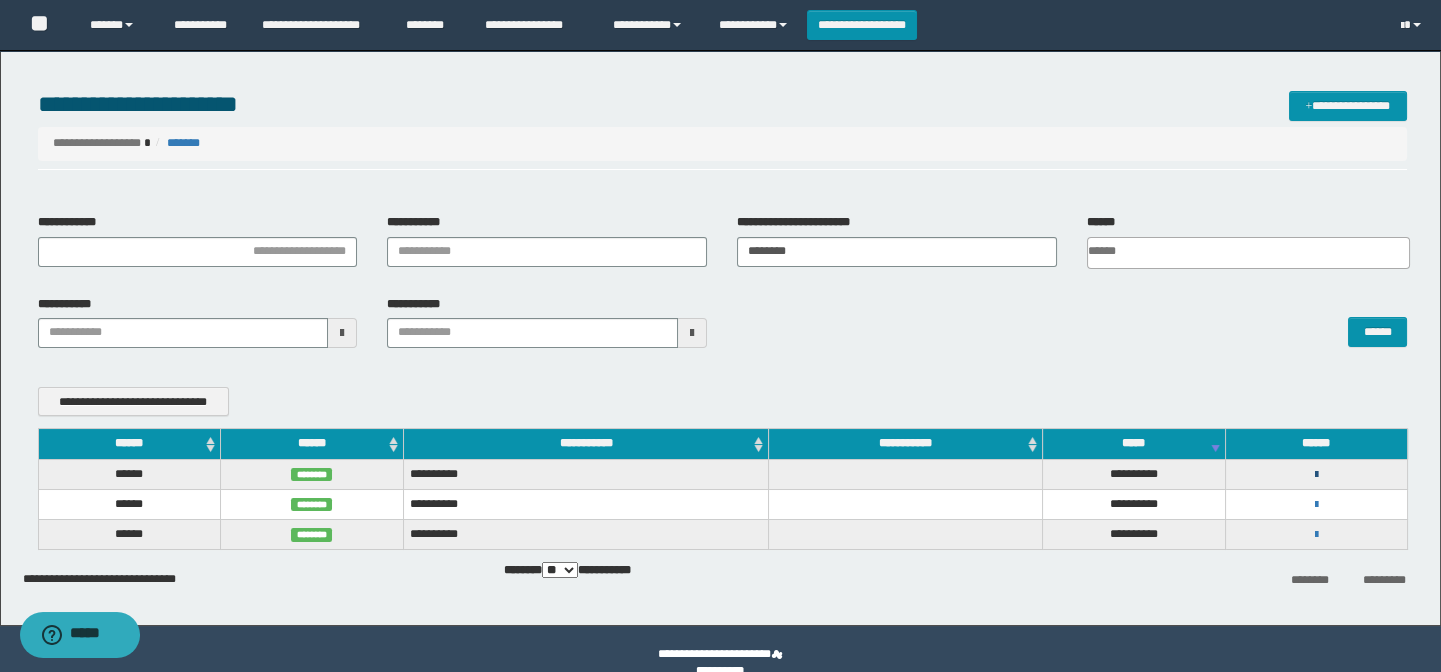 click at bounding box center (1316, 475) 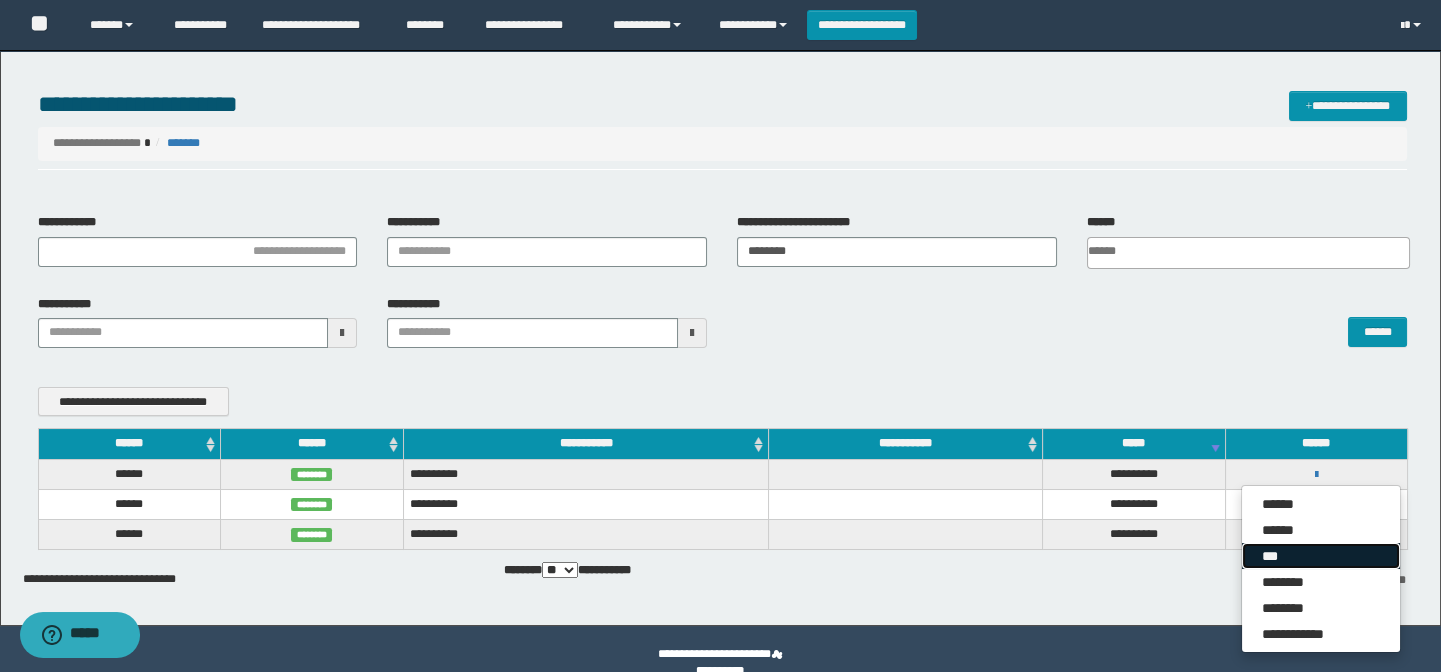 click on "***" at bounding box center (1321, 556) 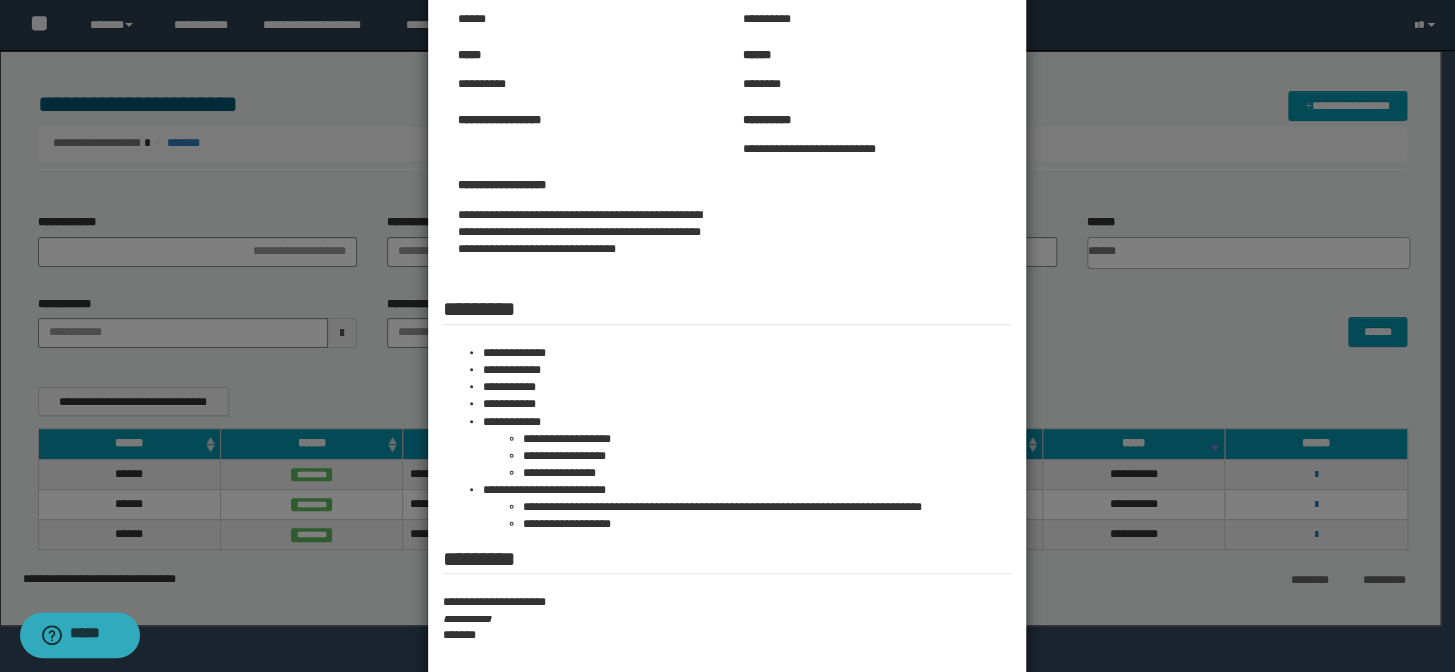 scroll, scrollTop: 0, scrollLeft: 0, axis: both 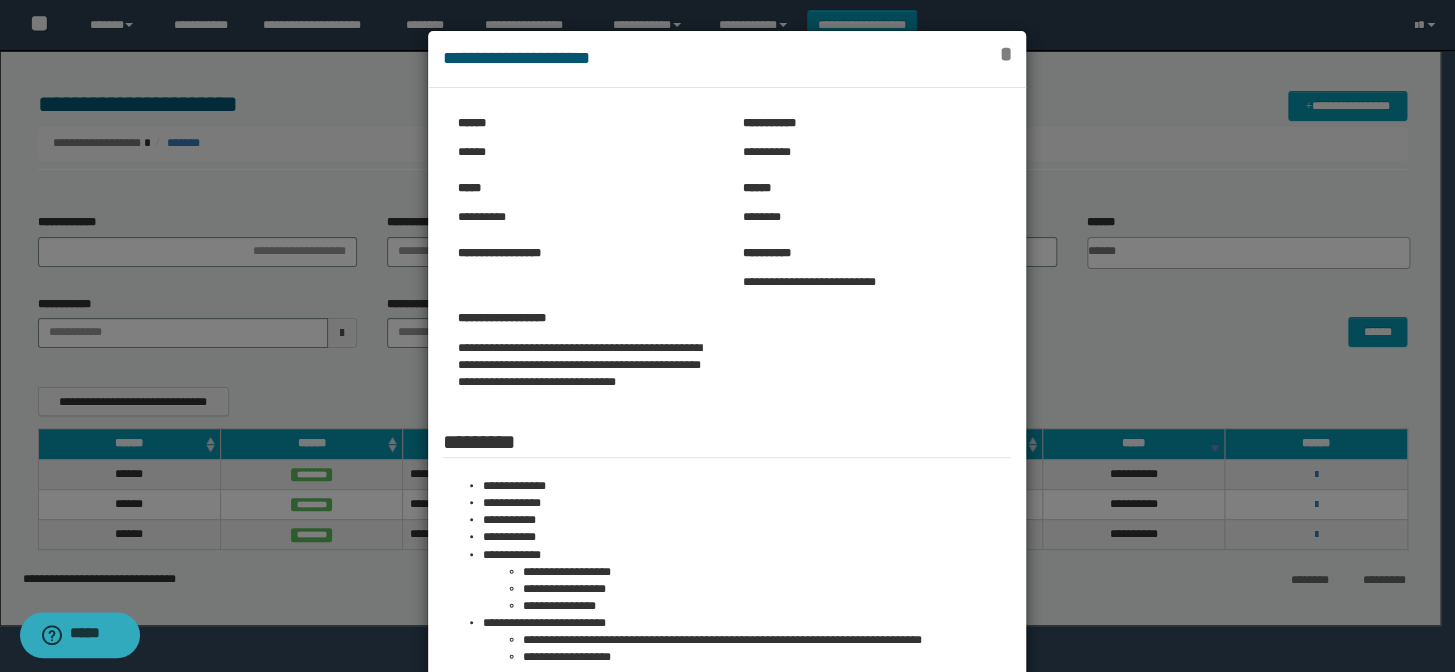 click on "*" at bounding box center [1005, 54] 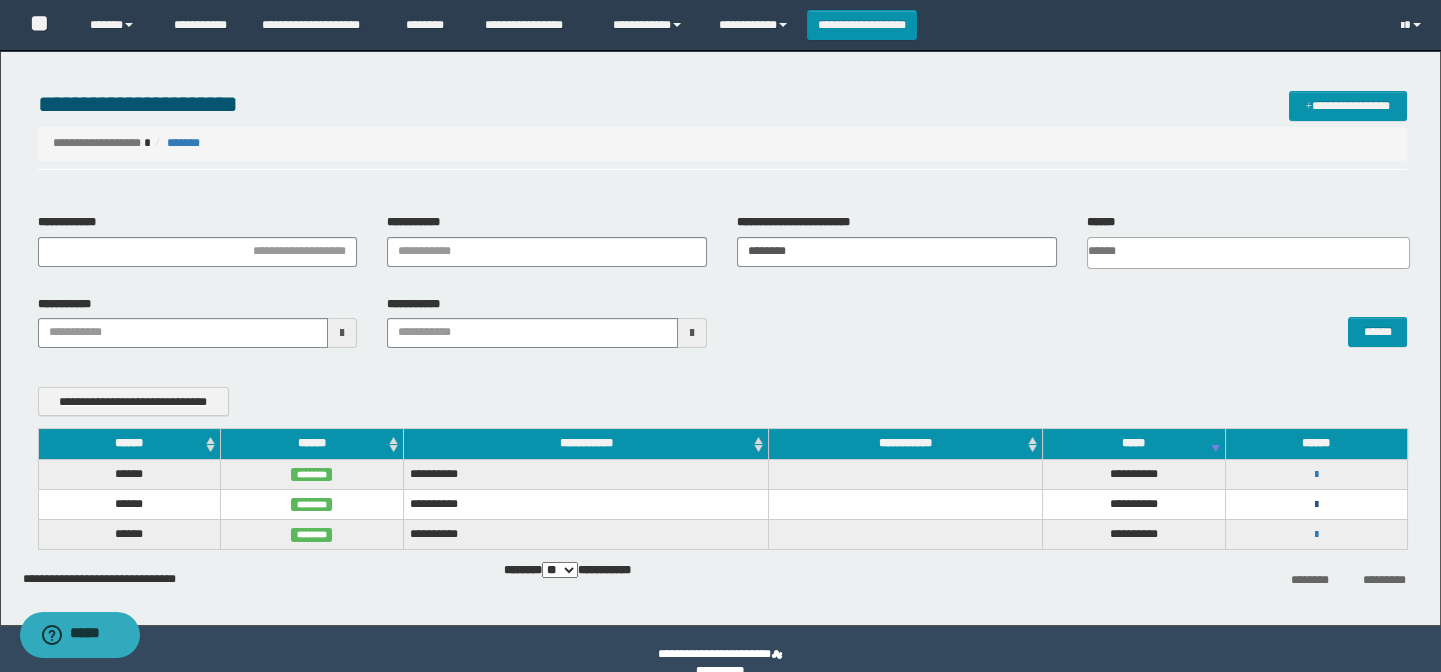 click at bounding box center [1316, 505] 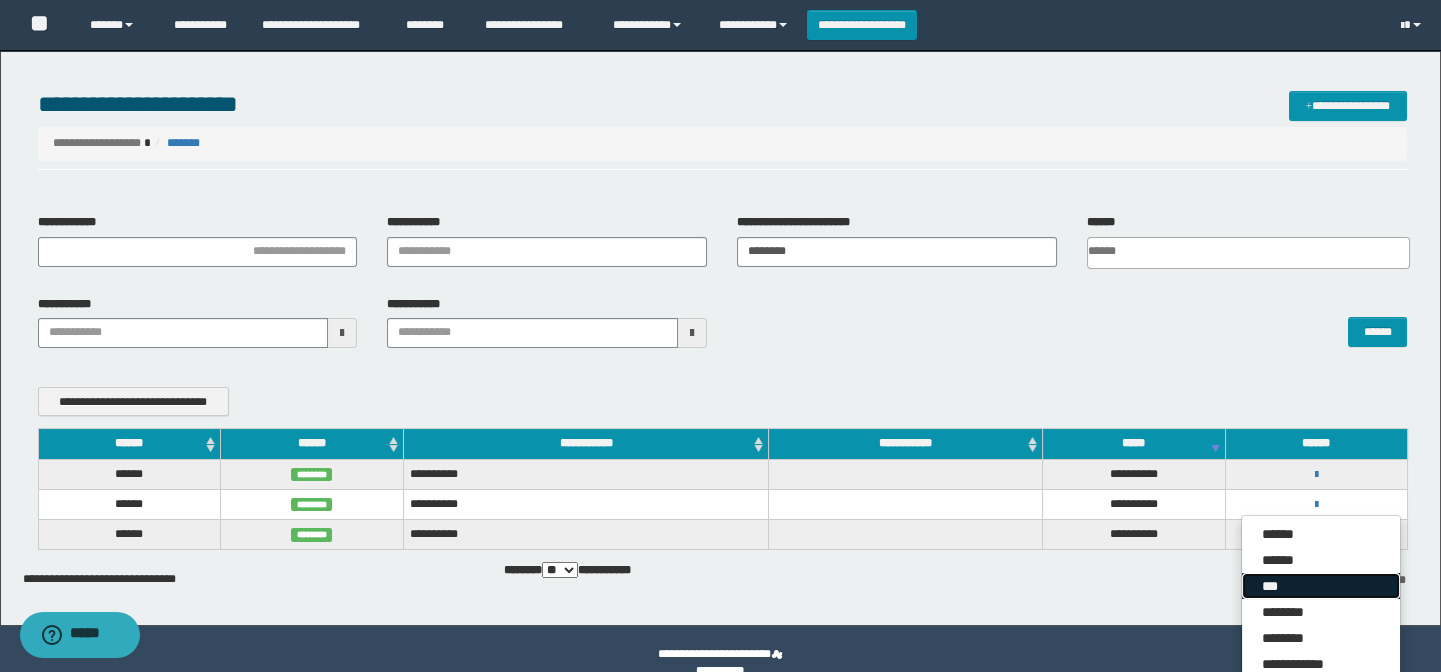 click on "***" at bounding box center [1321, 586] 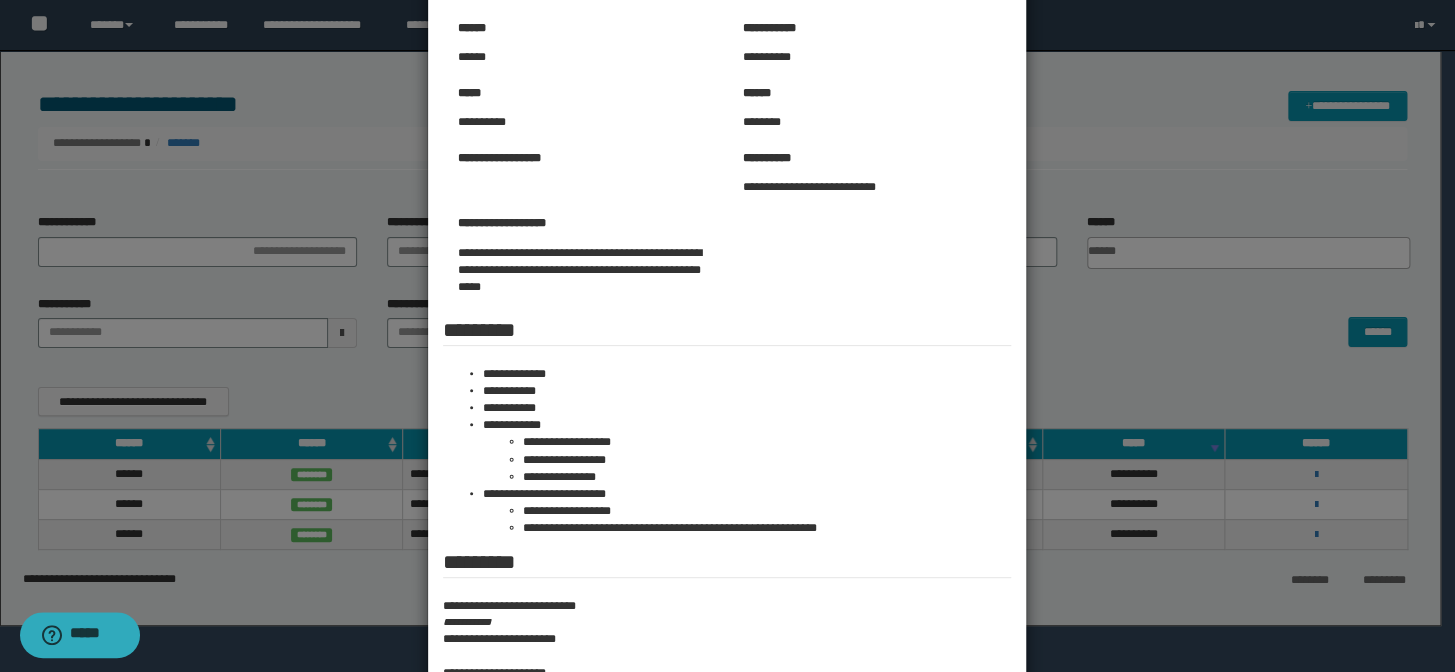 scroll, scrollTop: 9, scrollLeft: 0, axis: vertical 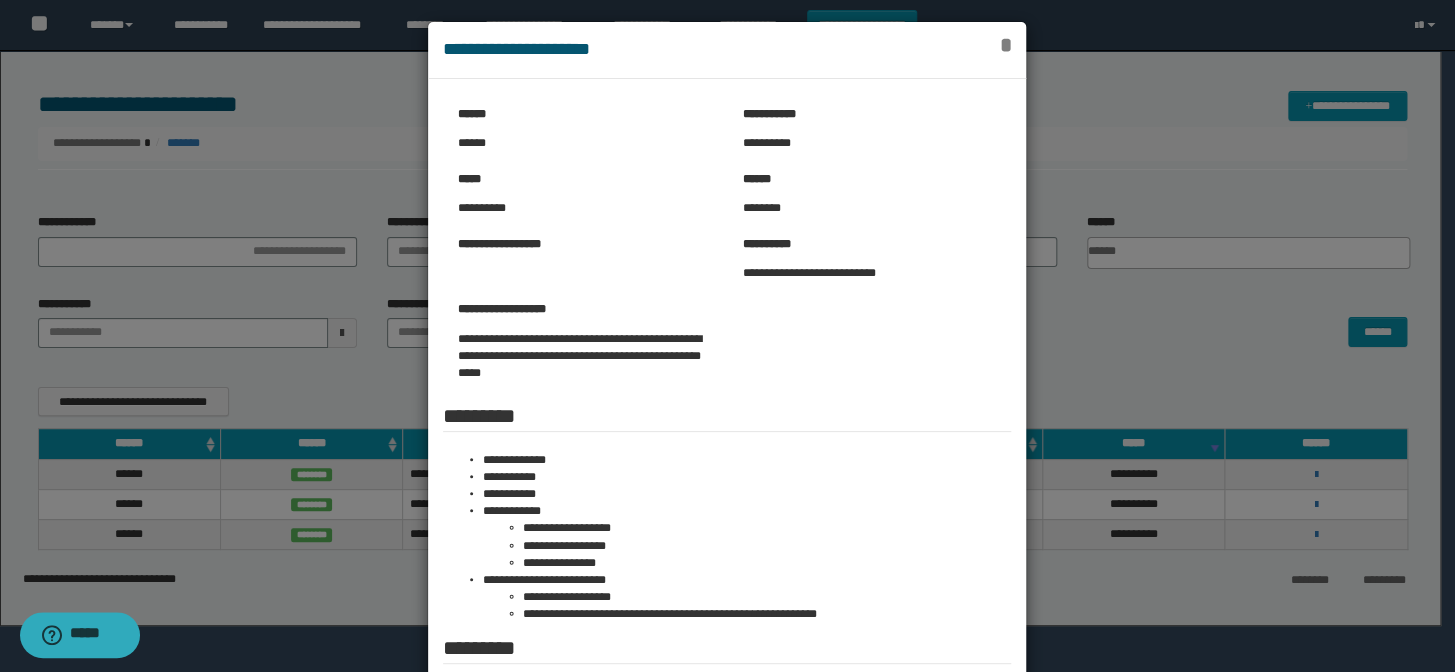 click on "*" at bounding box center [1005, 45] 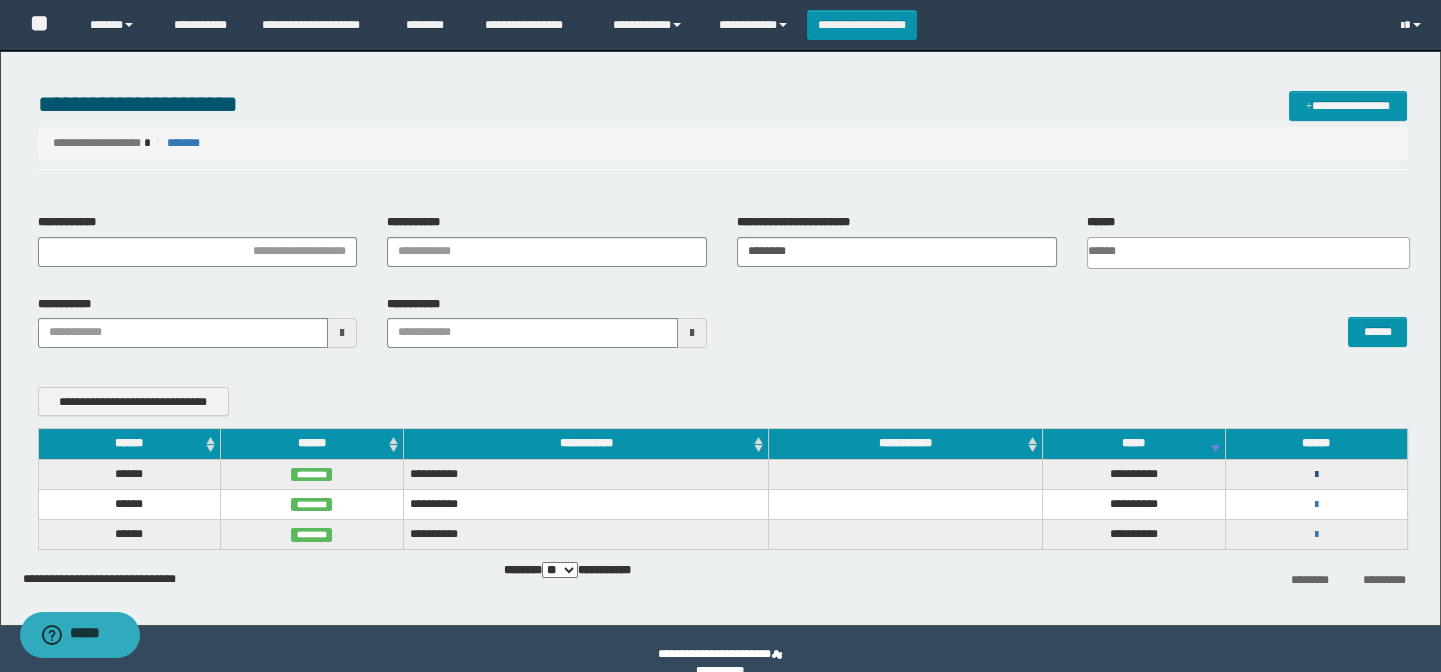 click at bounding box center [1316, 475] 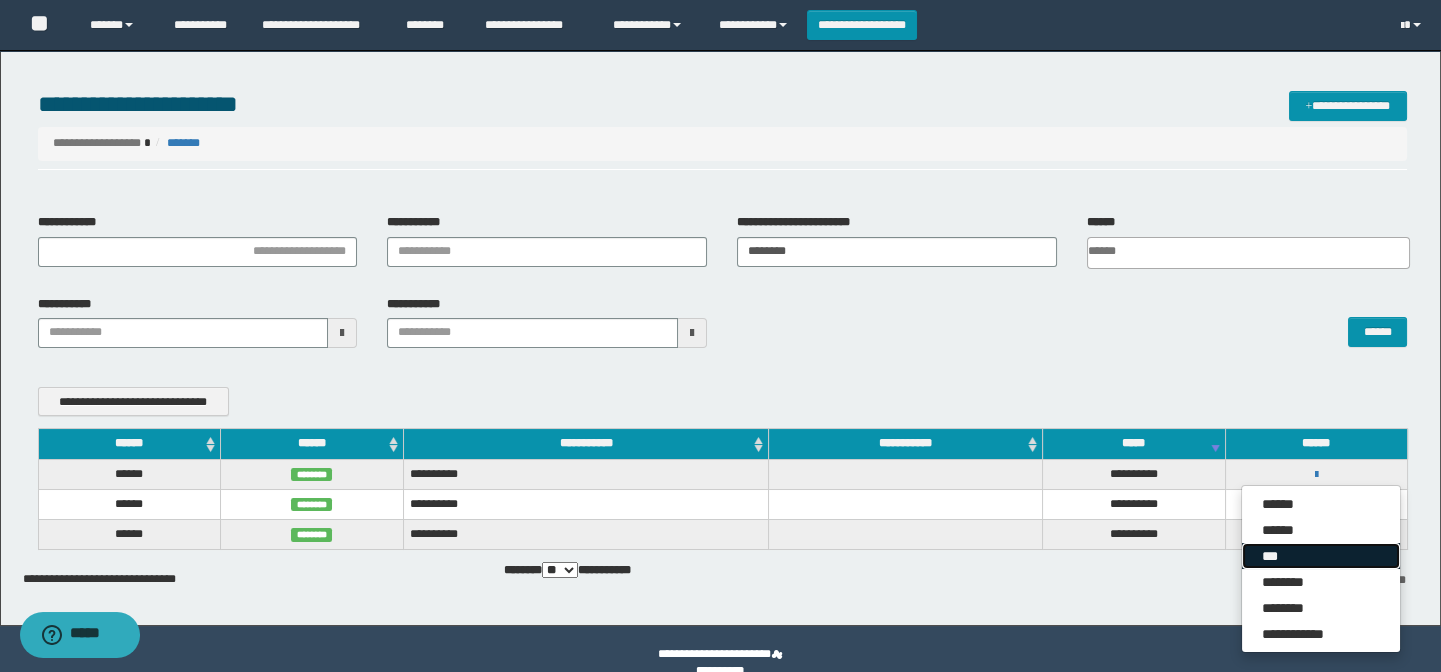 click on "***" at bounding box center [1321, 556] 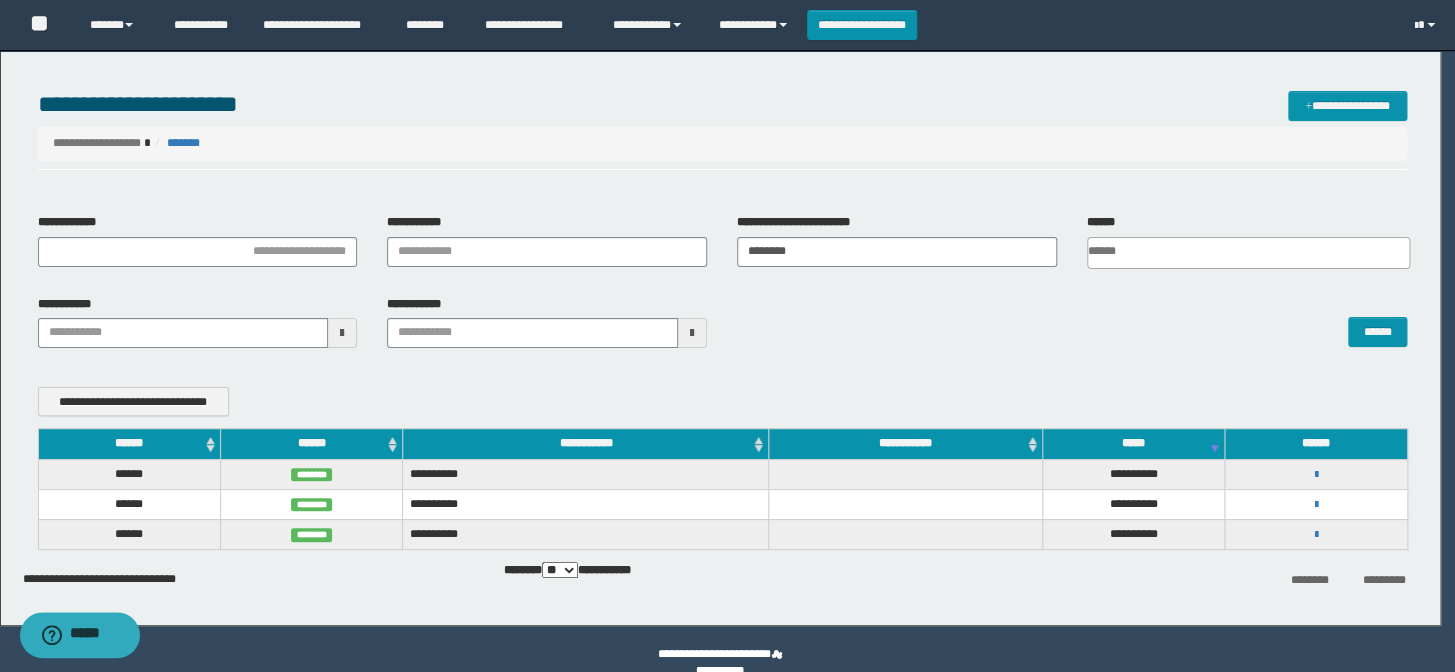scroll, scrollTop: 0, scrollLeft: 0, axis: both 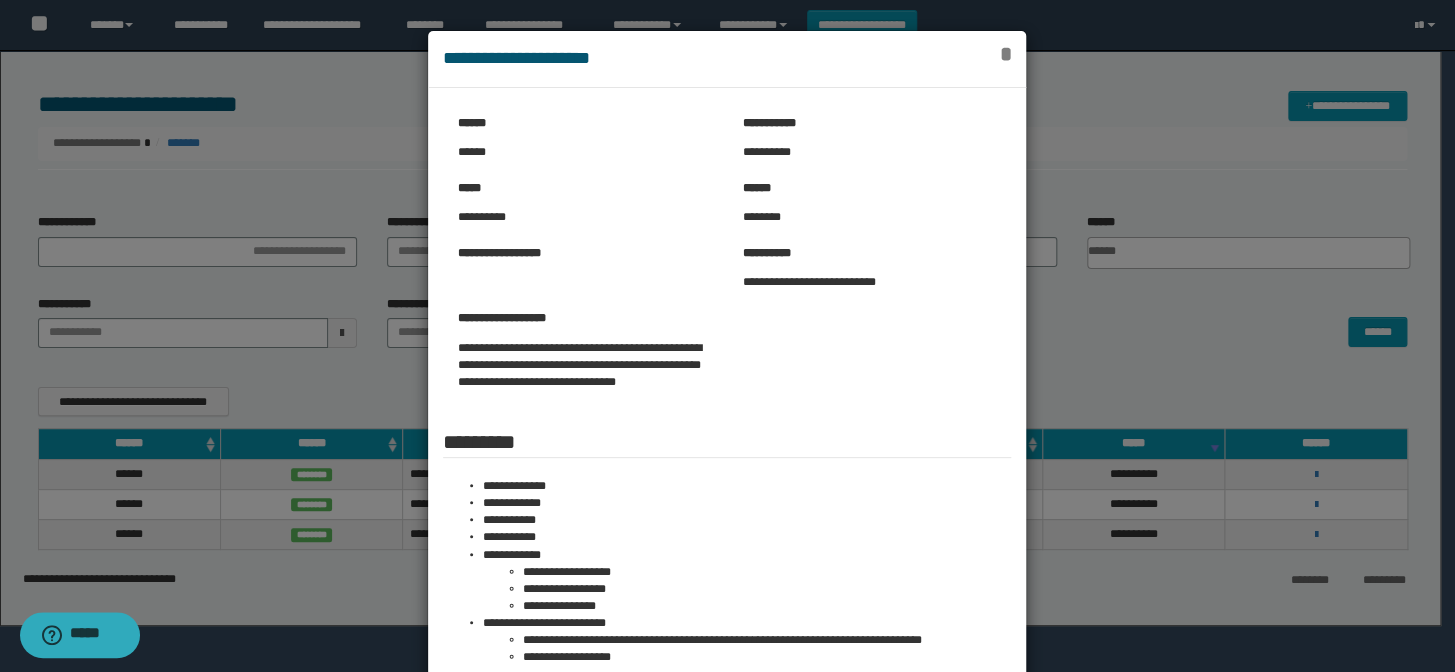 click on "*" at bounding box center (1005, 54) 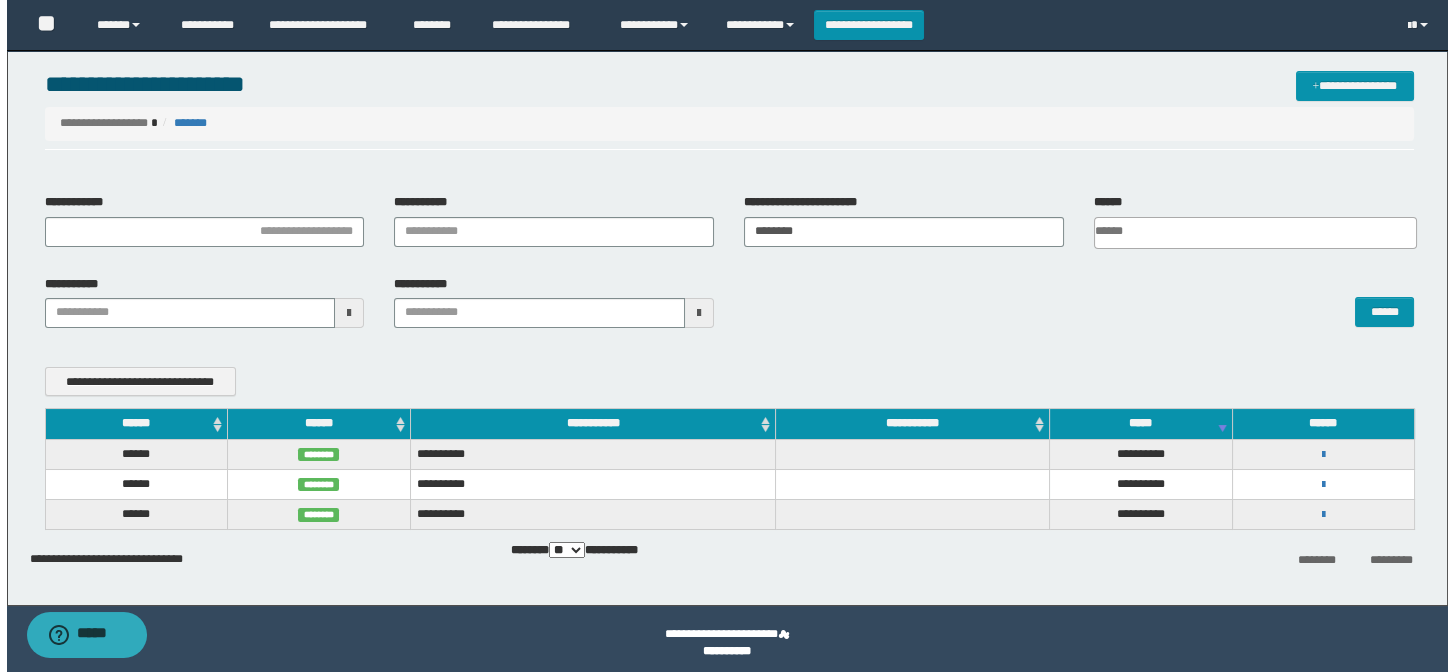 scroll, scrollTop: 29, scrollLeft: 0, axis: vertical 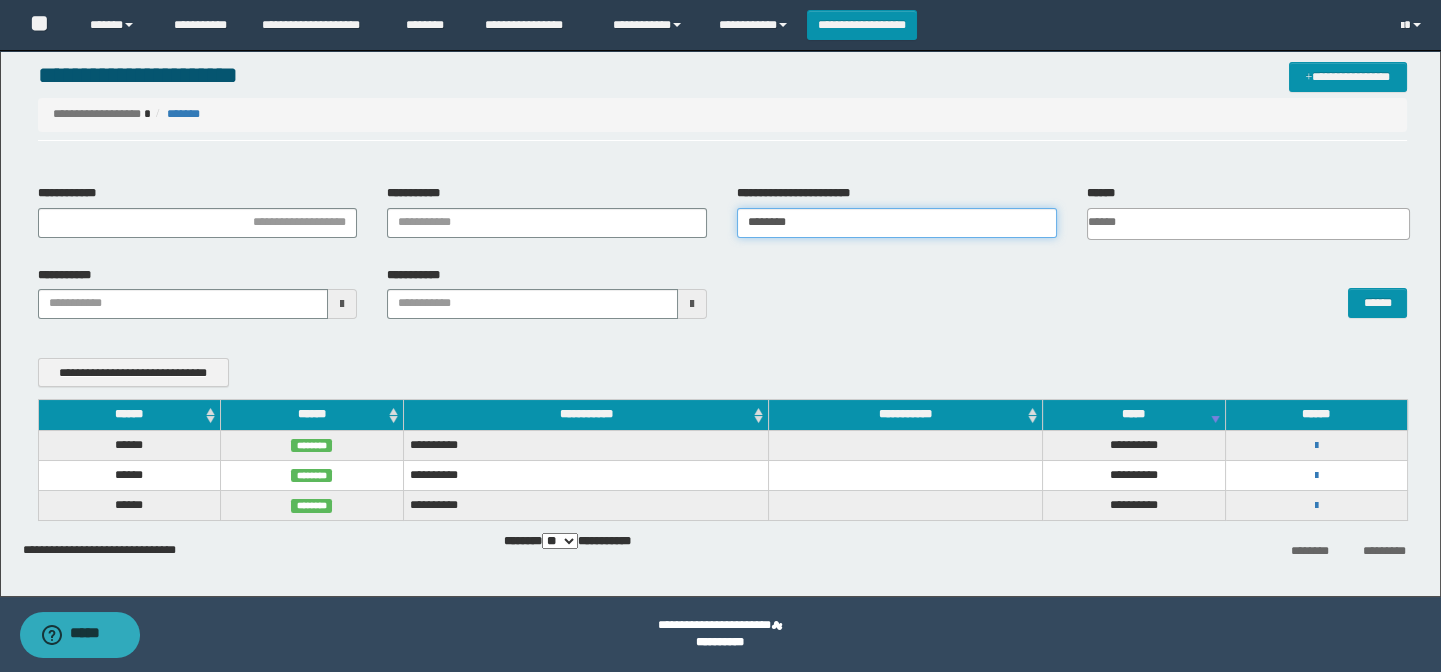 drag, startPoint x: 830, startPoint y: 223, endPoint x: 678, endPoint y: 246, distance: 153.73029 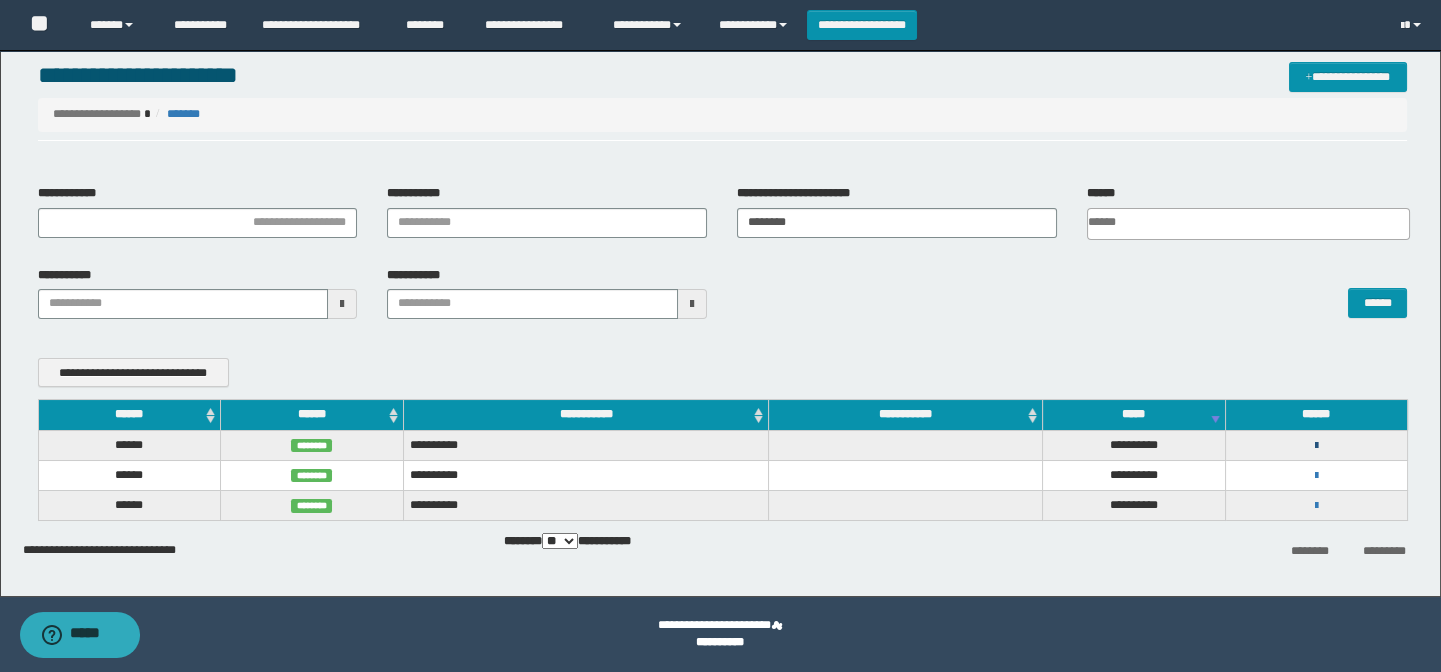 click at bounding box center [1316, 446] 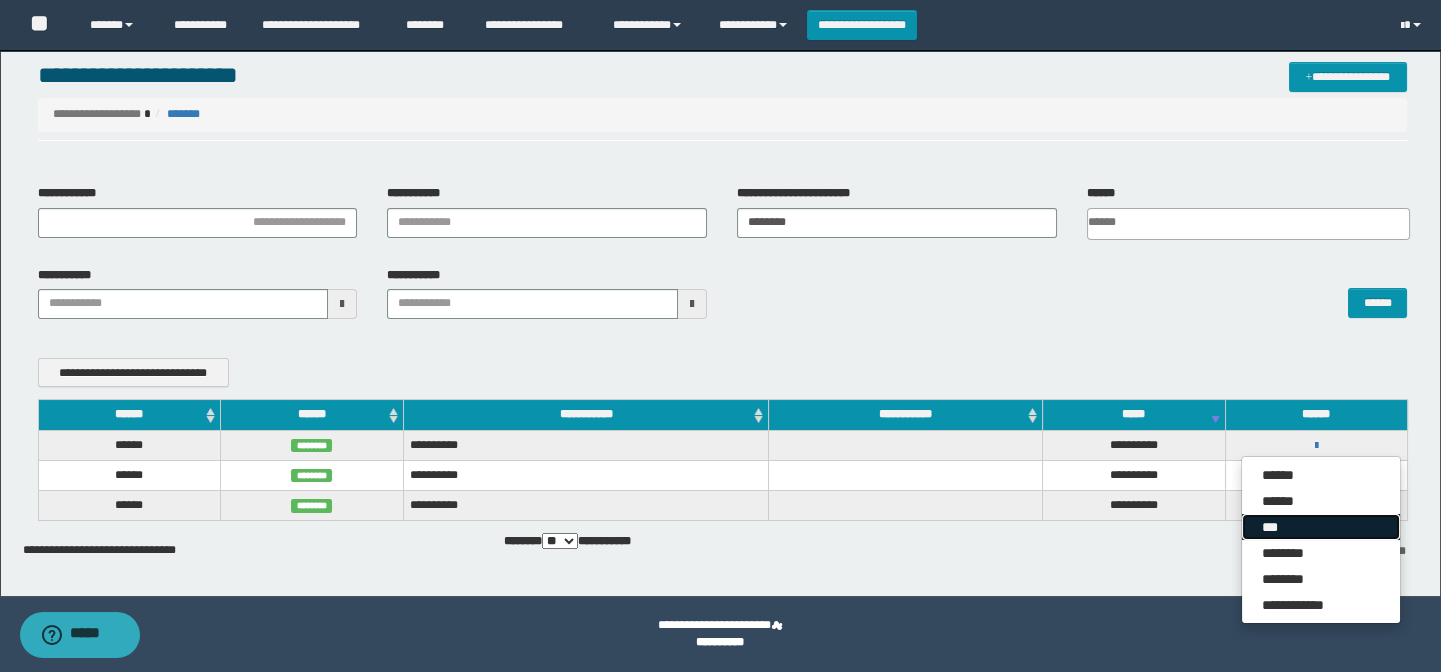 click on "***" at bounding box center [1321, 527] 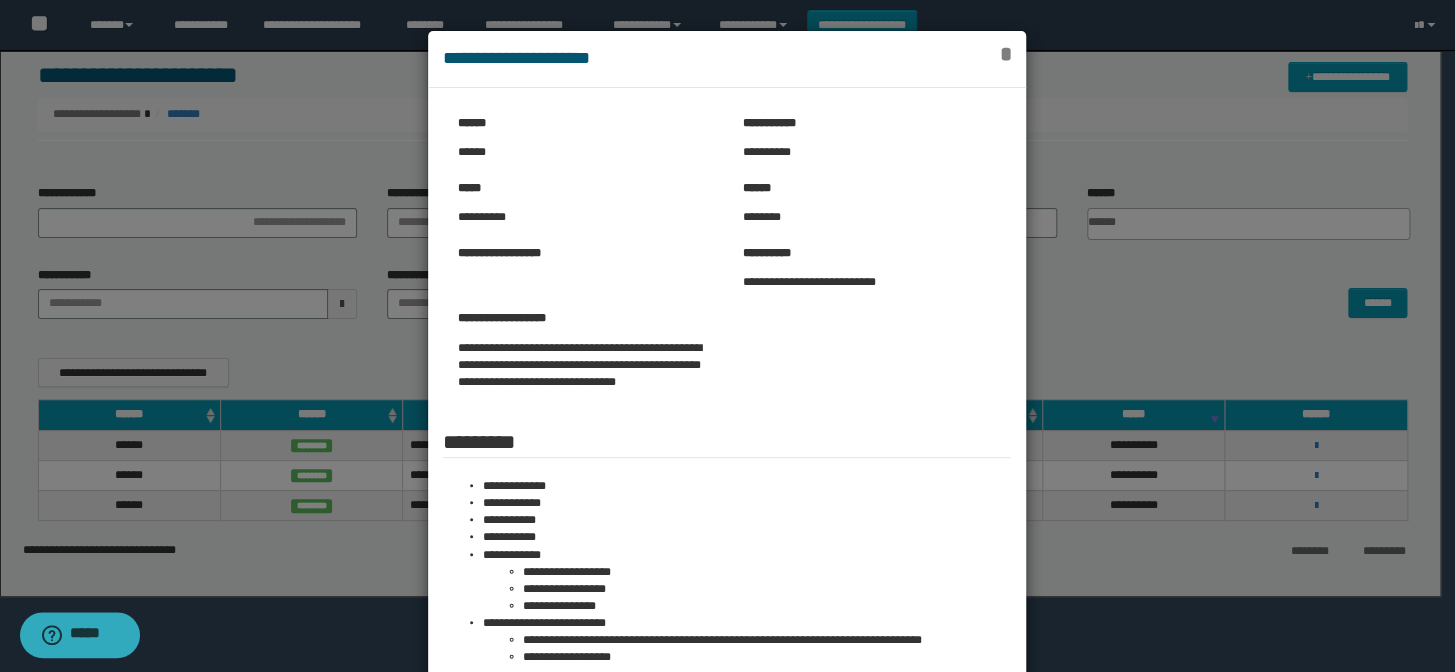 click on "*" at bounding box center (1005, 54) 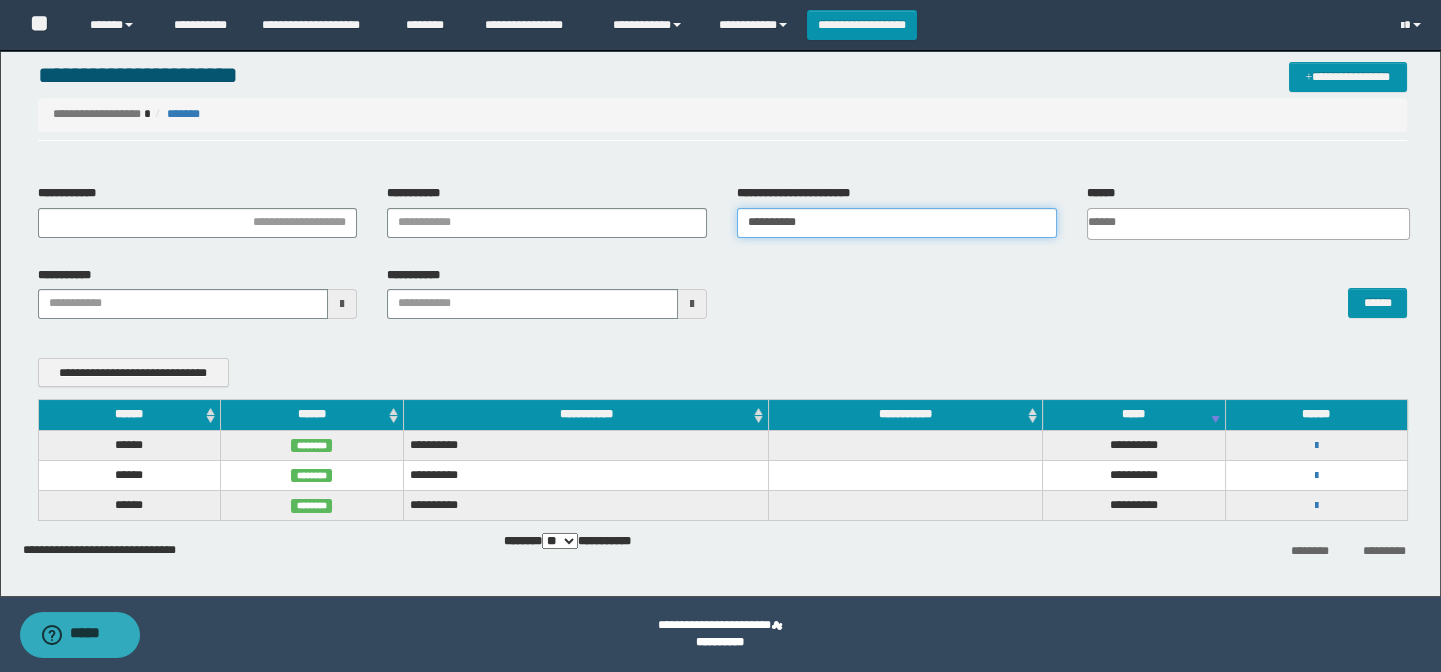type on "**********" 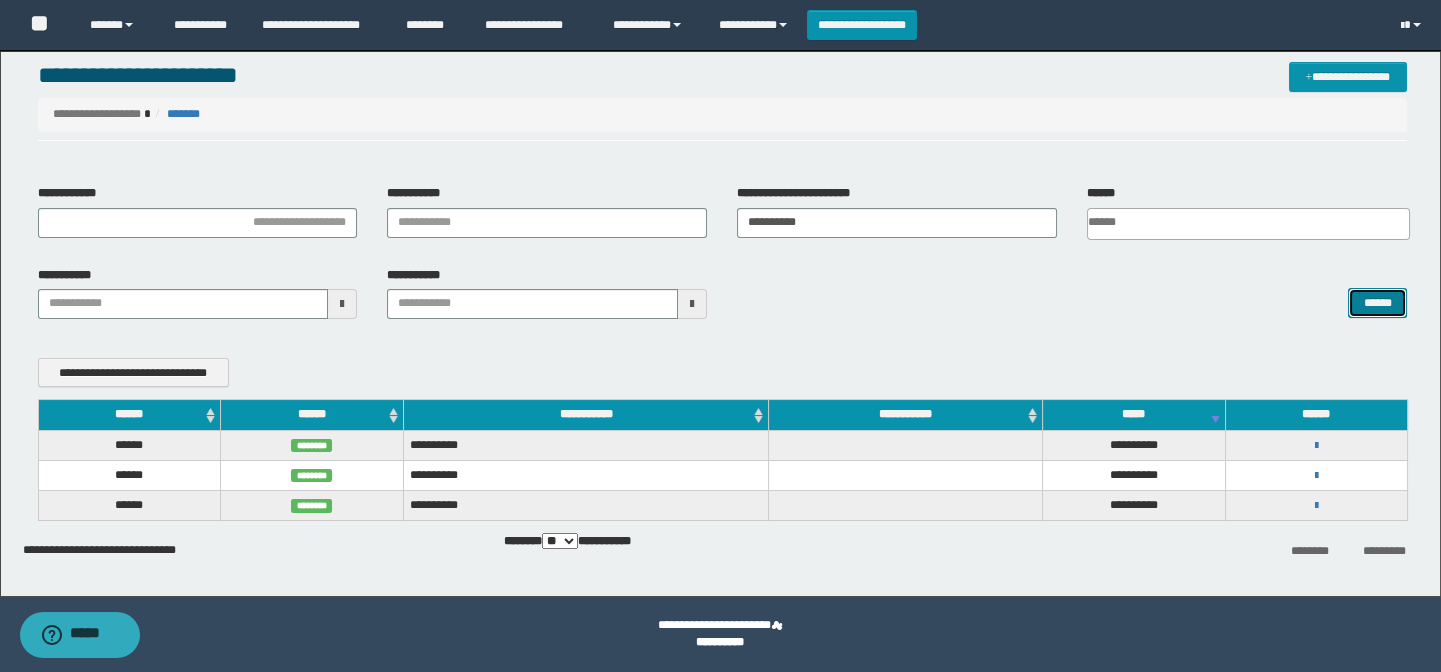 click on "******" at bounding box center (1377, 303) 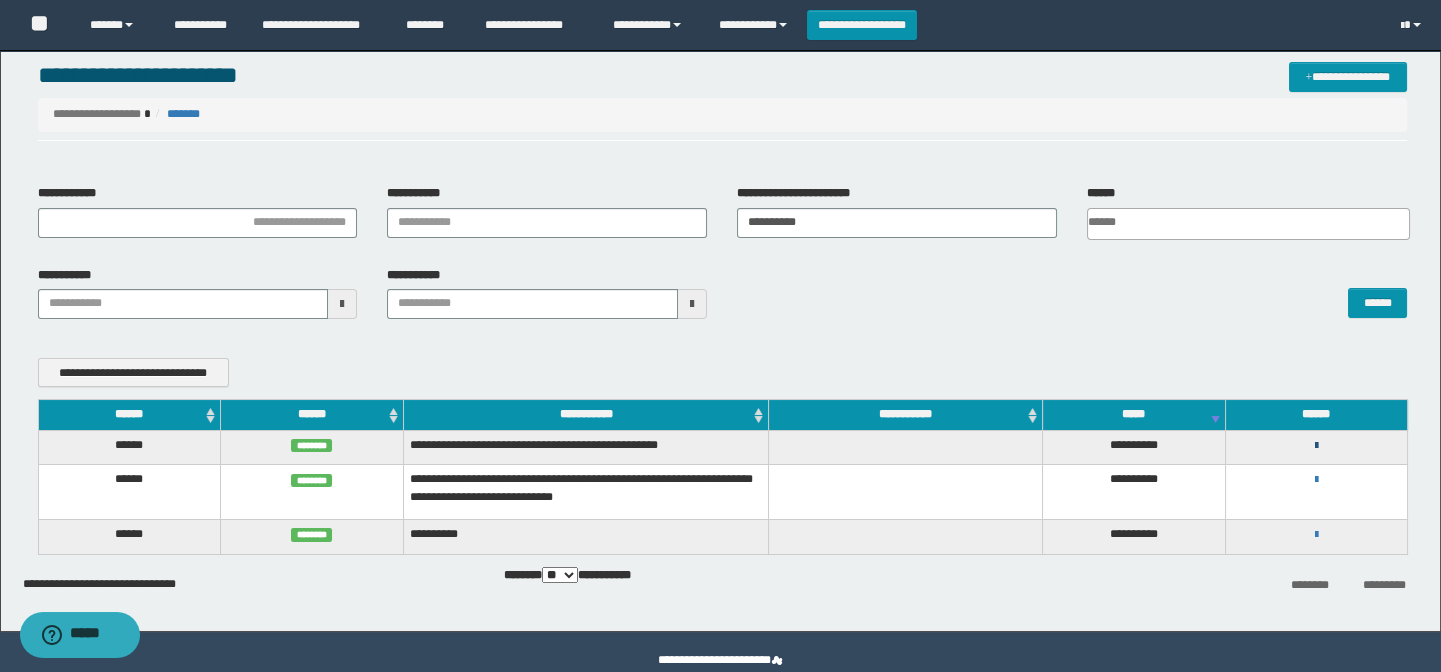 click at bounding box center (1316, 446) 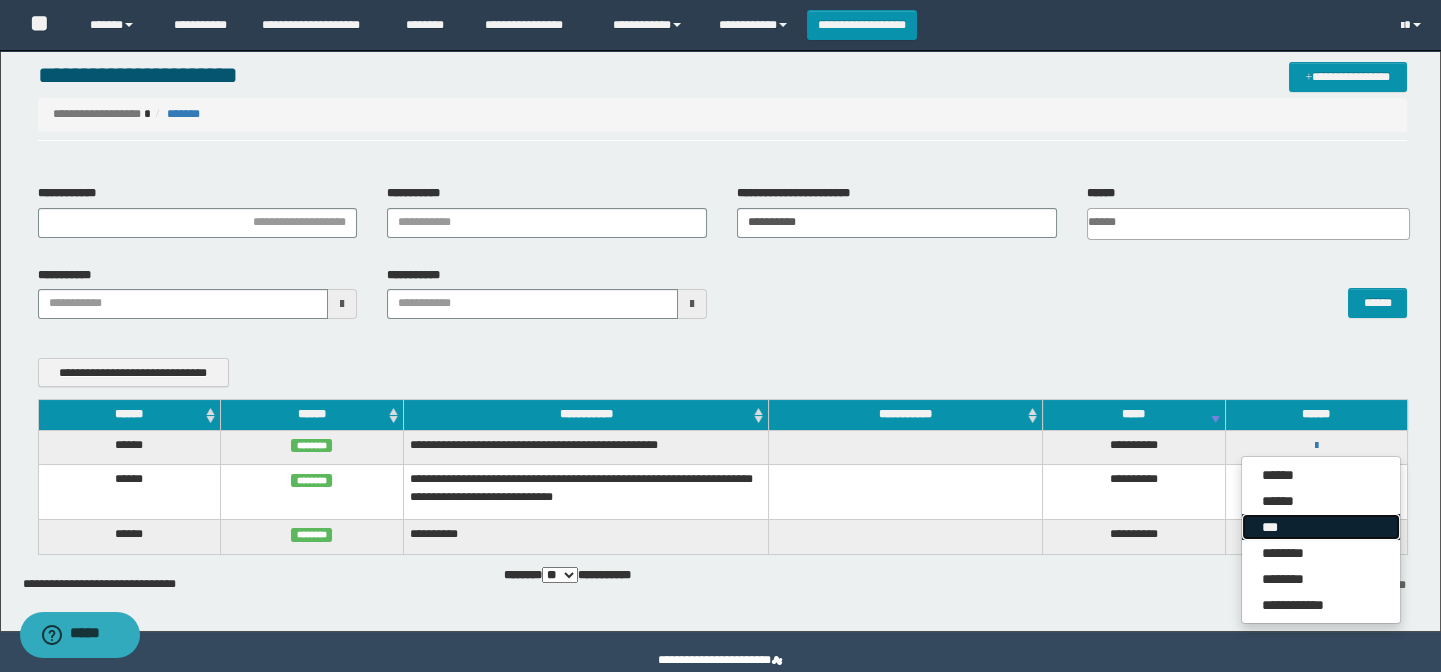 click on "***" at bounding box center (1321, 527) 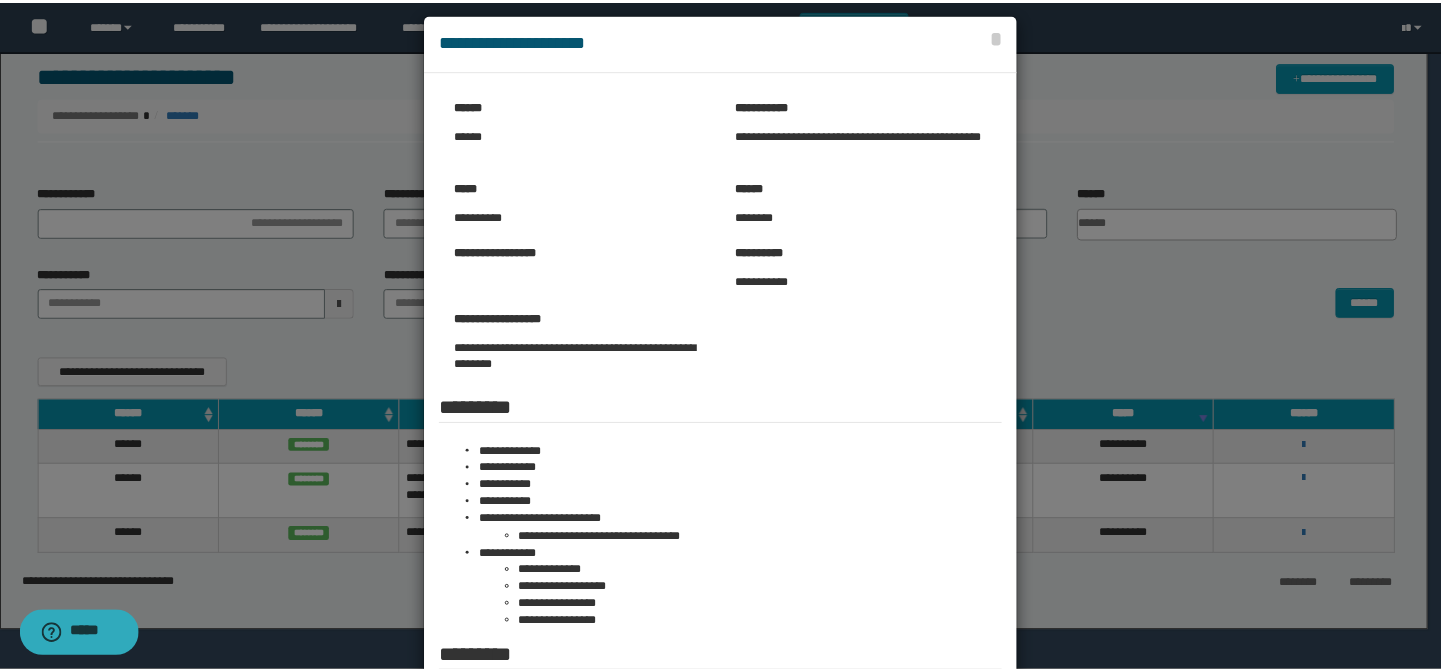 scroll, scrollTop: 0, scrollLeft: 0, axis: both 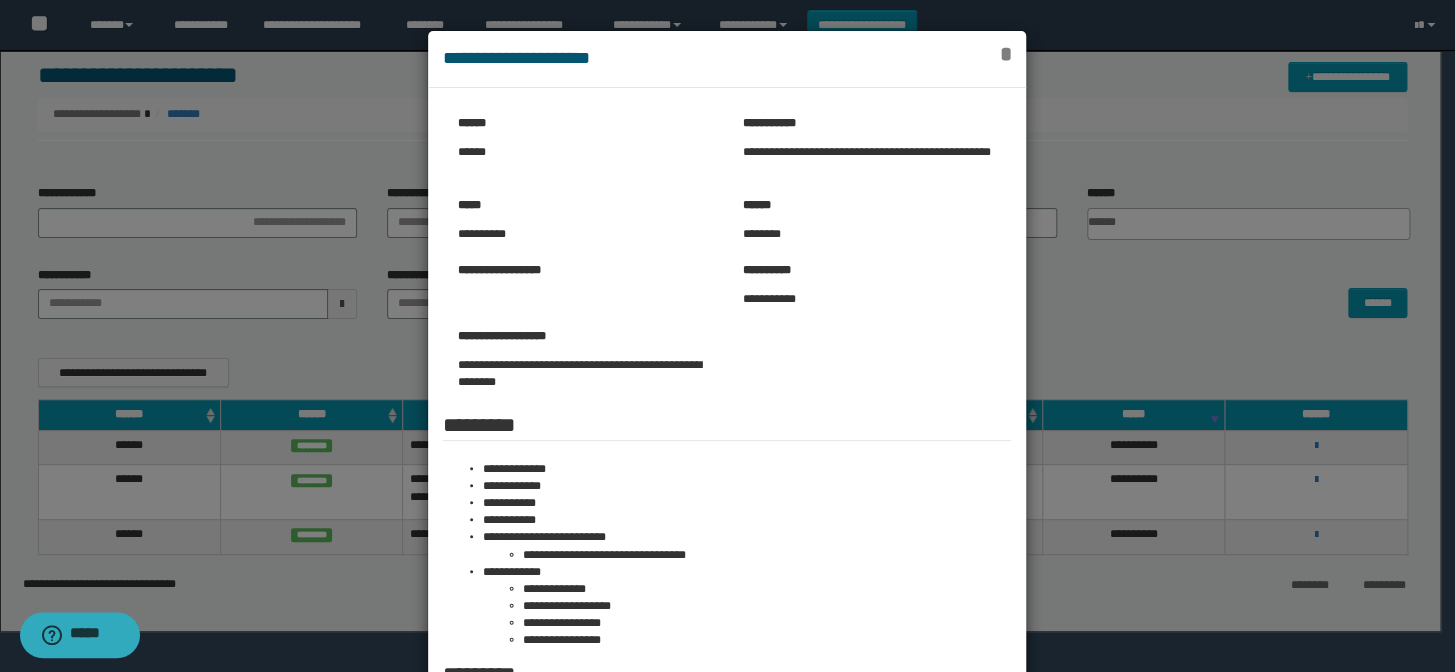 click on "*" at bounding box center (1005, 54) 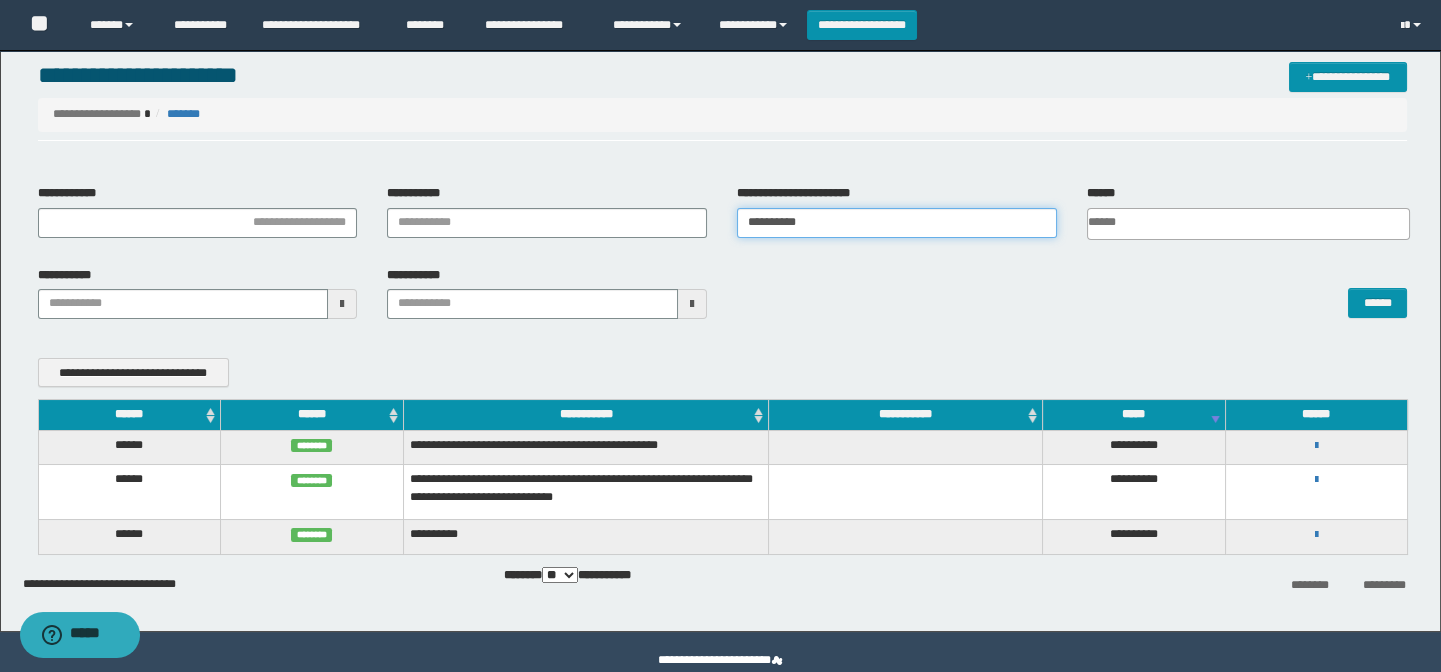 drag, startPoint x: 870, startPoint y: 225, endPoint x: 721, endPoint y: 232, distance: 149.16434 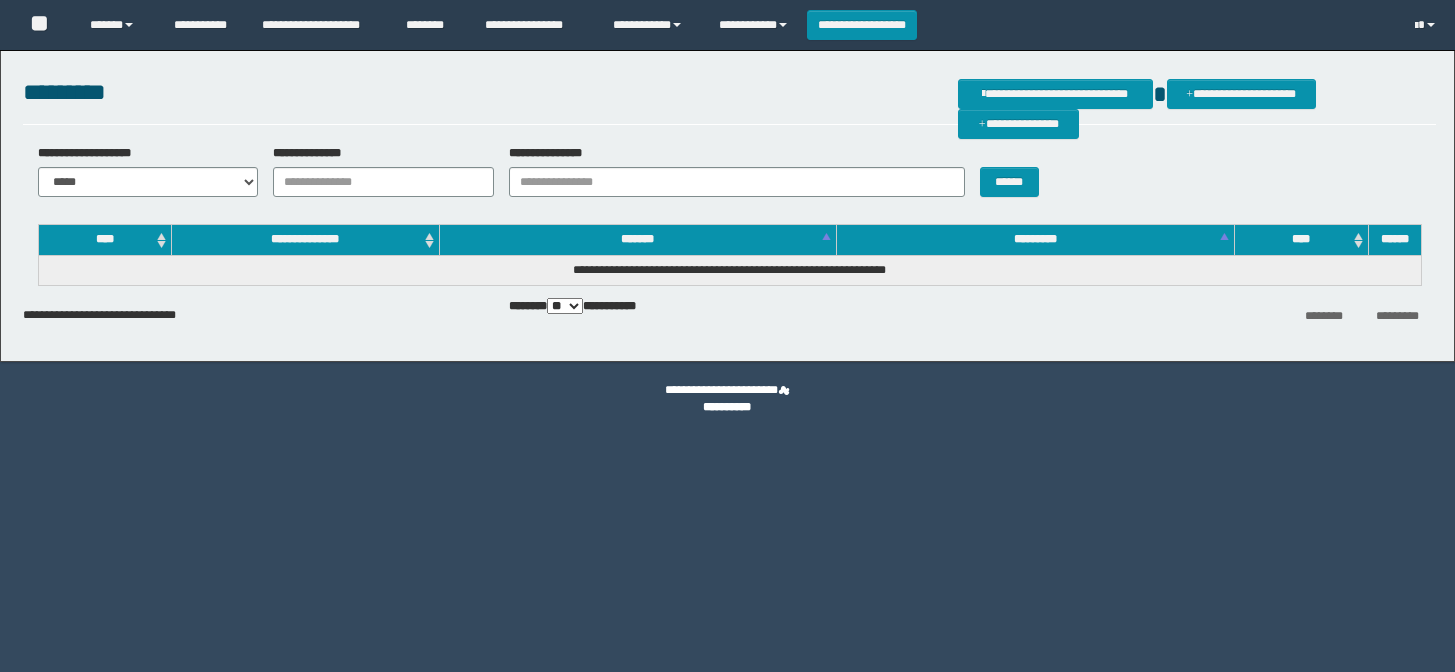 scroll, scrollTop: 0, scrollLeft: 0, axis: both 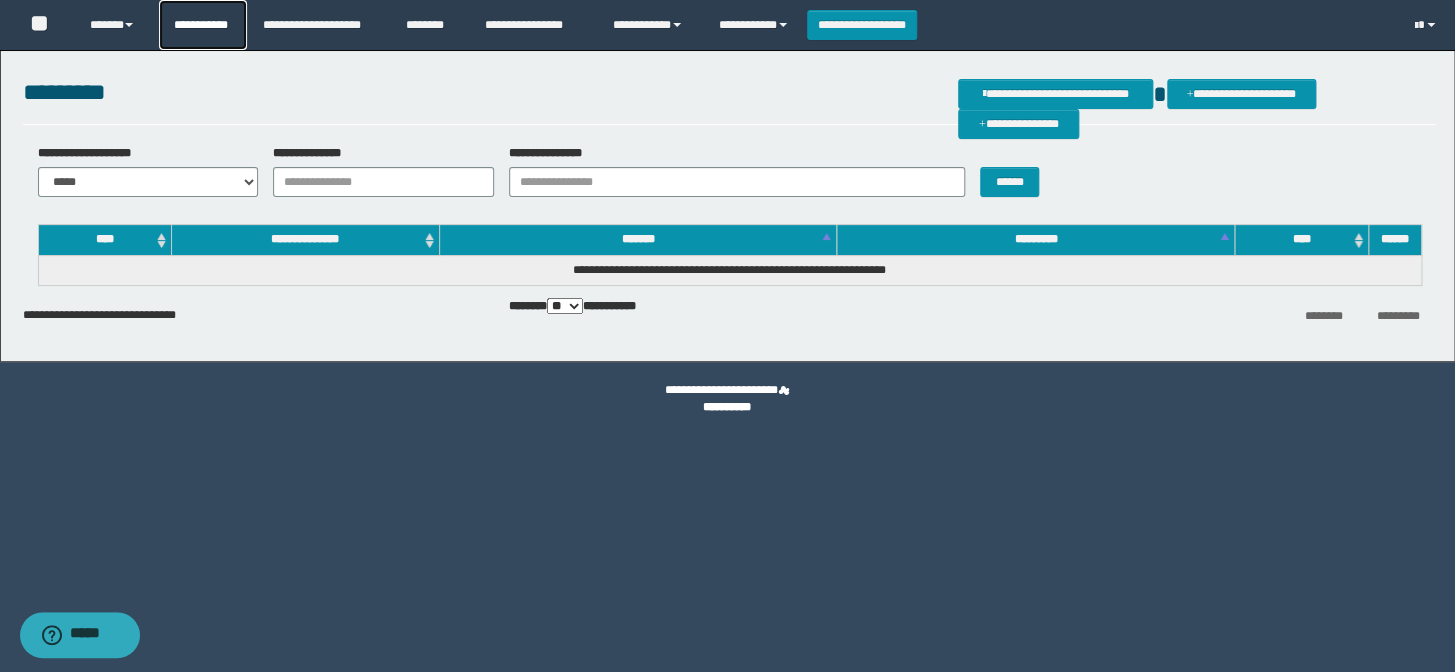 click on "**********" at bounding box center [203, 25] 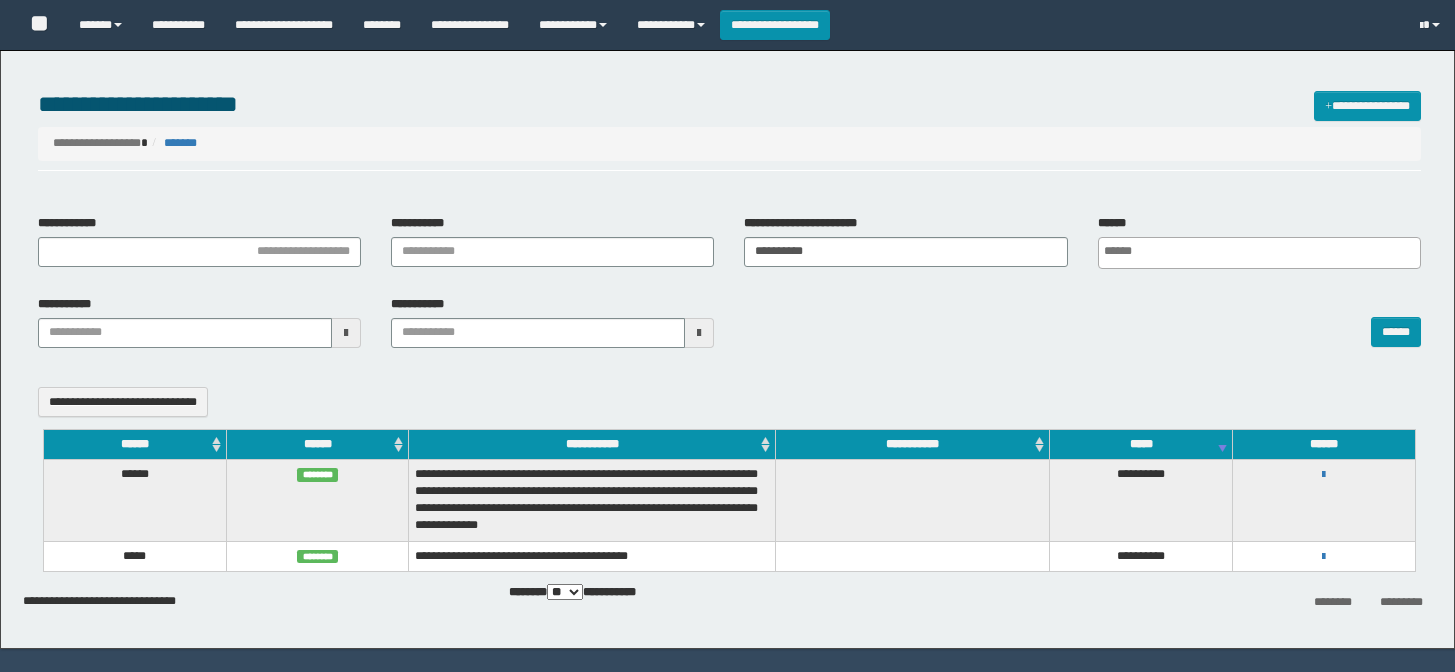 select 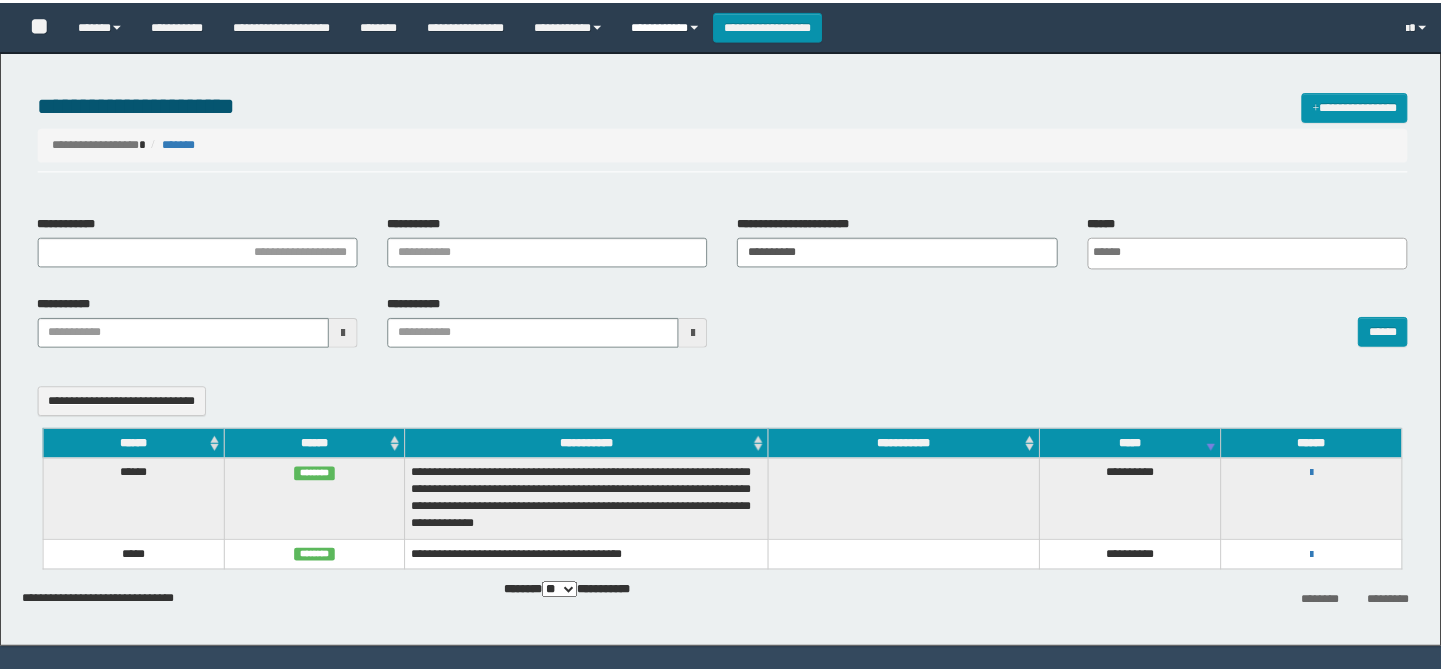 scroll, scrollTop: 0, scrollLeft: 0, axis: both 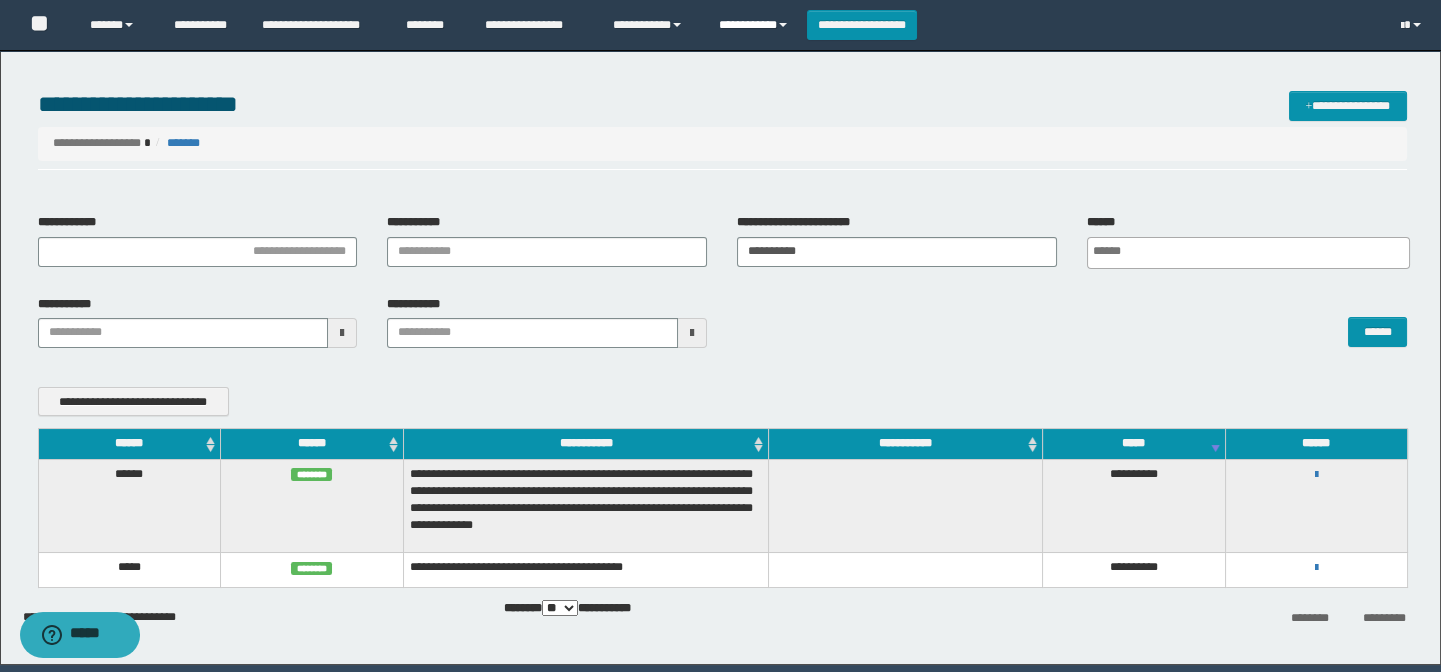 click on "**********" at bounding box center (755, 25) 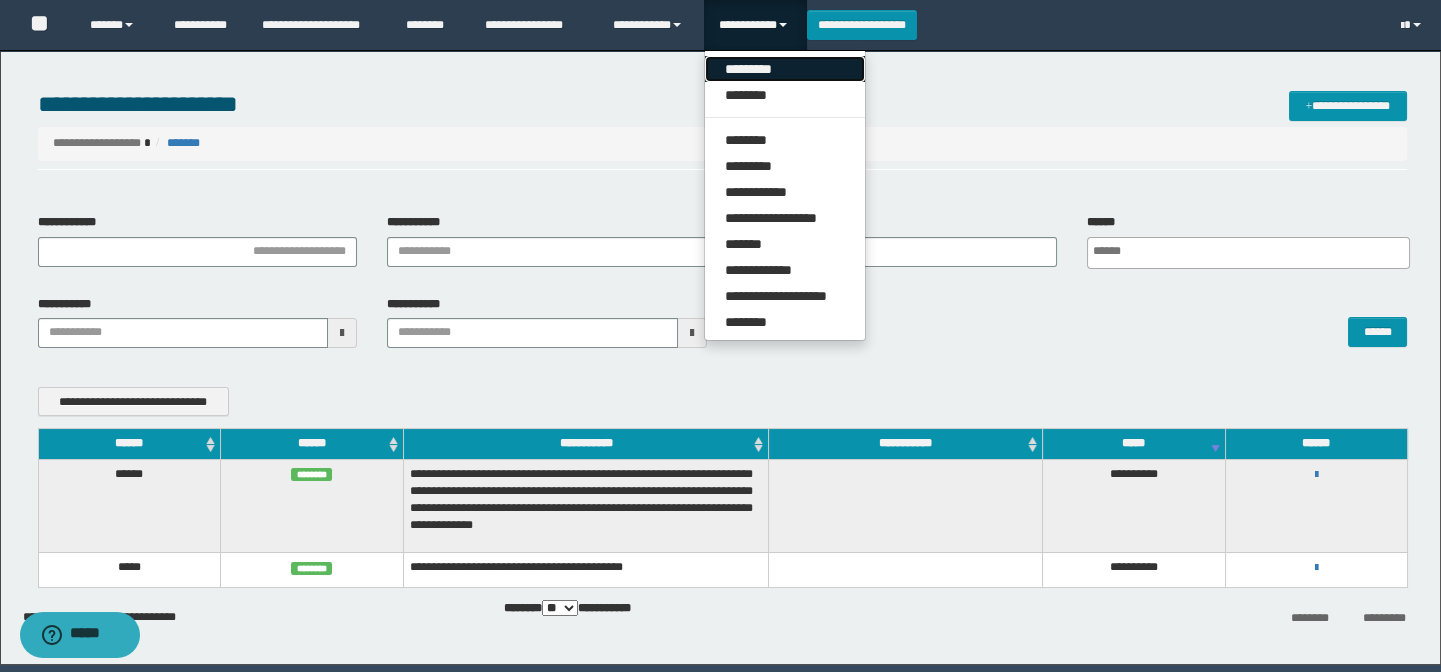 click on "*********" at bounding box center [785, 69] 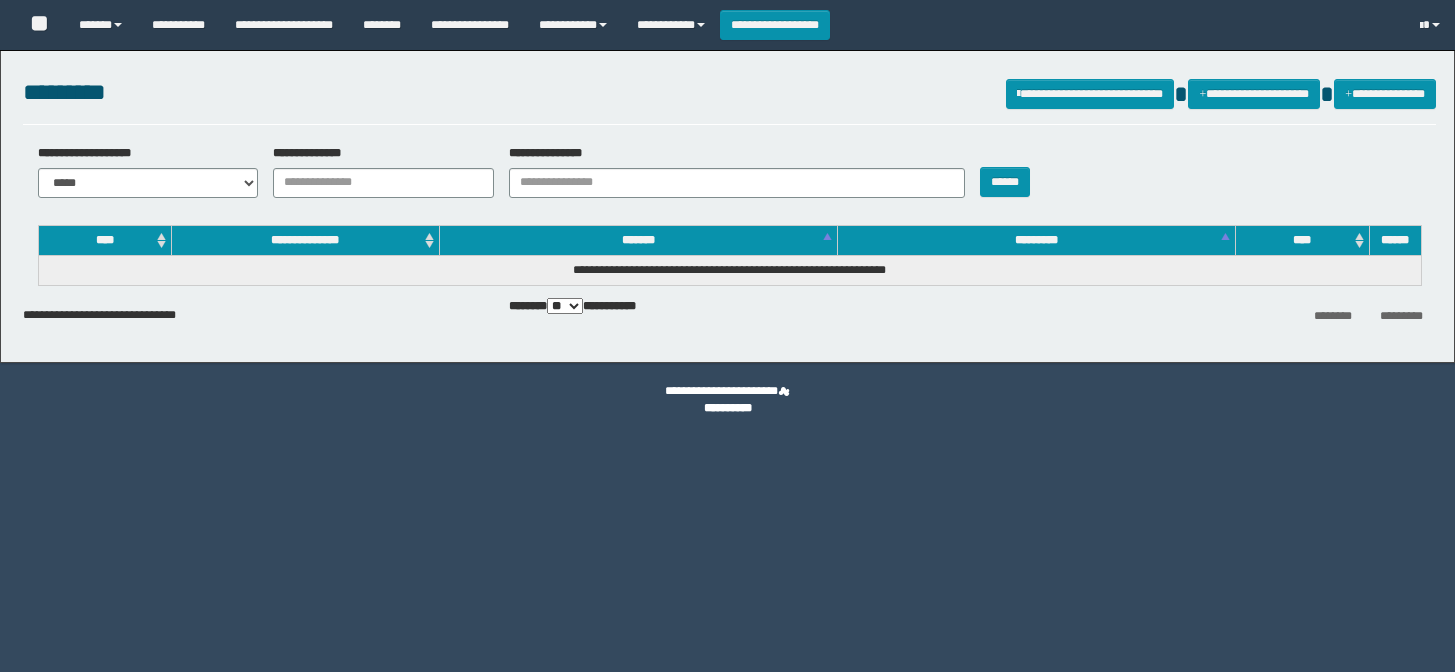 scroll, scrollTop: 0, scrollLeft: 0, axis: both 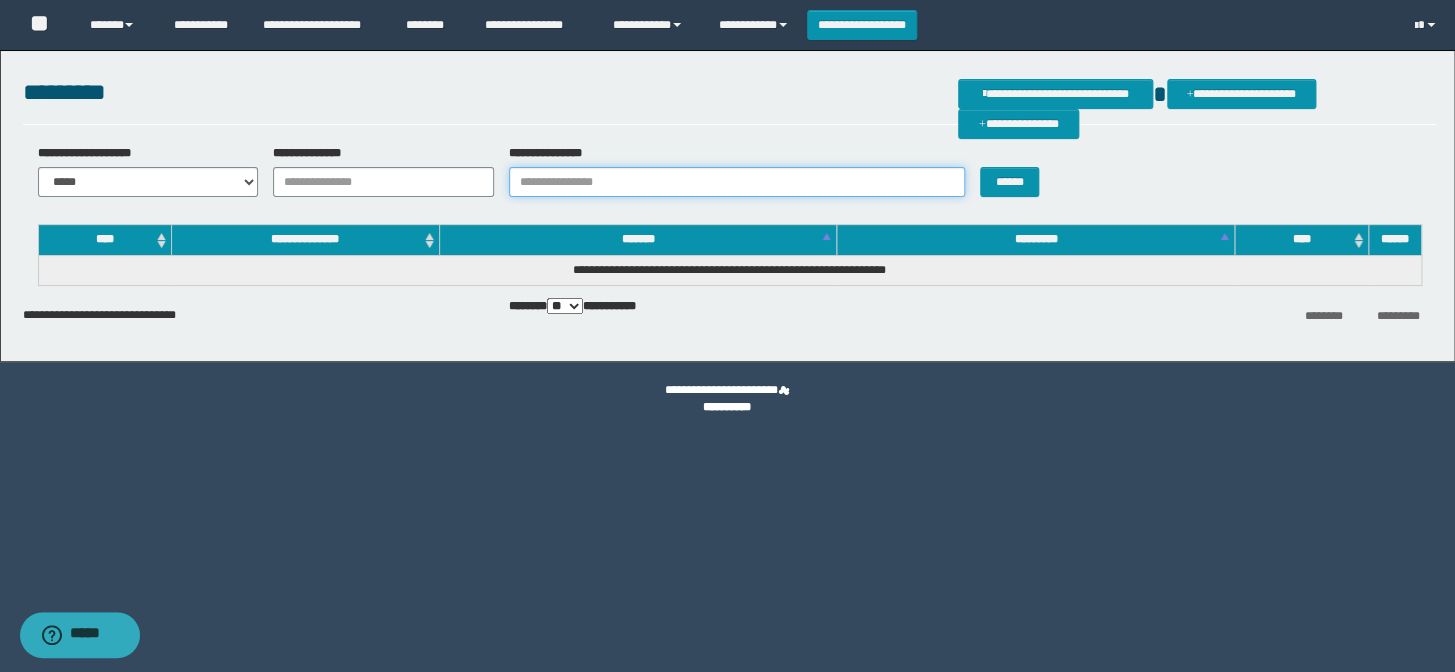 click on "**********" at bounding box center [737, 182] 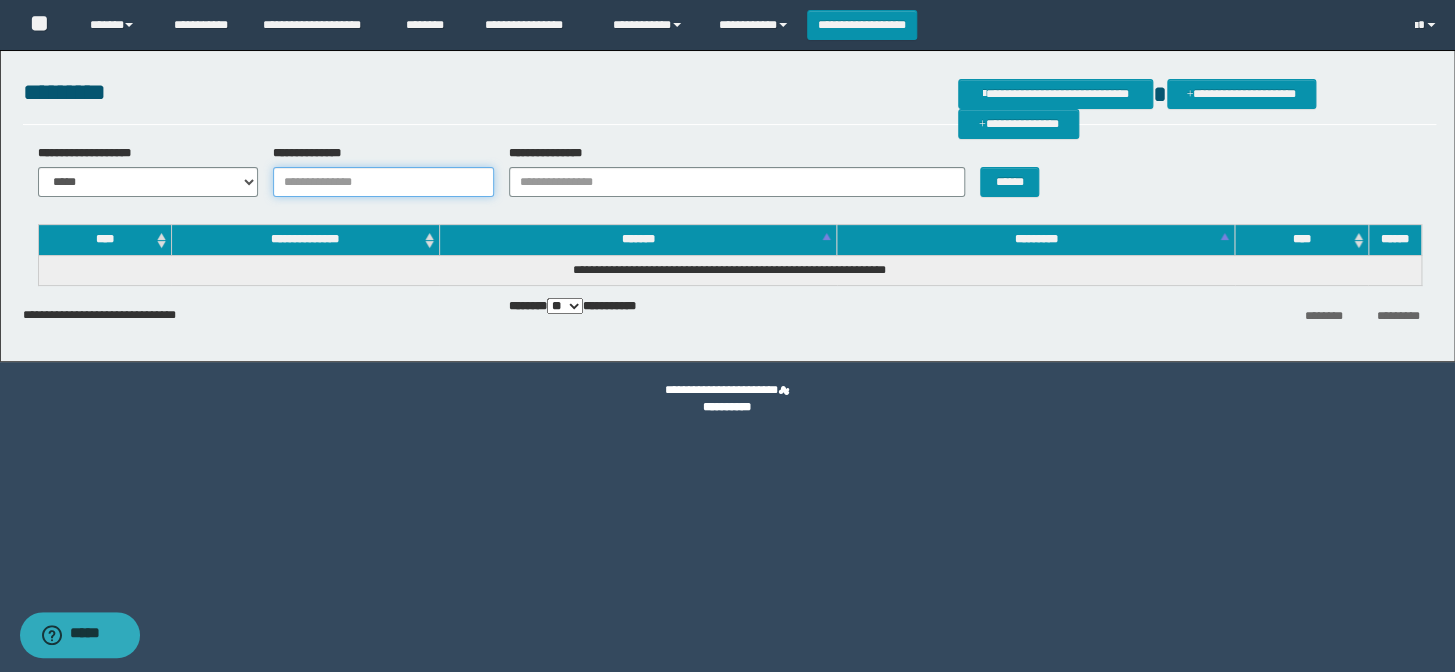click on "**********" at bounding box center [383, 182] 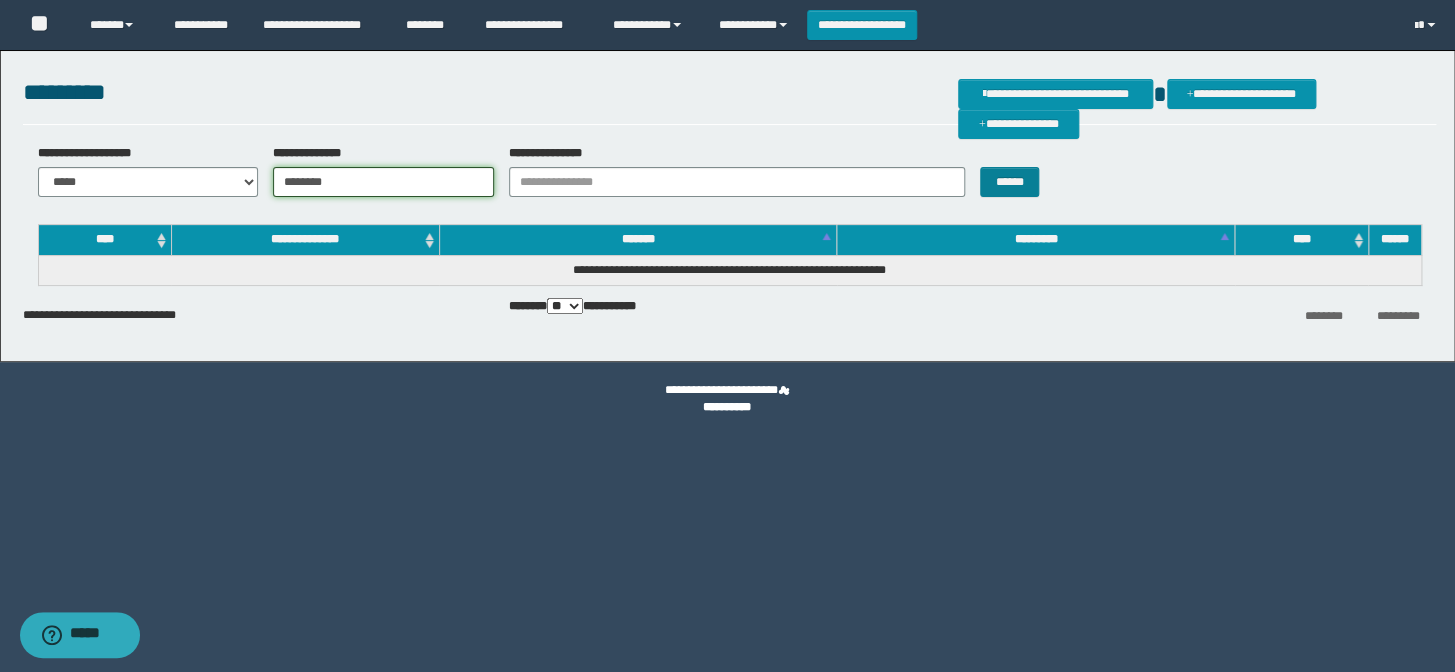 type on "********" 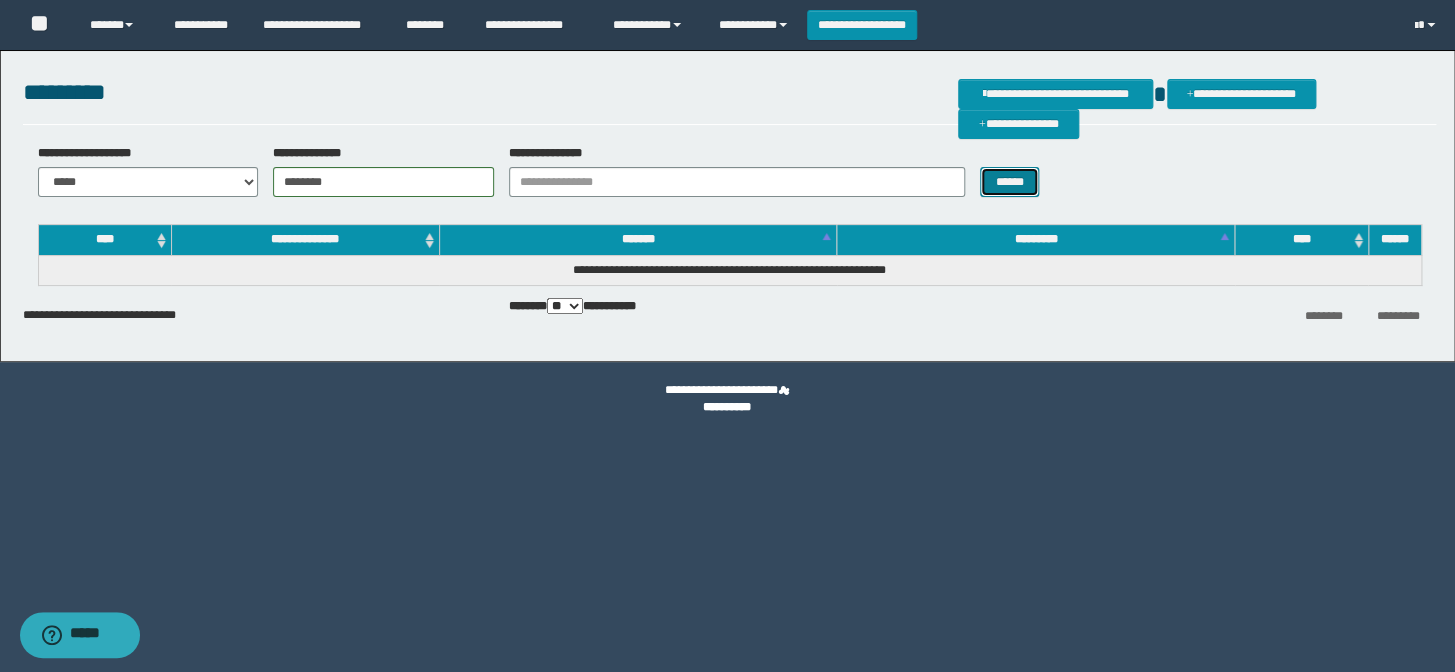 click on "******" at bounding box center [1009, 182] 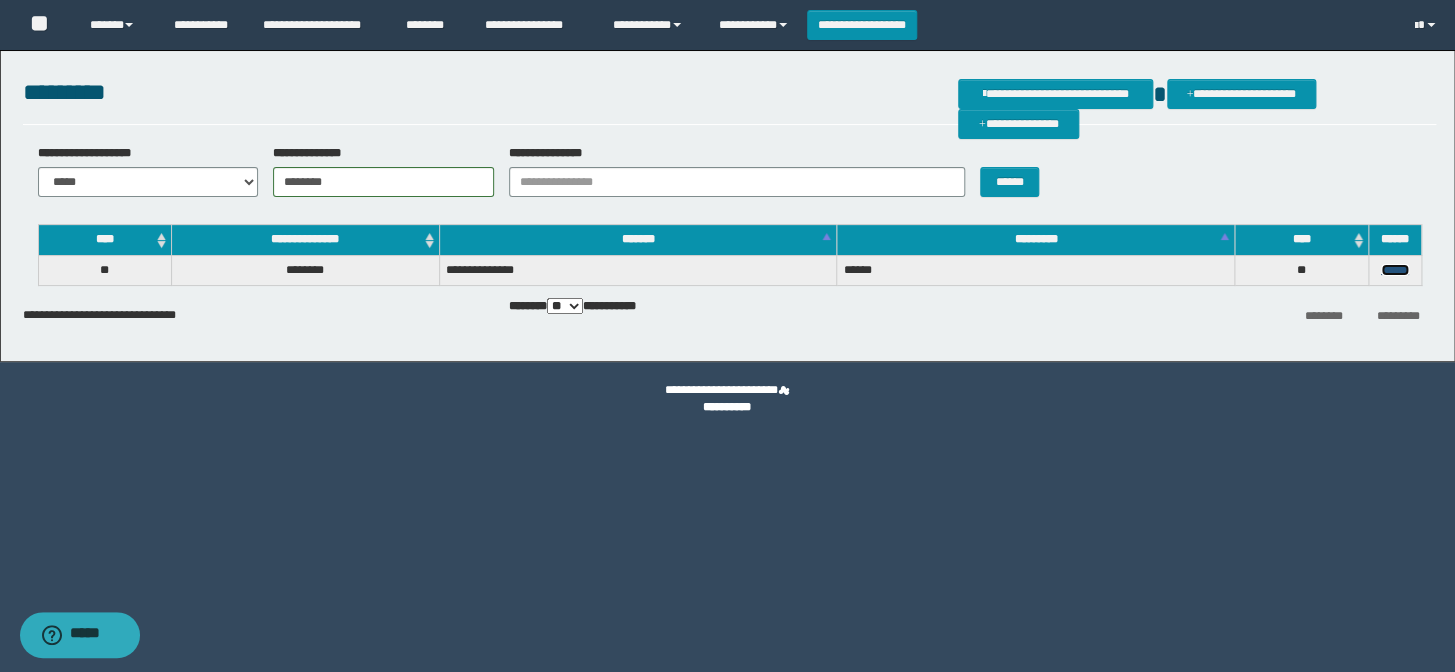 click on "******" at bounding box center (1395, 270) 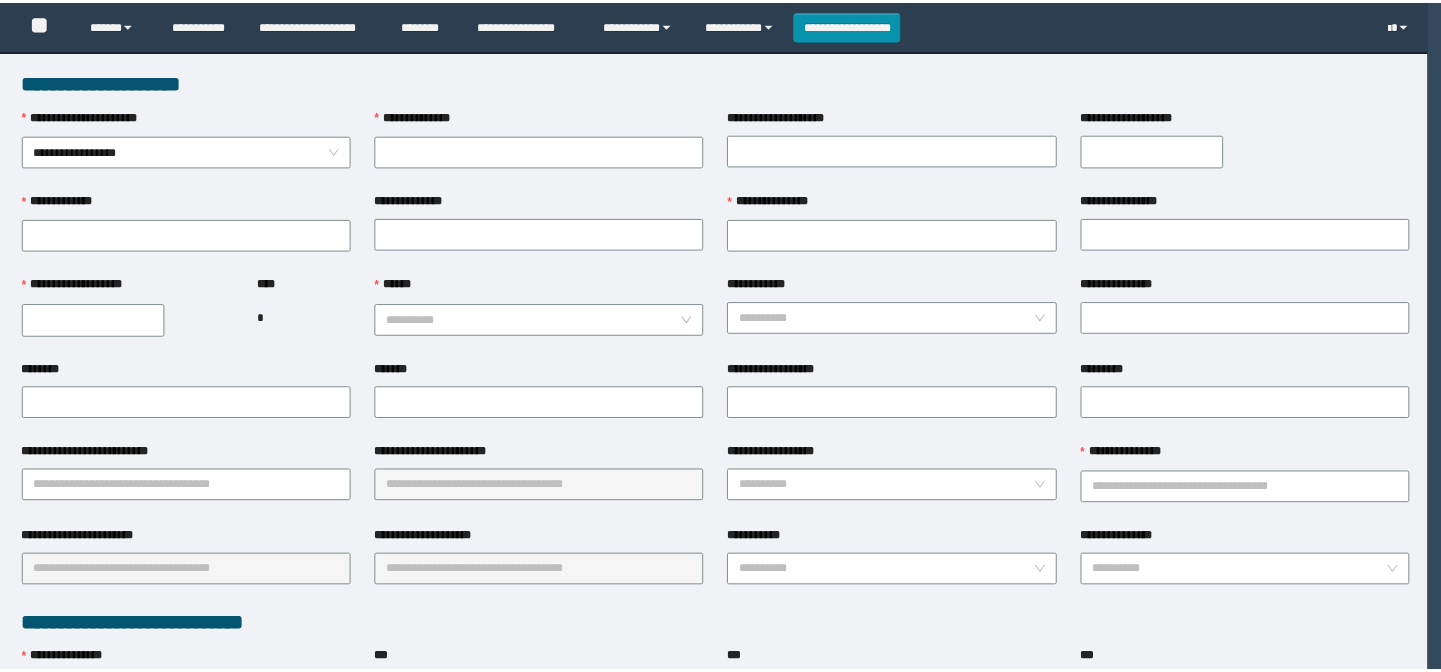 scroll, scrollTop: 0, scrollLeft: 0, axis: both 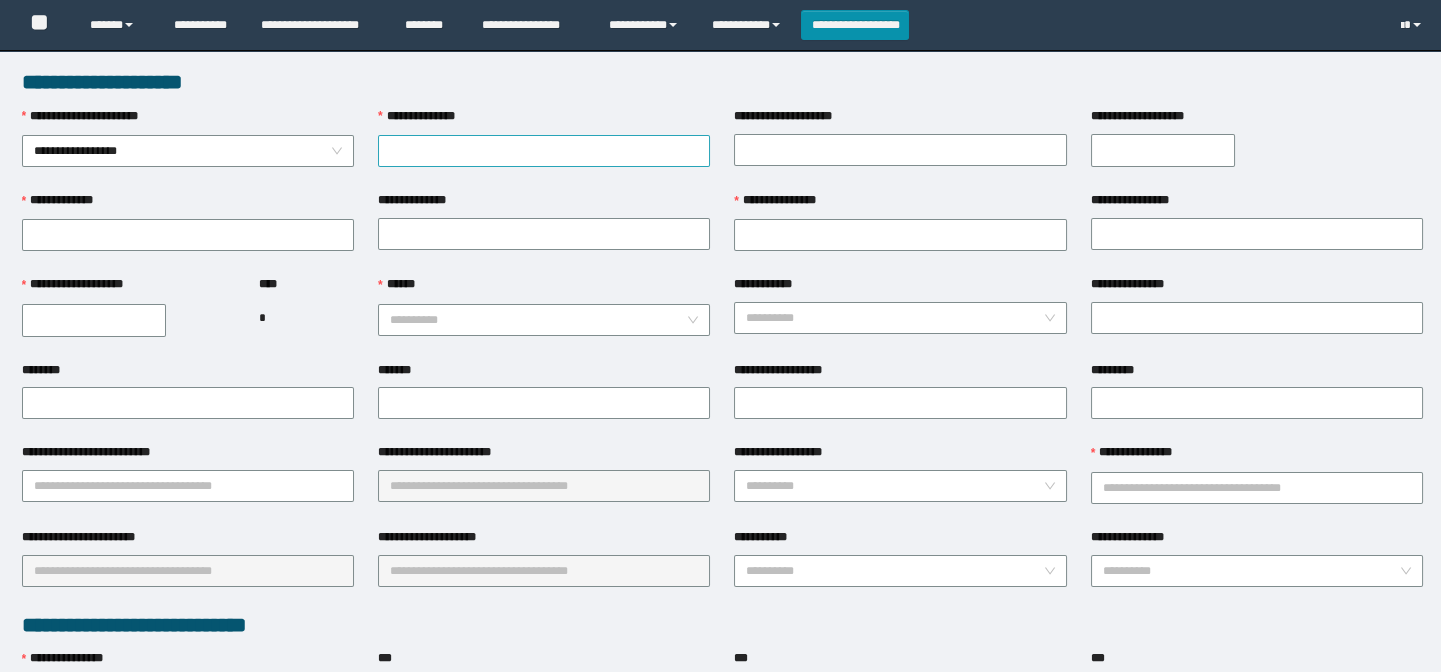 type on "********" 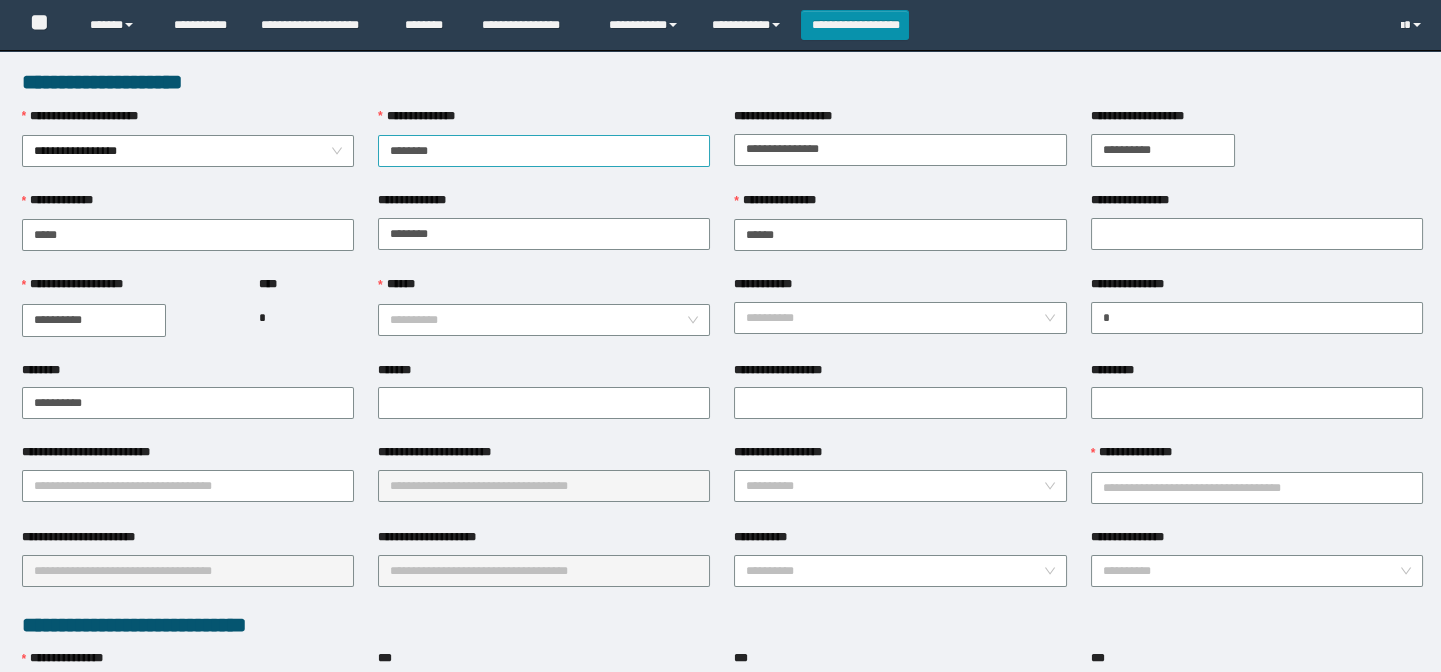 type on "**********" 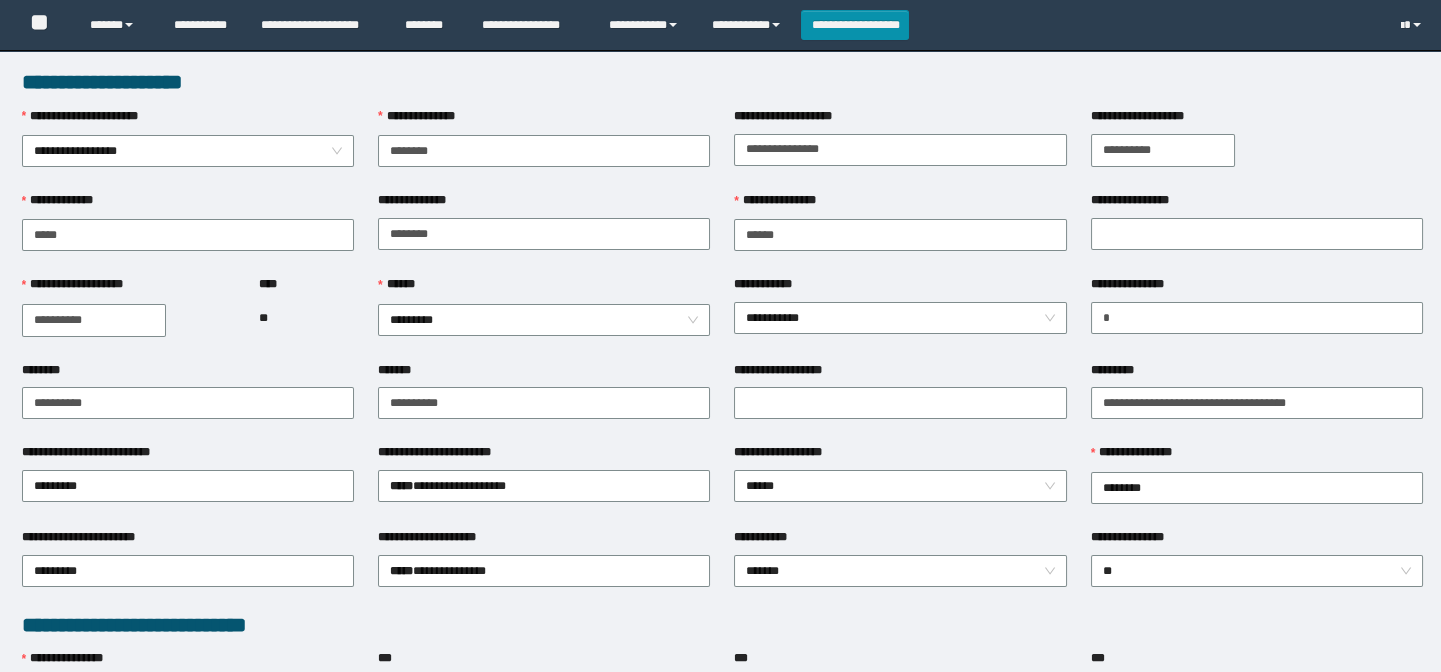 scroll, scrollTop: 0, scrollLeft: 0, axis: both 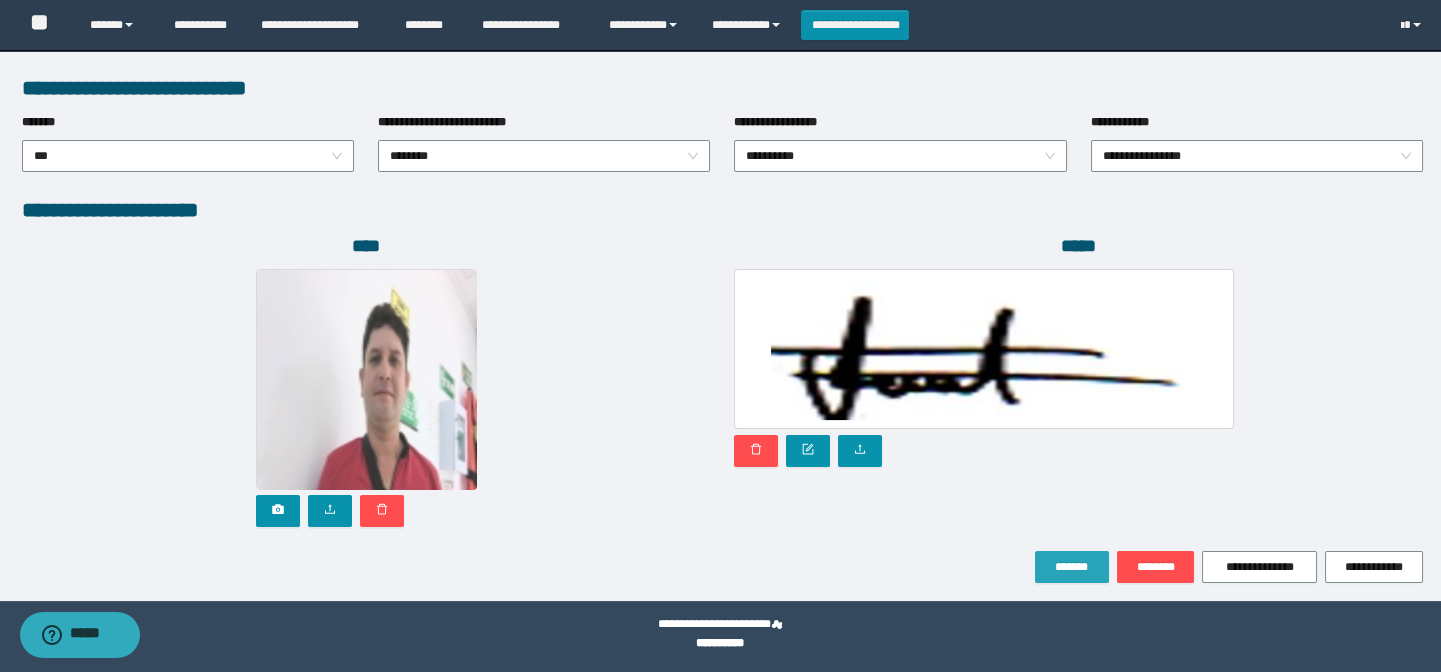 click on "*******" at bounding box center [1072, 567] 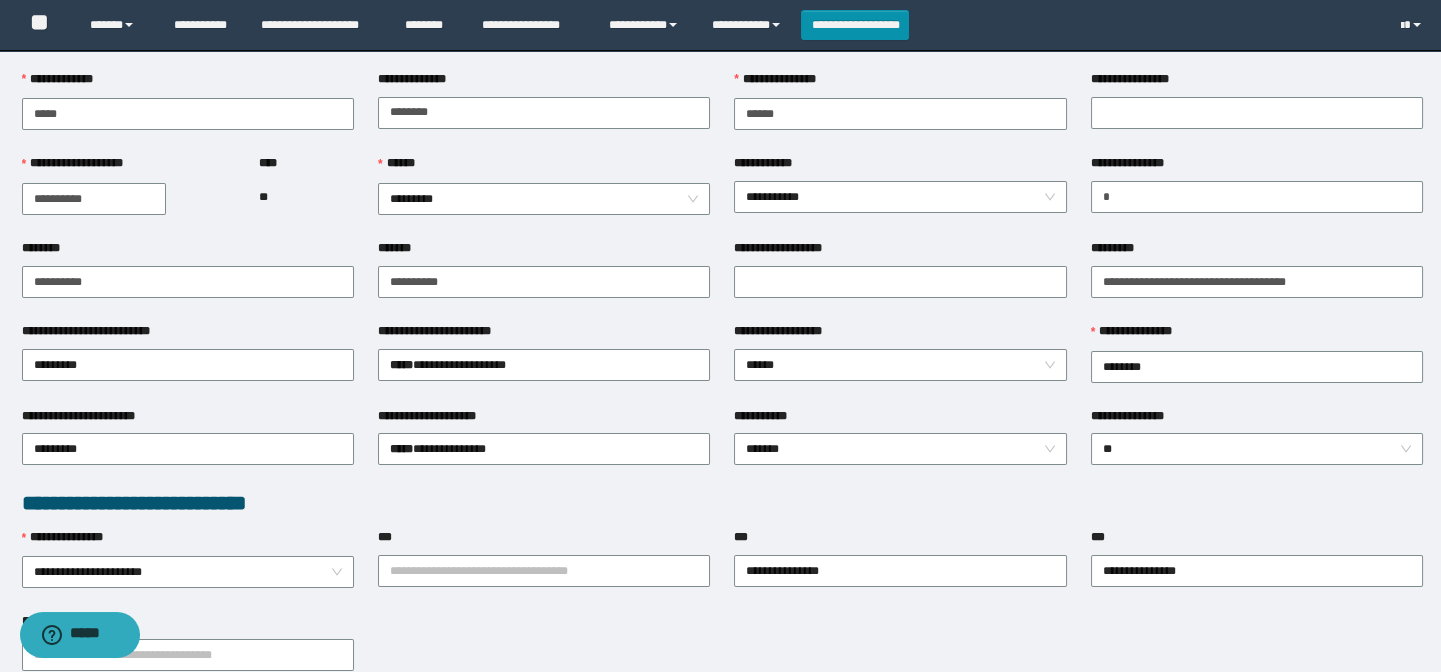 scroll, scrollTop: 90, scrollLeft: 0, axis: vertical 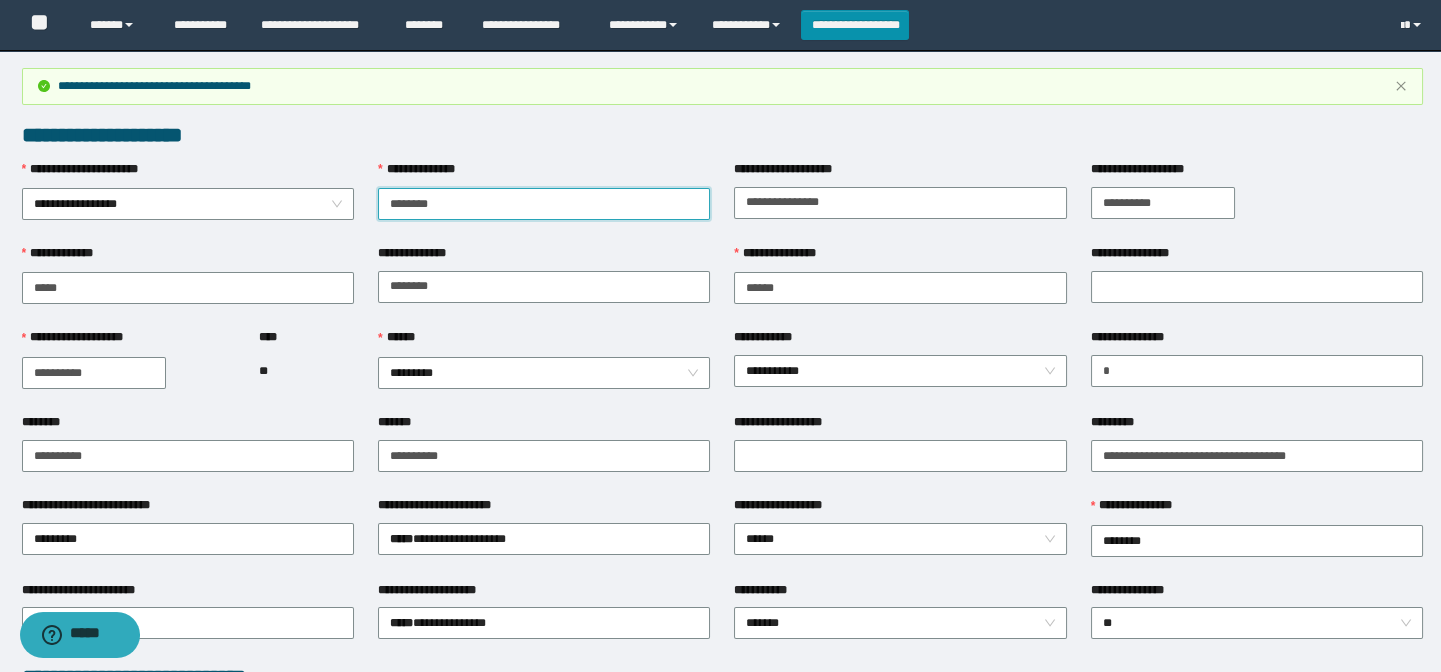 drag, startPoint x: 489, startPoint y: 203, endPoint x: 355, endPoint y: 215, distance: 134.53624 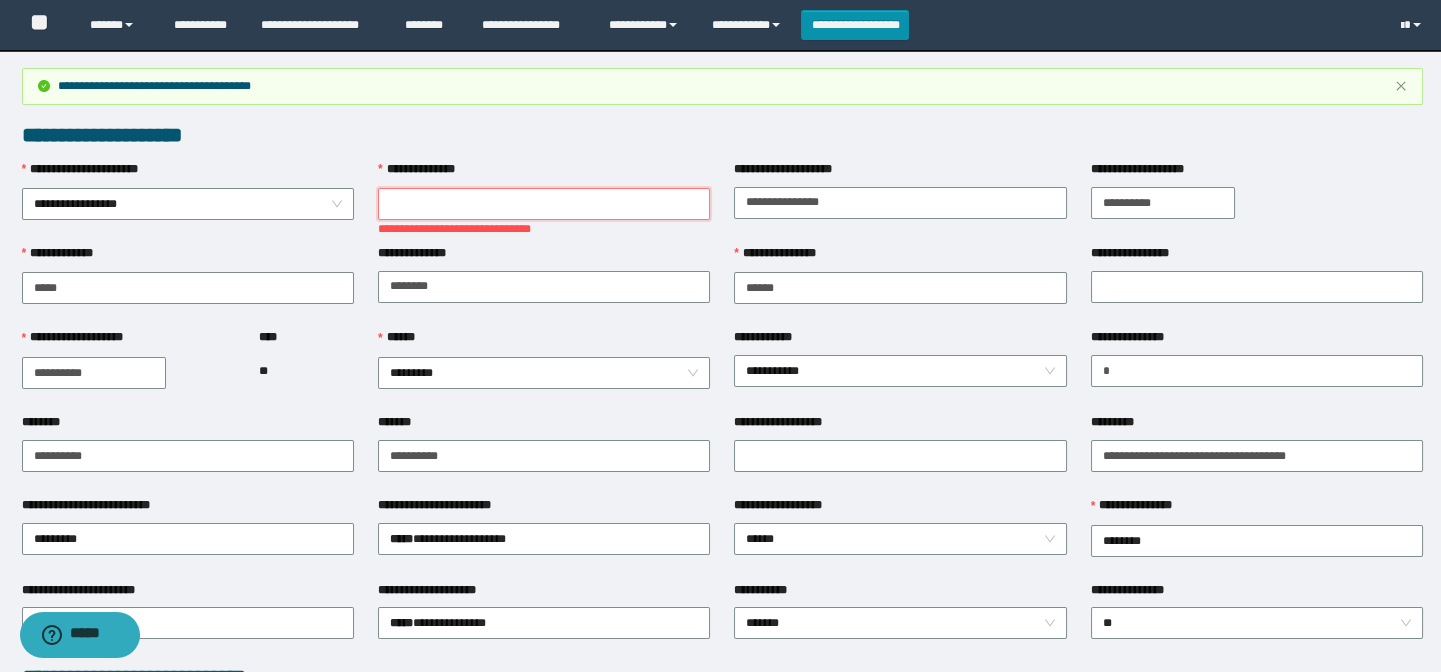 paste on "**********" 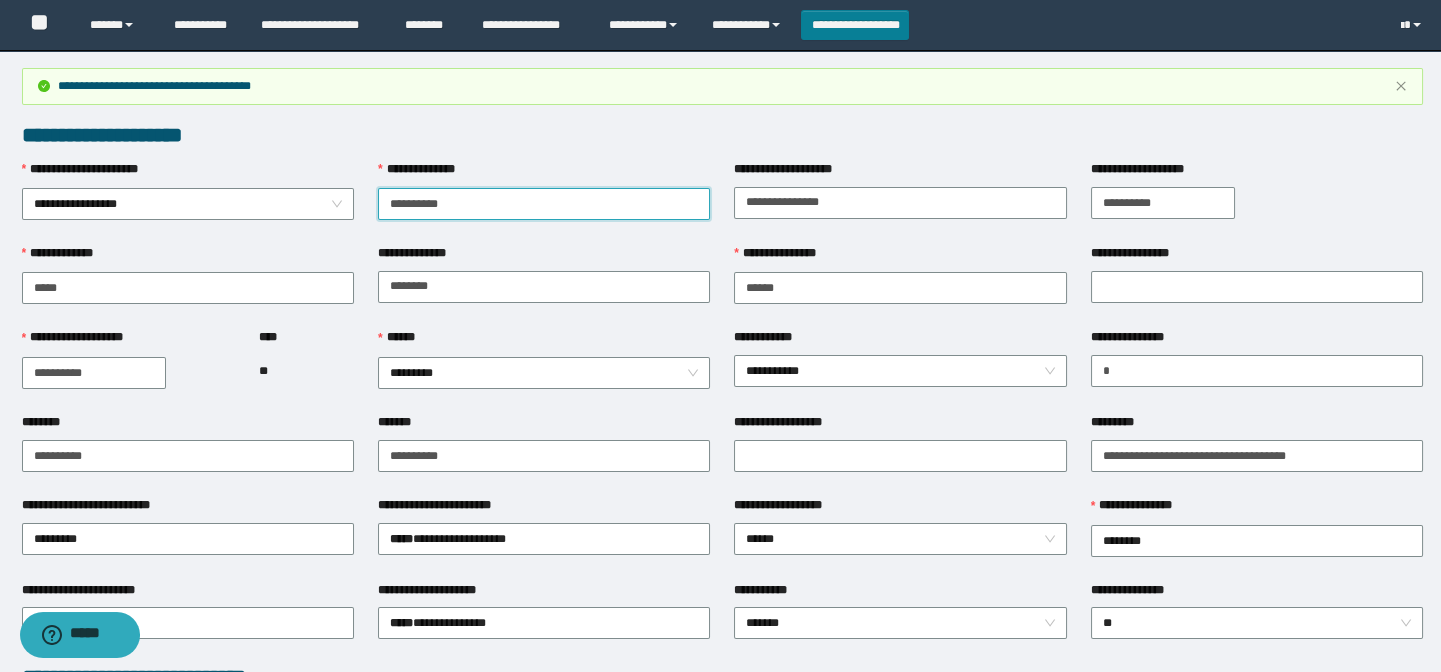 type on "**********" 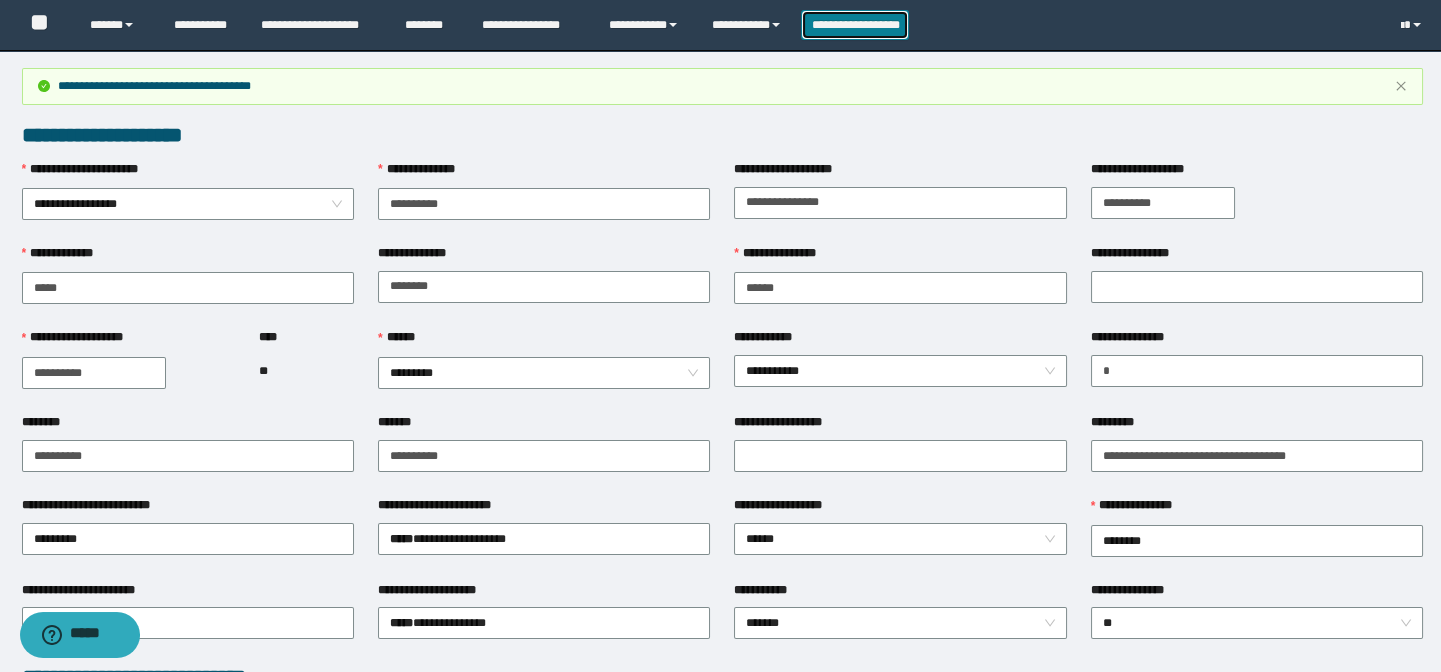 click on "**********" at bounding box center (855, 25) 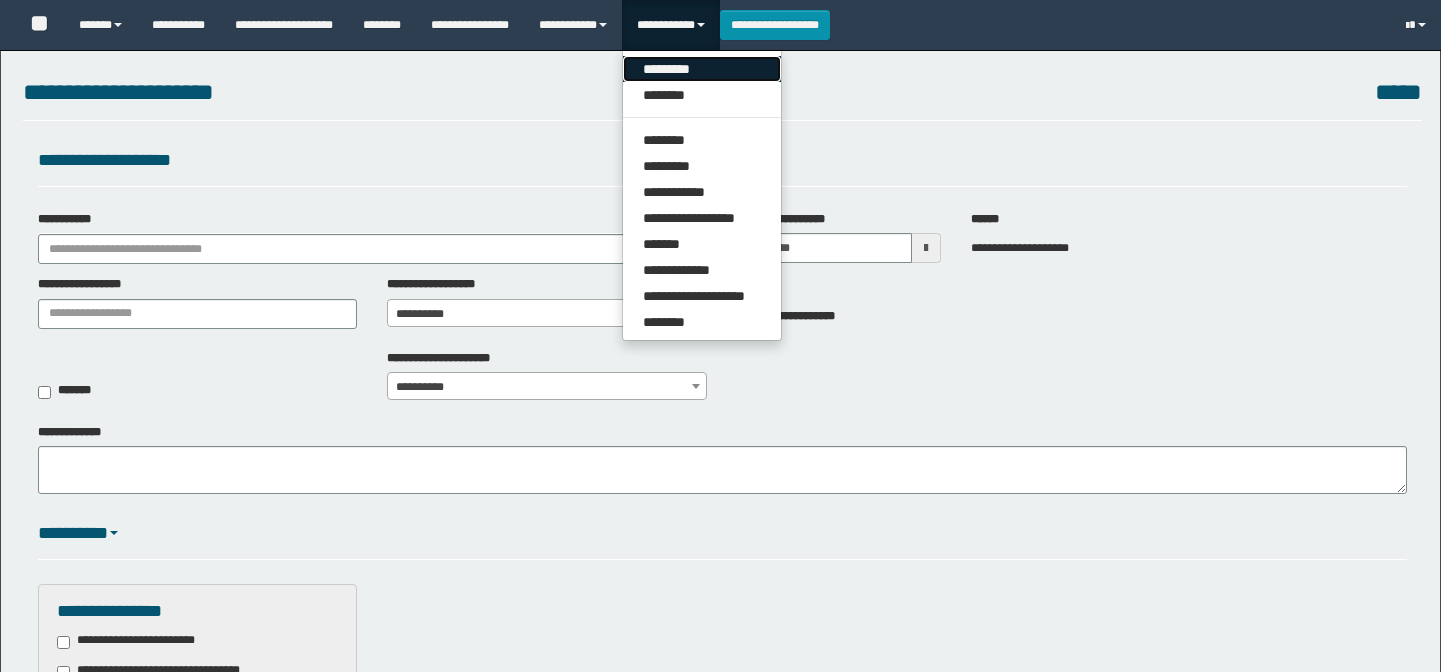 scroll, scrollTop: 0, scrollLeft: 0, axis: both 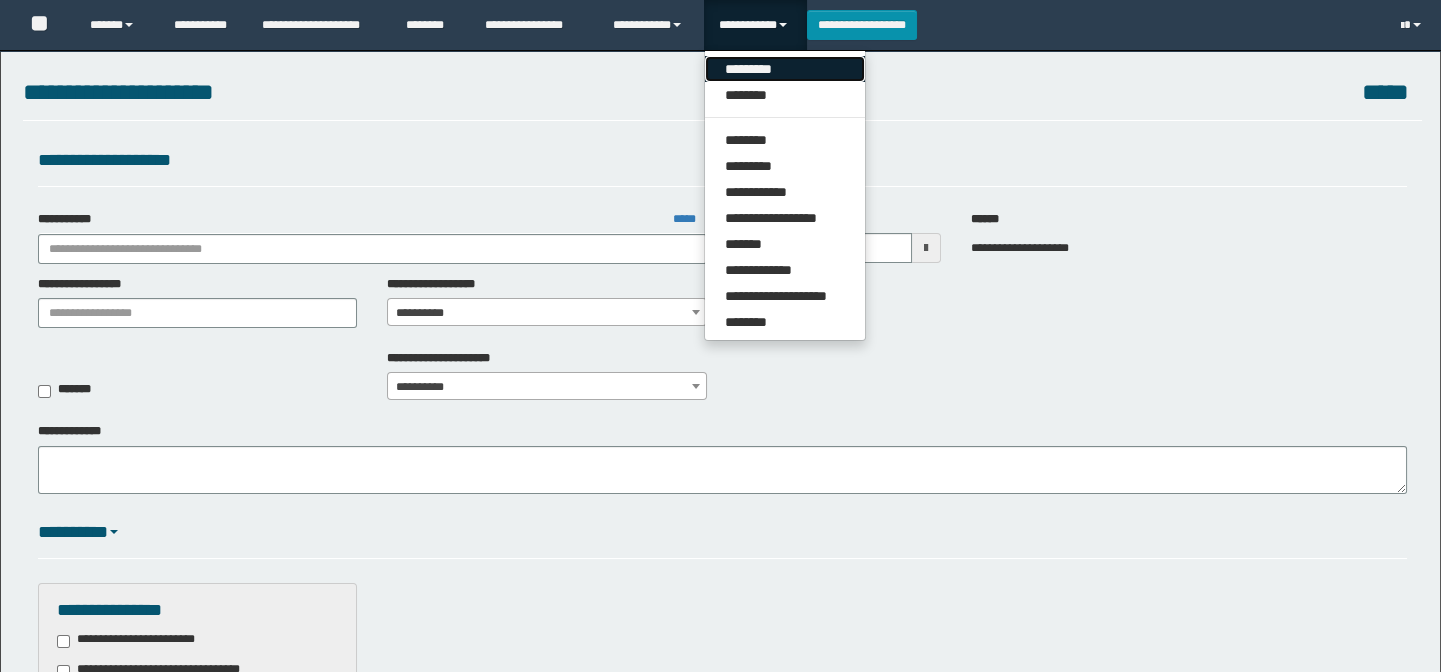 click on "*********" at bounding box center [785, 69] 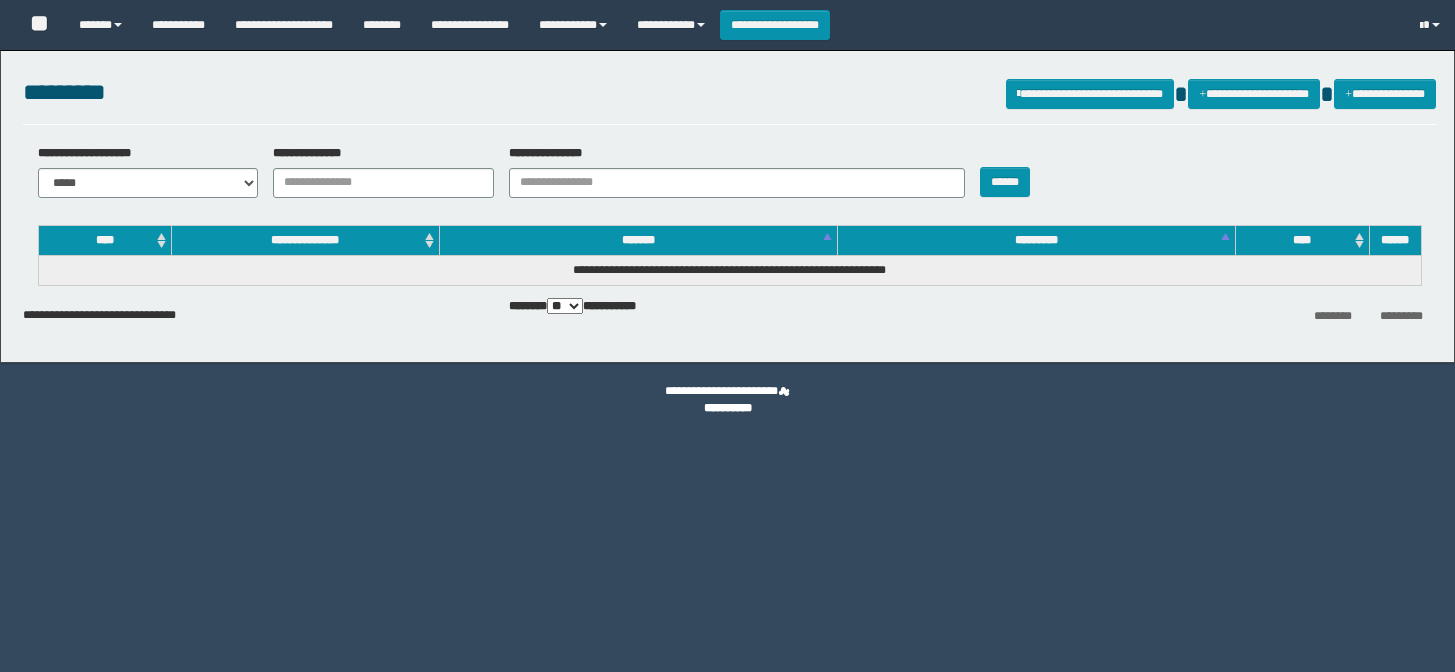 scroll, scrollTop: 0, scrollLeft: 0, axis: both 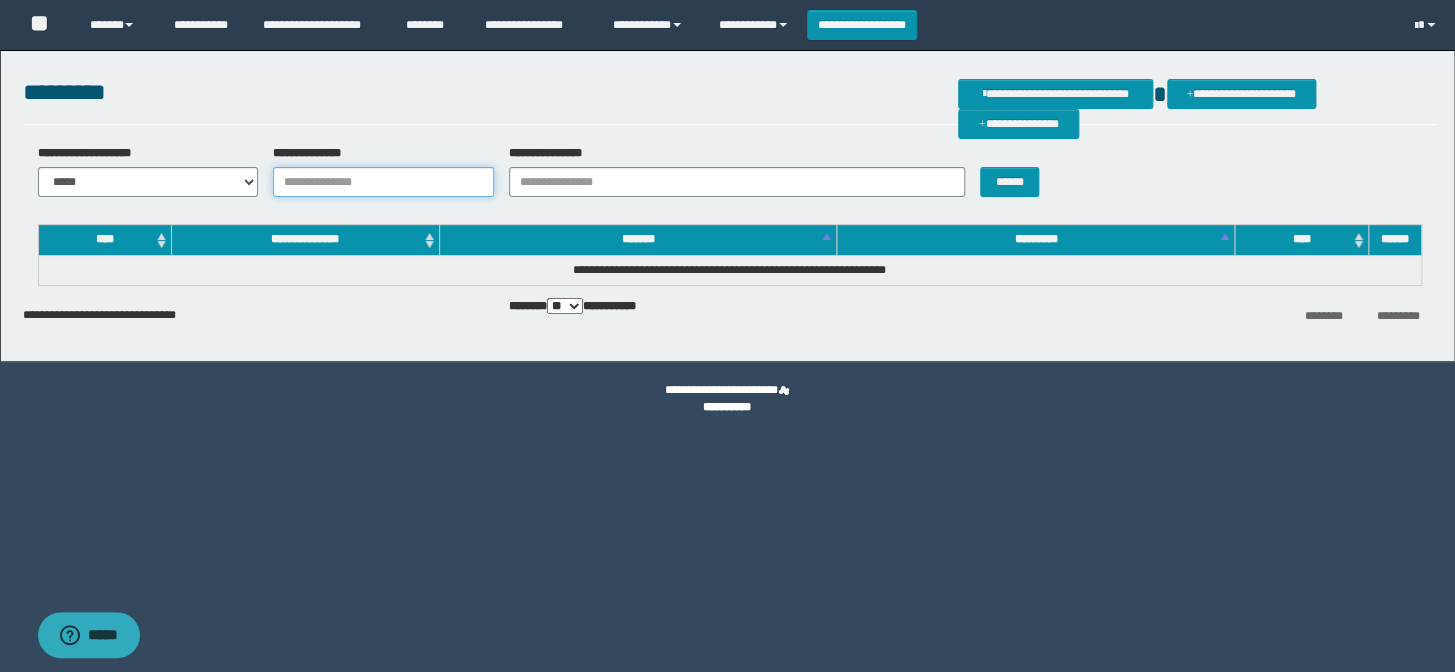 click on "**********" at bounding box center [383, 182] 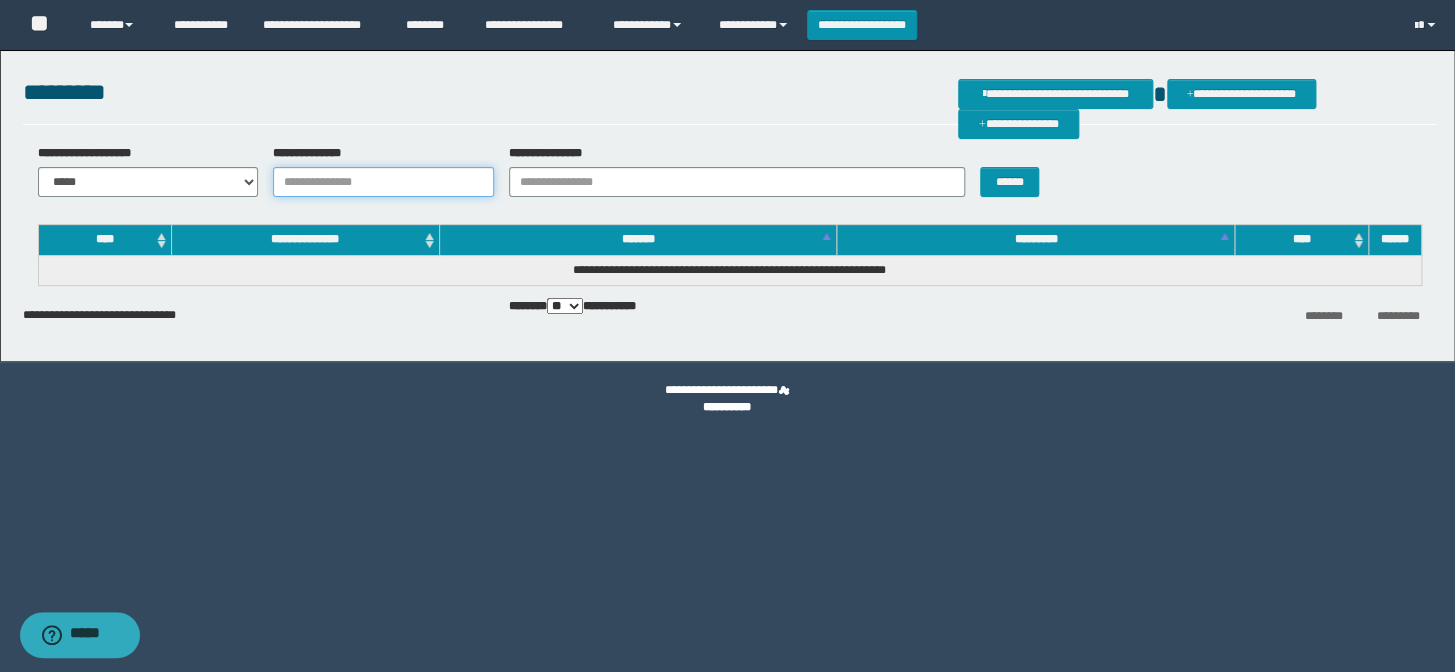 paste on "**********" 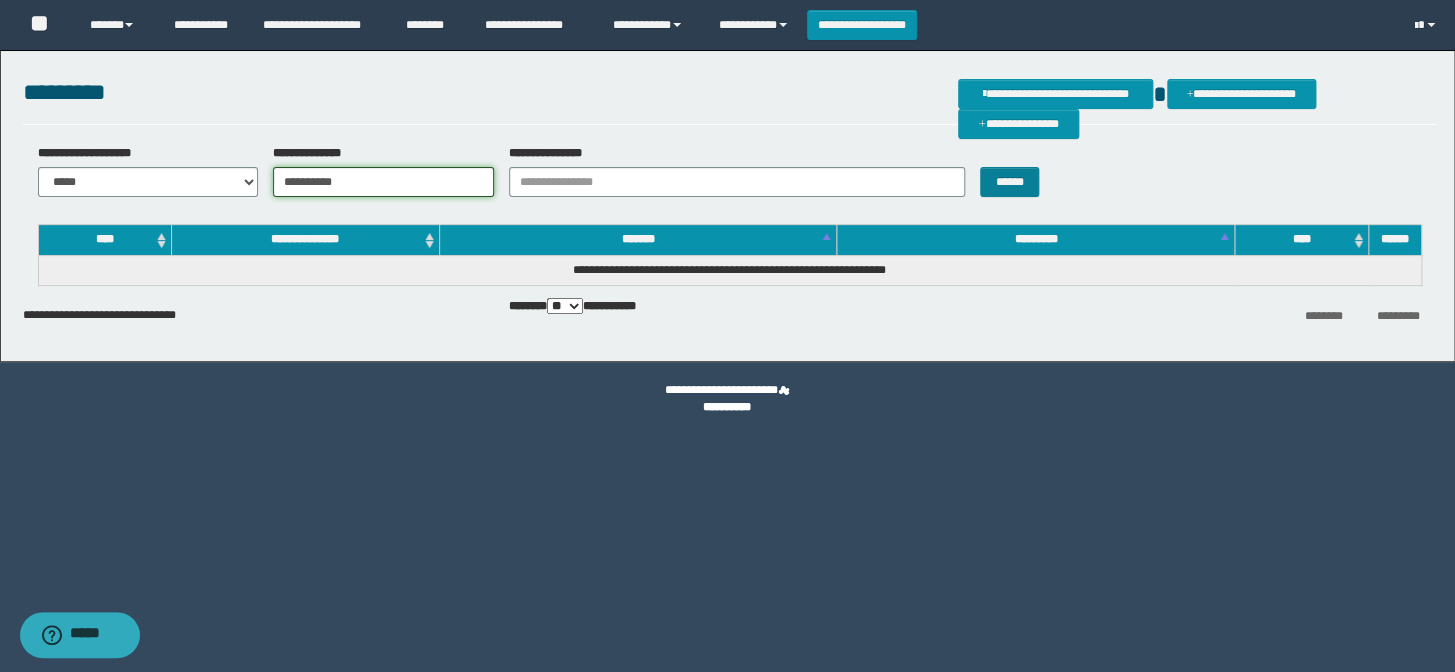 type on "**********" 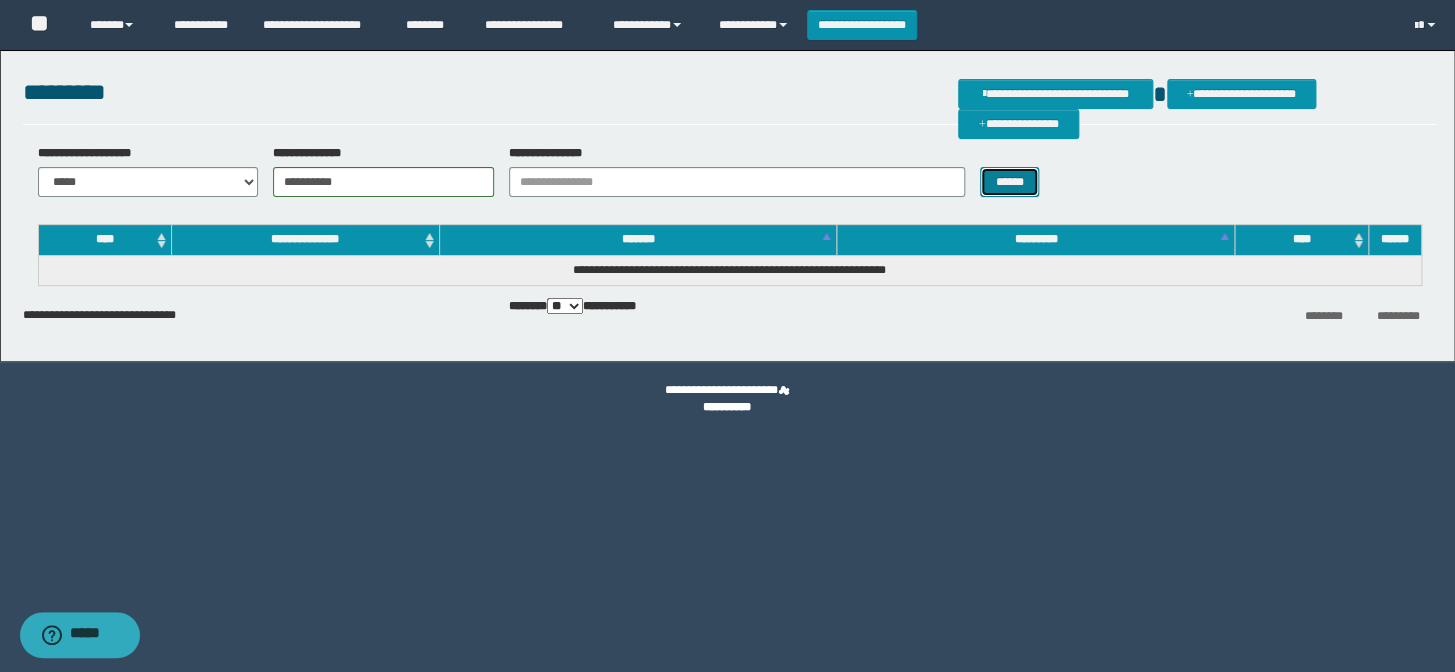 click on "******" at bounding box center (1009, 182) 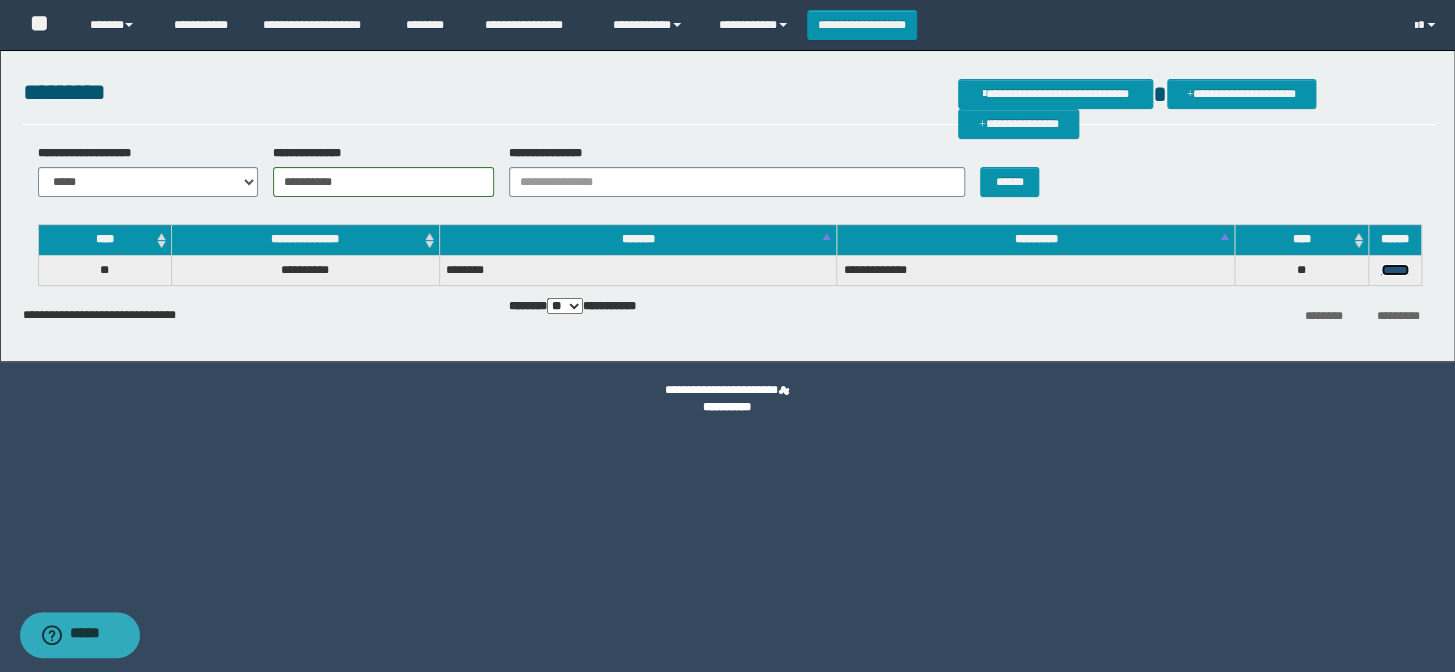 click on "******" at bounding box center (1395, 270) 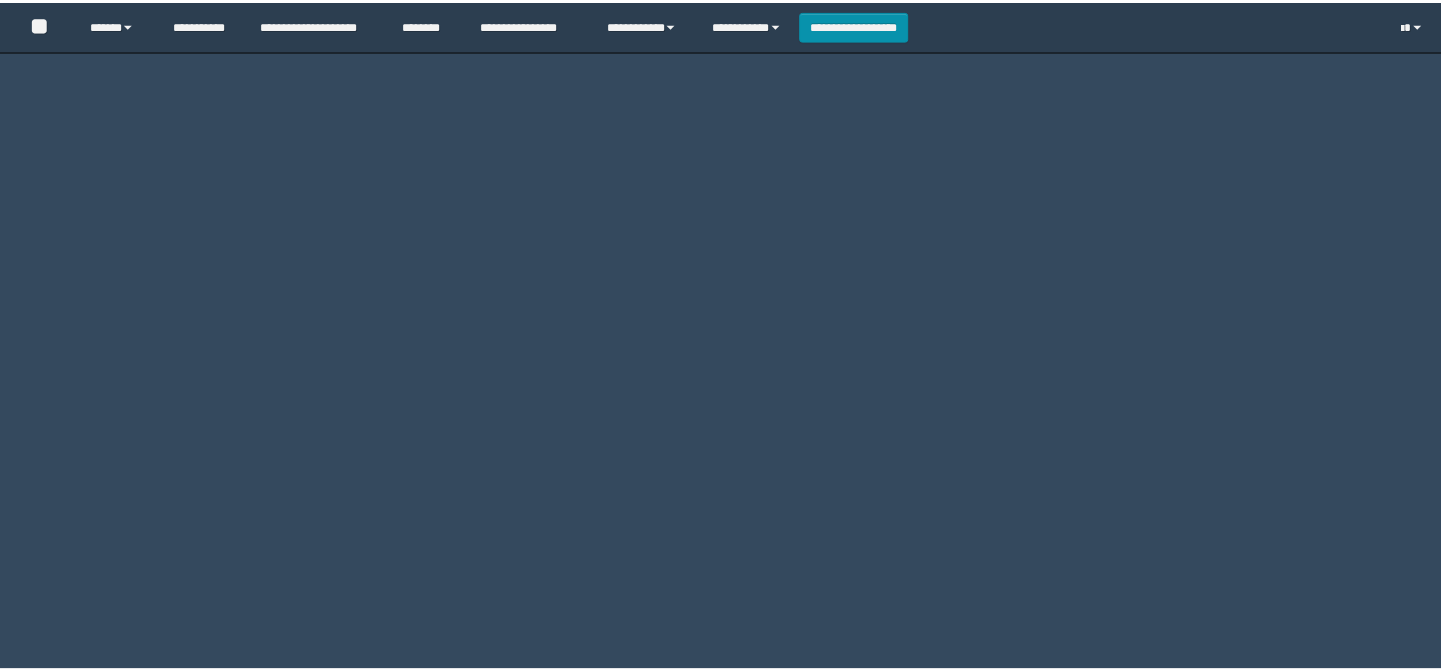 scroll, scrollTop: 0, scrollLeft: 0, axis: both 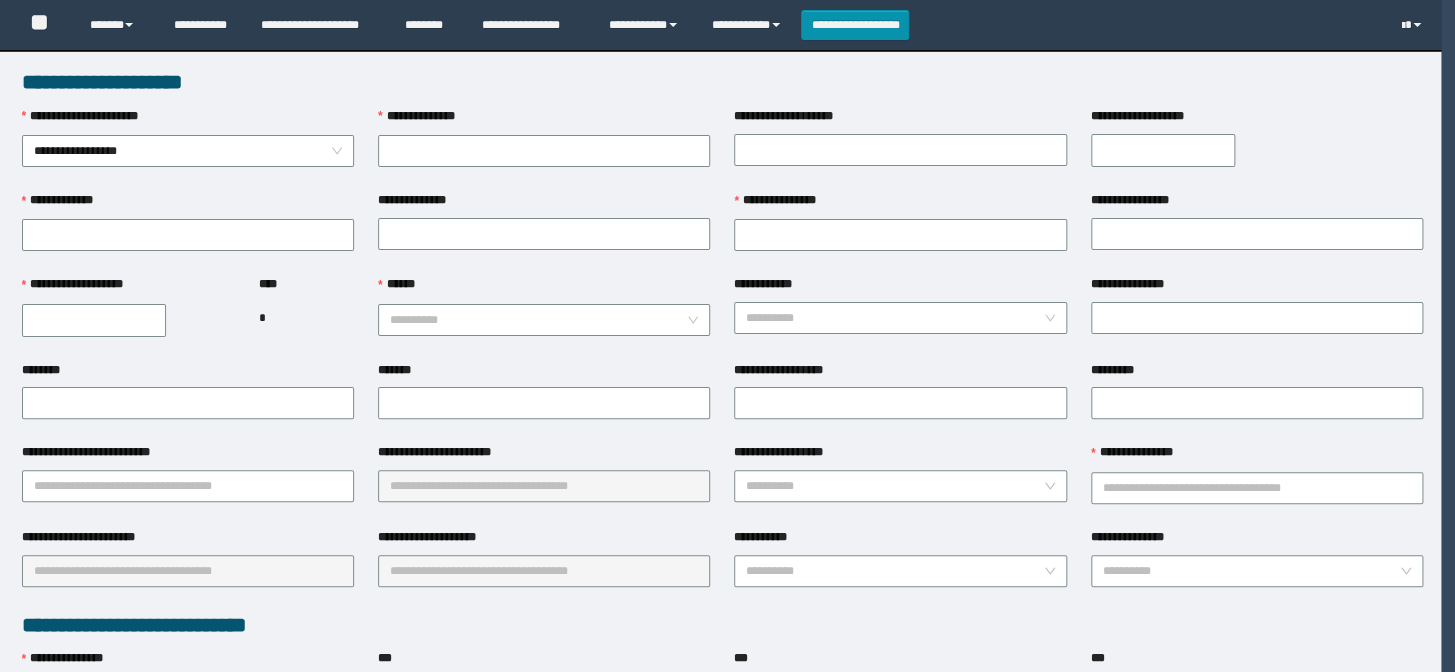 type on "**********" 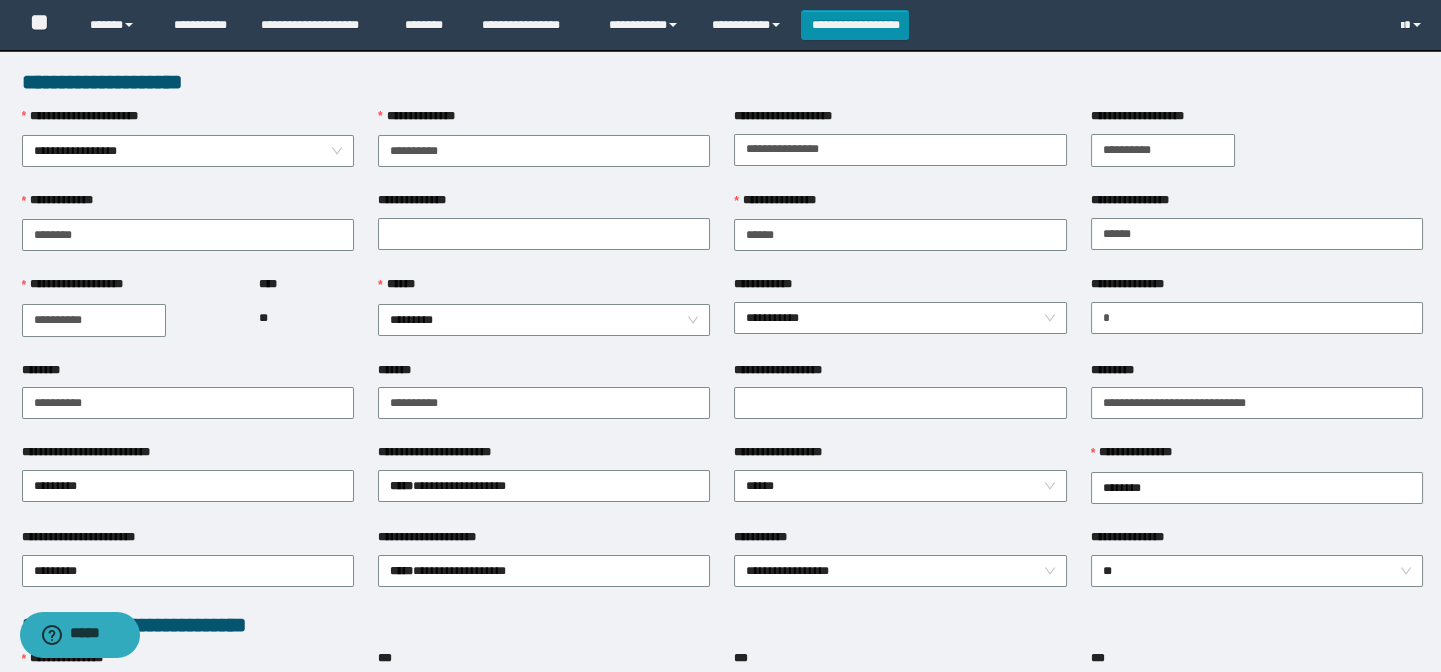 scroll, scrollTop: 0, scrollLeft: 0, axis: both 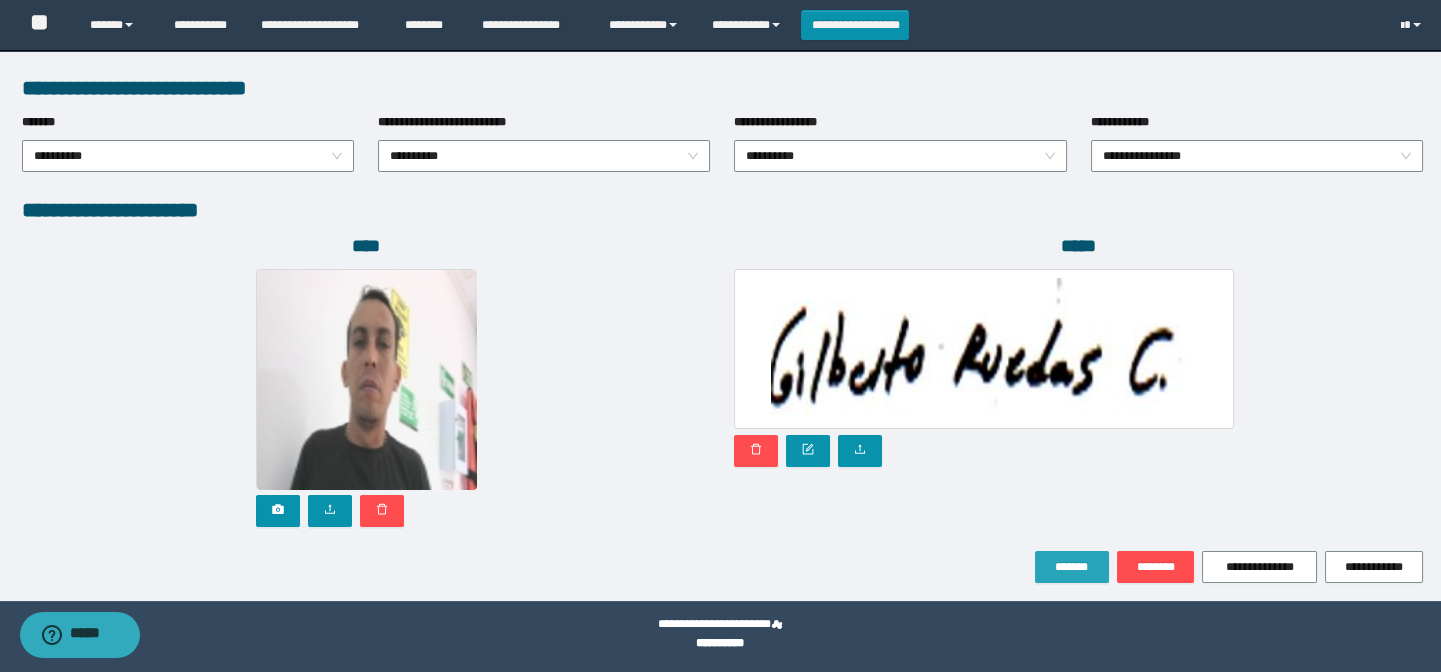 click on "*******" at bounding box center (1072, 567) 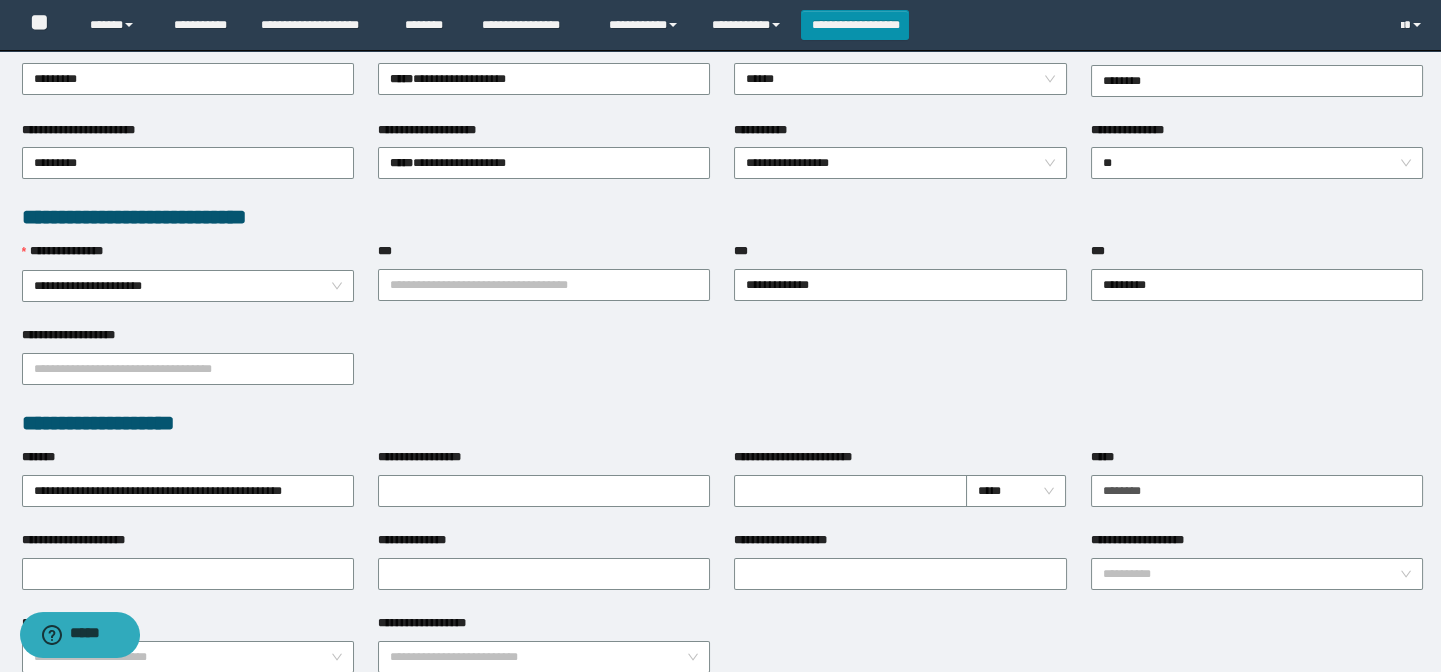 scroll, scrollTop: 447, scrollLeft: 0, axis: vertical 